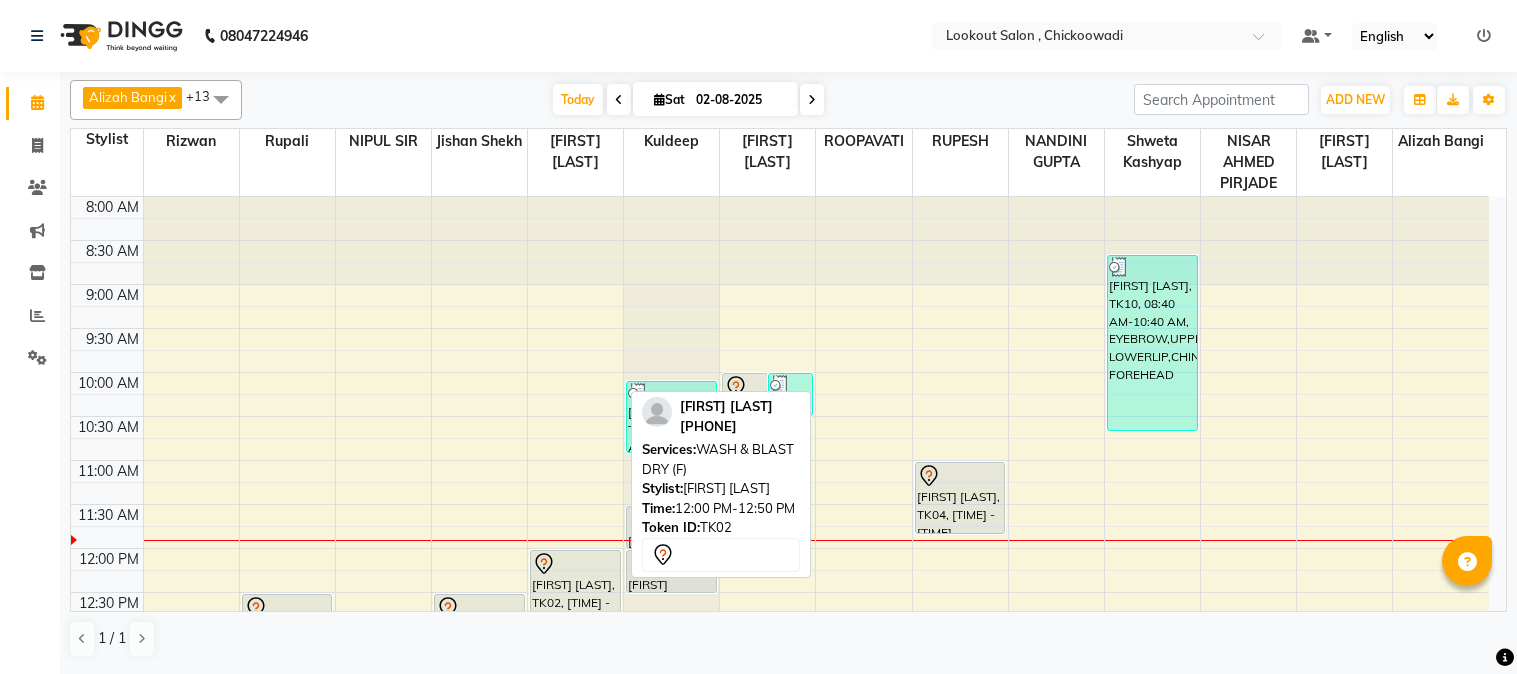 scroll, scrollTop: 0, scrollLeft: 0, axis: both 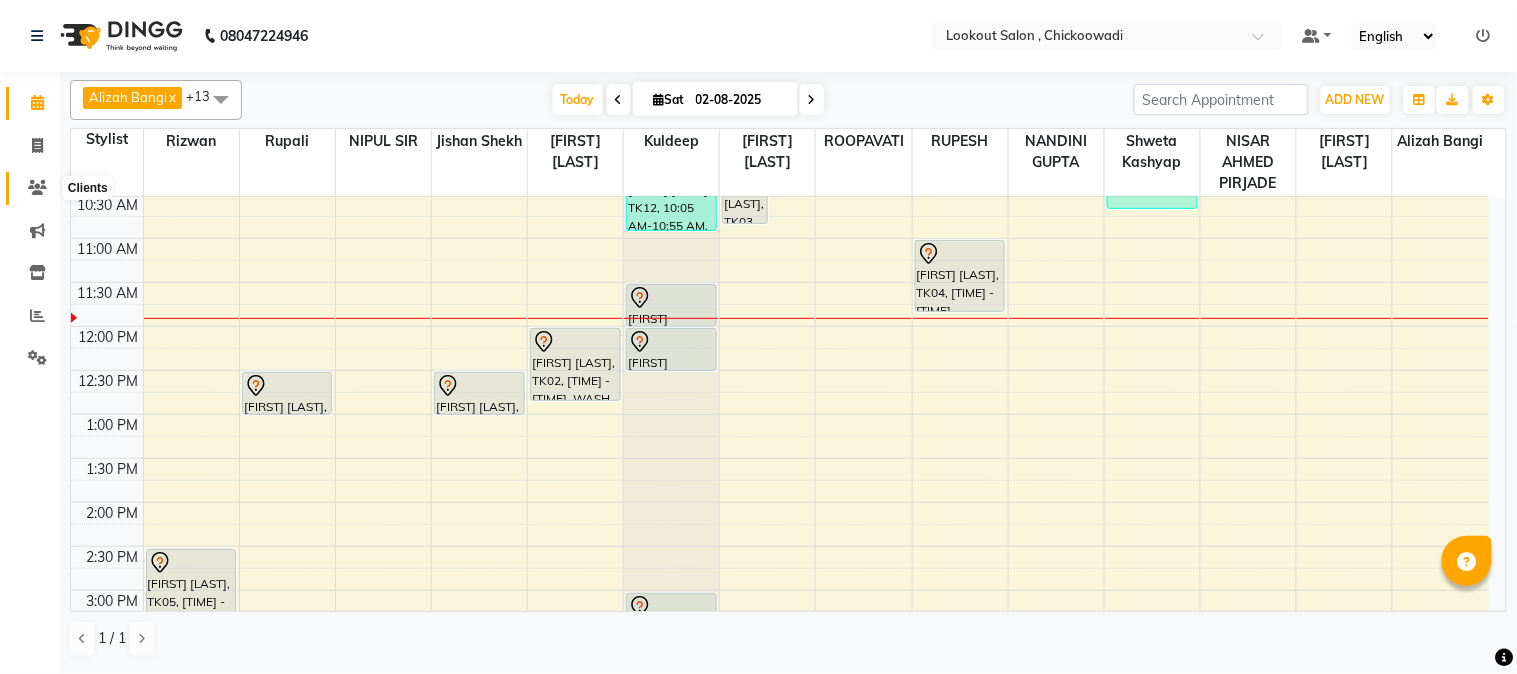click 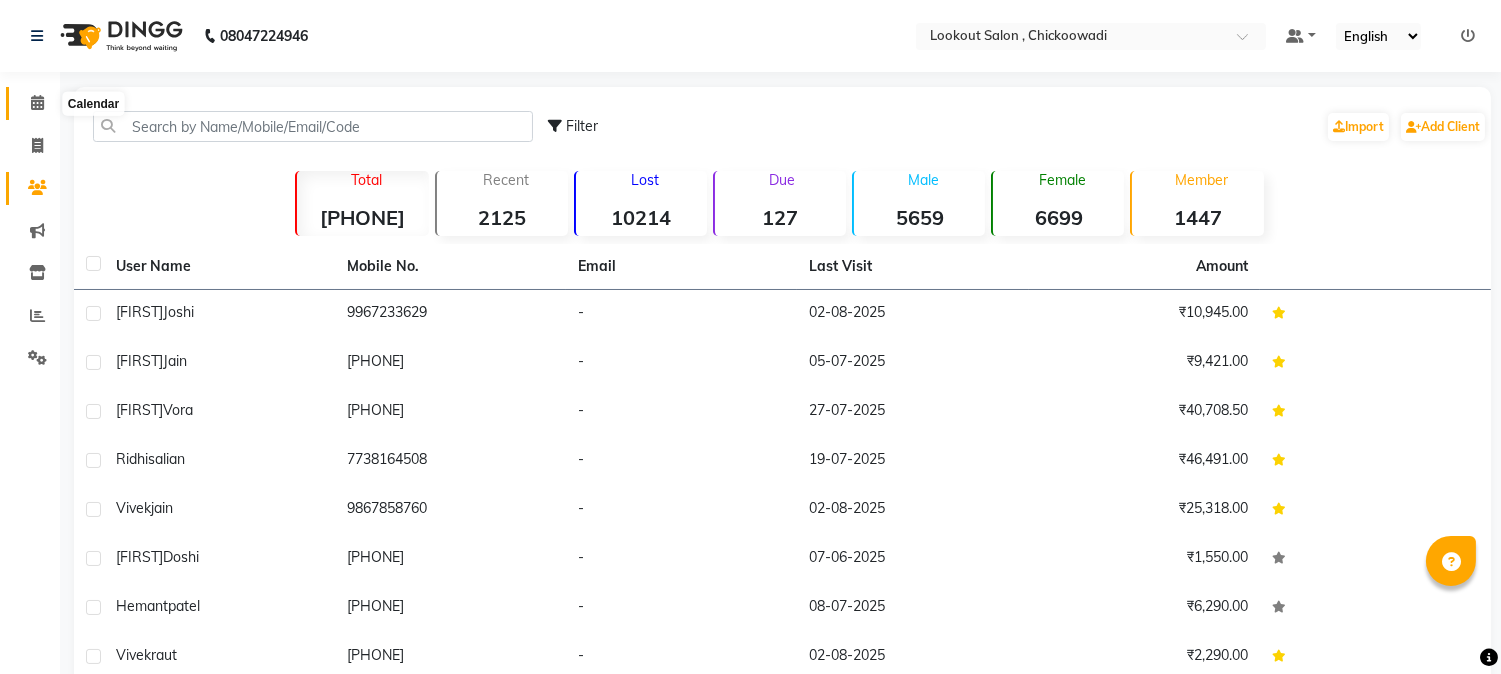click 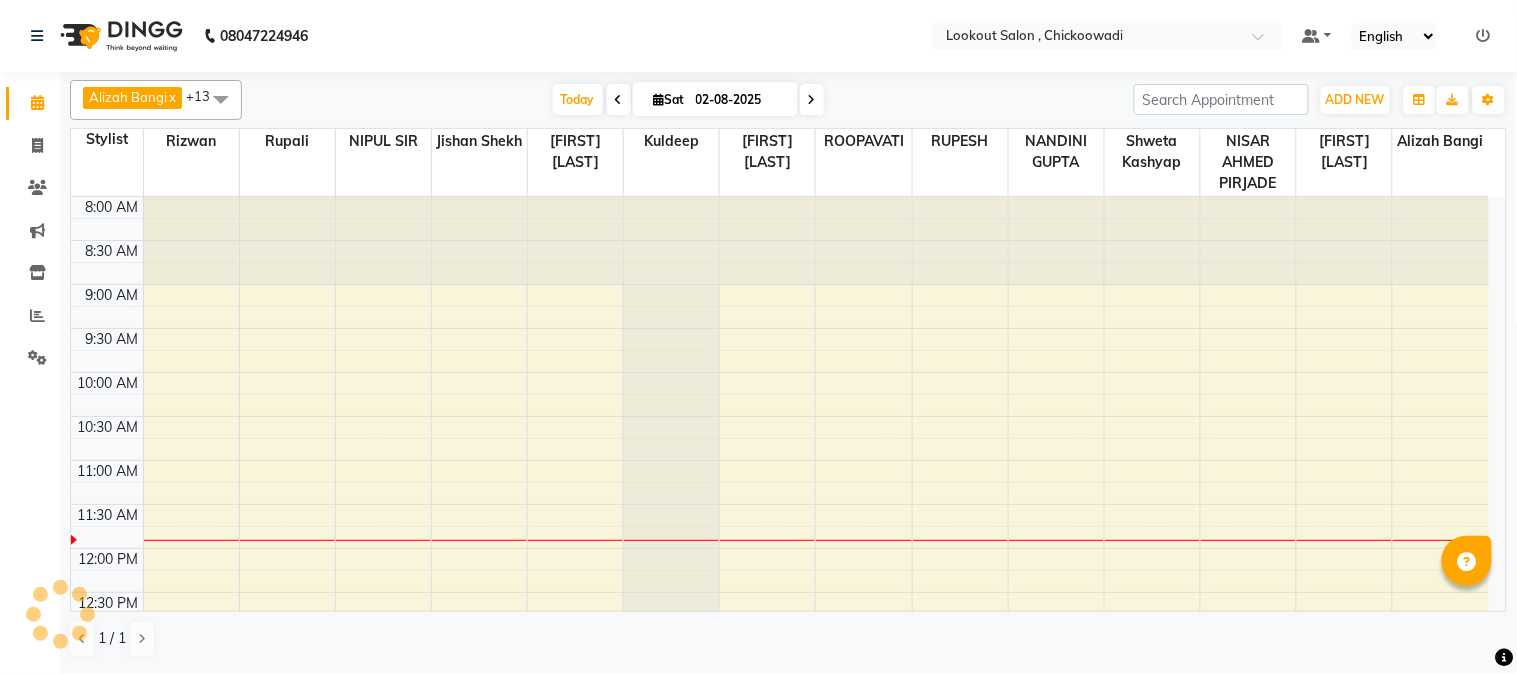 scroll, scrollTop: 0, scrollLeft: 0, axis: both 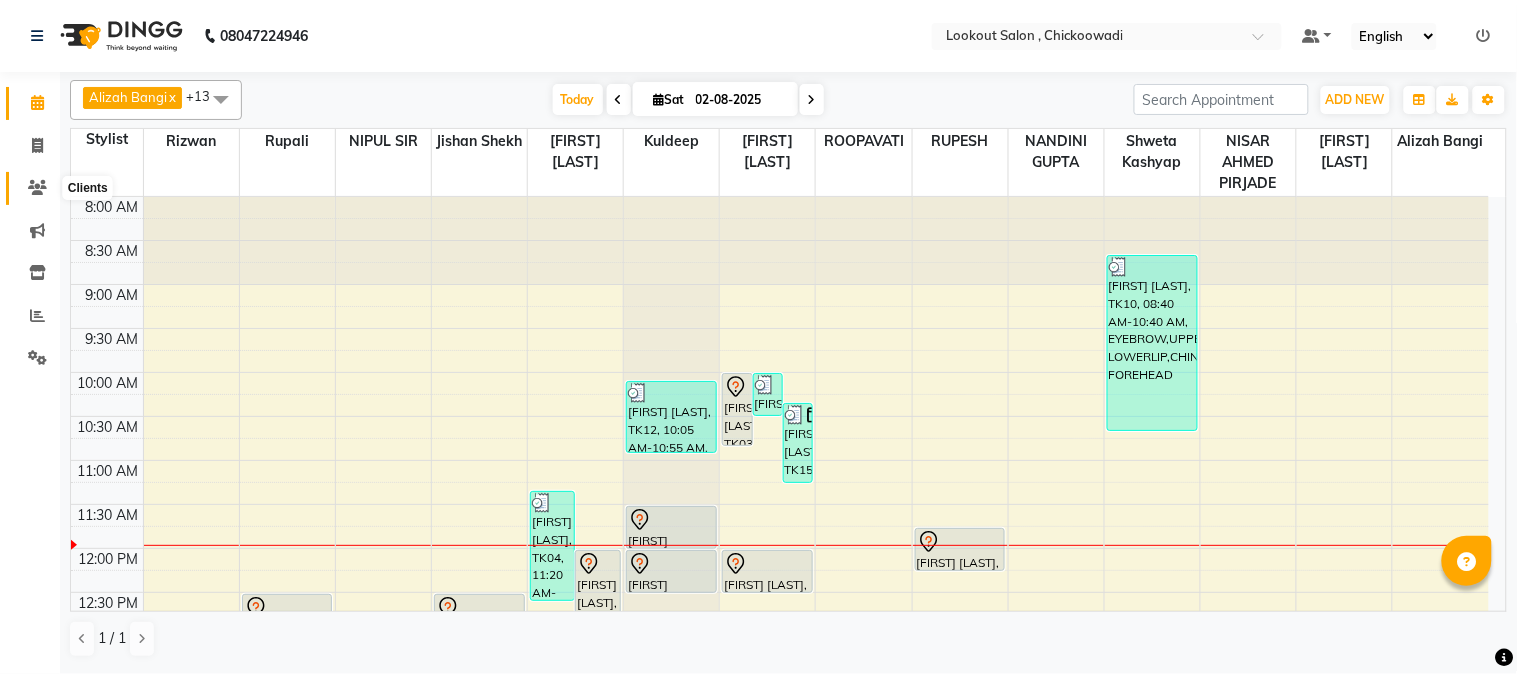 click 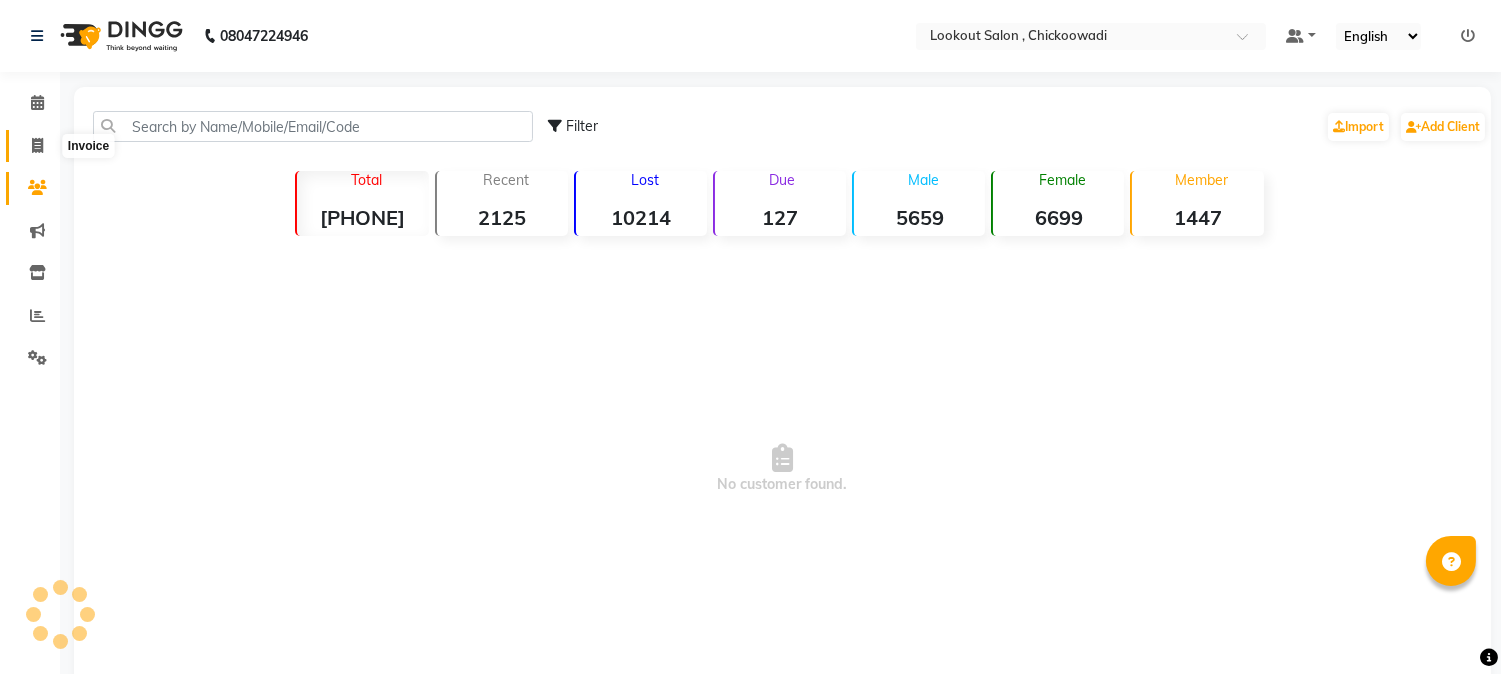 click 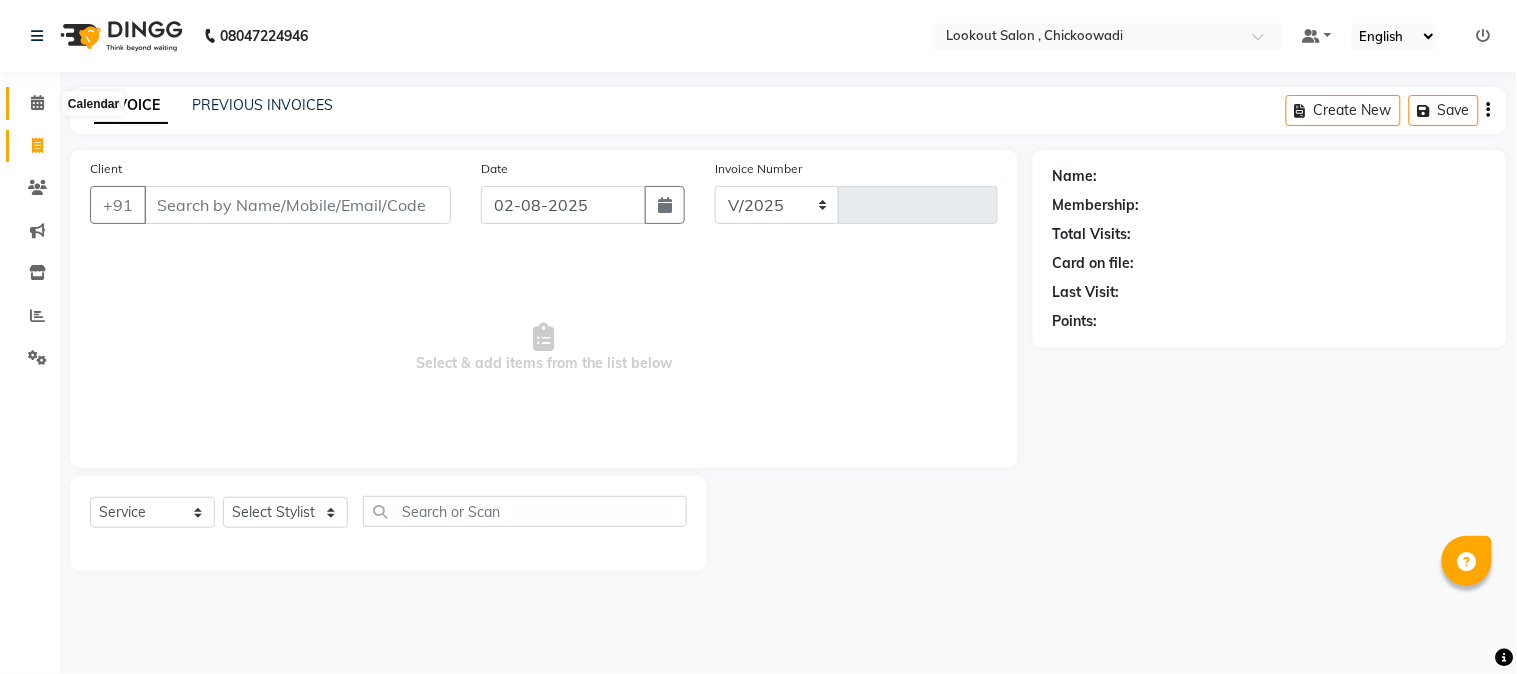 select on "151" 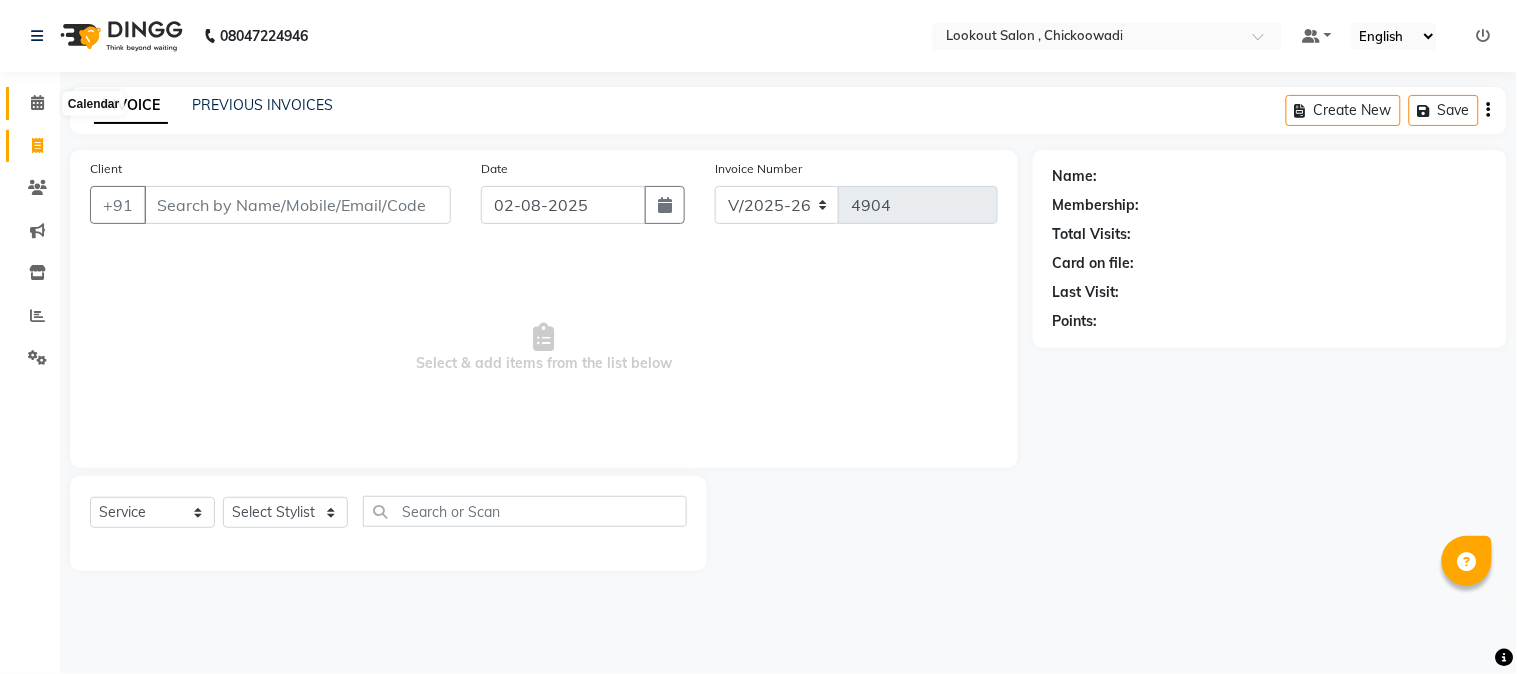 click 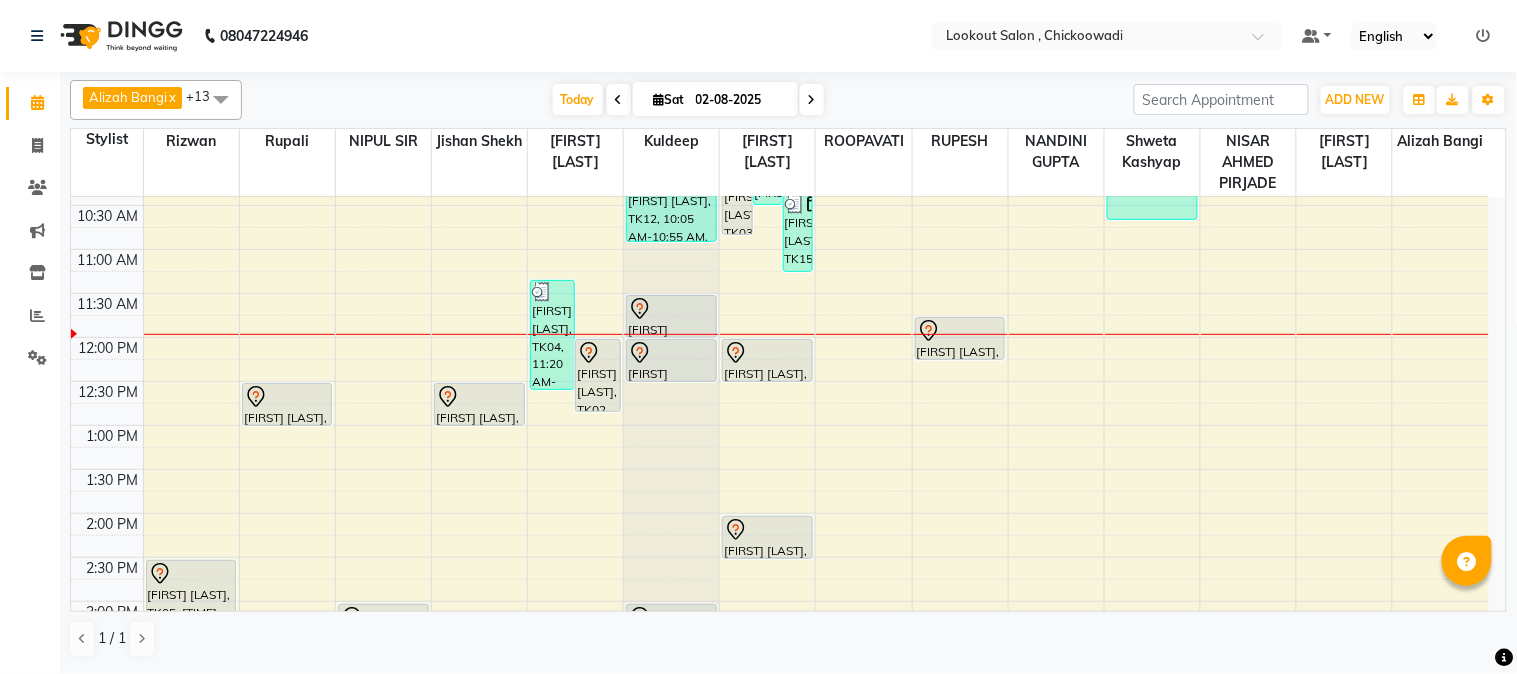 scroll, scrollTop: 222, scrollLeft: 0, axis: vertical 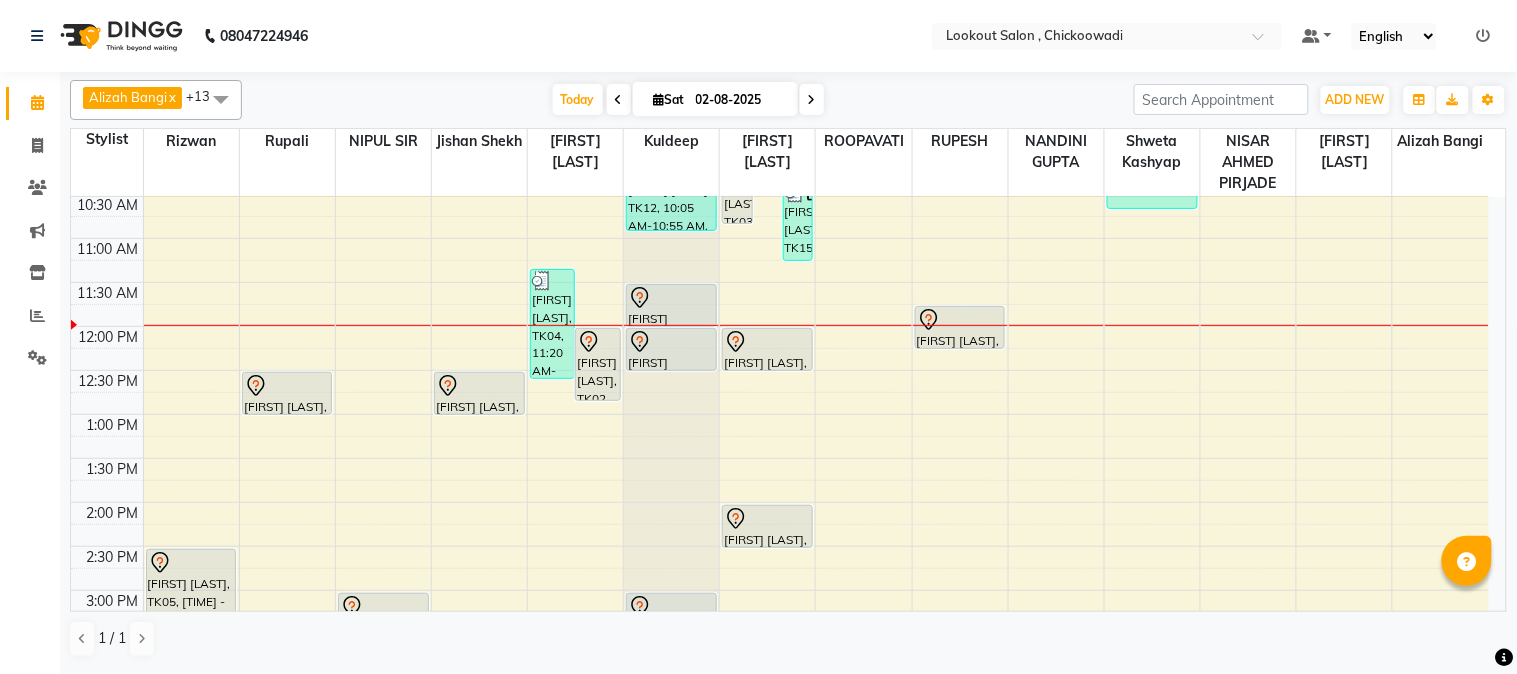 click on "[TIME] [TIME] [TIME] [TIME] [TIME] [TIME] [TIME] [TIME] [TIME] [TIME] [TIME] [TIME] [TIME] [TIME] [TIME] [TIME] [TIME] [TIME] [TIME] [TIME] [TIME] [TIME] [TIME] [TIME] [TIME] [TIME] [TIME] [TIME] [TIME] [TIME] [TIME] [TIME]             [FIRST] [LAST], TK05, [TIME] - [TIME], 1 INCH TOUCH-UP  (WITHOUT AMMONIA)             [FIRST] [LAST], TK01, [TIME] - [TIME], EYEBROW             [FIRST] [LAST], TK18, [TIME] - [TIME], HIGHLIGHTS-BELOW SHOULDER             [FIRST] [LAST], TK11, [TIME] - [TIME], HAIRCUT WITH ART DIRECTOR             [FIRST] [LAST], TK09, [TIME] - [TIME], HAIRCUT WITH STYLIST (M)     [FIRST] [LAST], TK04, [TIME] - [TIME], HAIRCUT WITH STYLIST (M),BEARD CRAFTING             [FIRST] [LAST], TK02, [TIME] - [TIME], WASH & BLAST DRY (F)     [FIRST] [LAST], TK12, [TIME] - [TIME], HAIRCUT WITH STYLIST (M),SHAVE             [FIRST] [LAST], TK08, [TIME] - [TIME], HAIRCUT WITH STYLIST (M)     [FIRST] [LAST], TK08, [TIME] - [TIME], EYEBROW" at bounding box center [780, 678] 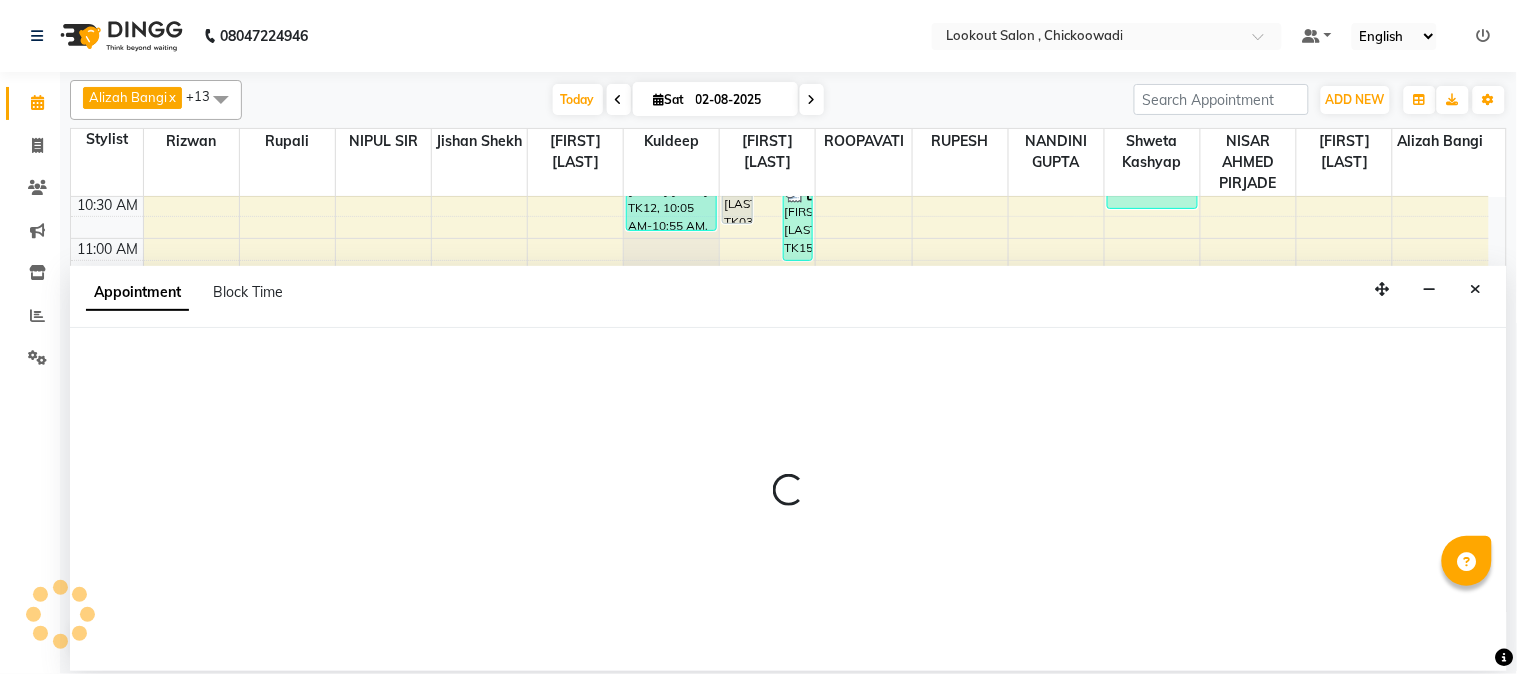 select on "24828" 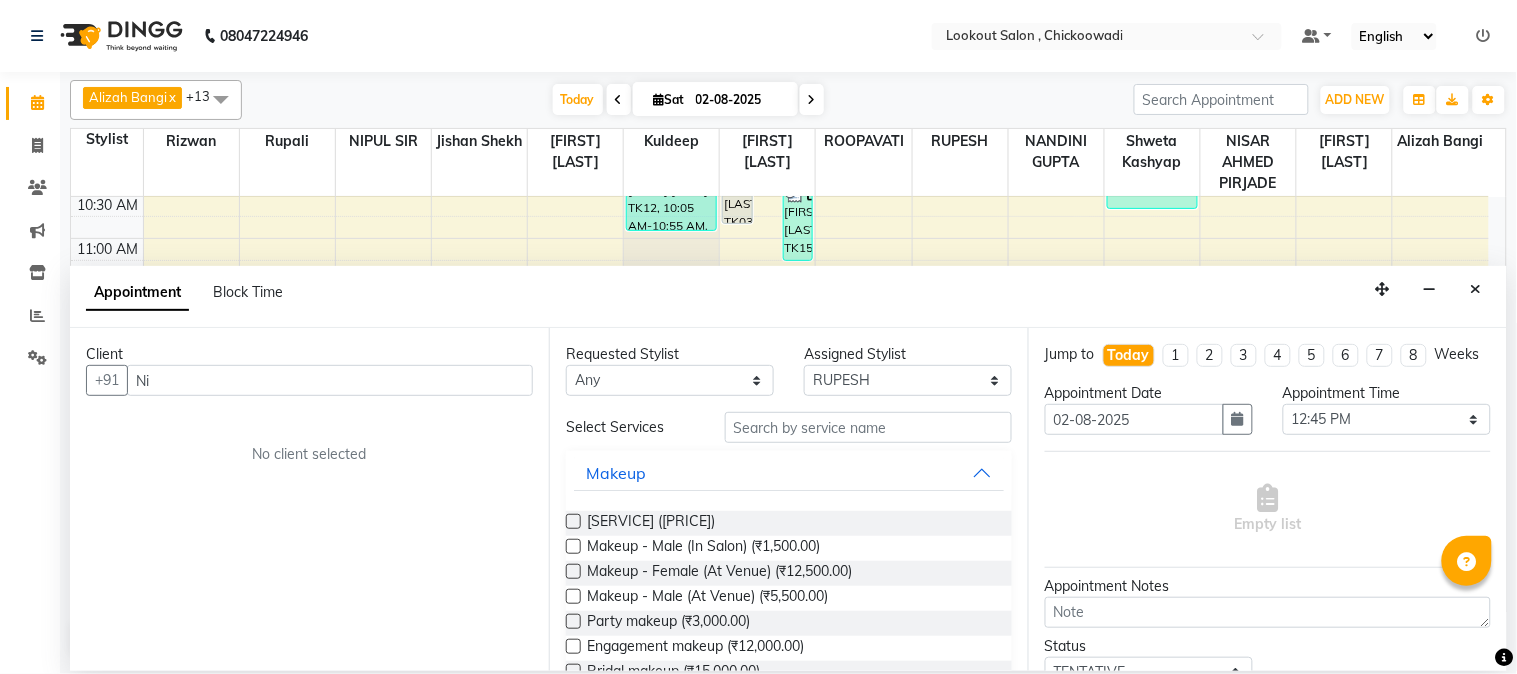 type on "N" 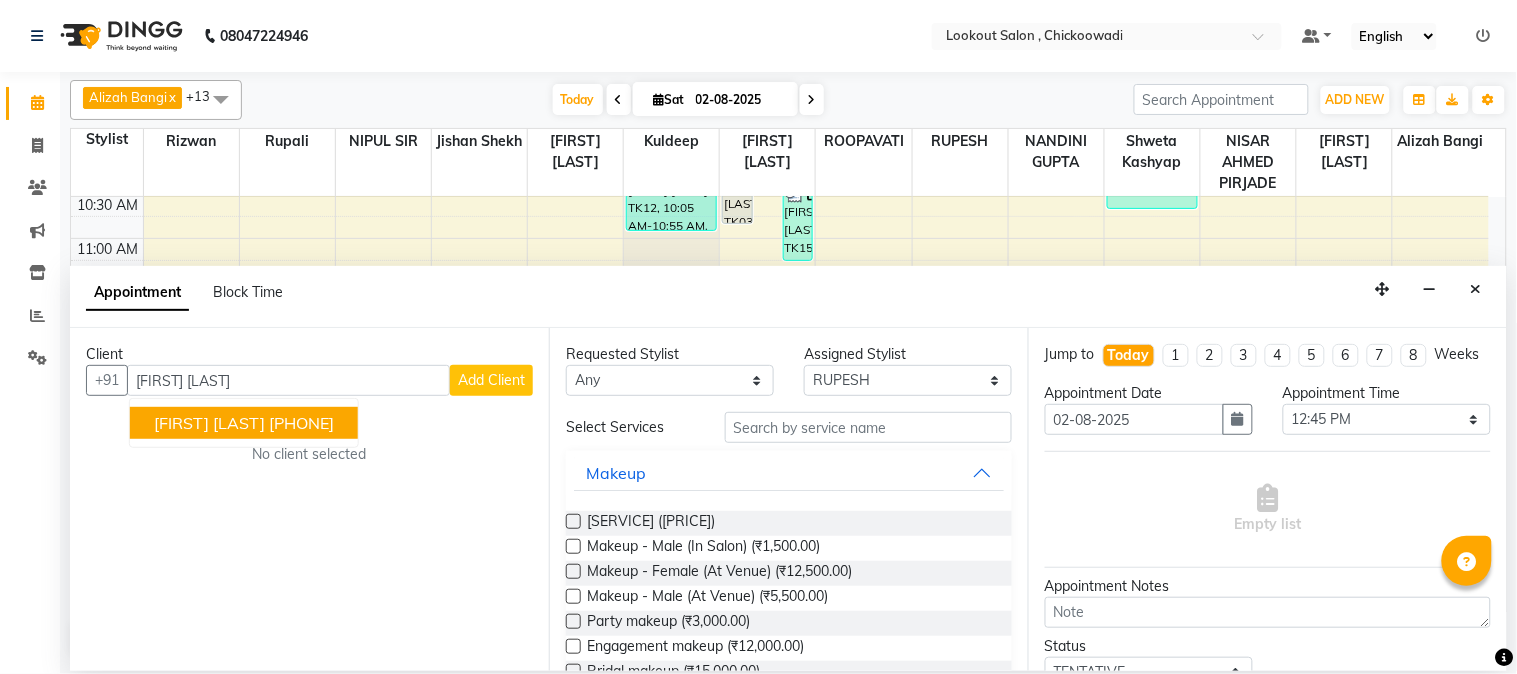 click on "[PHONE]" at bounding box center [301, 423] 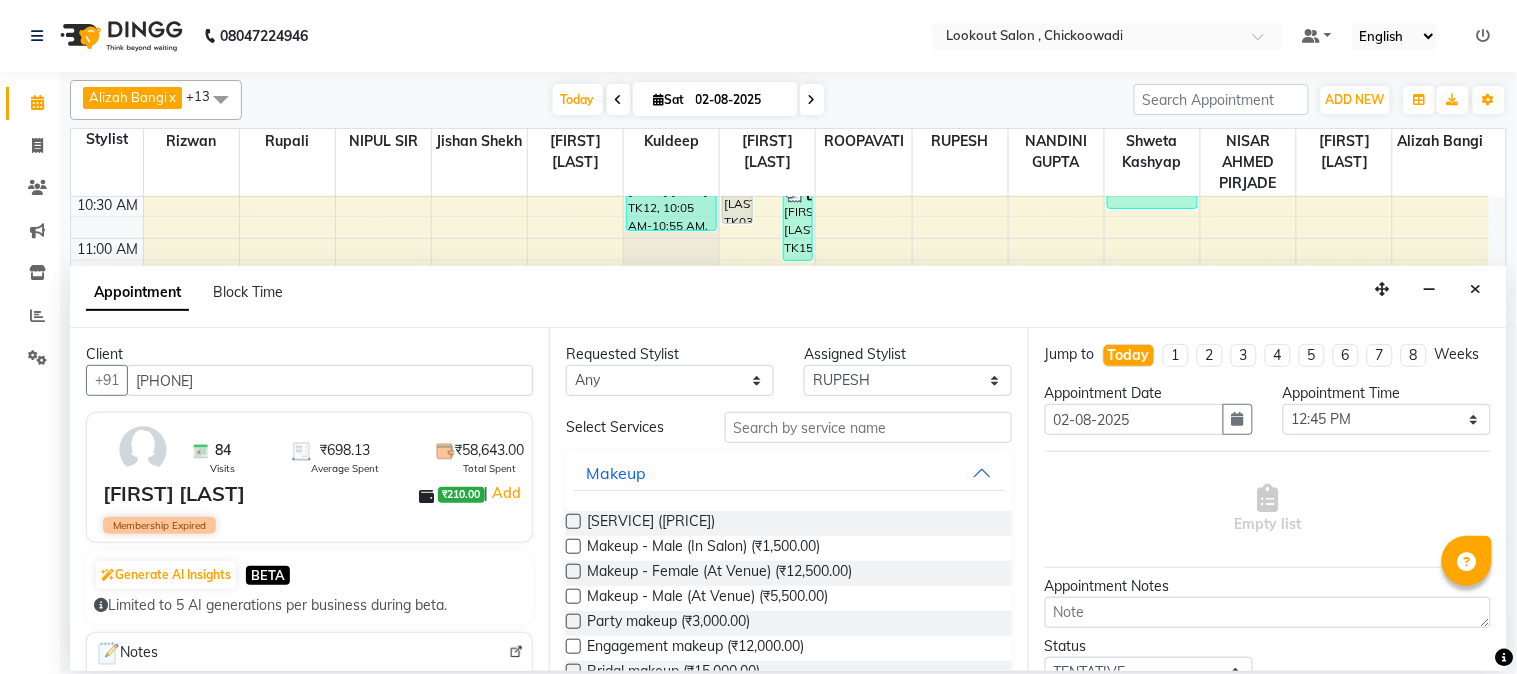type on "[PHONE]" 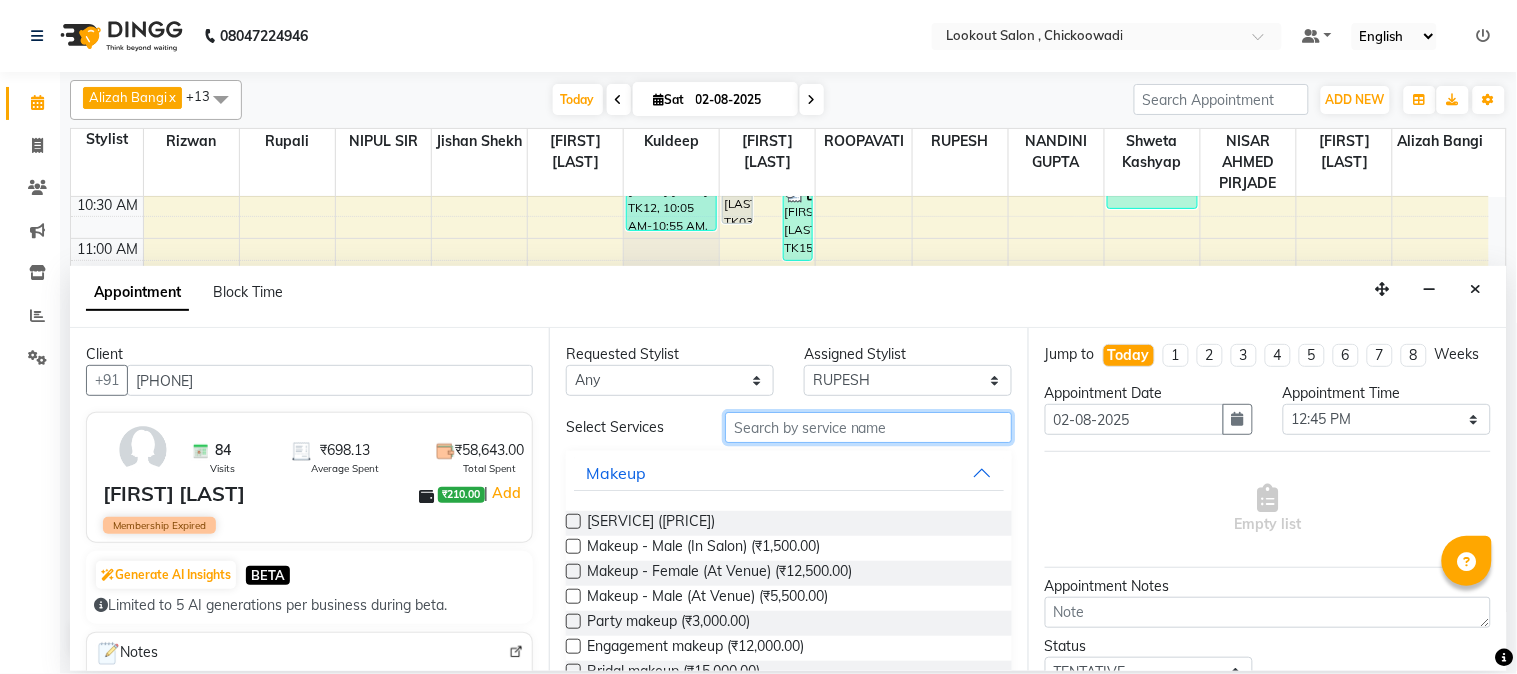 click at bounding box center [868, 427] 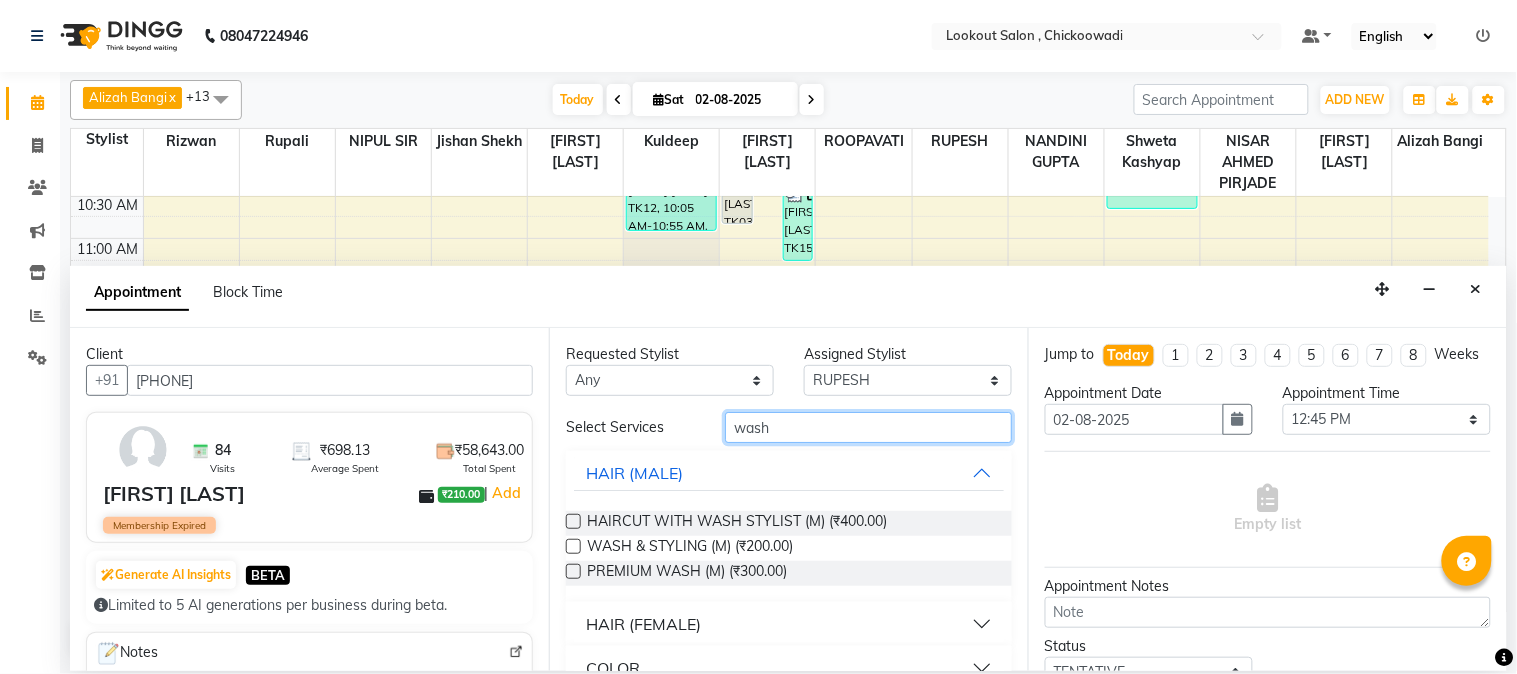 type on "wash" 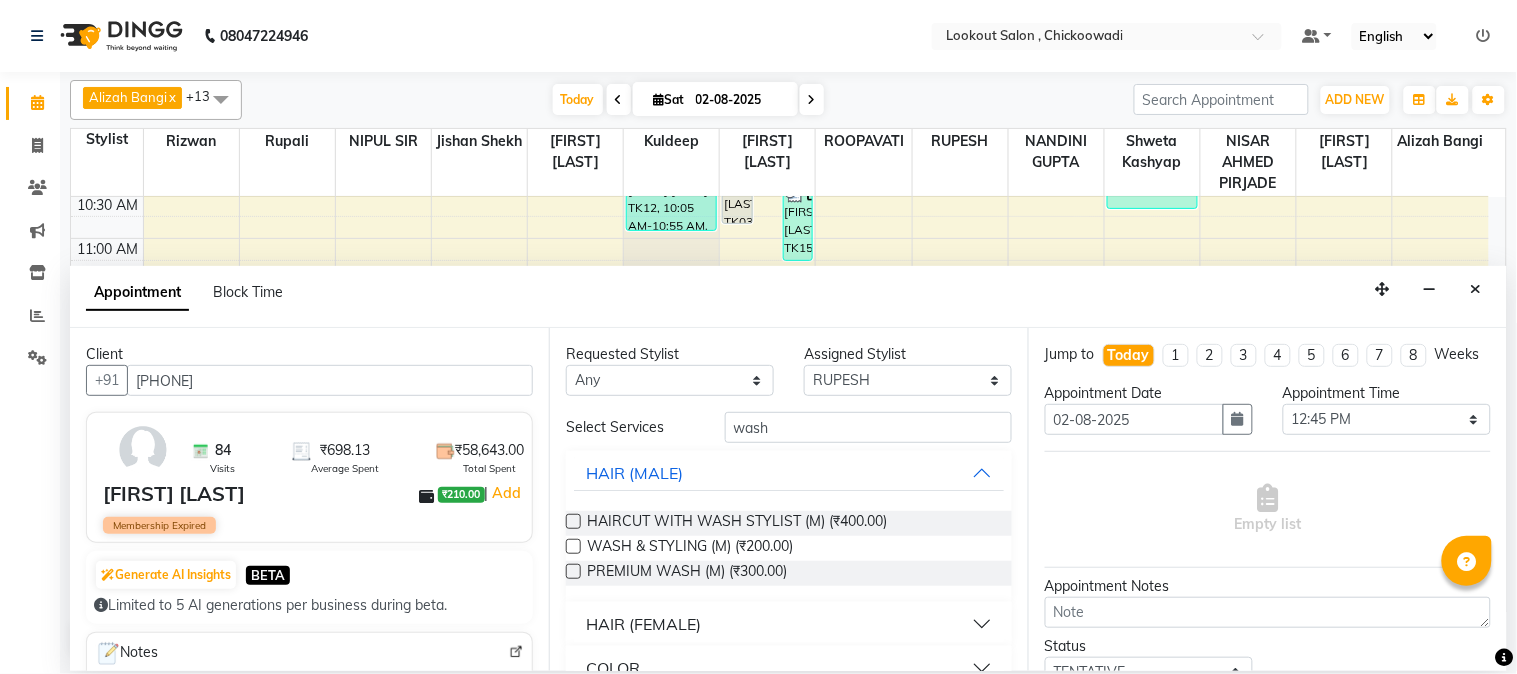click on "HAIR (FEMALE)" at bounding box center (643, 624) 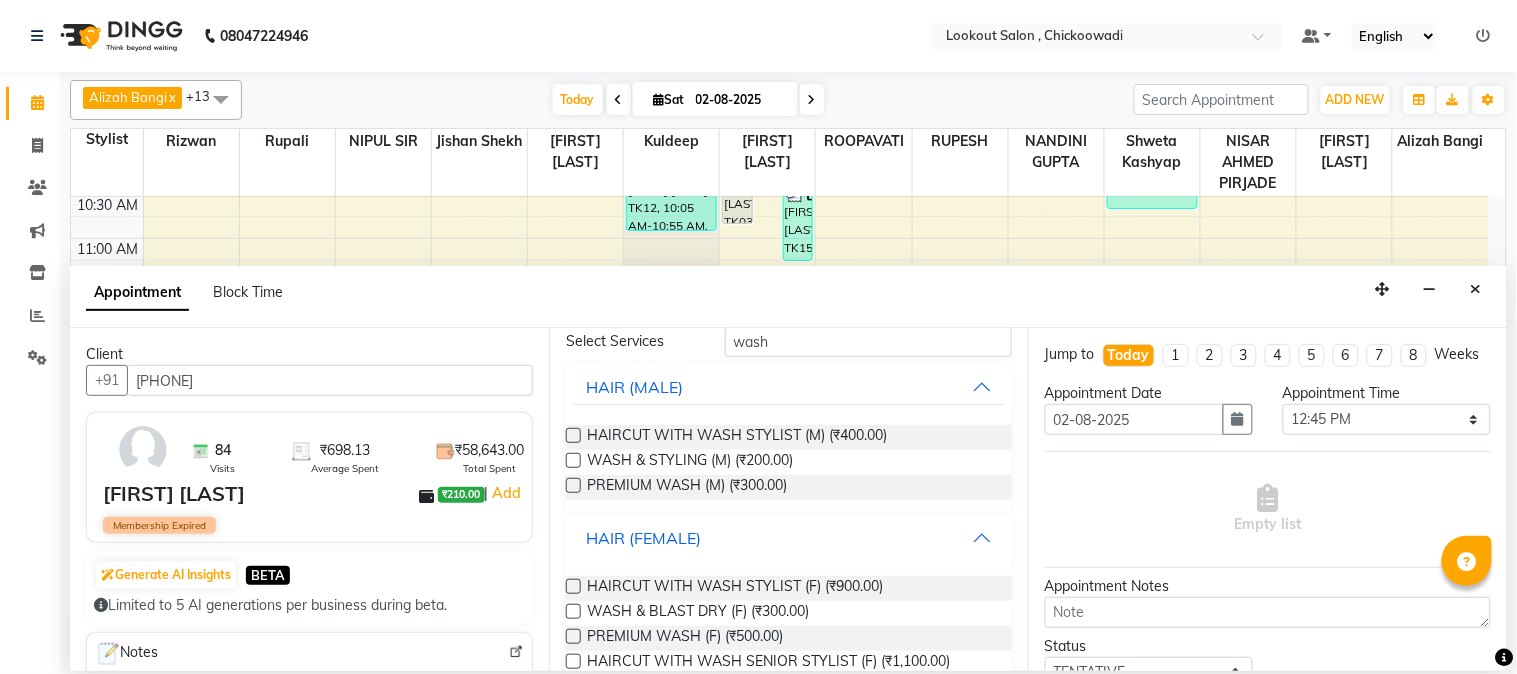 scroll, scrollTop: 111, scrollLeft: 0, axis: vertical 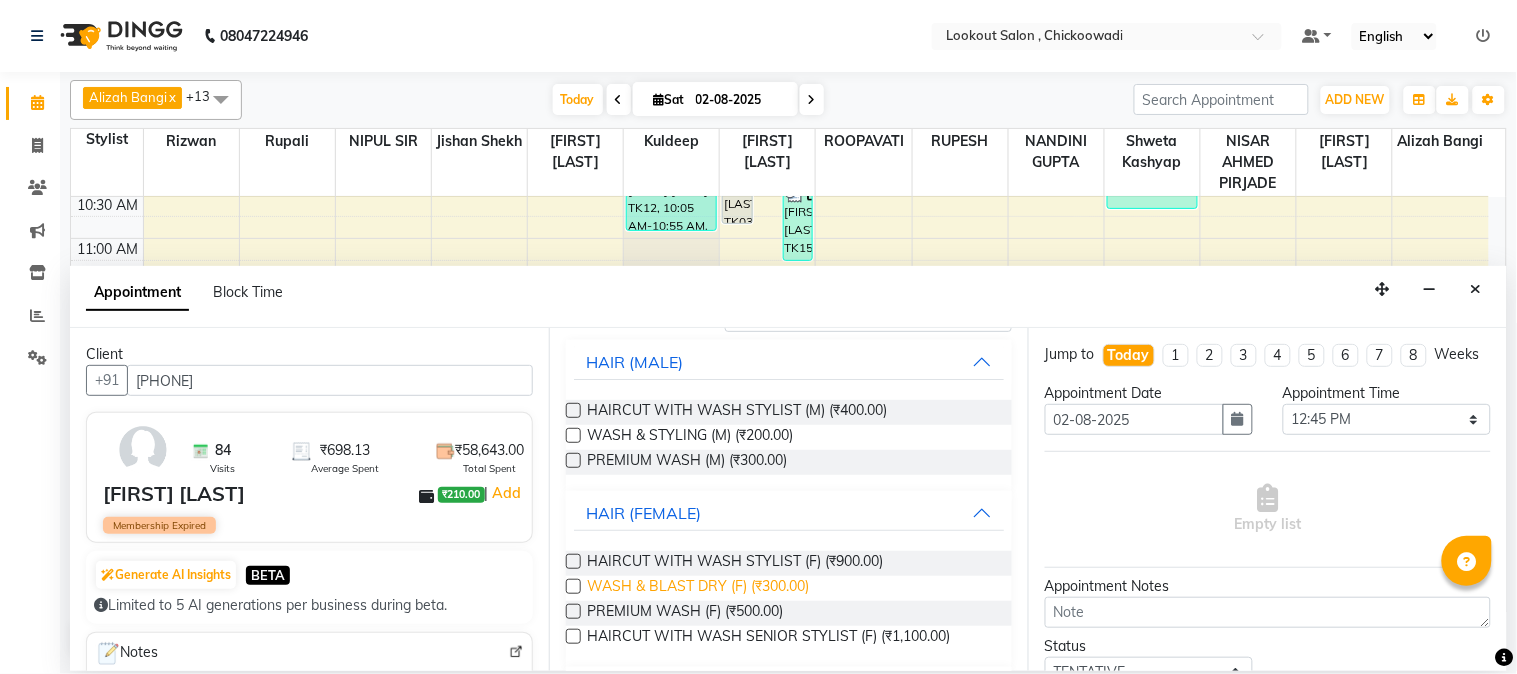 click on "WASH & BLAST DRY (F) (₹300.00)" at bounding box center [698, 588] 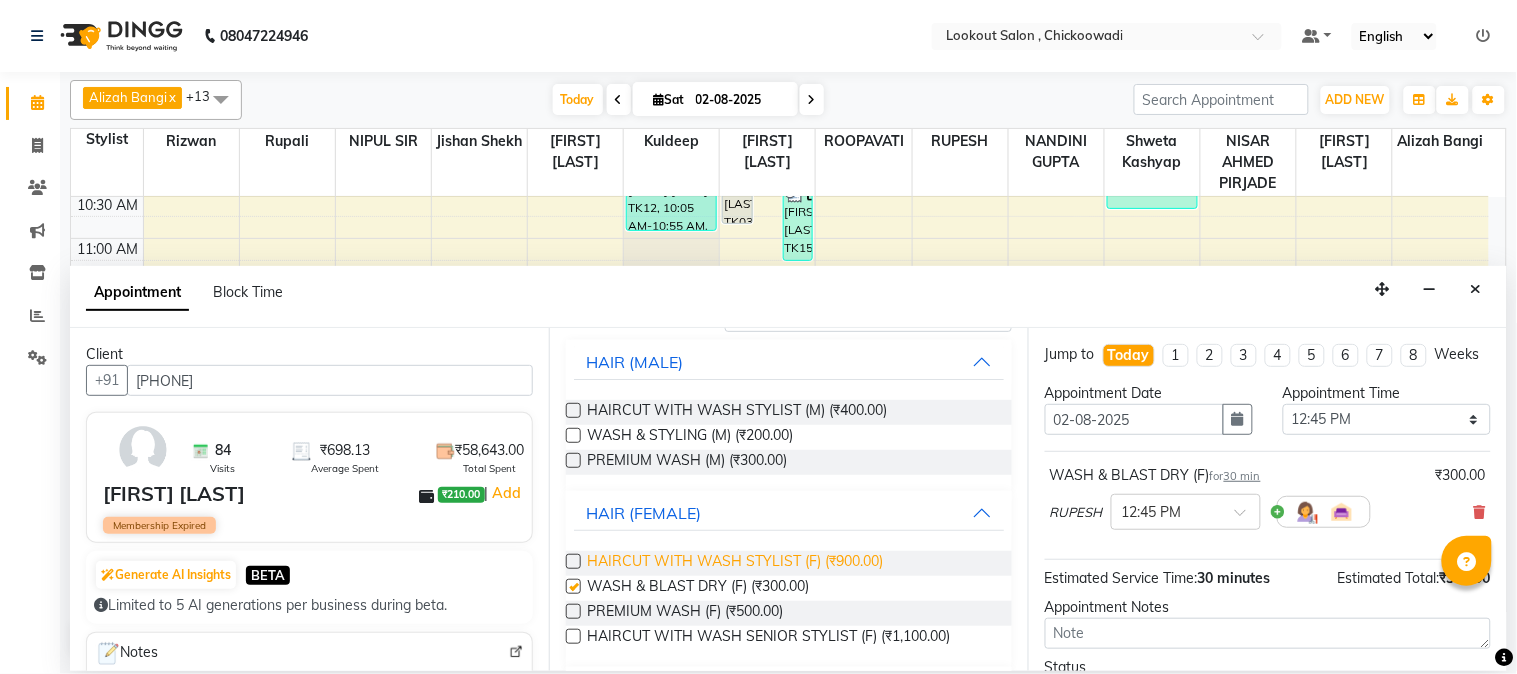 checkbox on "false" 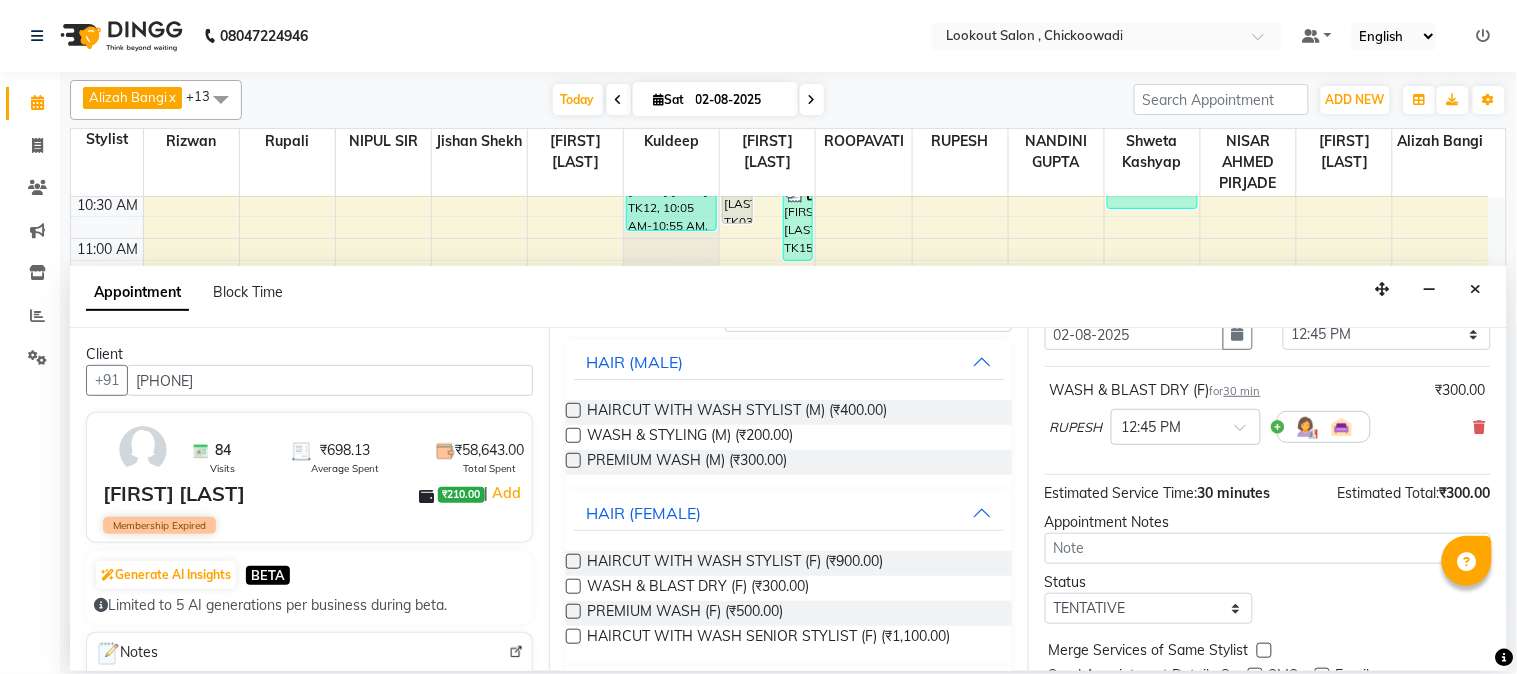 scroll, scrollTop: 183, scrollLeft: 0, axis: vertical 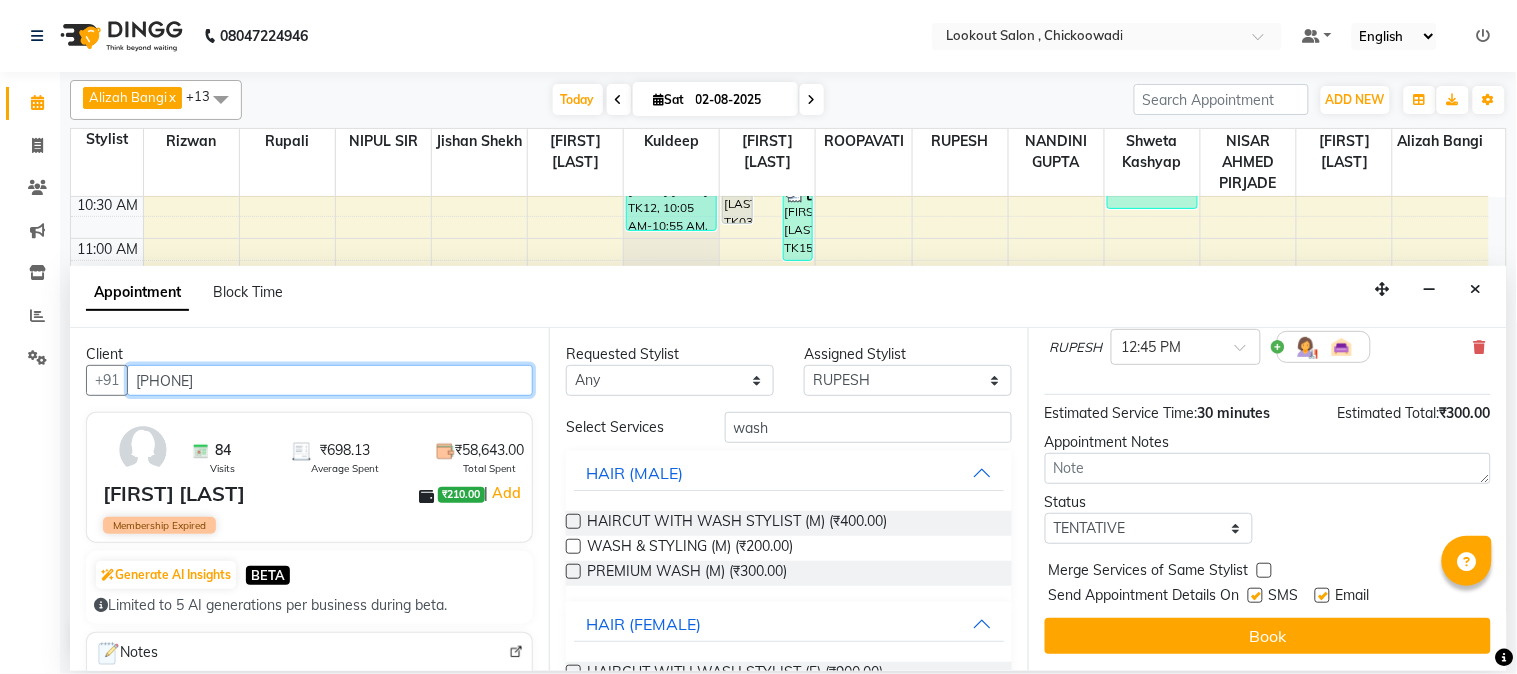 drag, startPoint x: 222, startPoint y: 380, endPoint x: 248, endPoint y: 380, distance: 26 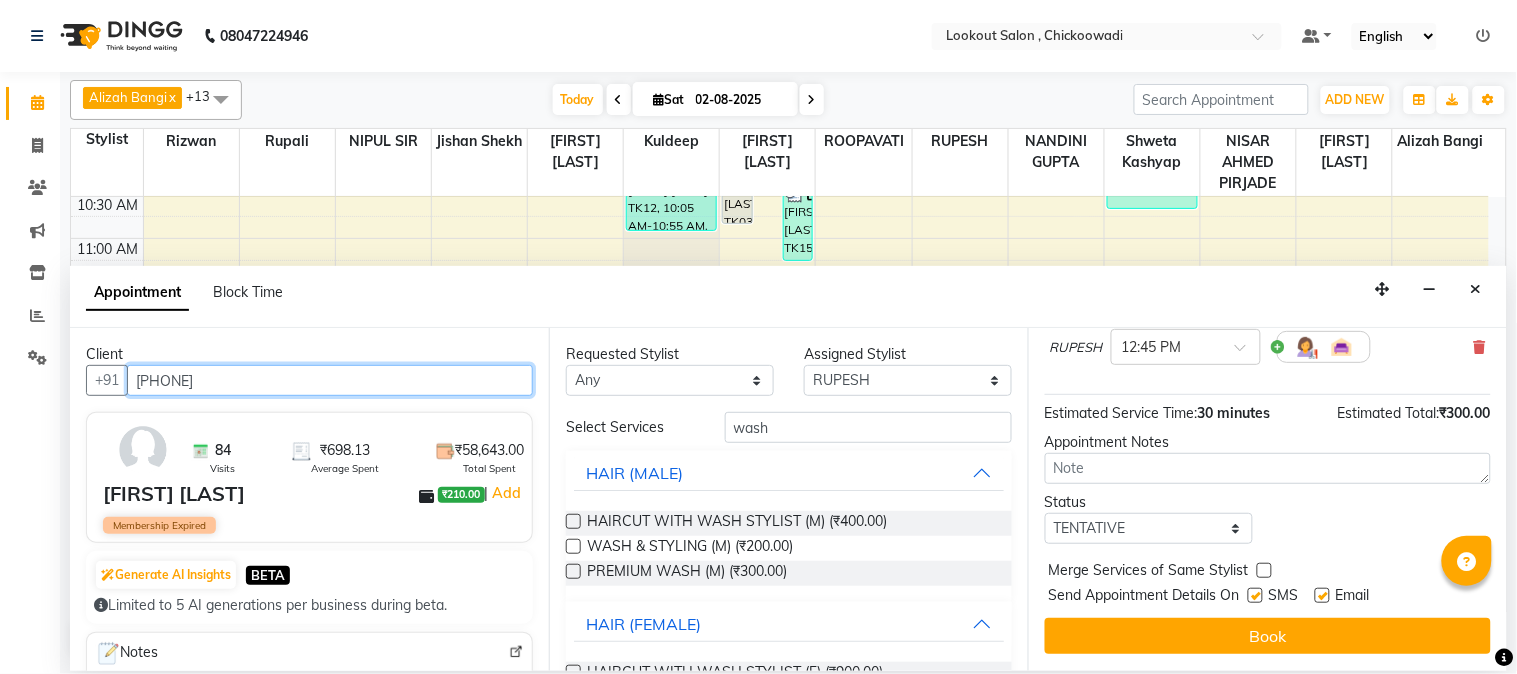 drag, startPoint x: 225, startPoint y: 377, endPoint x: 141, endPoint y: 377, distance: 84 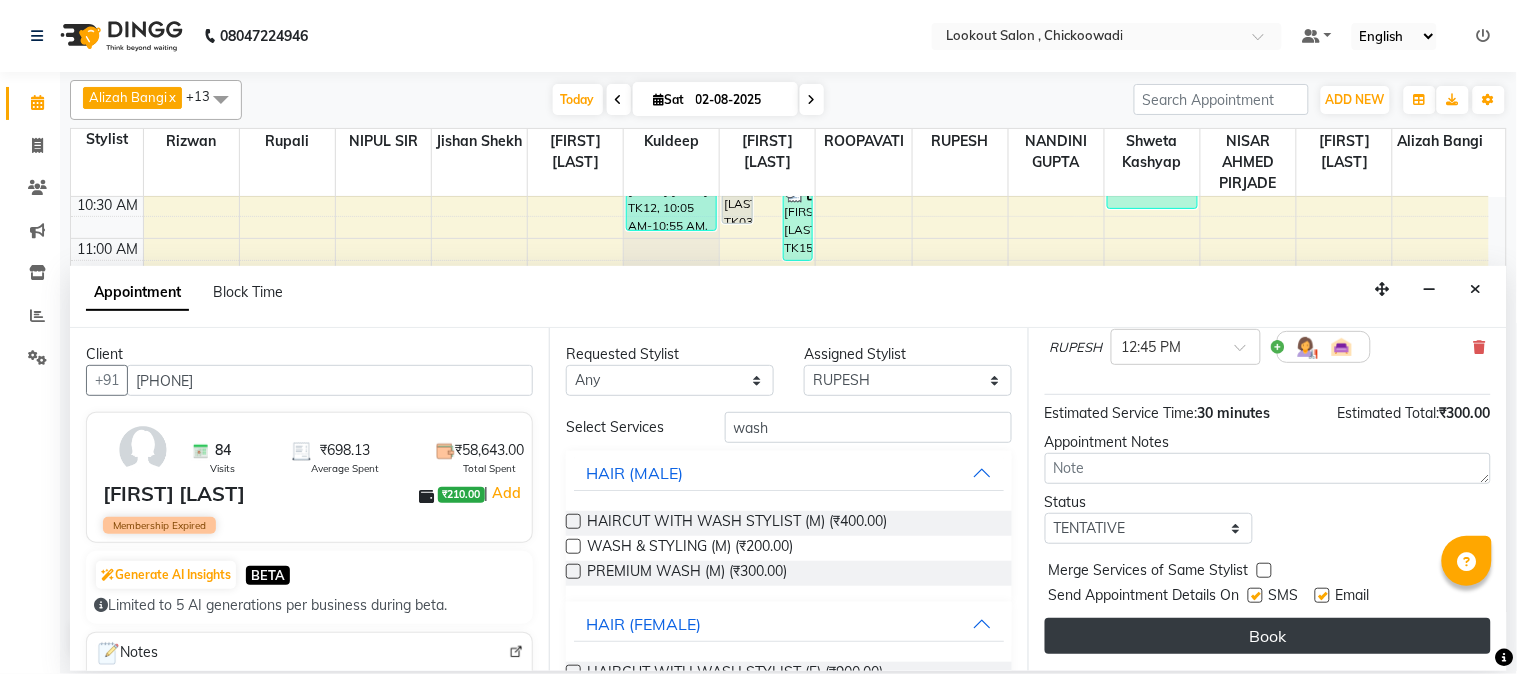 click on "Book" at bounding box center [1268, 636] 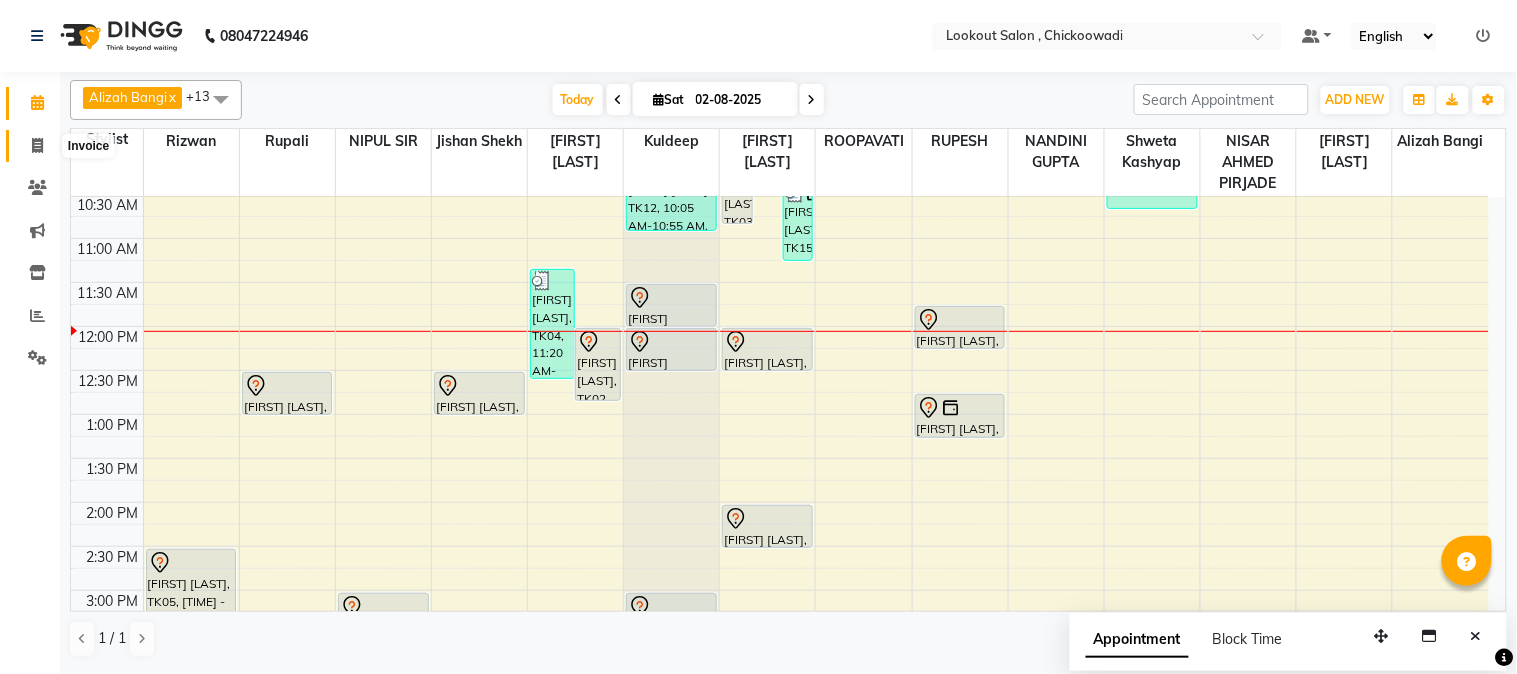 click 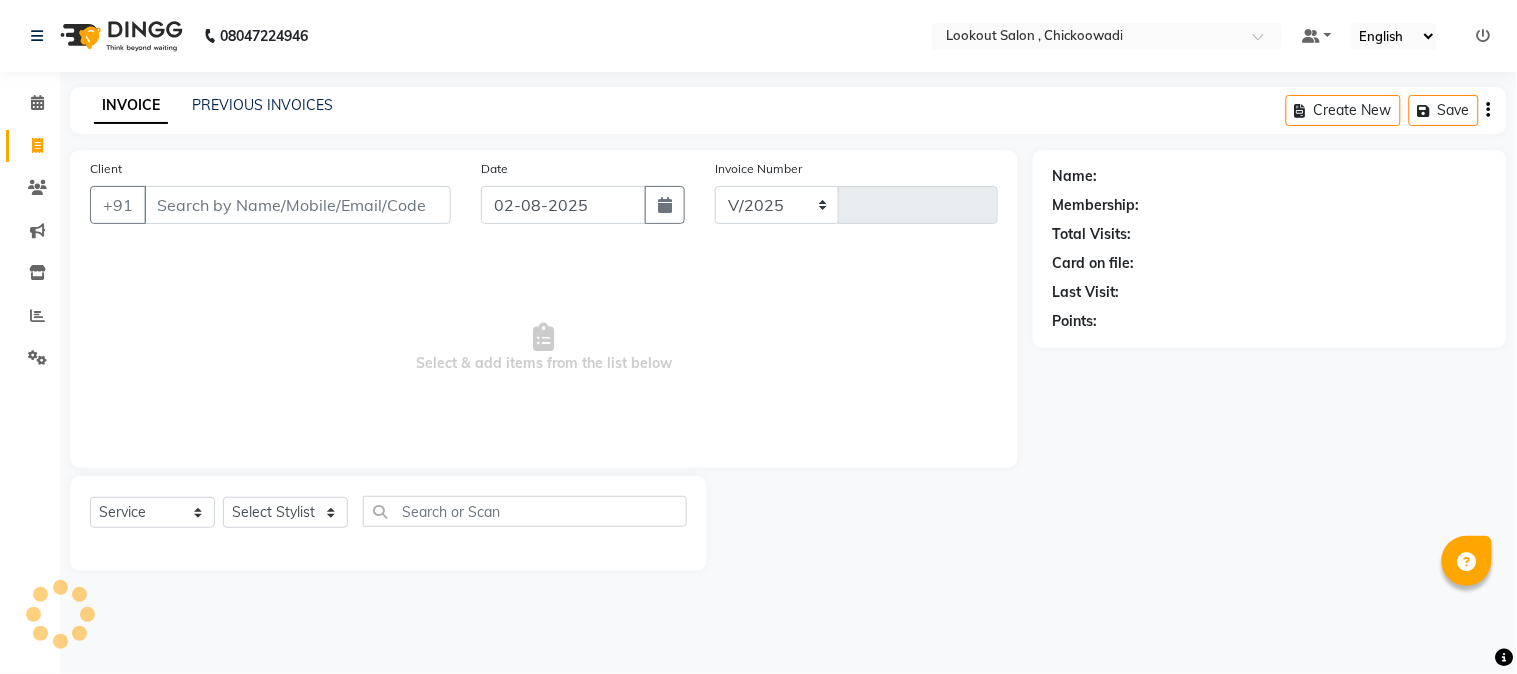 select on "151" 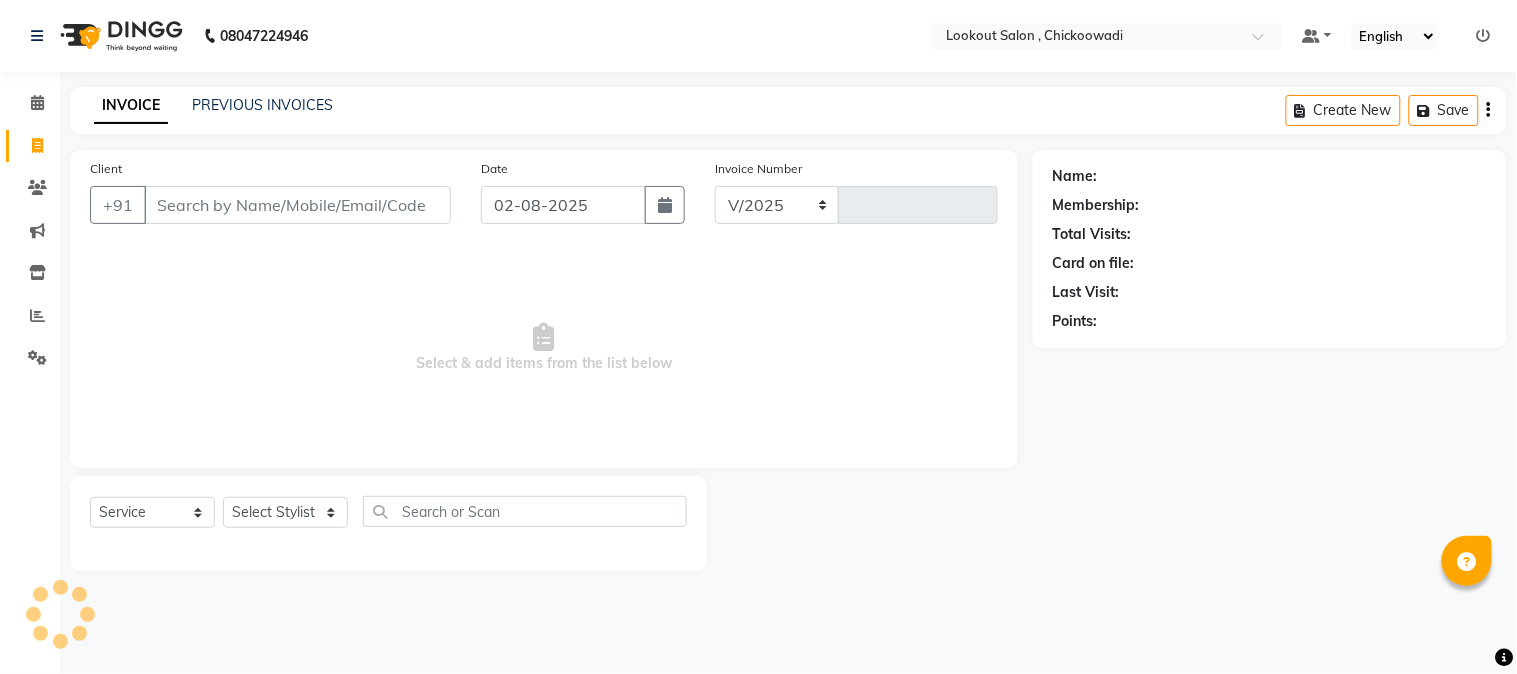 type on "4904" 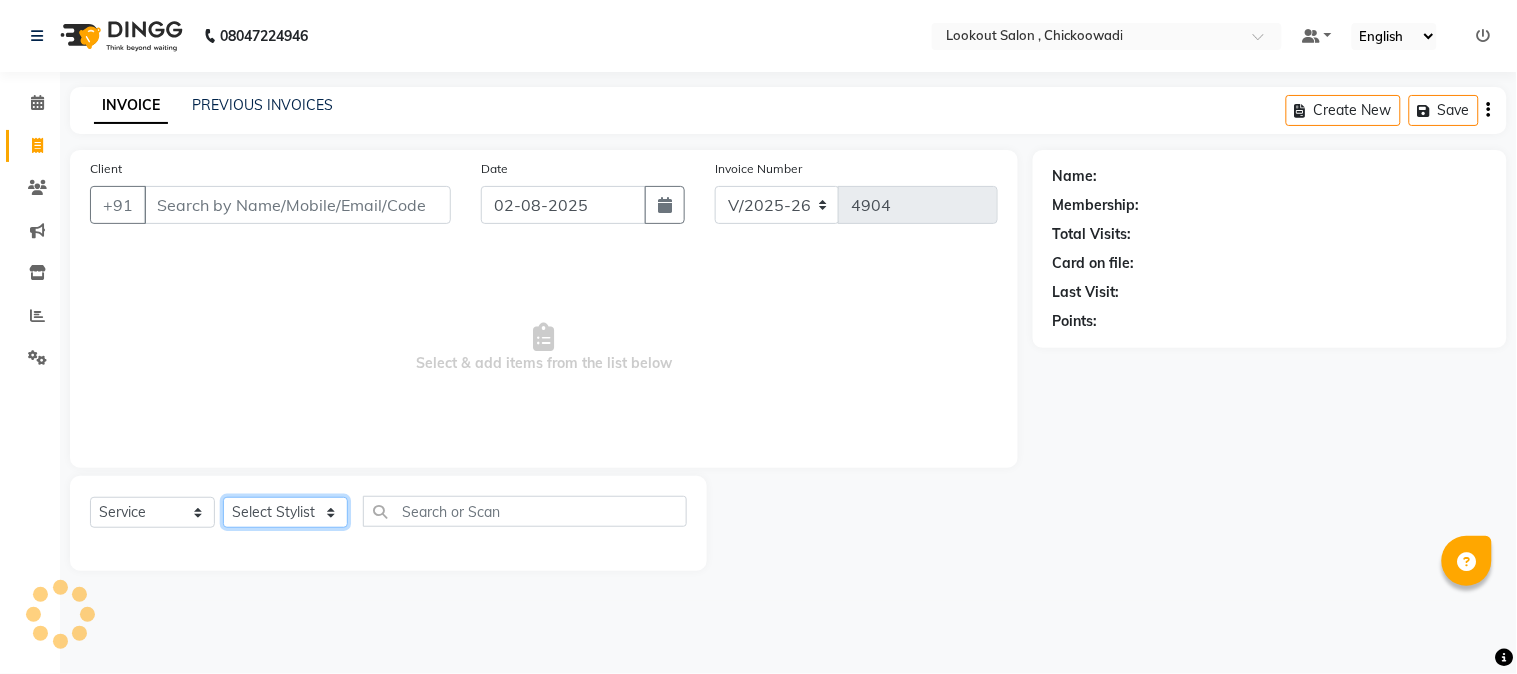 click on "Select Stylist" 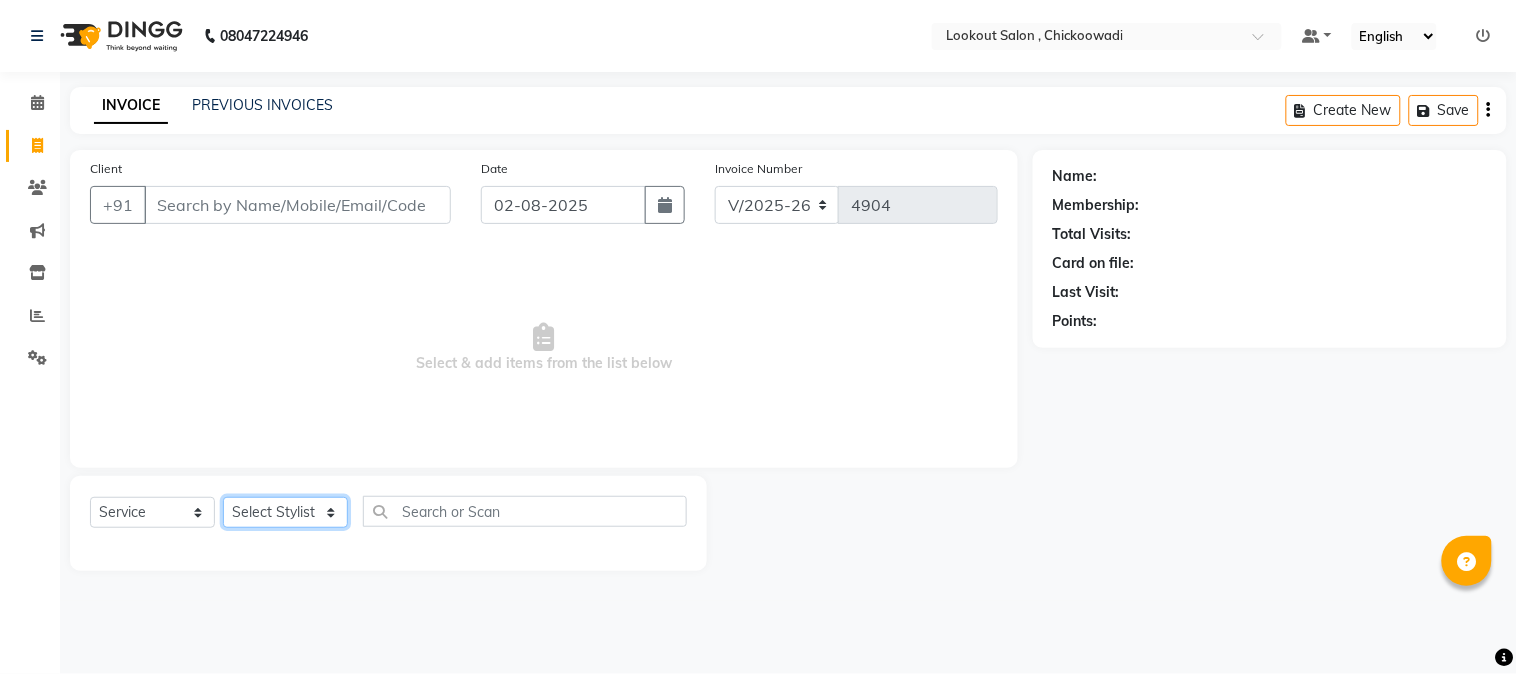 select on "20721" 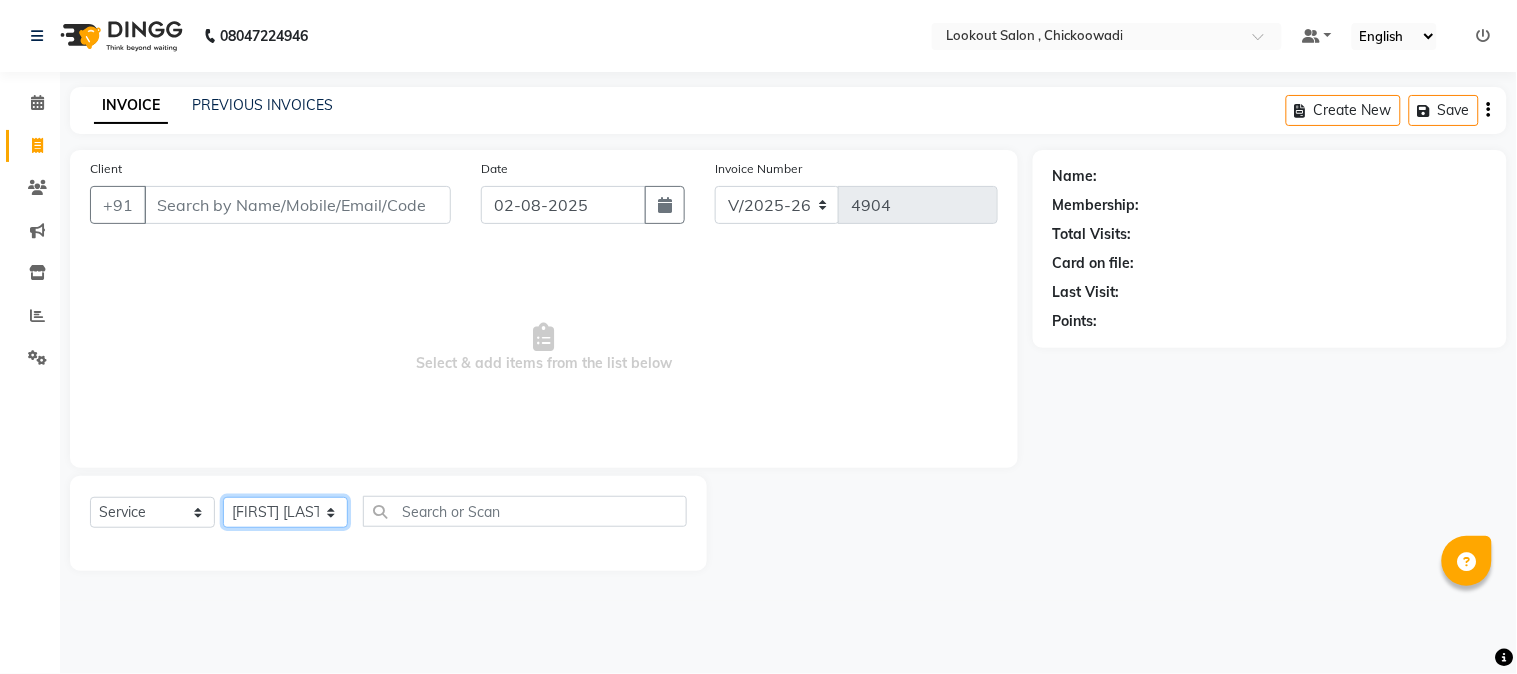 click on "Select Stylist [FIRST] [LAST] [FIRST] [LAST] [FIRST] [LAST] [FIRST] [FIRST] [LAST] [FIRST] [LAST] [FIRST] [LAST] [FIRST] [LAST] [FIRST] [FIRST] [FIRST] [FIRST] [FIRST] [FIRST] [FIRST] [FIRST] [FIRST] [FIRST]" 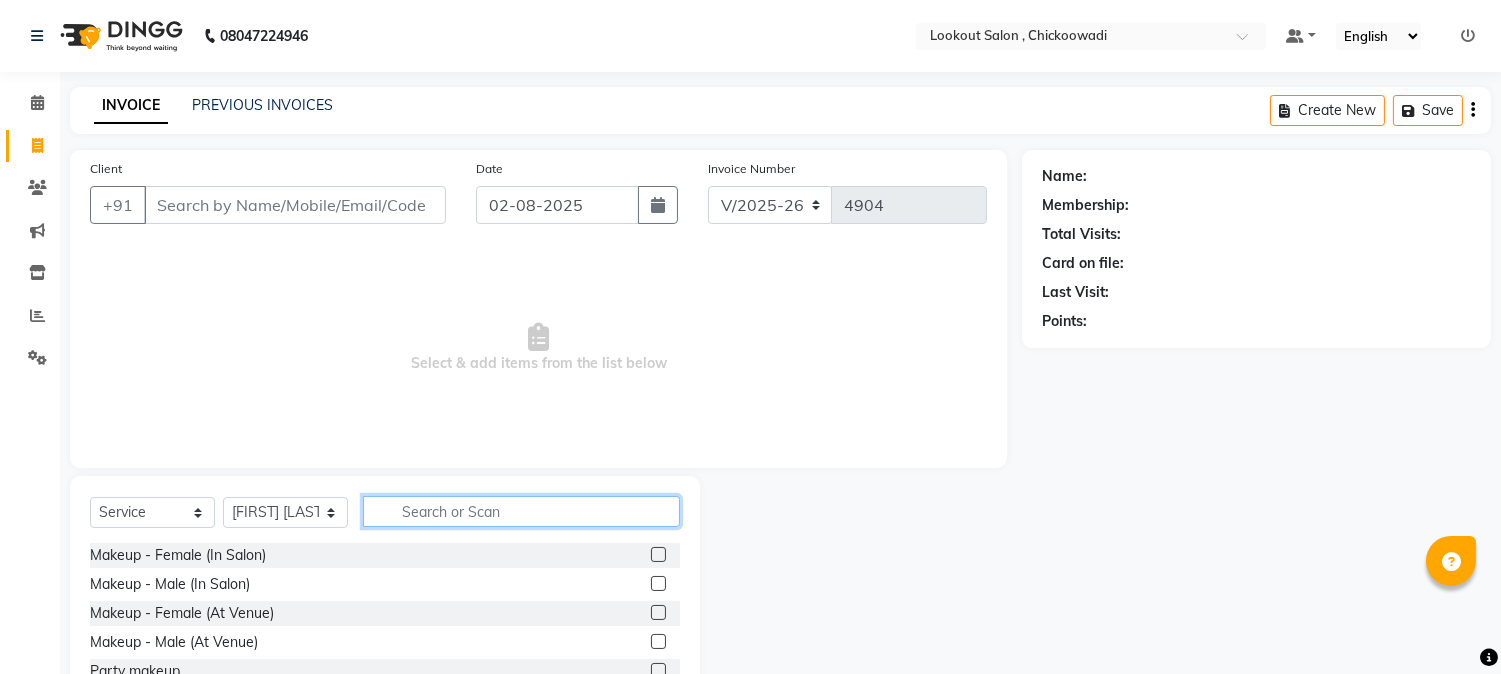click 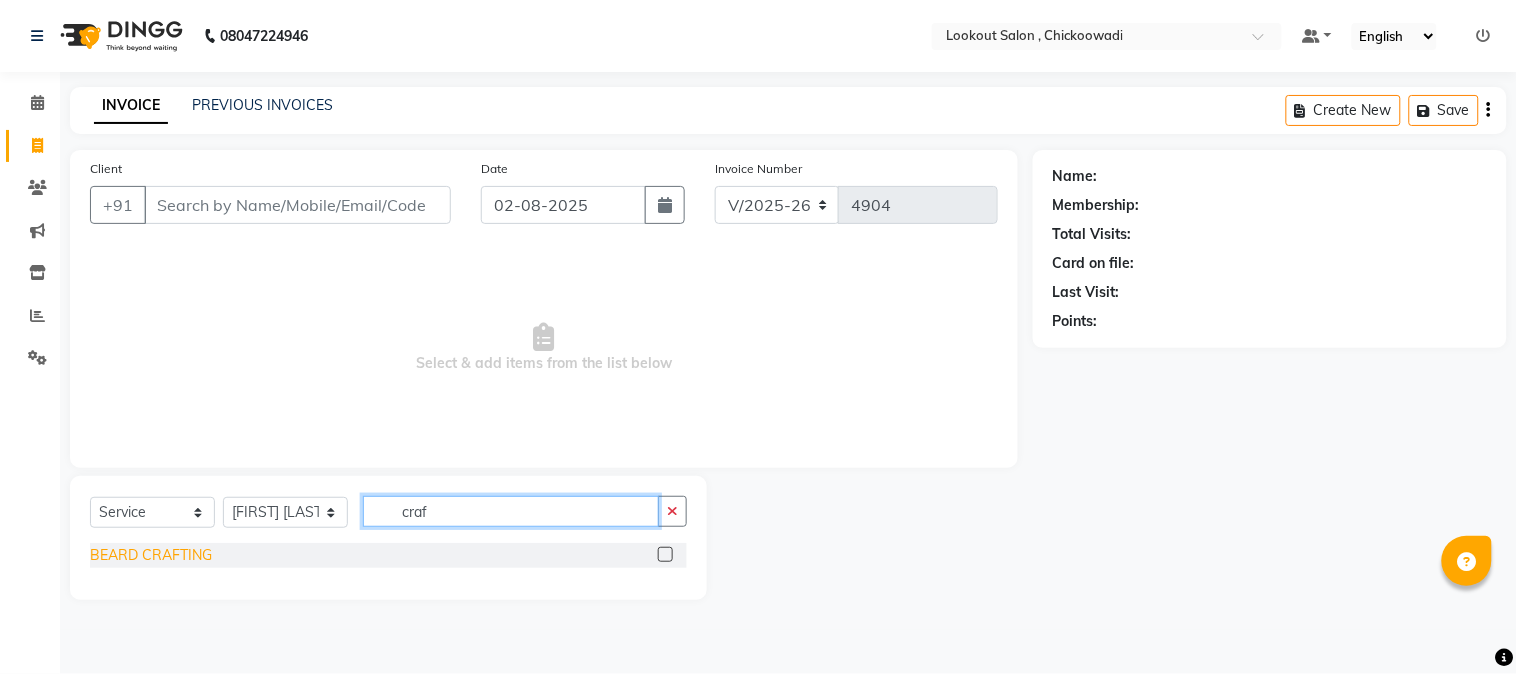 type on "craf" 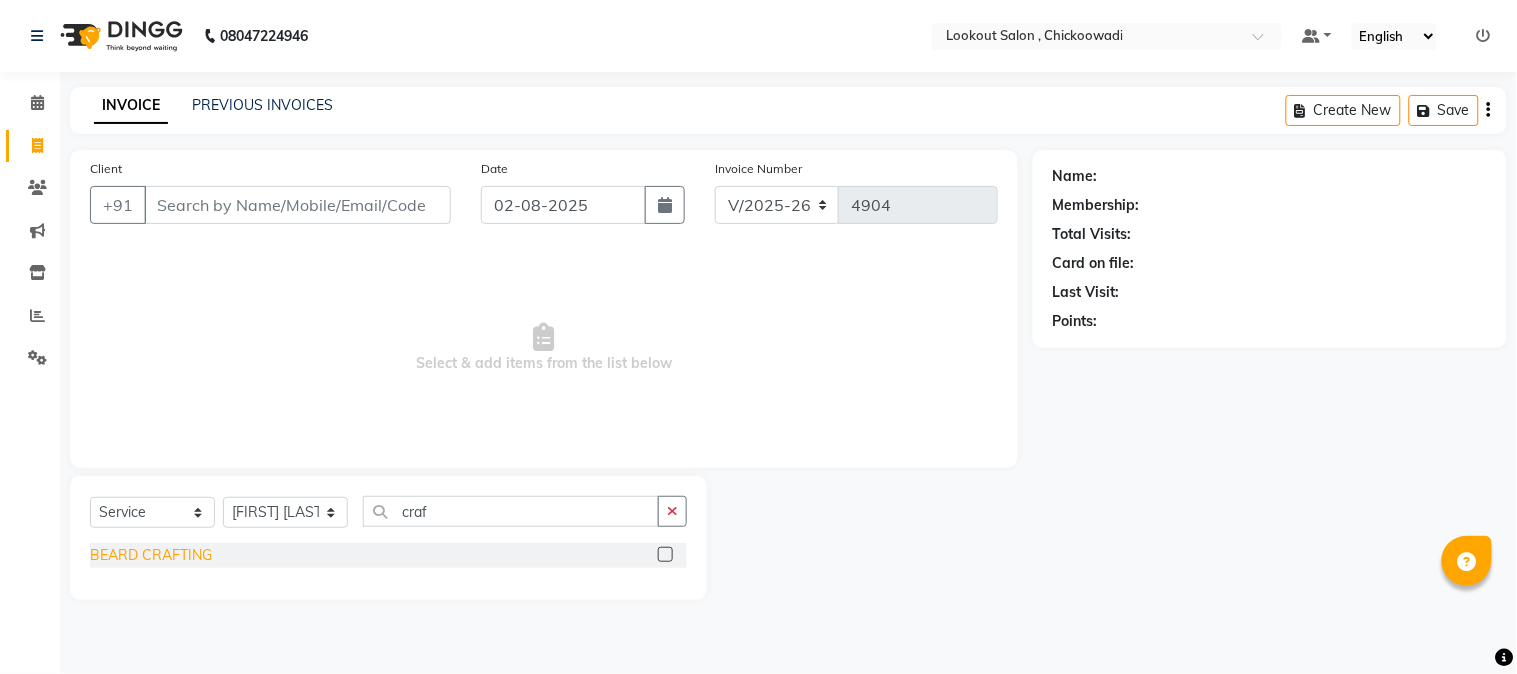 click on "BEARD CRAFTING" 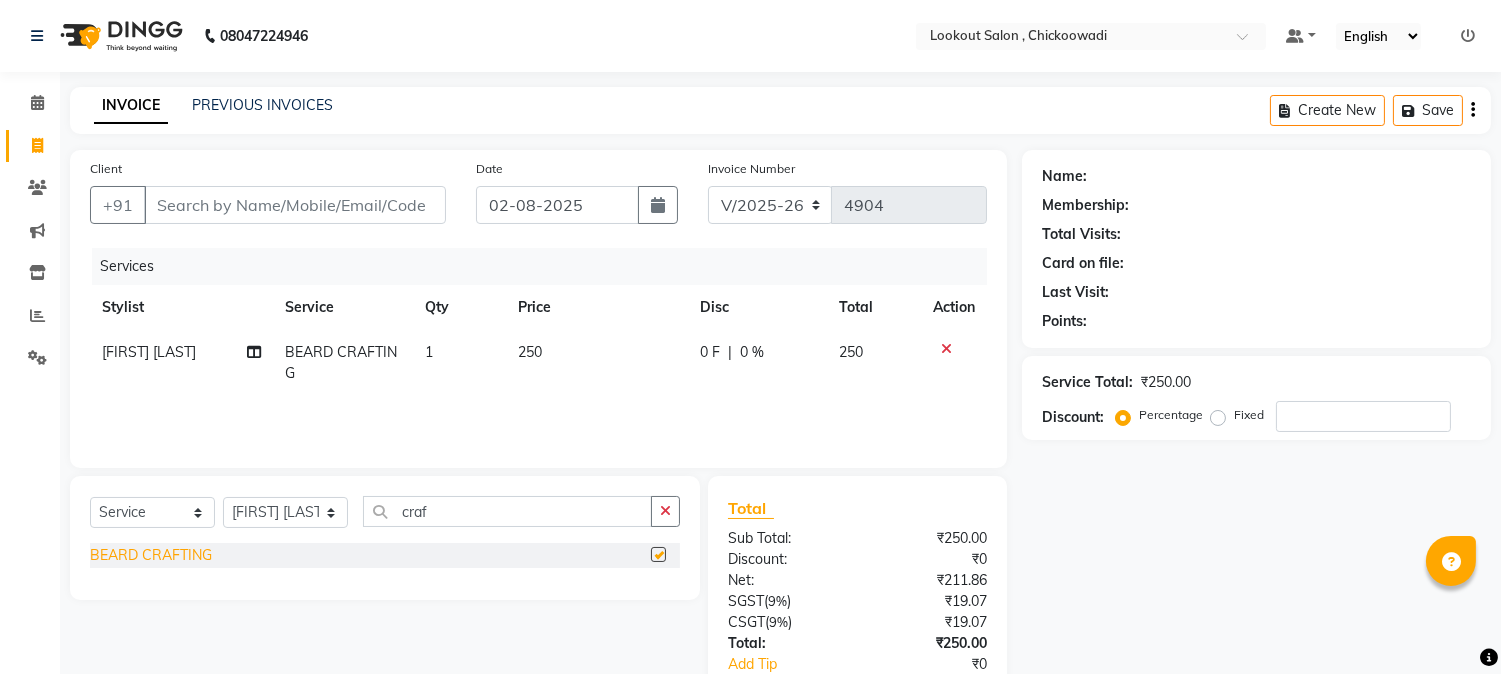 checkbox on "false" 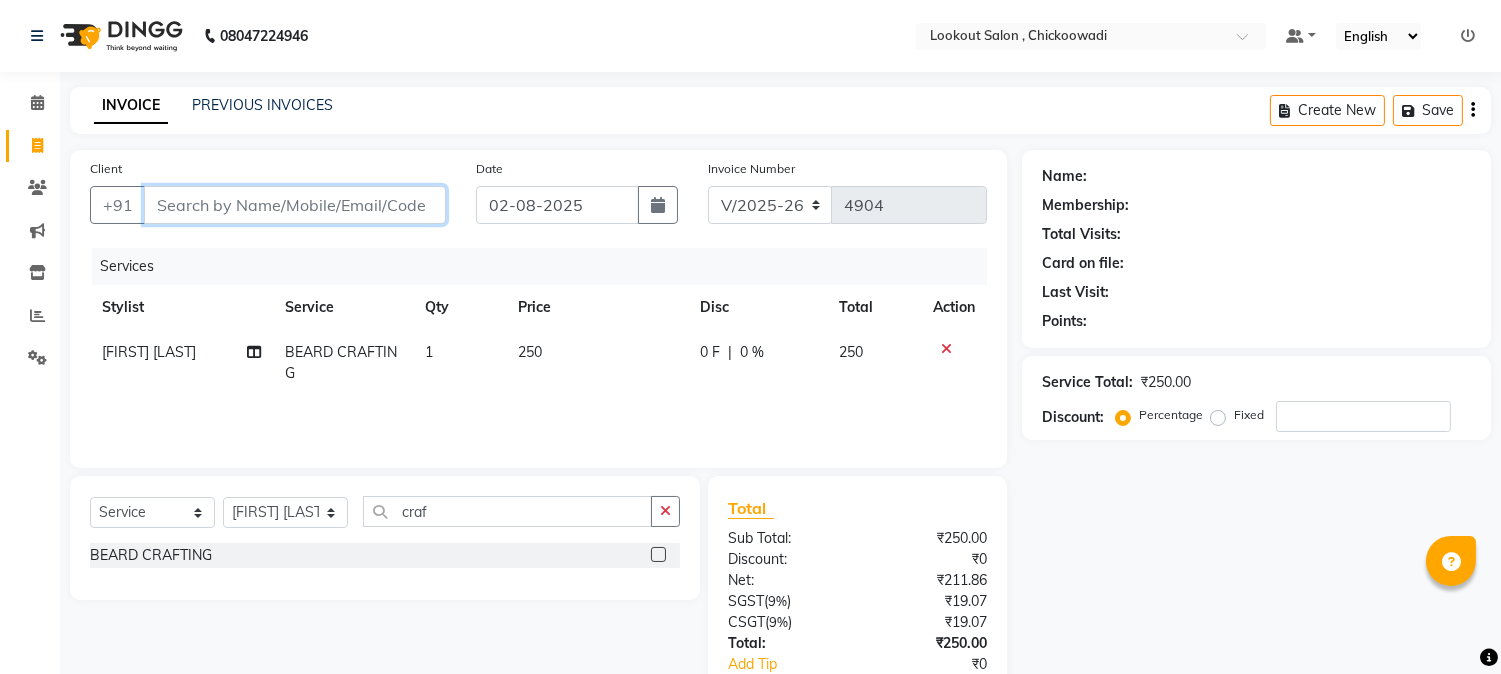 click on "Client" at bounding box center [295, 205] 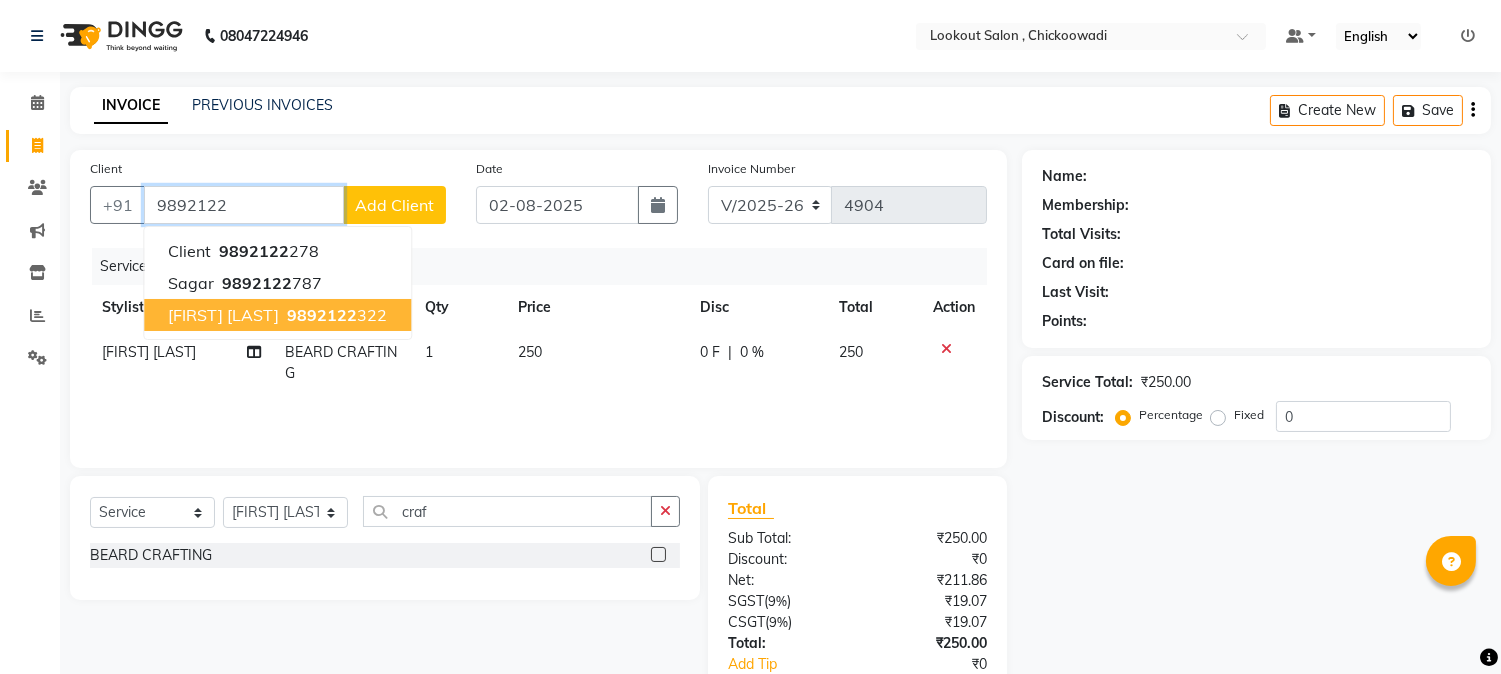 click on "9892122" at bounding box center [322, 315] 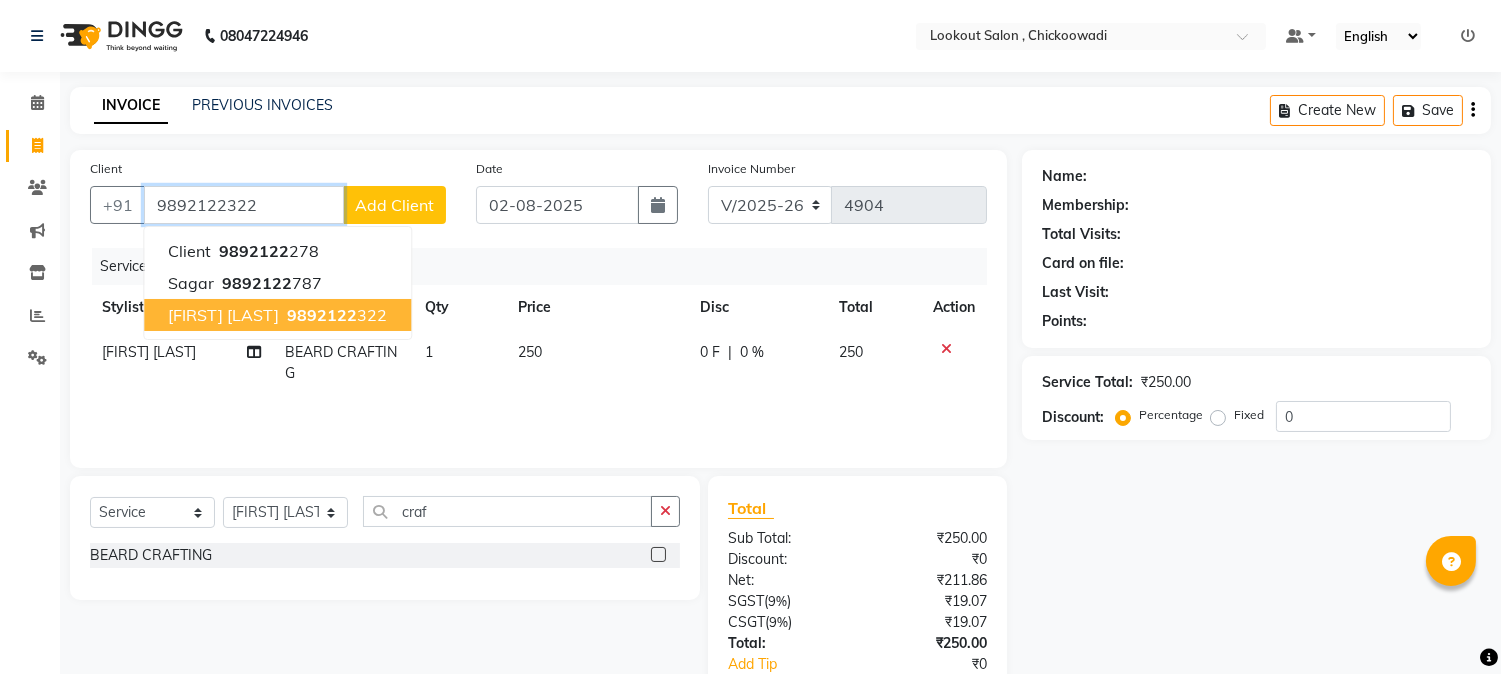type on "9892122322" 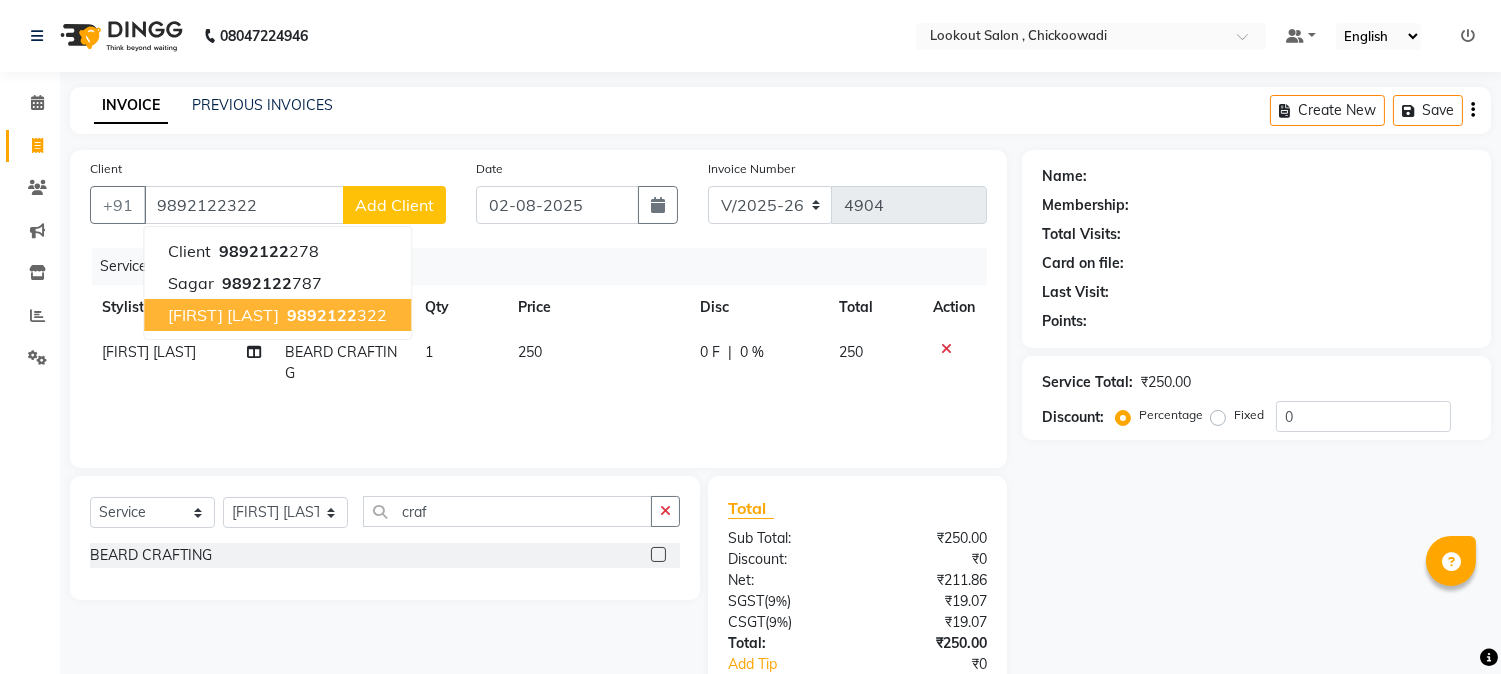 select on "1: Object" 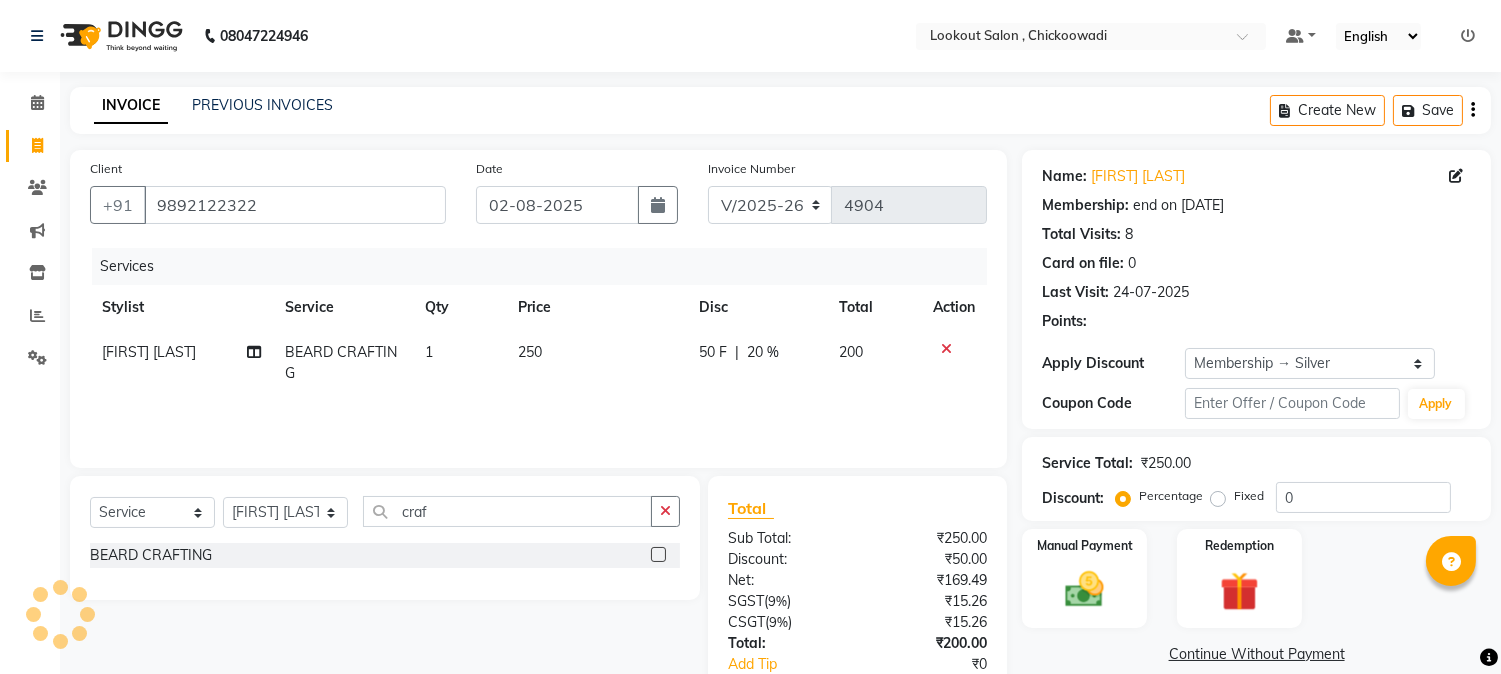 type on "20" 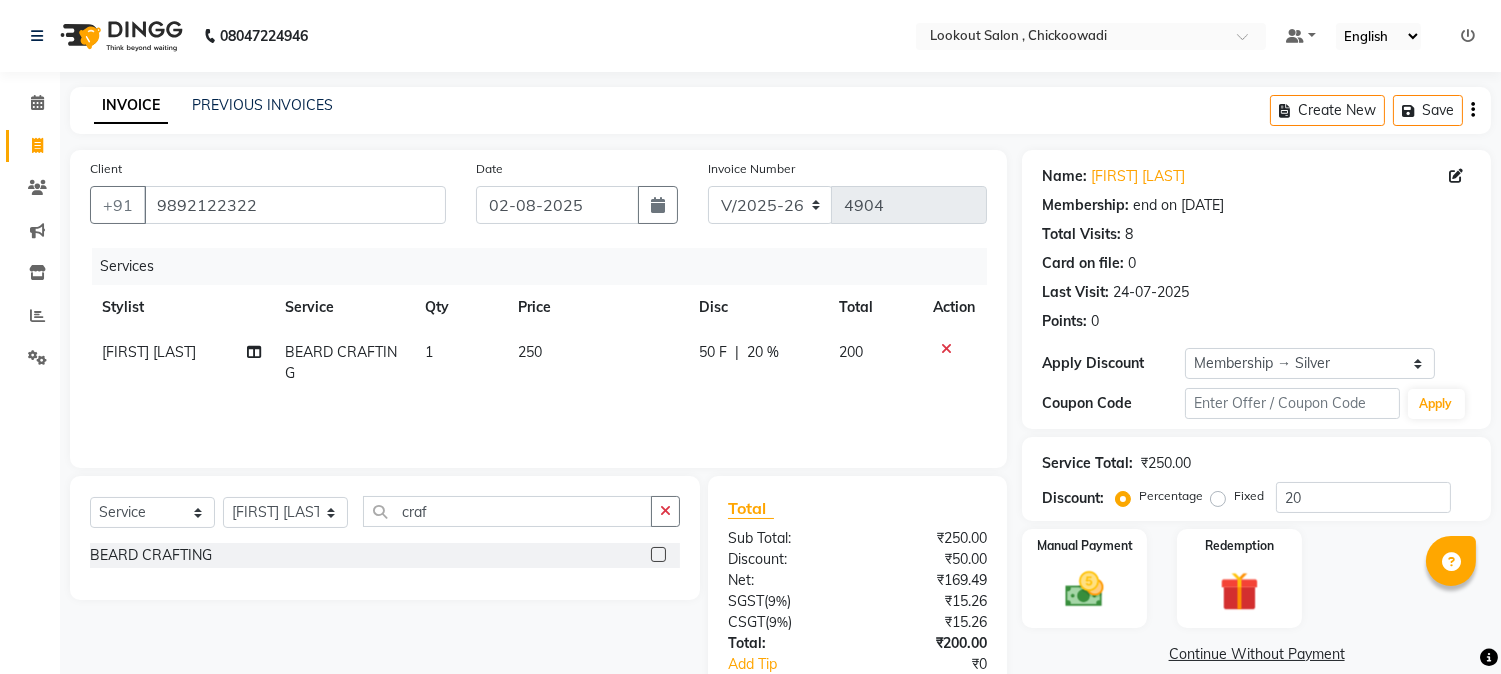 scroll, scrollTop: 125, scrollLeft: 0, axis: vertical 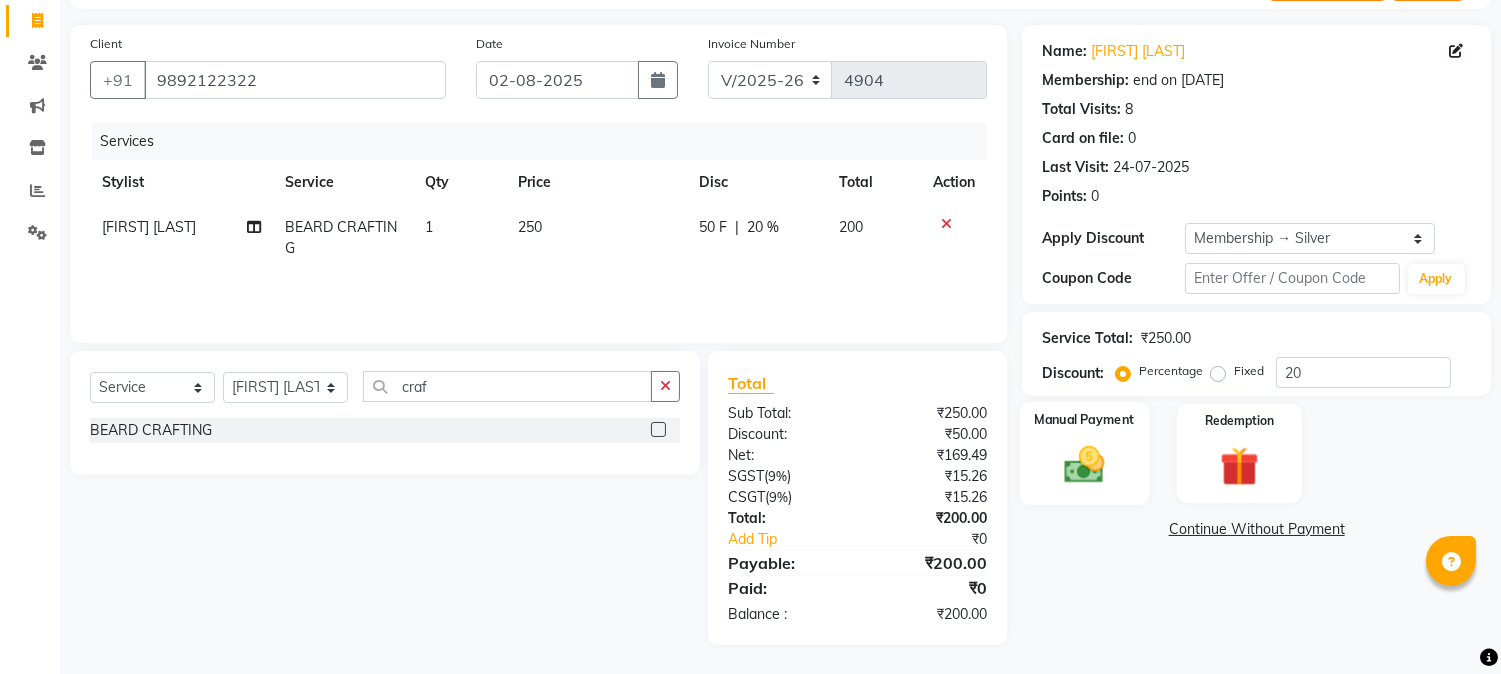 click 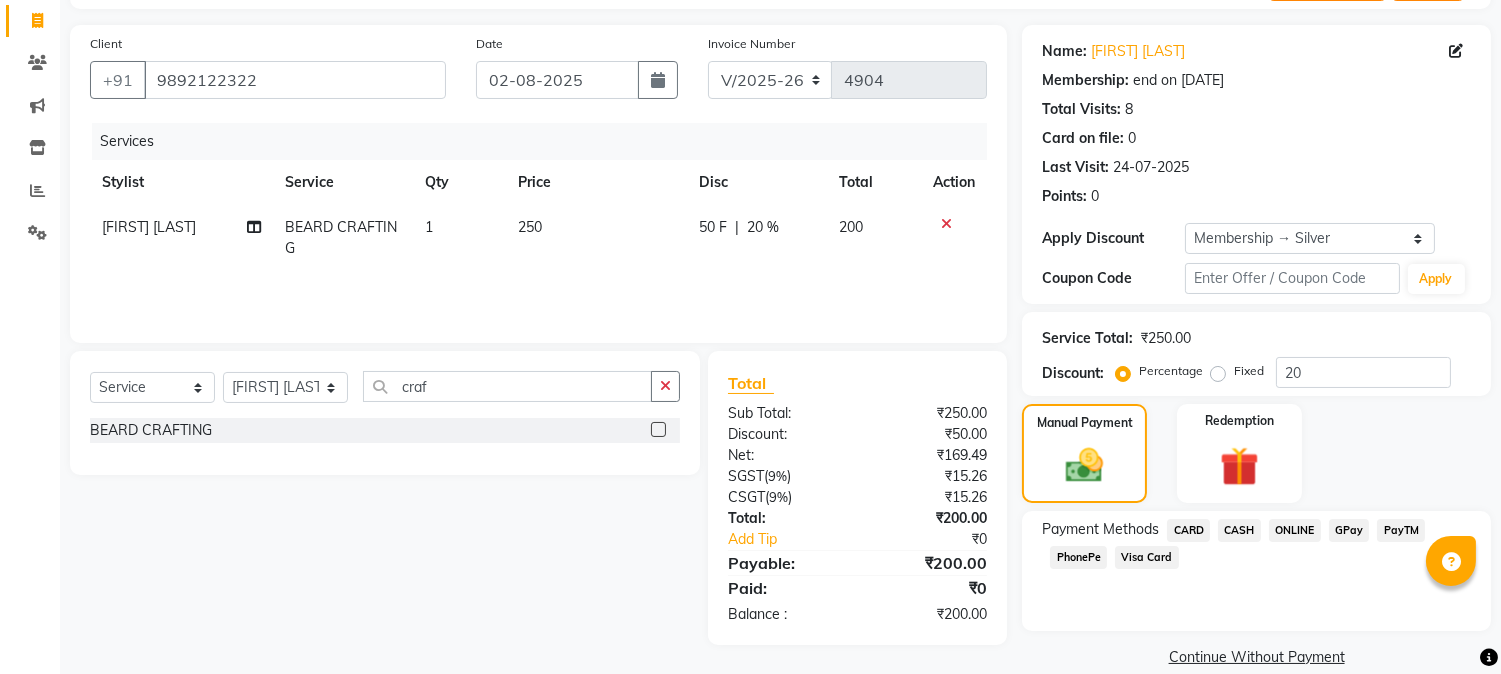 scroll, scrollTop: 152, scrollLeft: 0, axis: vertical 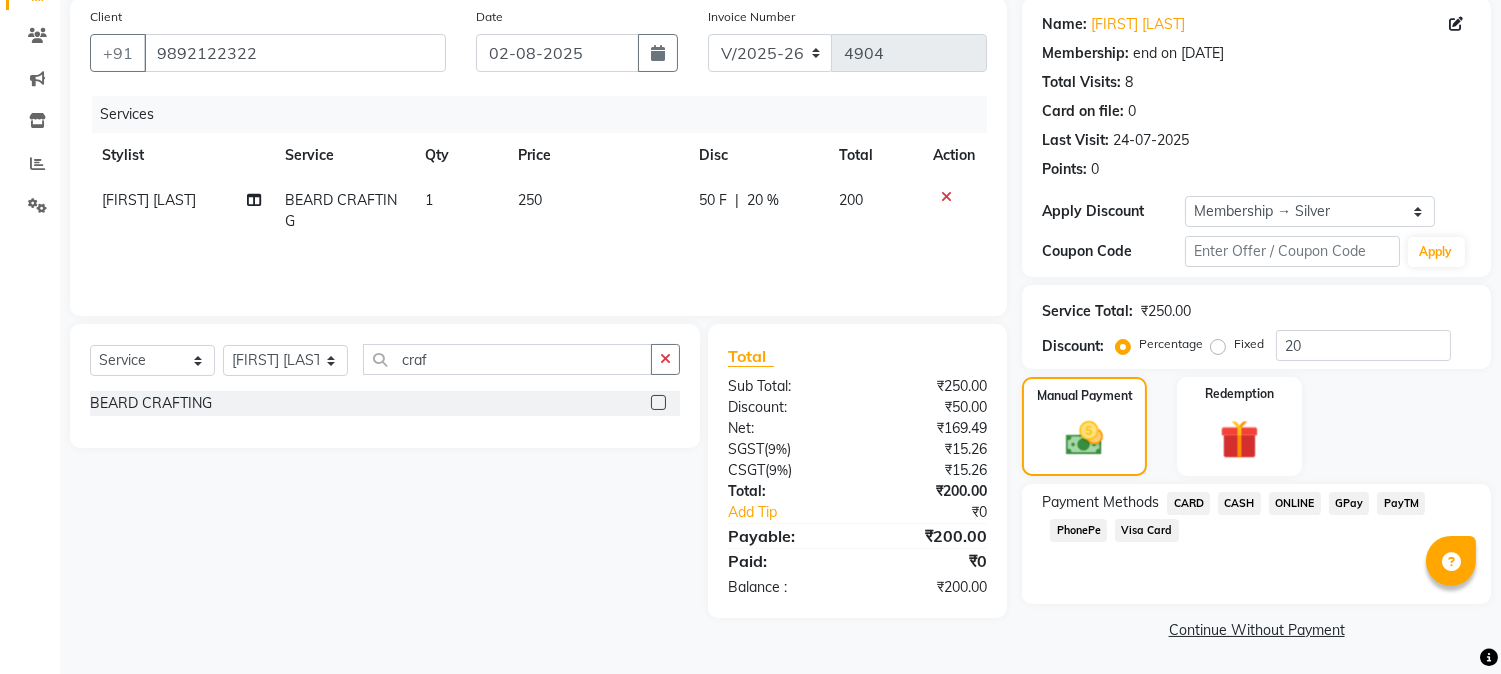 click on "PhonePe" 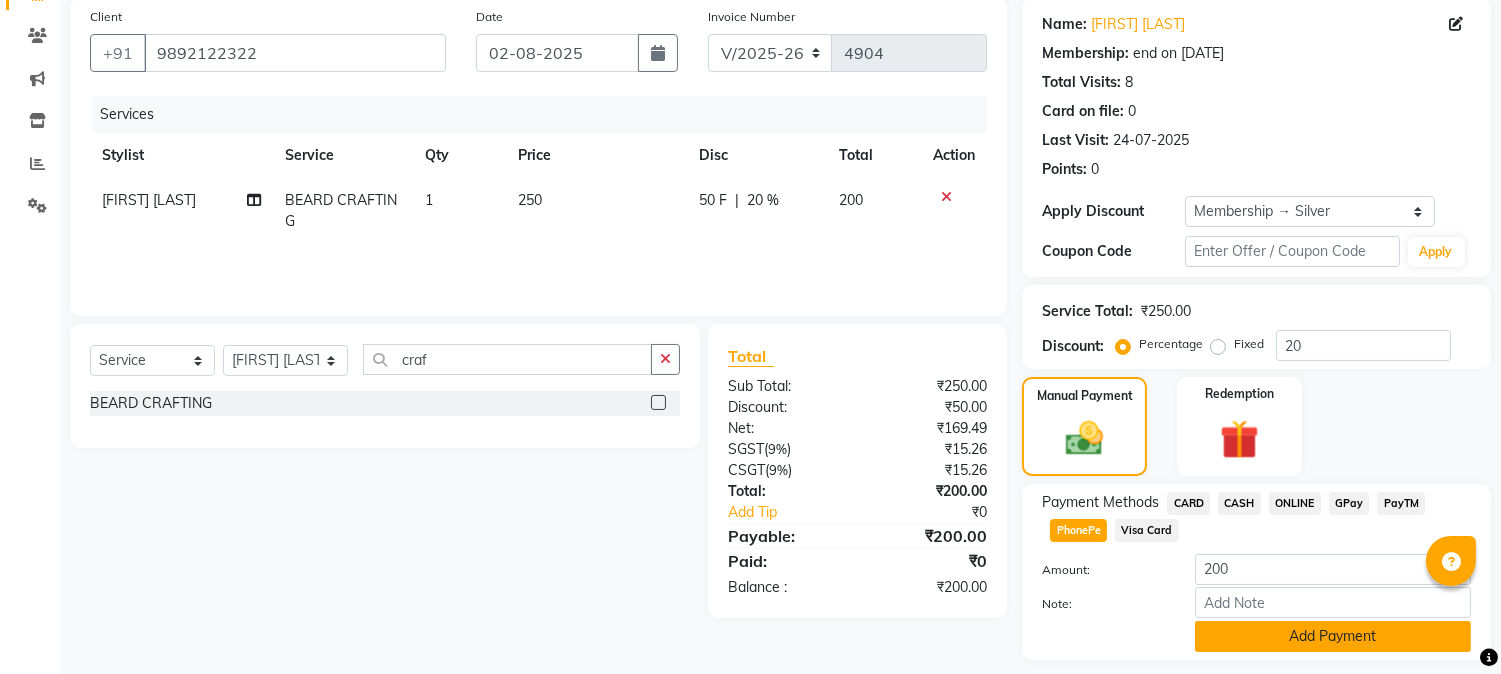 click on "Add Payment" 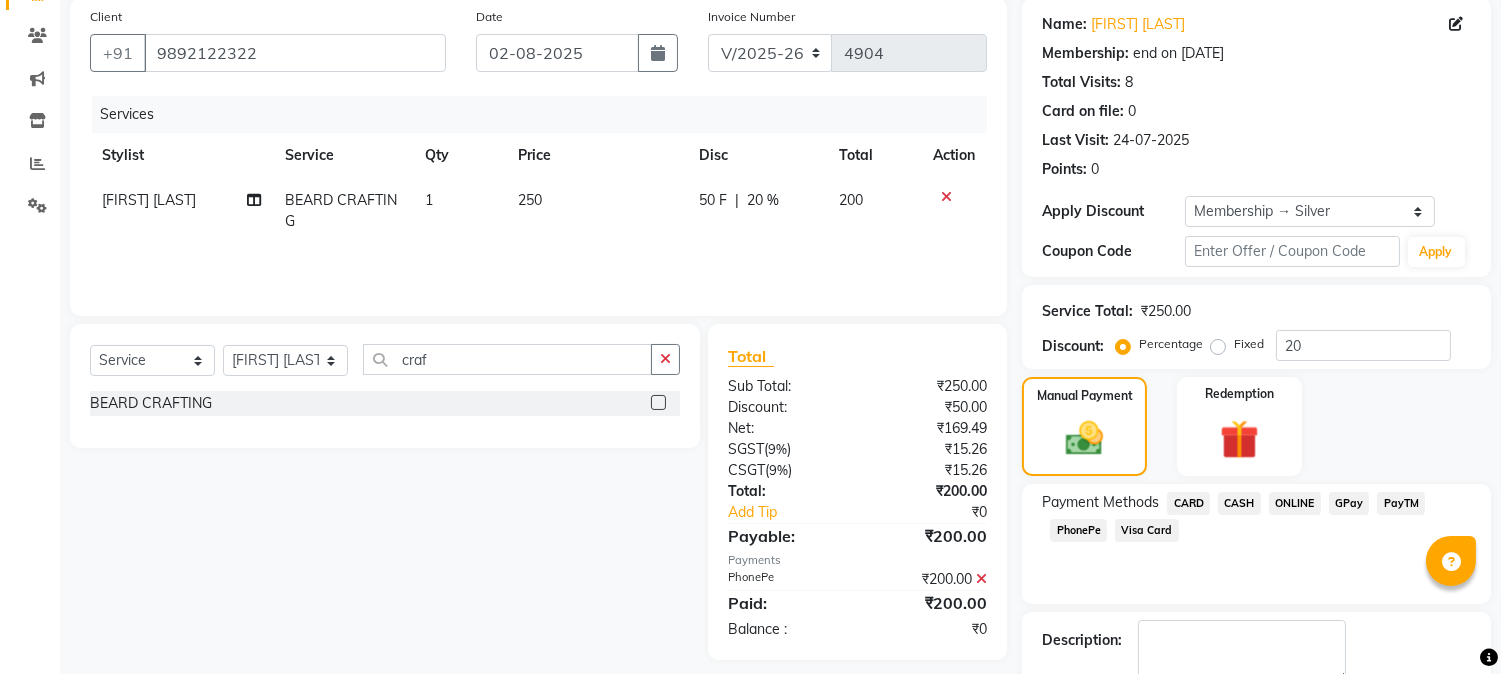 scroll, scrollTop: 265, scrollLeft: 0, axis: vertical 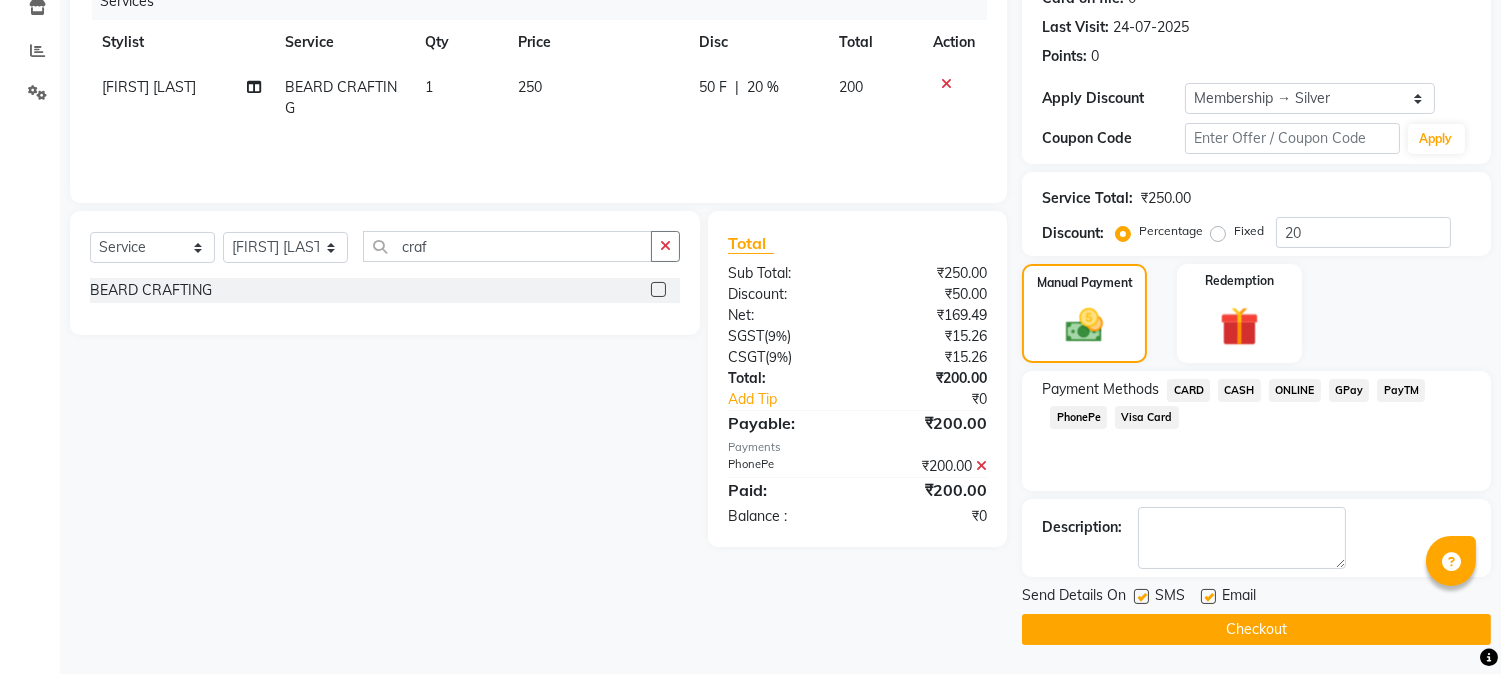 click on "Checkout" 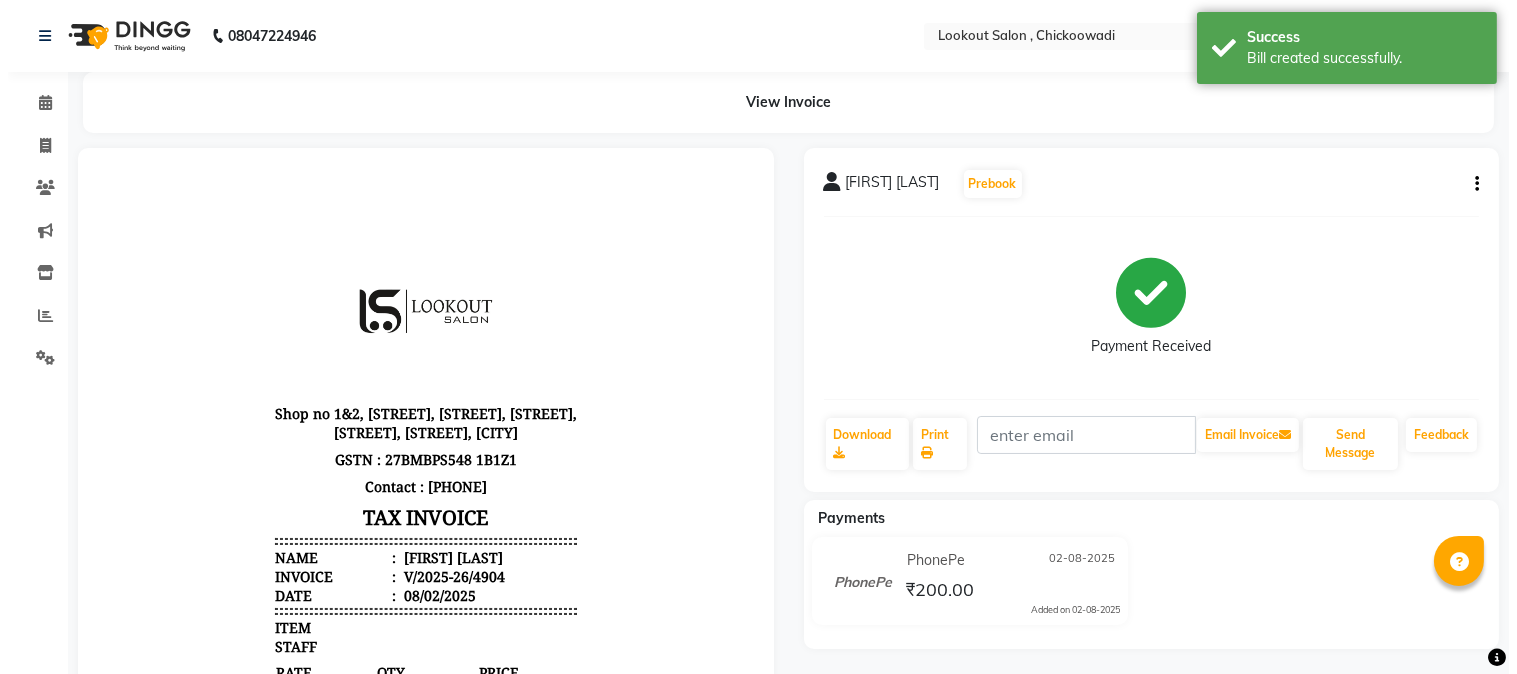 scroll, scrollTop: 0, scrollLeft: 0, axis: both 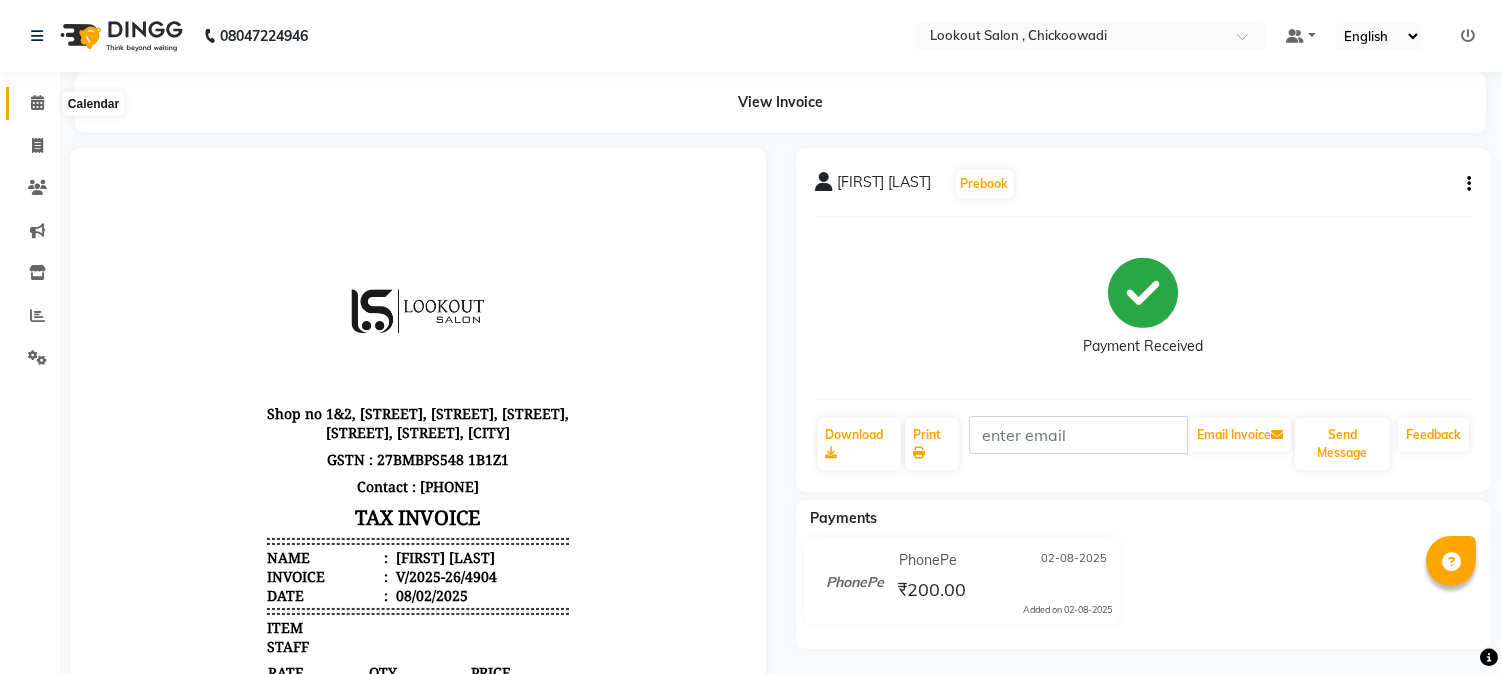 click 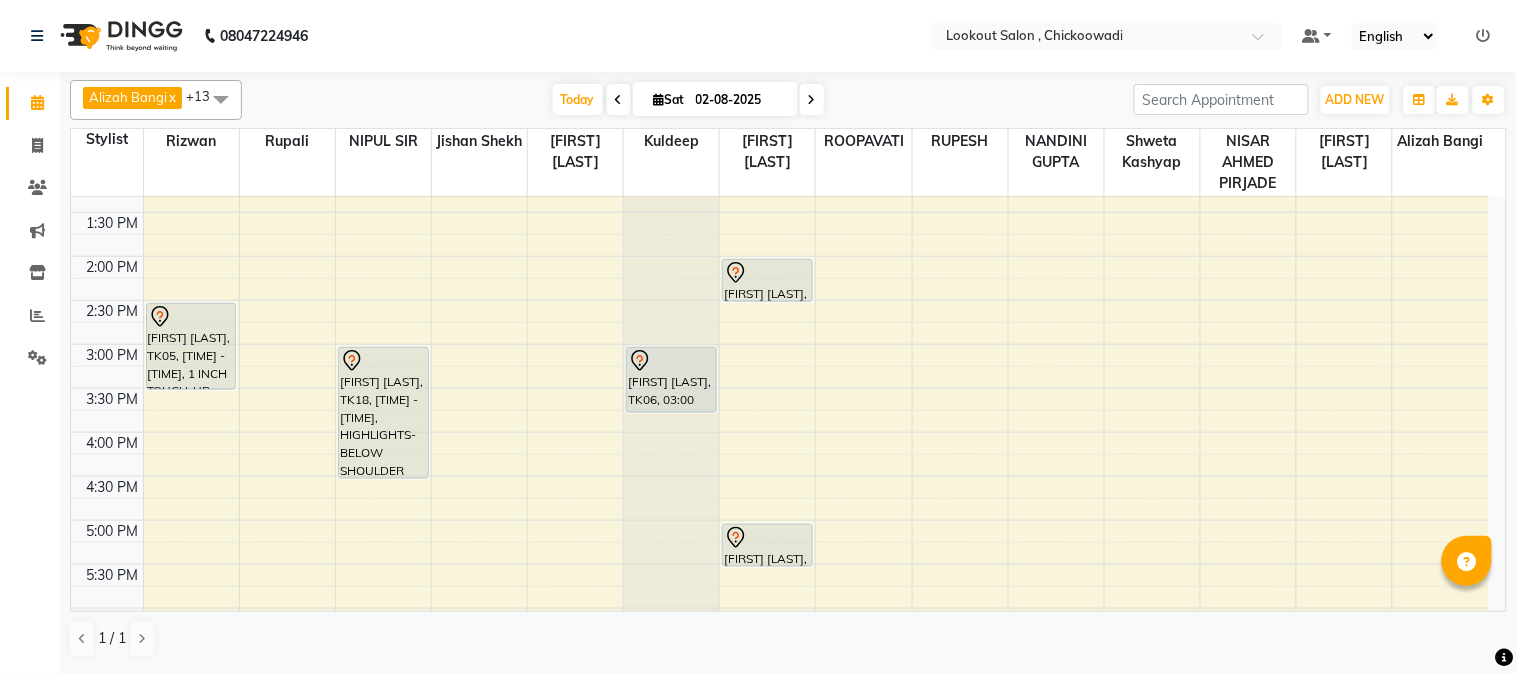 scroll, scrollTop: 444, scrollLeft: 0, axis: vertical 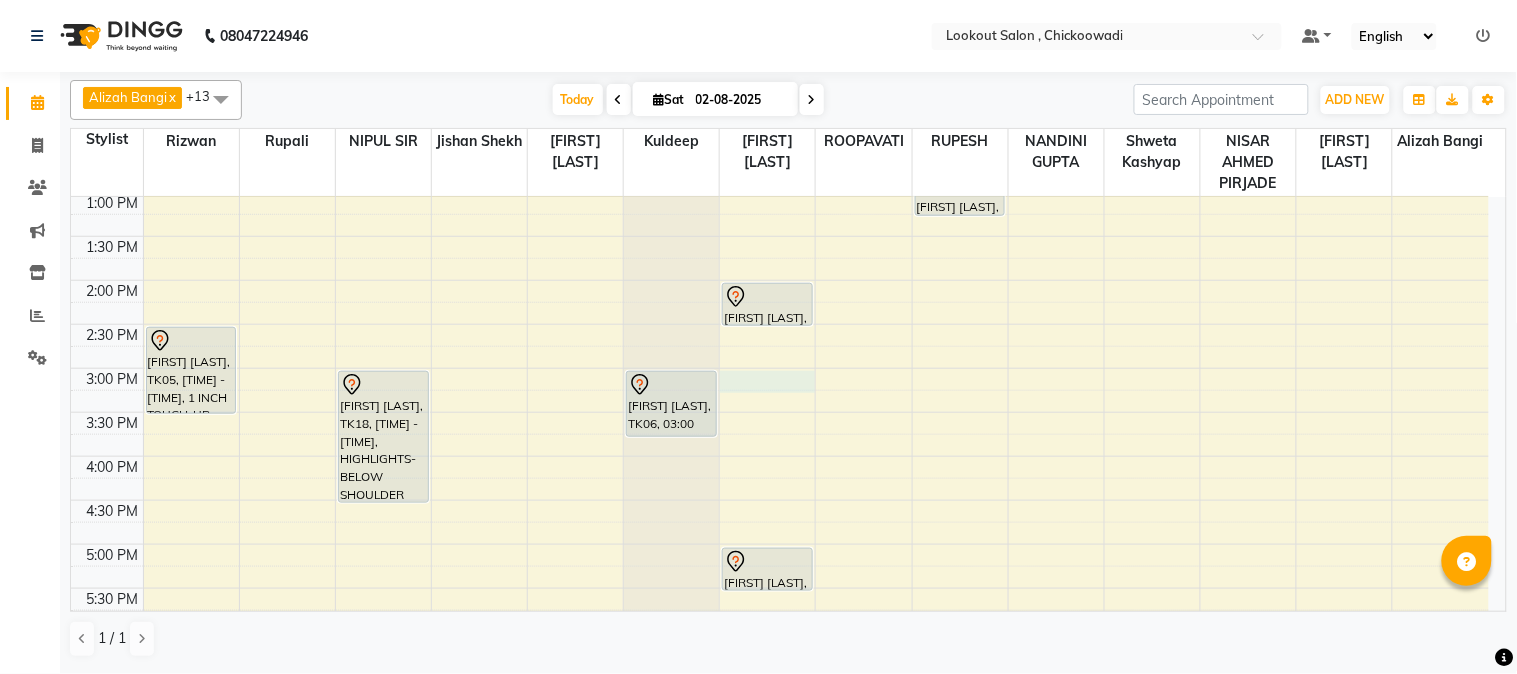 click on "[TIME] [TIME] [TIME] [TIME] [TIME] [TIME] [TIME] [TIME] [TIME] [TIME] [TIME] [TIME] [TIME] [TIME] [TIME] [TIME] [TIME] [TIME] [TIME] [TIME] [TIME] [TIME] [TIME] [TIME] [TIME] [TIME] [TIME] [TIME] [TIME] [TIME] [TIME] [TIME]             [FIRST] [LAST], TK05, [TIME] - [TIME], 1 INCH TOUCH-UP  (WITHOUT AMMONIA)             [FIRST] [LAST], TK01, [TIME] - [TIME], EYEBROW             [FIRST] [LAST], TK18, [TIME] - [TIME], HIGHLIGHTS-BELOW SHOULDER             [FIRST] [LAST], TK11, [TIME] - [TIME], HAIRCUT WITH ART DIRECTOR             [FIRST] [LAST], TK09, [TIME] - [TIME], HAIRCUT WITH STYLIST (M)     [FIRST] [LAST], TK04, [TIME] - [TIME], HAIRCUT WITH STYLIST (M),BEARD CRAFTING             [FIRST] [LAST], TK02, [TIME] - [TIME], WASH & BLAST DRY (F)     [FIRST] [LAST], TK12, [TIME] - [TIME], HAIRCUT WITH STYLIST (M),SHAVE             [FIRST] [LAST], TK08, [TIME] - [TIME], HAIRCUT WITH STYLIST (M)     [FIRST] [LAST], TK08, [TIME] - [TIME], EYEBROW" at bounding box center (780, 456) 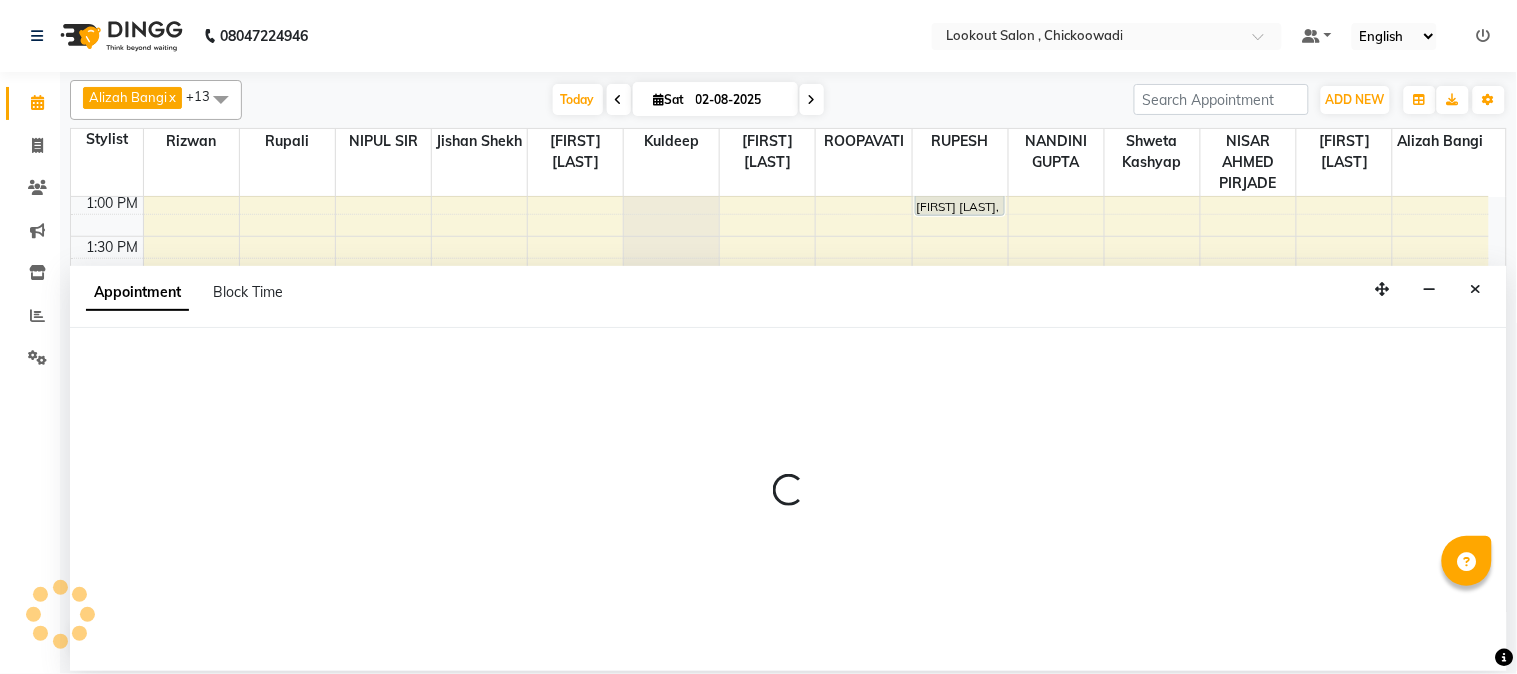 select on "20721" 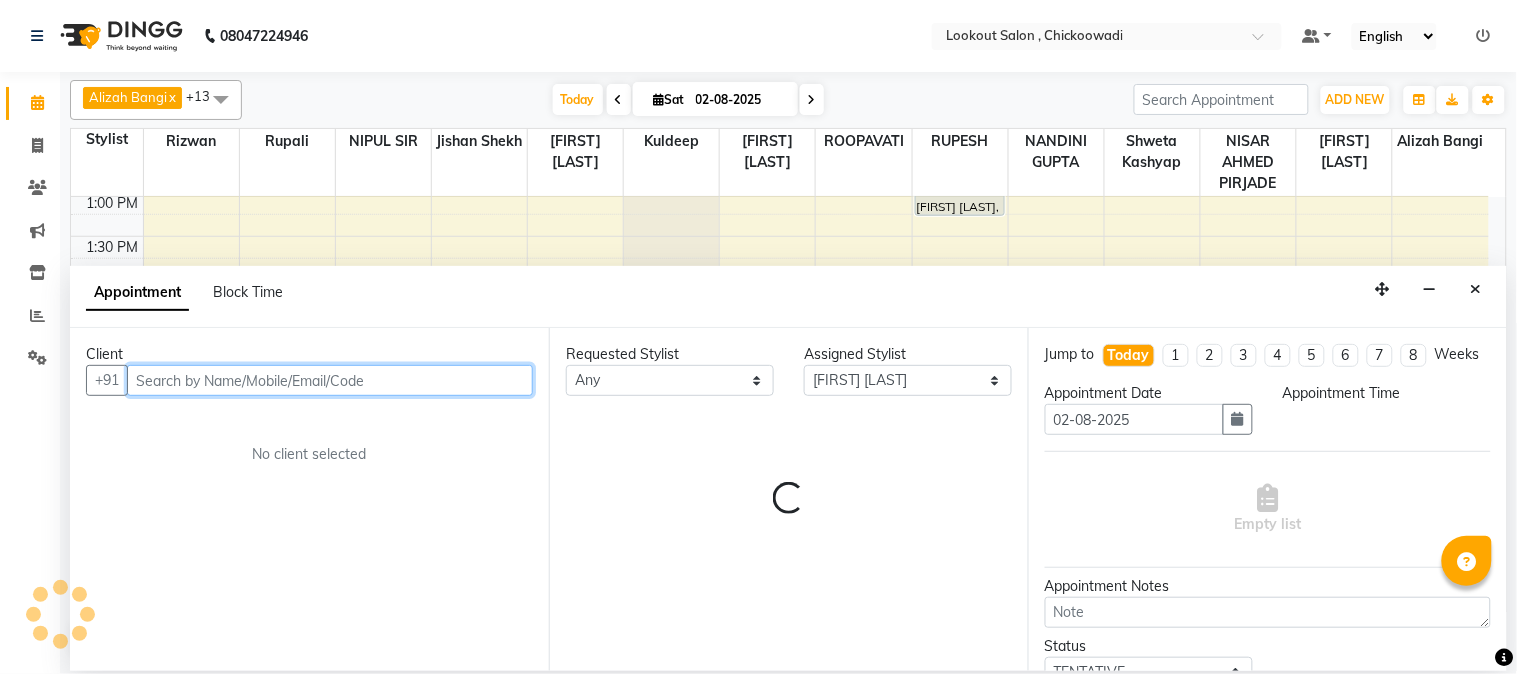select on "900" 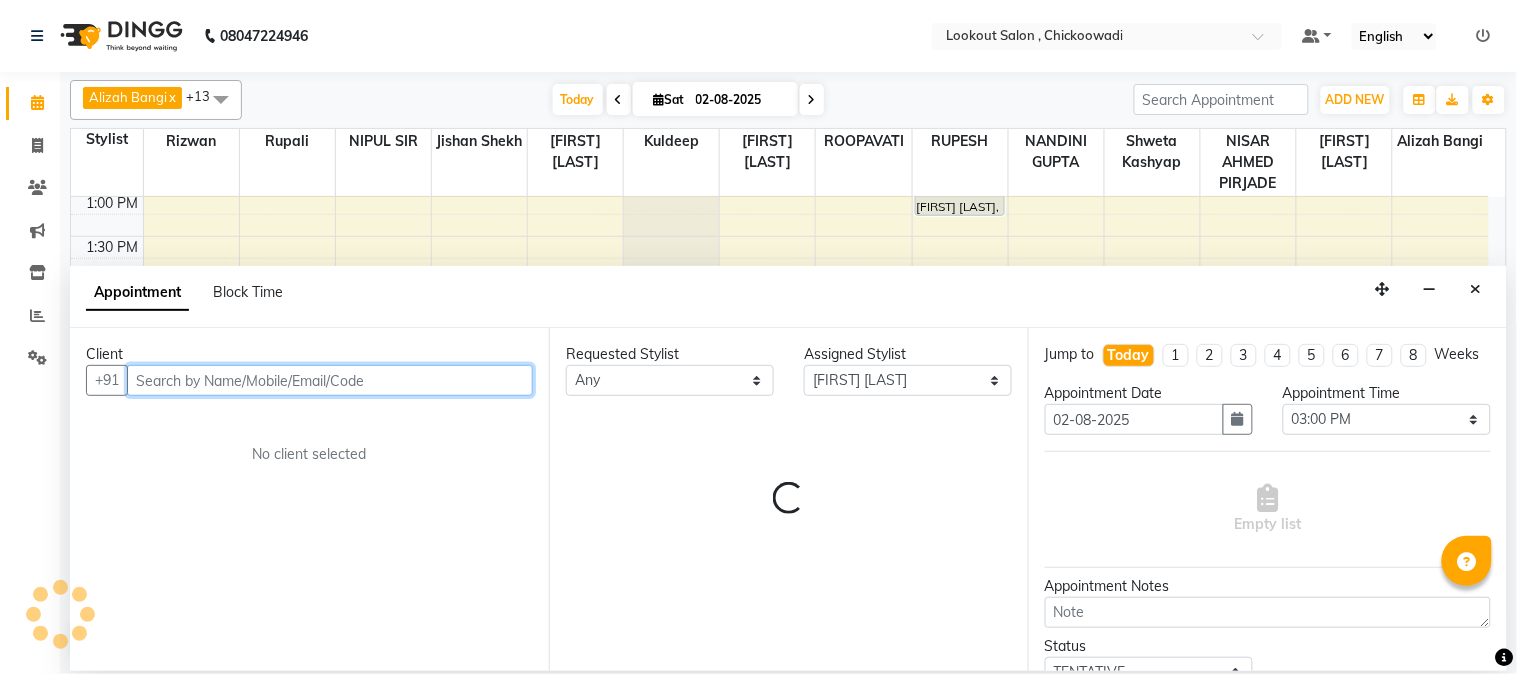 click at bounding box center (330, 380) 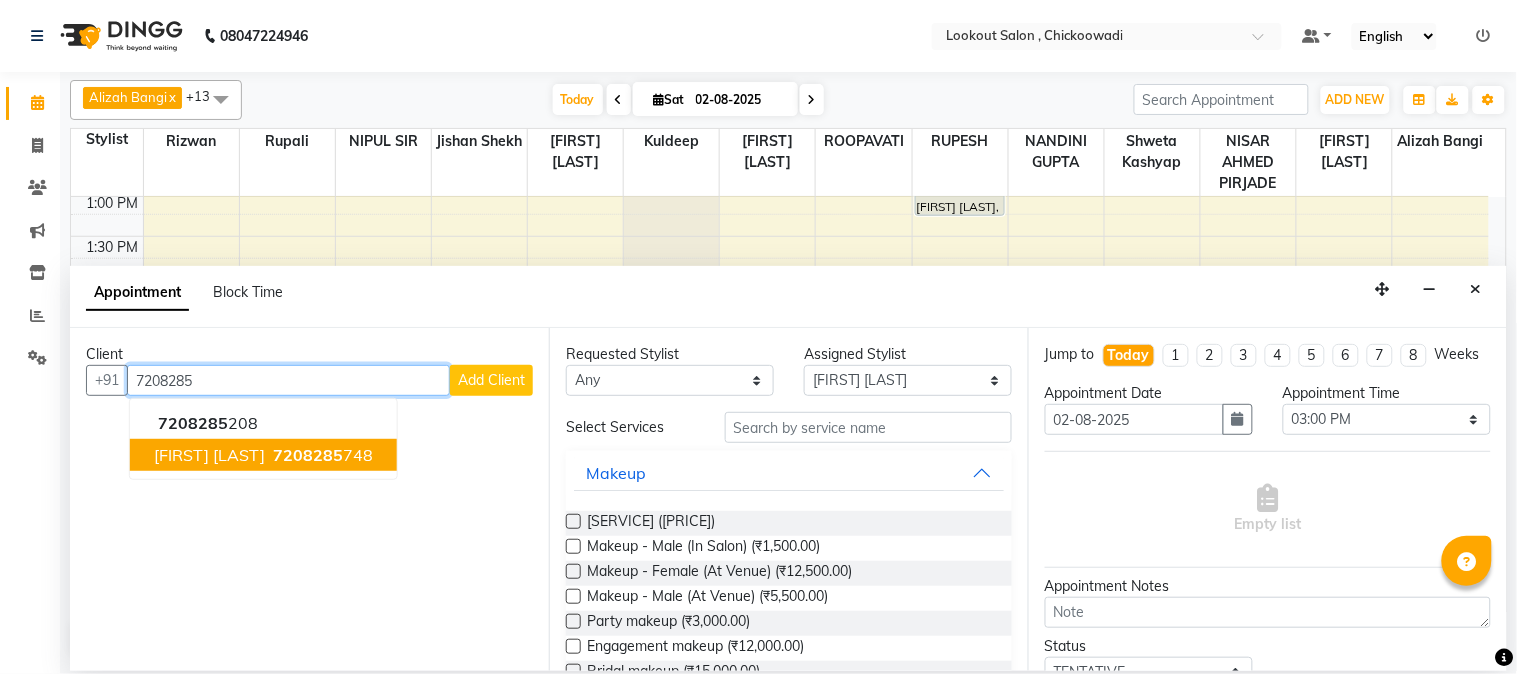 click on "7208285" at bounding box center [308, 455] 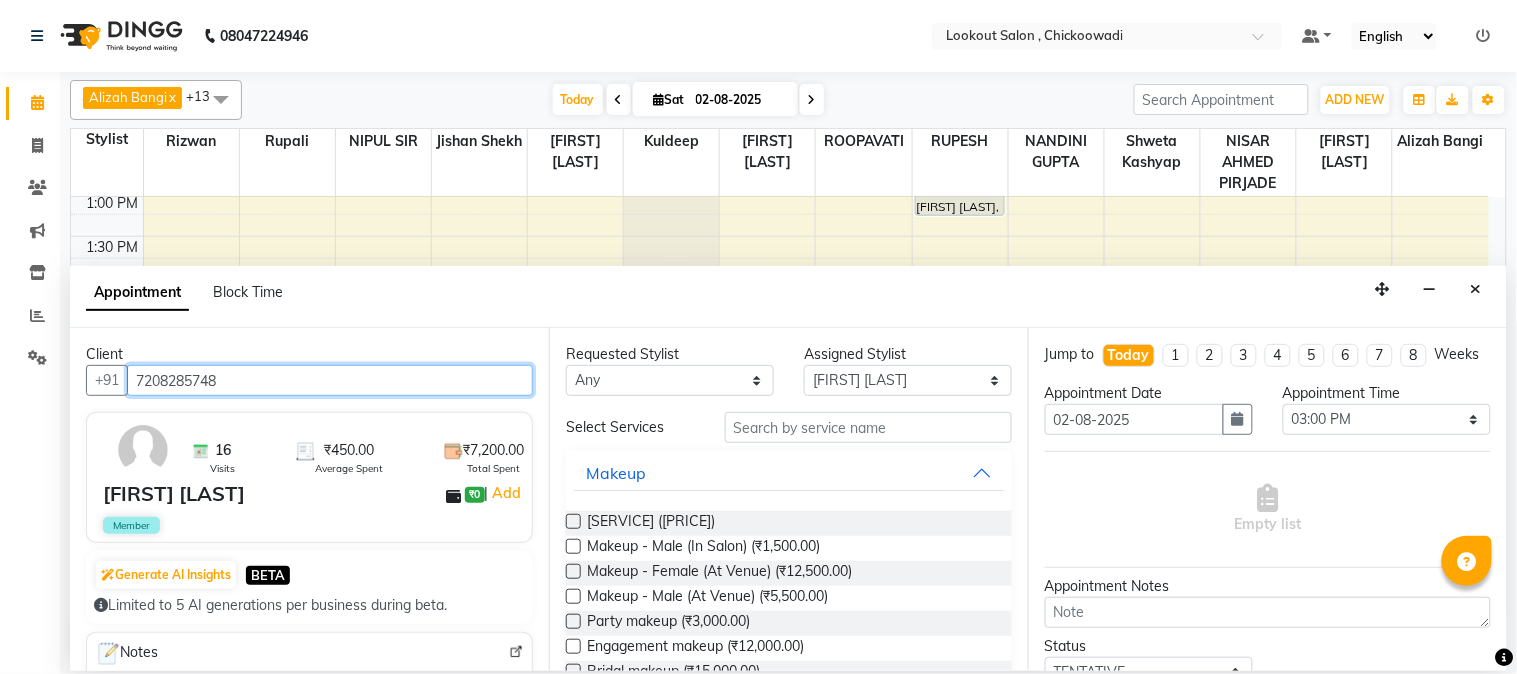 type on "7208285748" 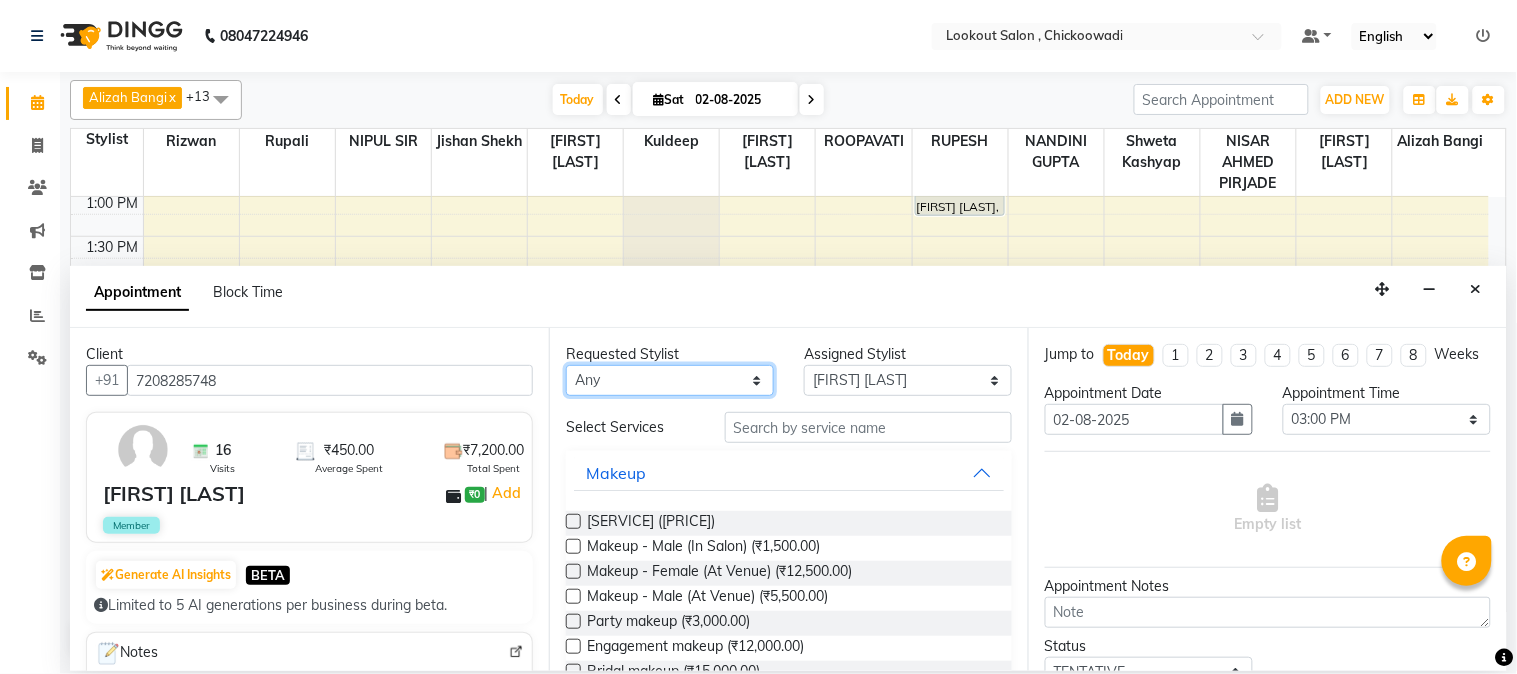 click on "Any [FIRST] [LAST] [FIRST] [LAST] [FIRST] [LAST] [FIRST] [FIRST] [FIRST] [LAST] [FIRST] [LAST] [FIRST] [LAST] [FIRST] [LAST] [FIRST] [LAST]" at bounding box center (670, 380) 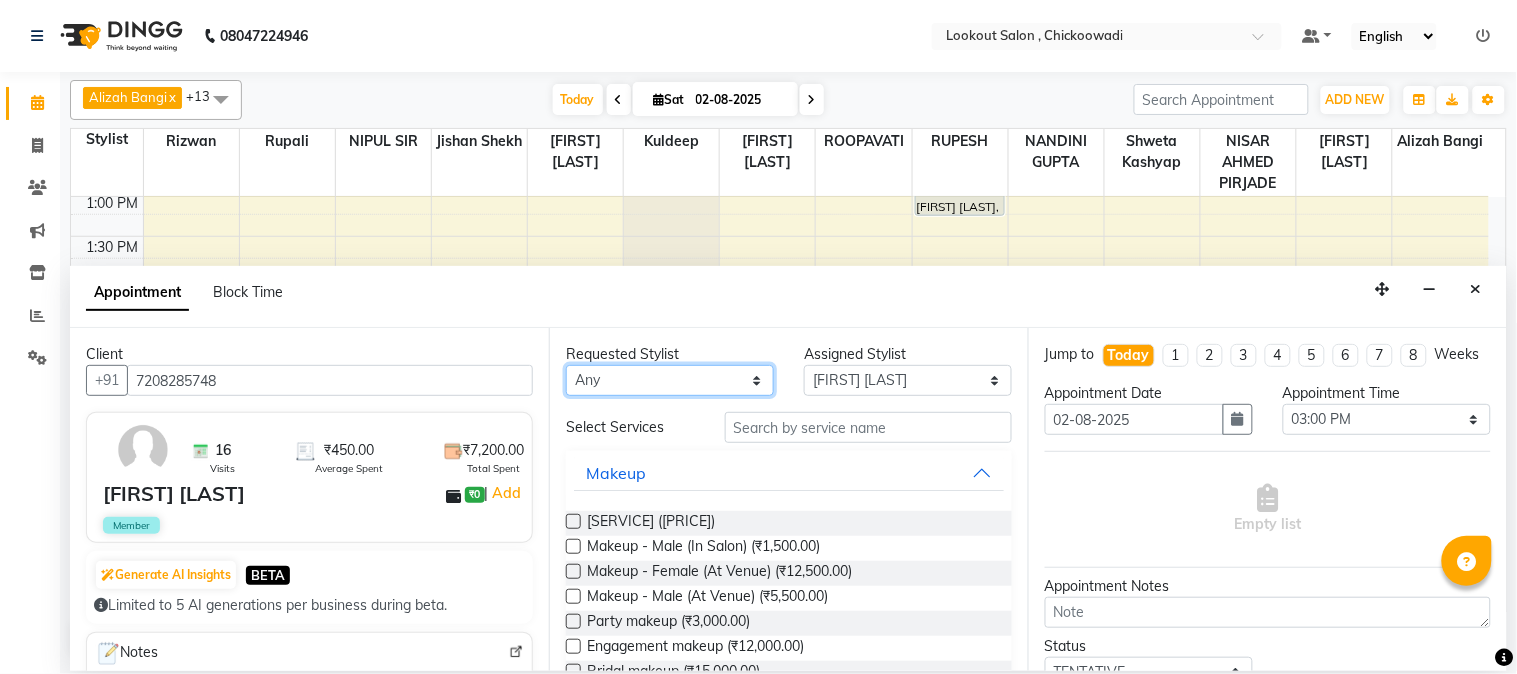 select on "20721" 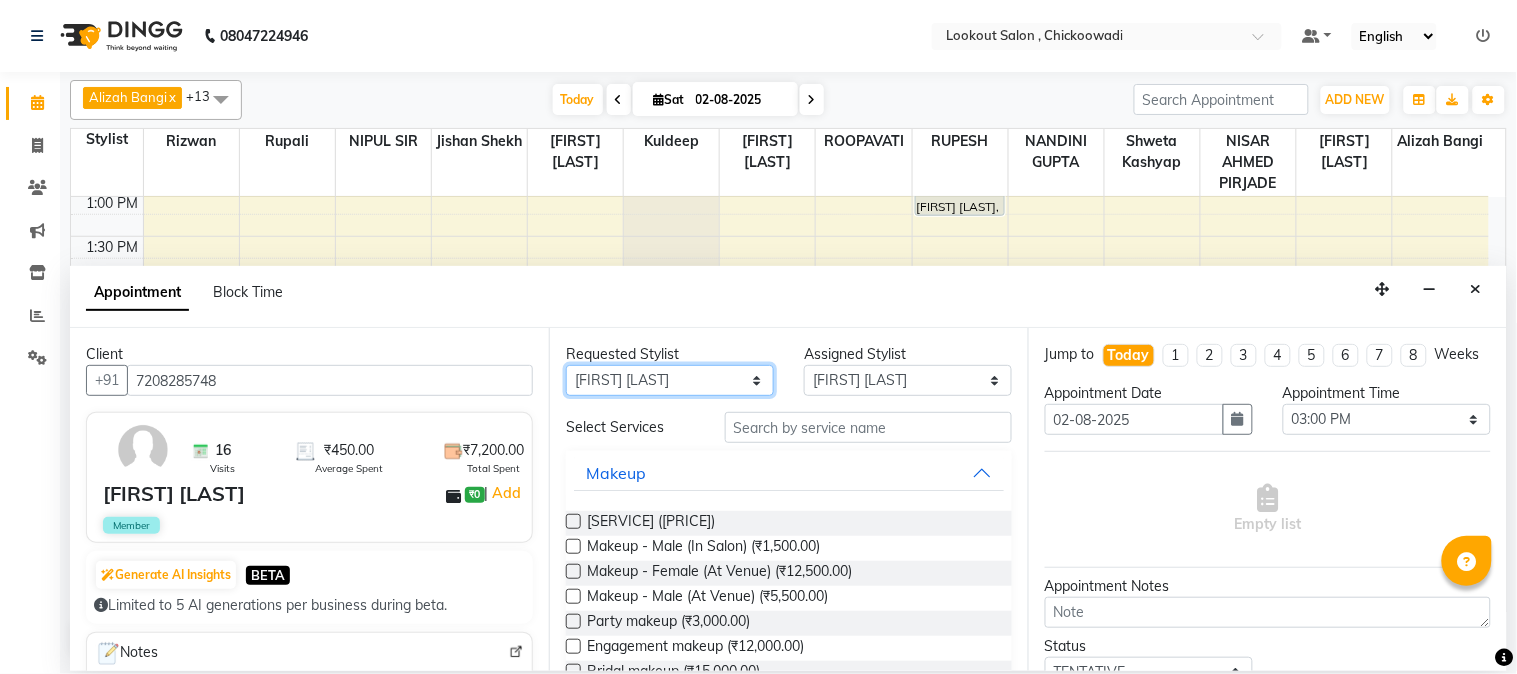 click on "Any [FIRST] [LAST] [FIRST] [LAST] [FIRST] [LAST] [FIRST] [FIRST] [FIRST] [LAST] [FIRST] [LAST] [FIRST] [LAST] [FIRST] [LAST] [FIRST] [LAST]" at bounding box center (670, 380) 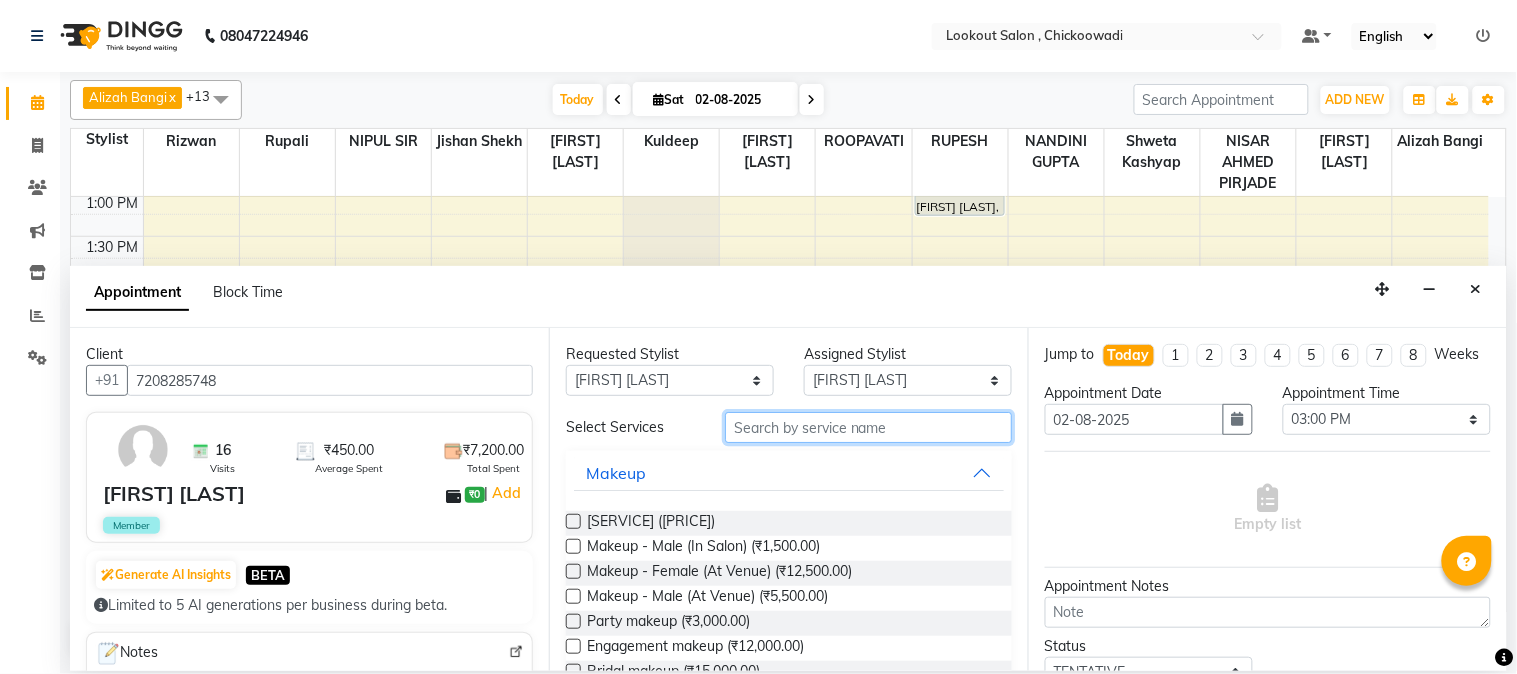 click at bounding box center [868, 427] 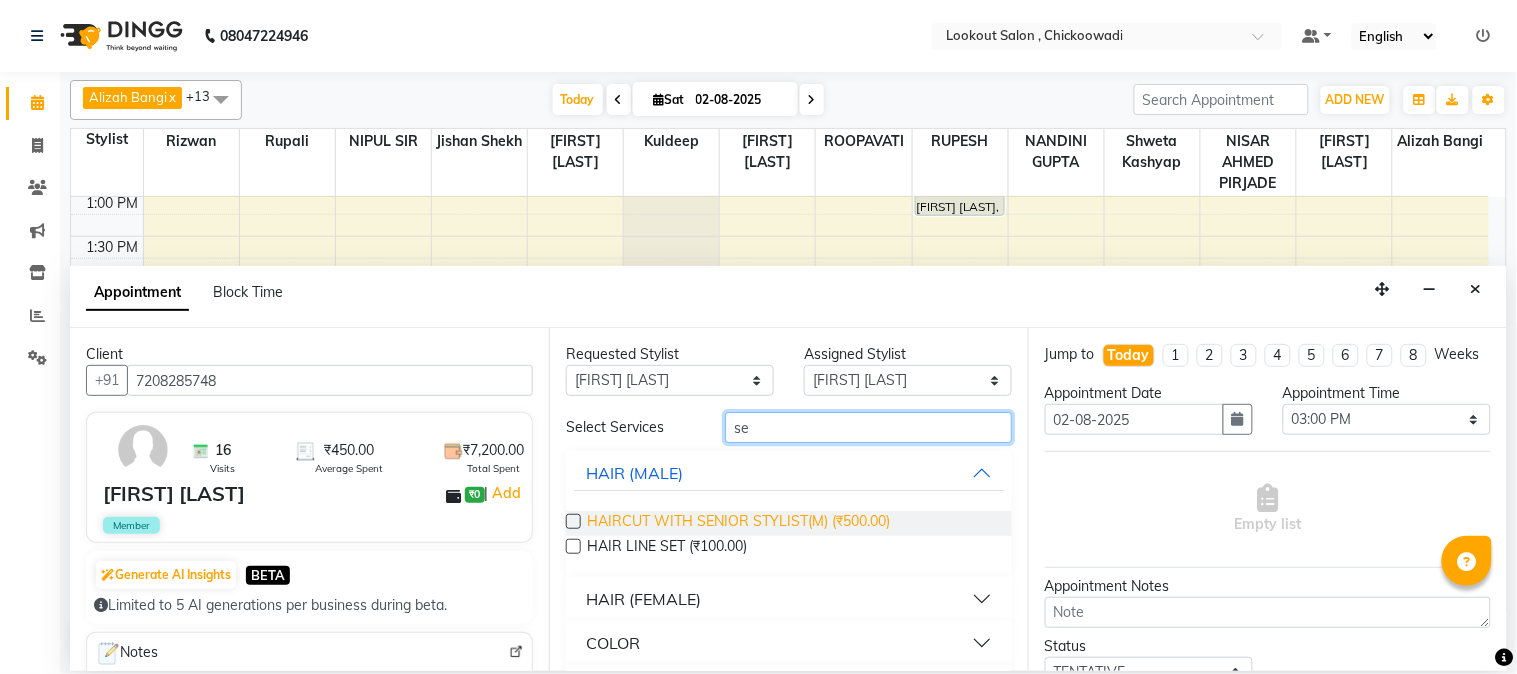 type on "se" 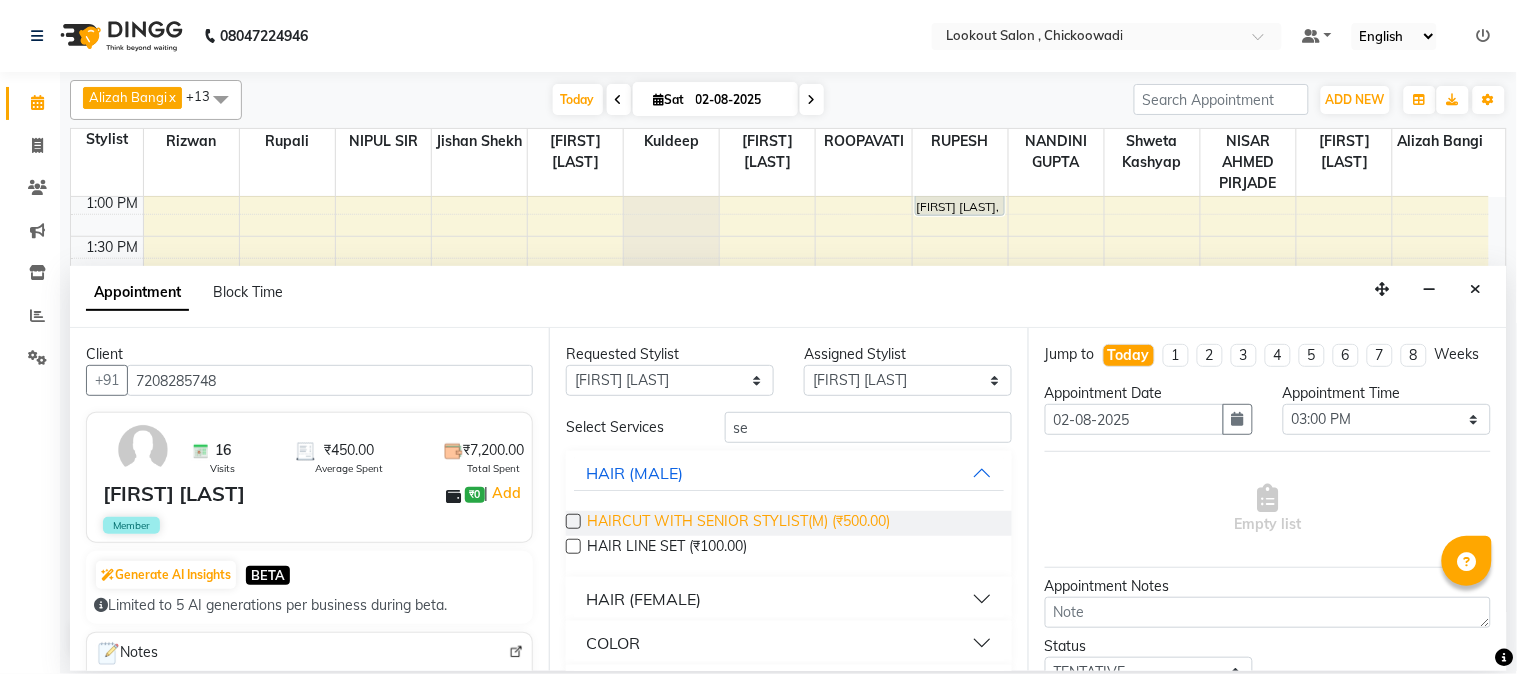 click on "HAIRCUT WITH SENIOR STYLIST(M) (₹500.00)" at bounding box center (738, 523) 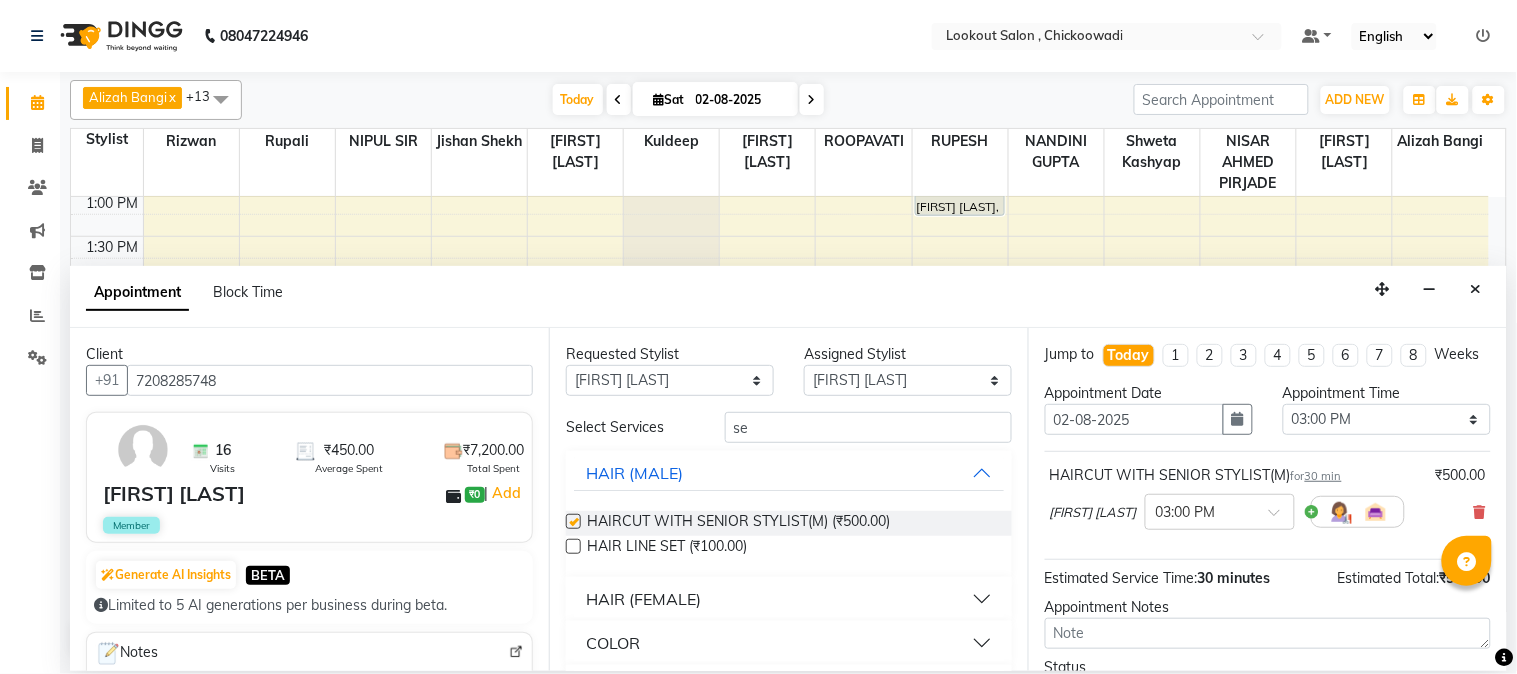 checkbox on "false" 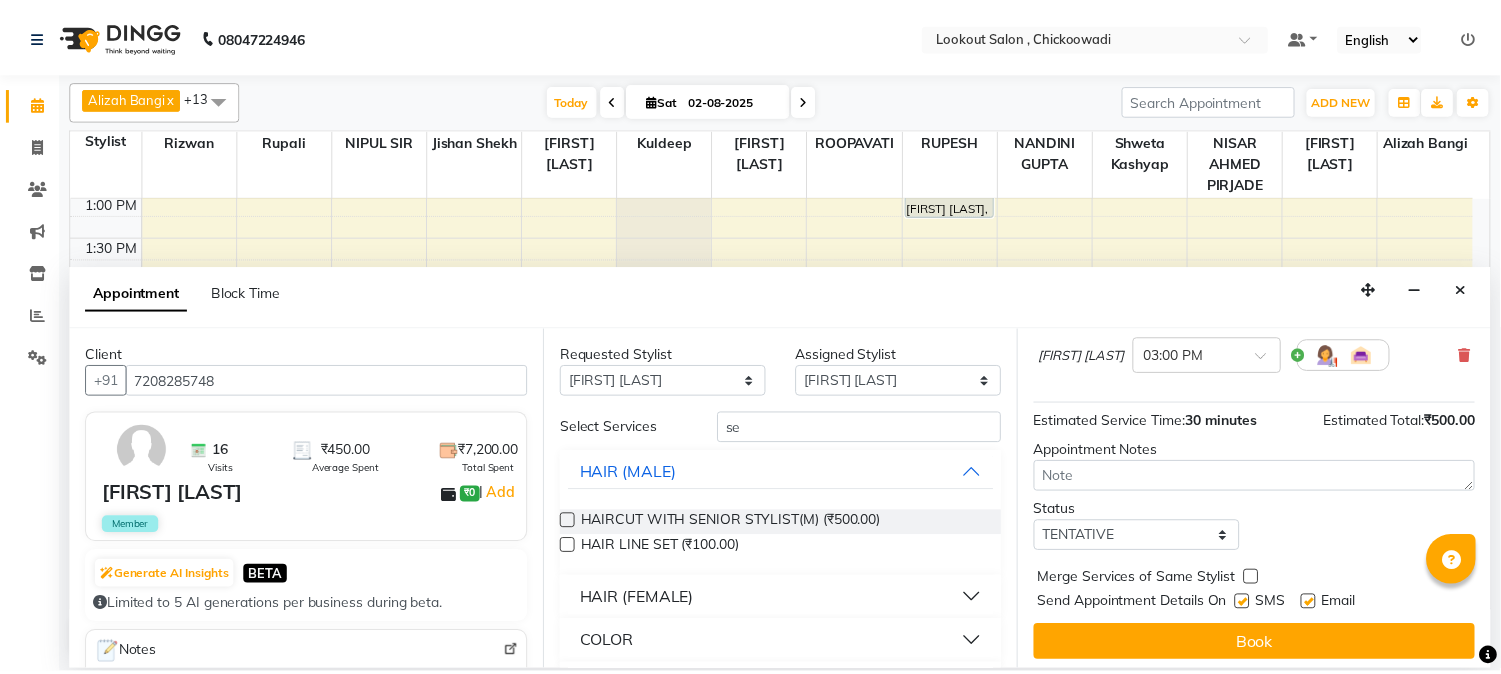 scroll, scrollTop: 183, scrollLeft: 0, axis: vertical 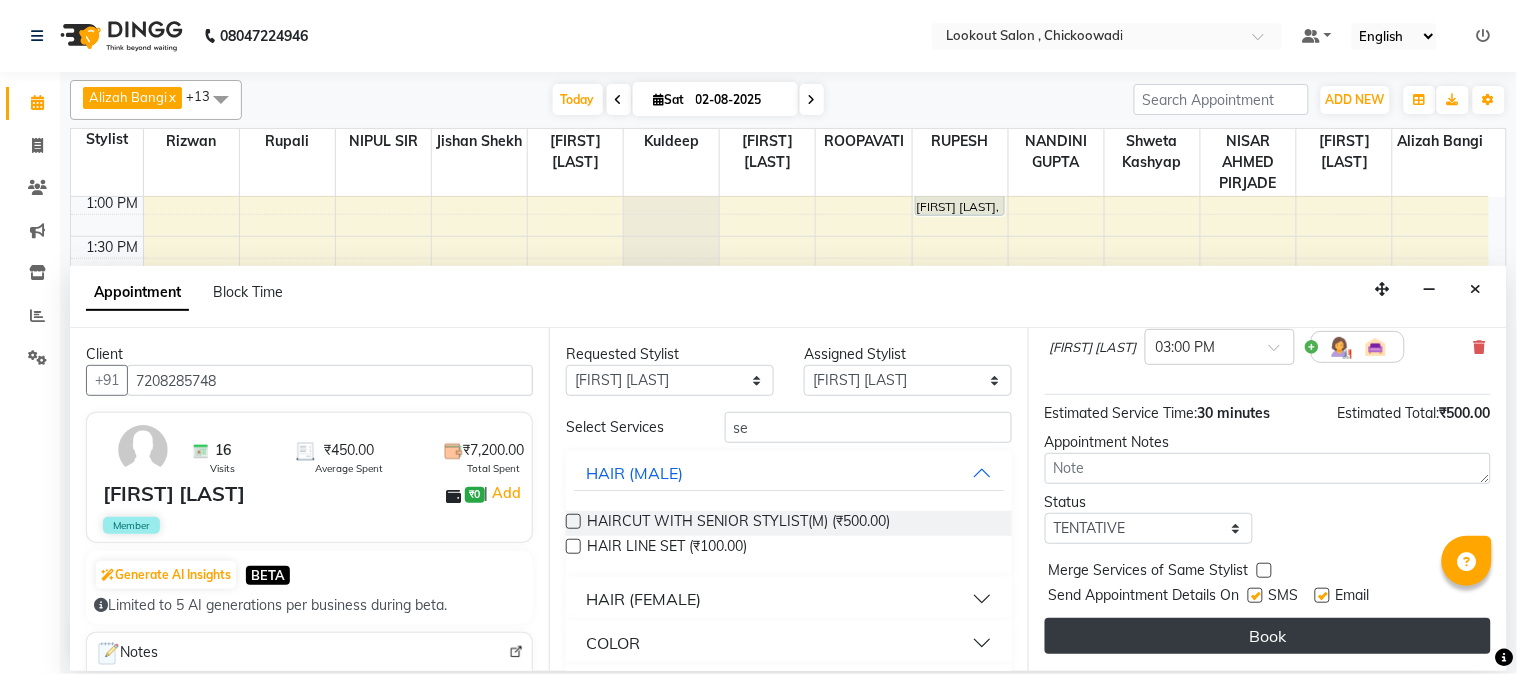 click on "Book" at bounding box center (1268, 636) 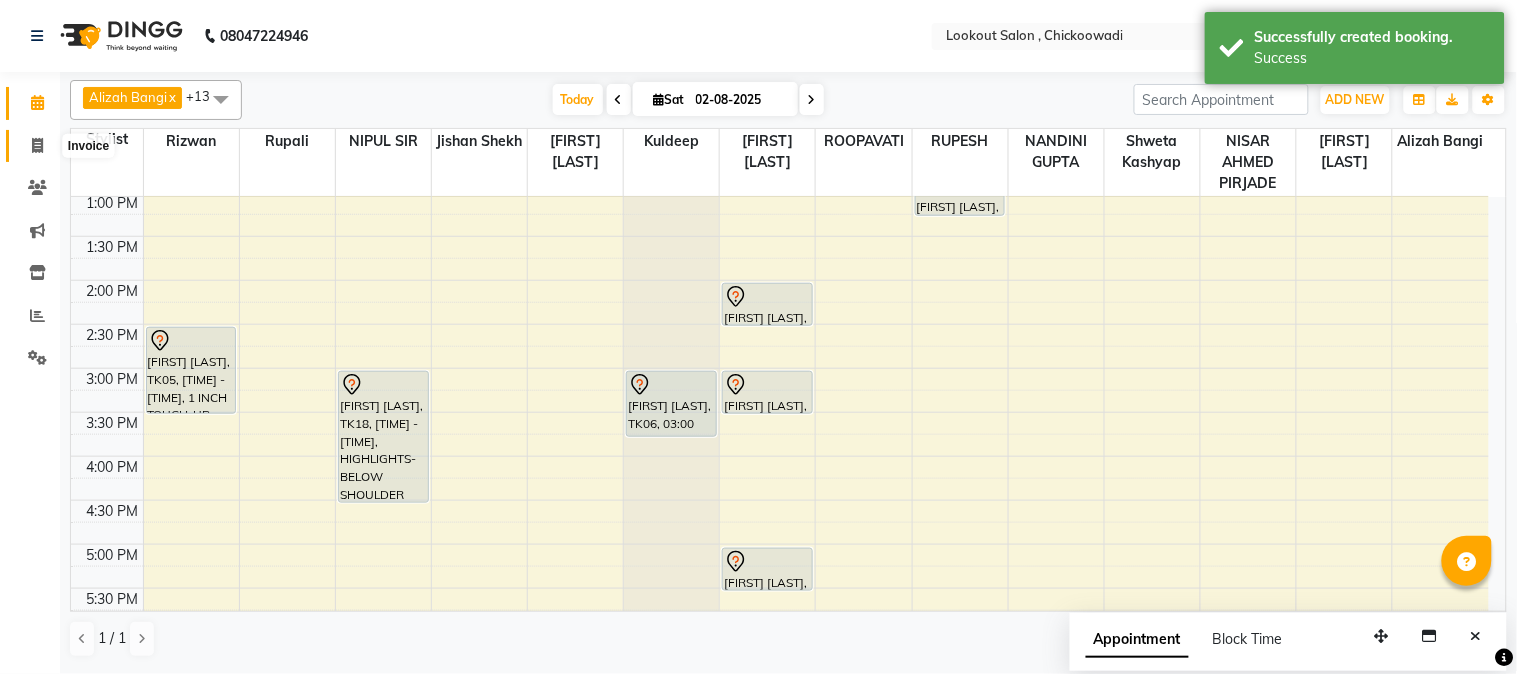 click 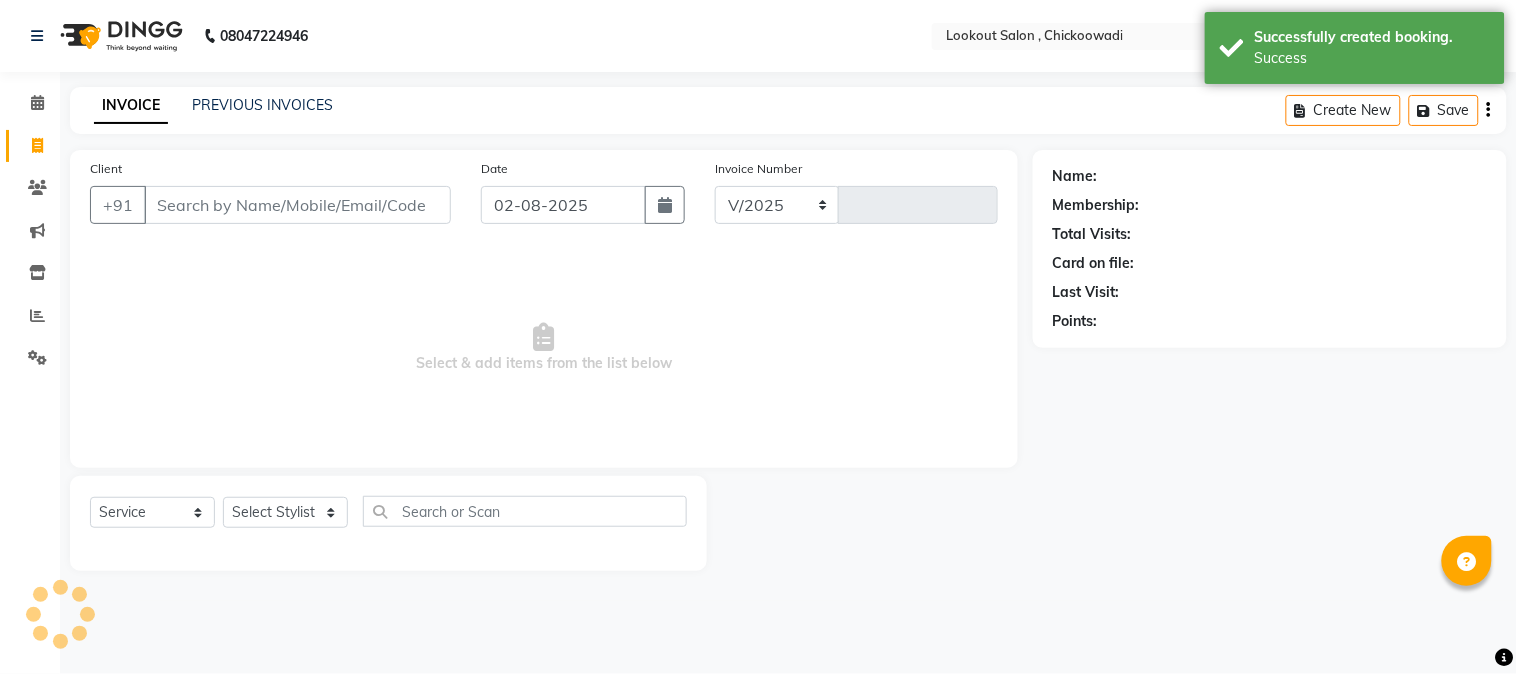 select on "151" 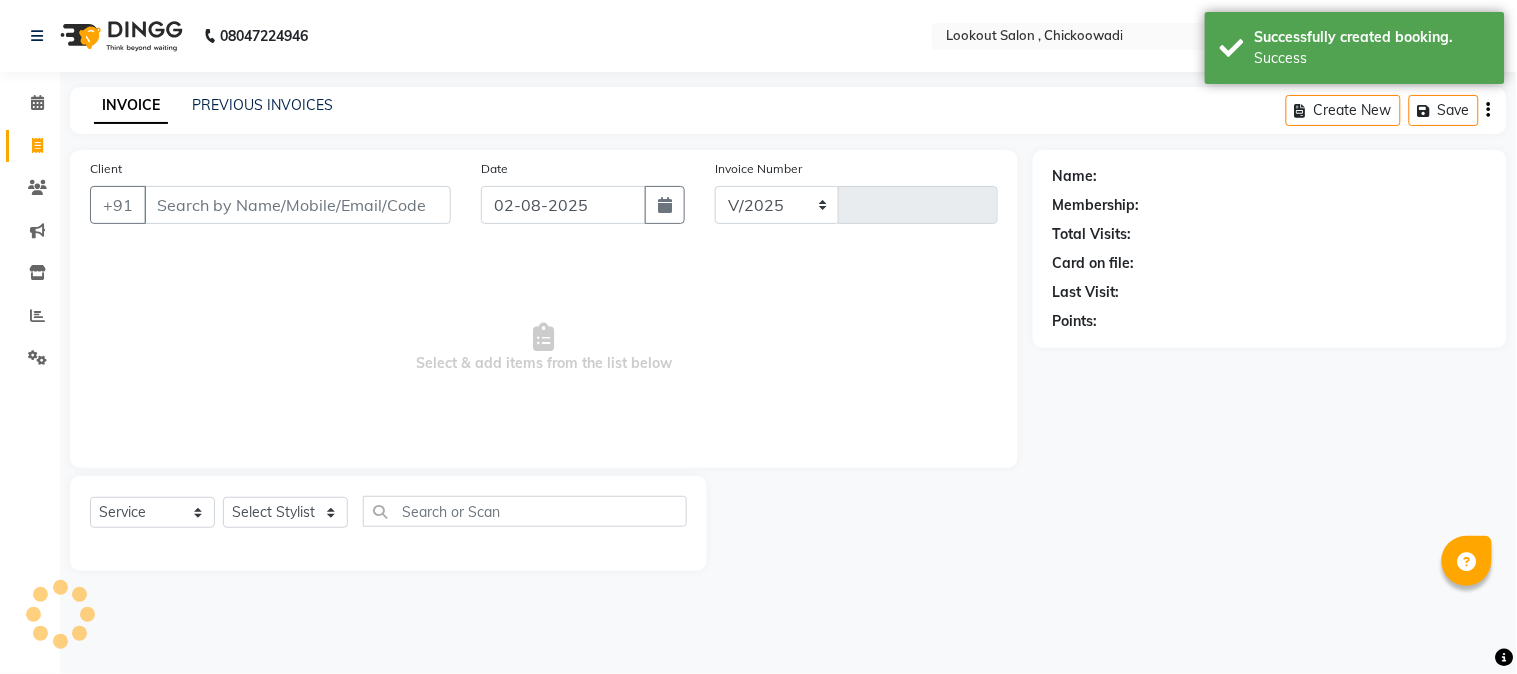 type on "4905" 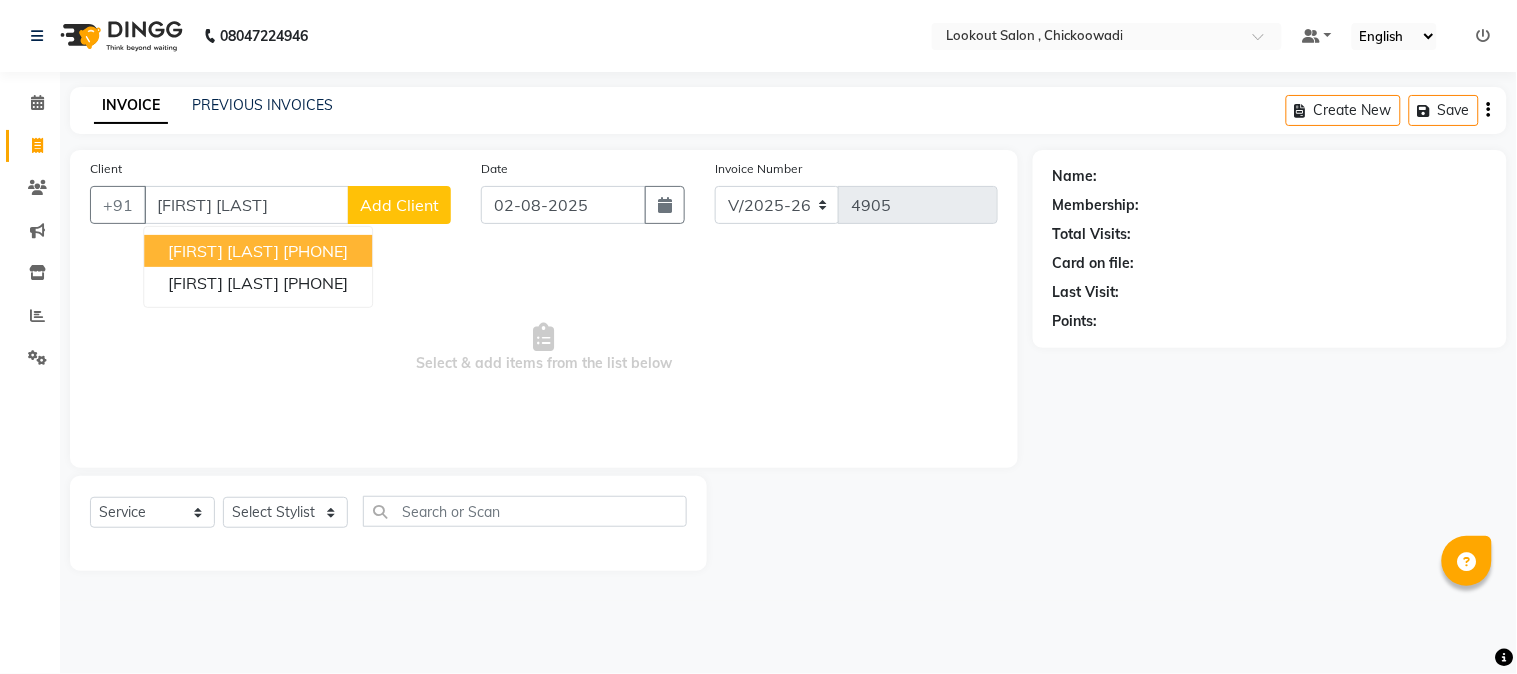 click on "[FIRST] [LAST] [PHONE]" at bounding box center [258, 251] 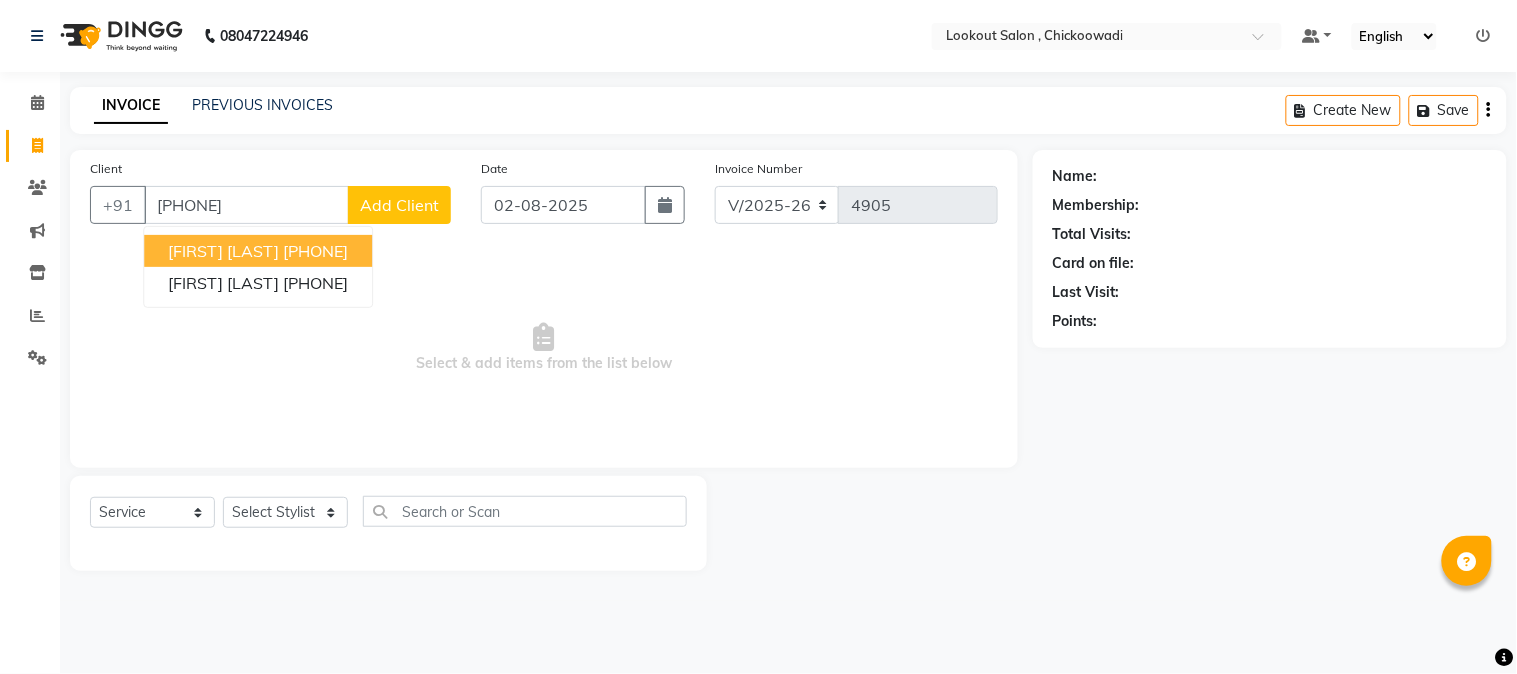 type on "[PHONE]" 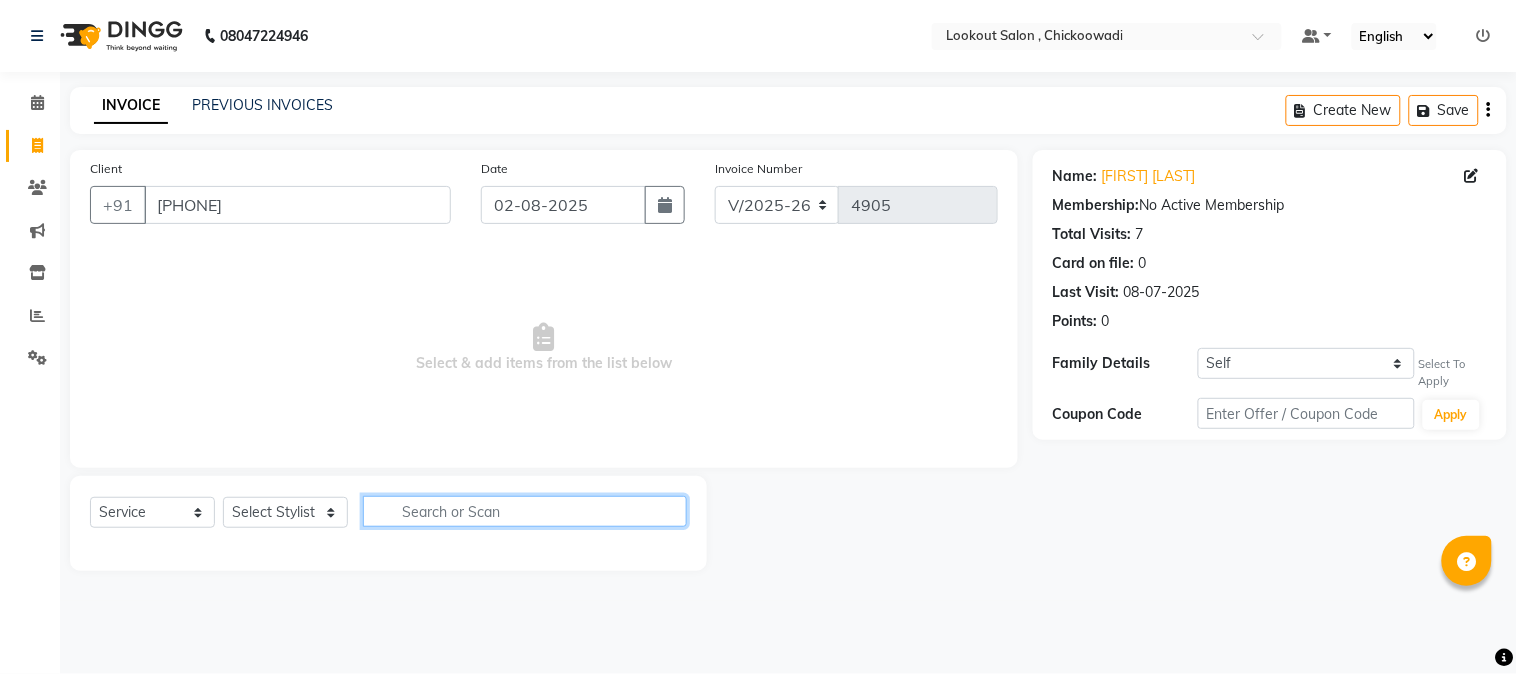click 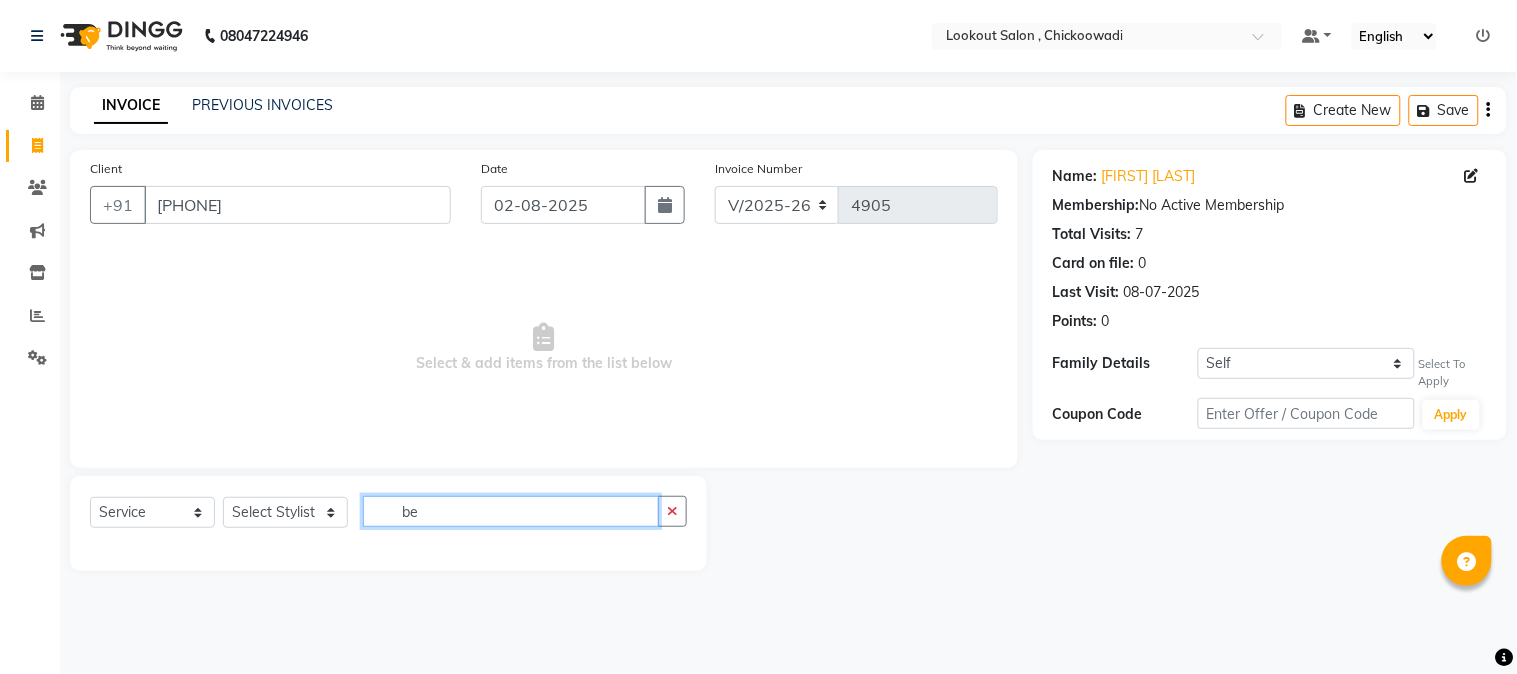 type on "b" 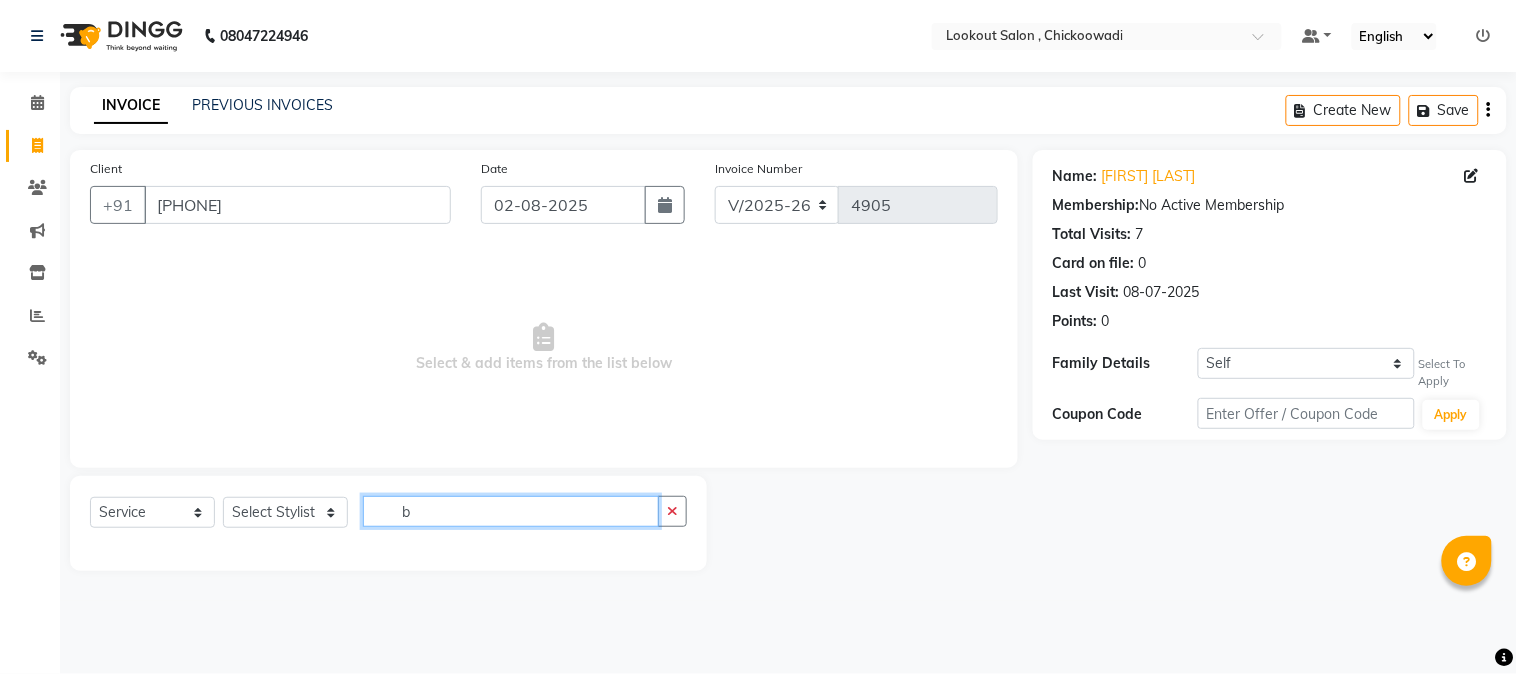type 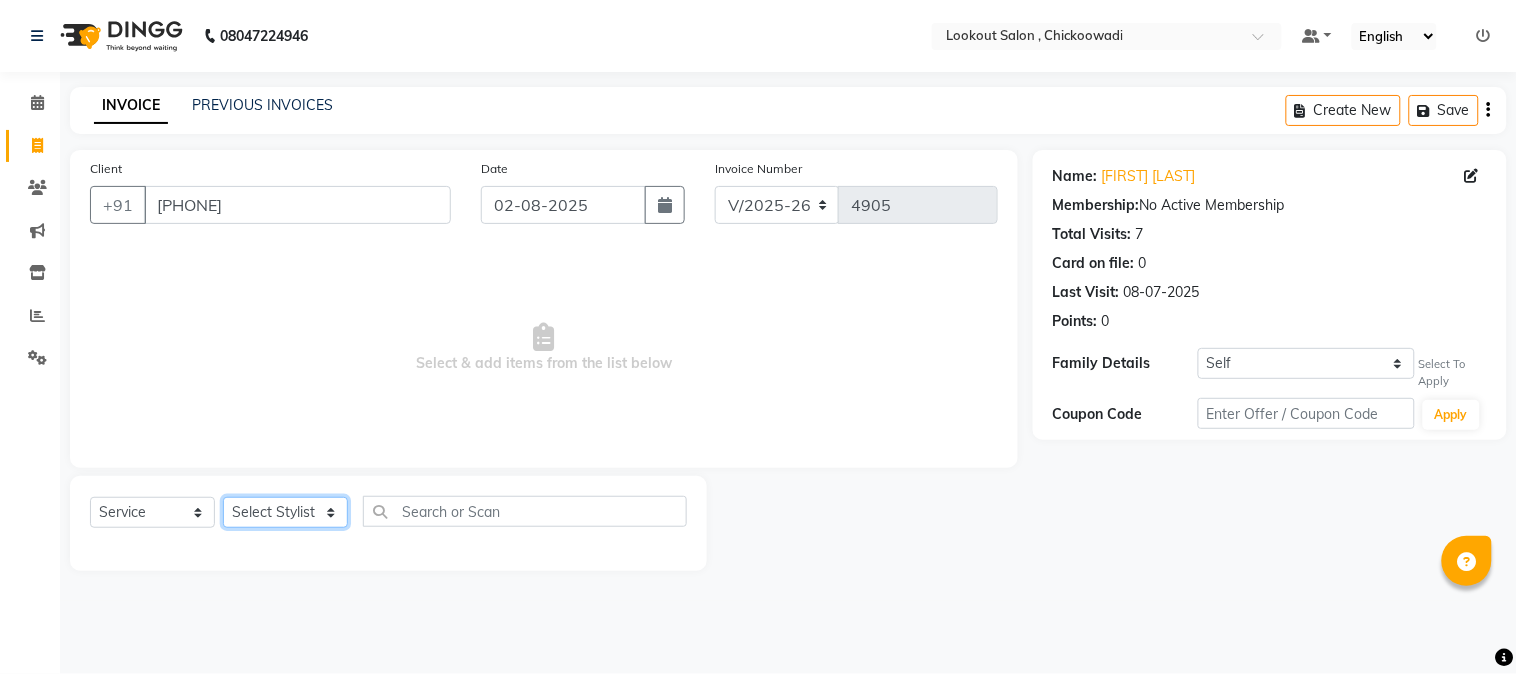 click on "Select Stylist [FIRST] [LAST] [FIRST] [LAST] [FIRST] [LAST] [FIRST] [FIRST] [LAST] [FIRST] [LAST] [FIRST] [LAST] [FIRST] [LAST] [FIRST] [FIRST] [FIRST] [FIRST] [FIRST] [FIRST] [FIRST] [FIRST] [FIRST] [FIRST]" 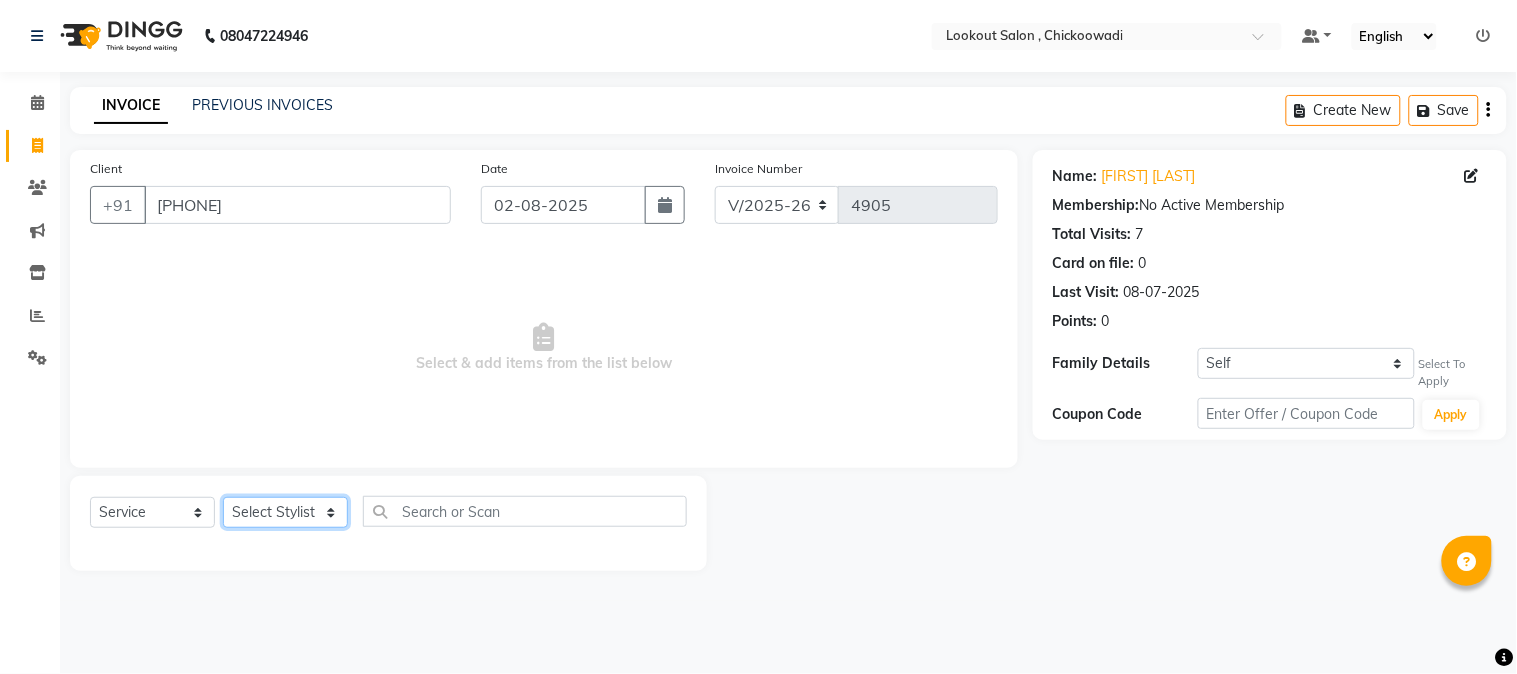select on "24827" 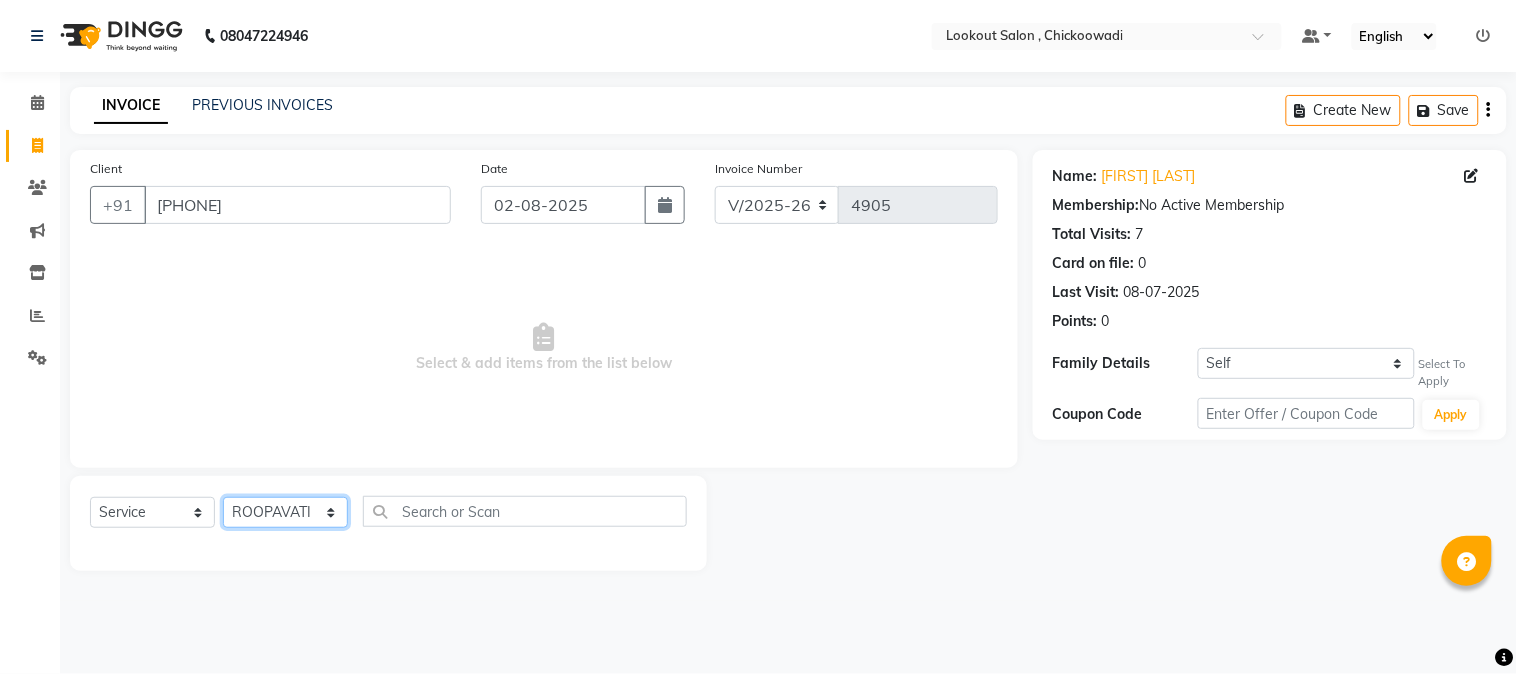 click on "Select Stylist [FIRST] [LAST] [FIRST] [LAST] [FIRST] [LAST] [FIRST] [FIRST] [LAST] [FIRST] [LAST] [FIRST] [LAST] [FIRST] [LAST] [FIRST] [FIRST] [FIRST] [FIRST] [FIRST] [FIRST] [FIRST] [FIRST] [FIRST] [FIRST]" 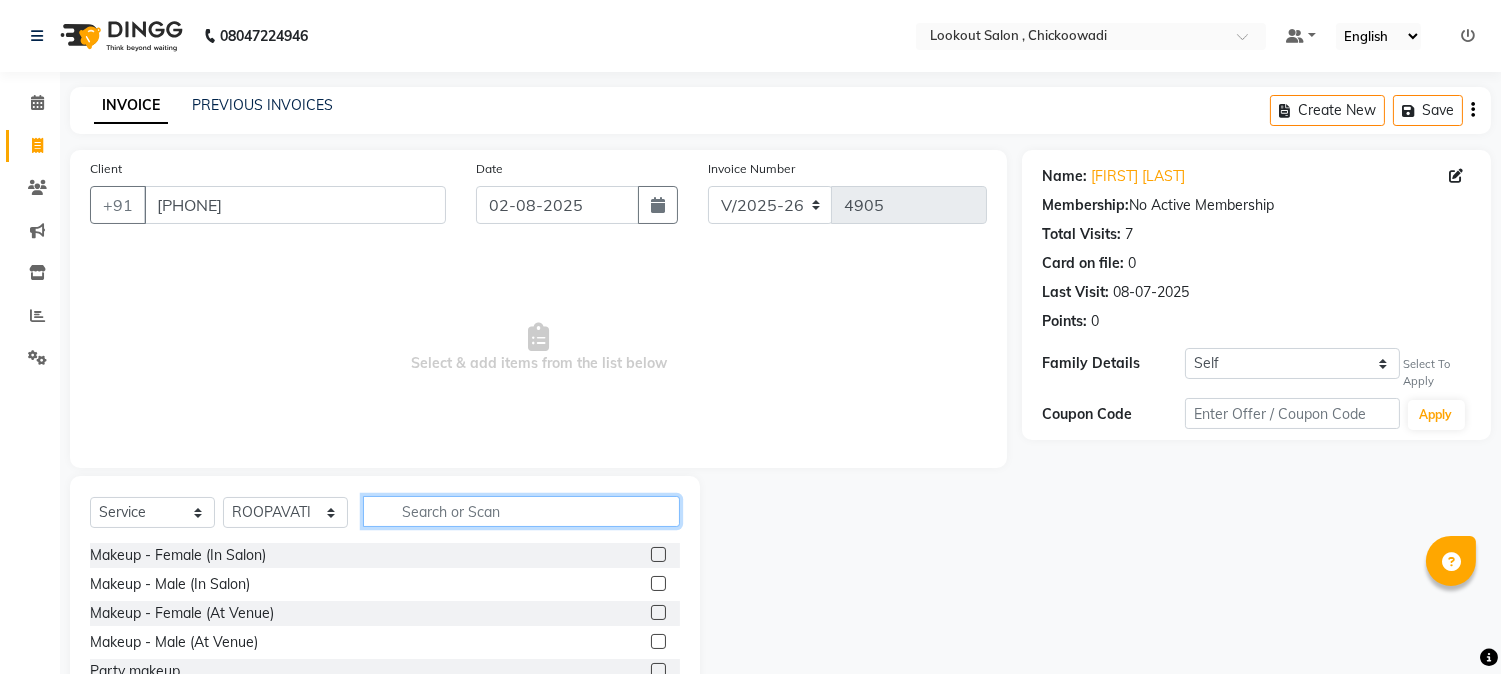 click 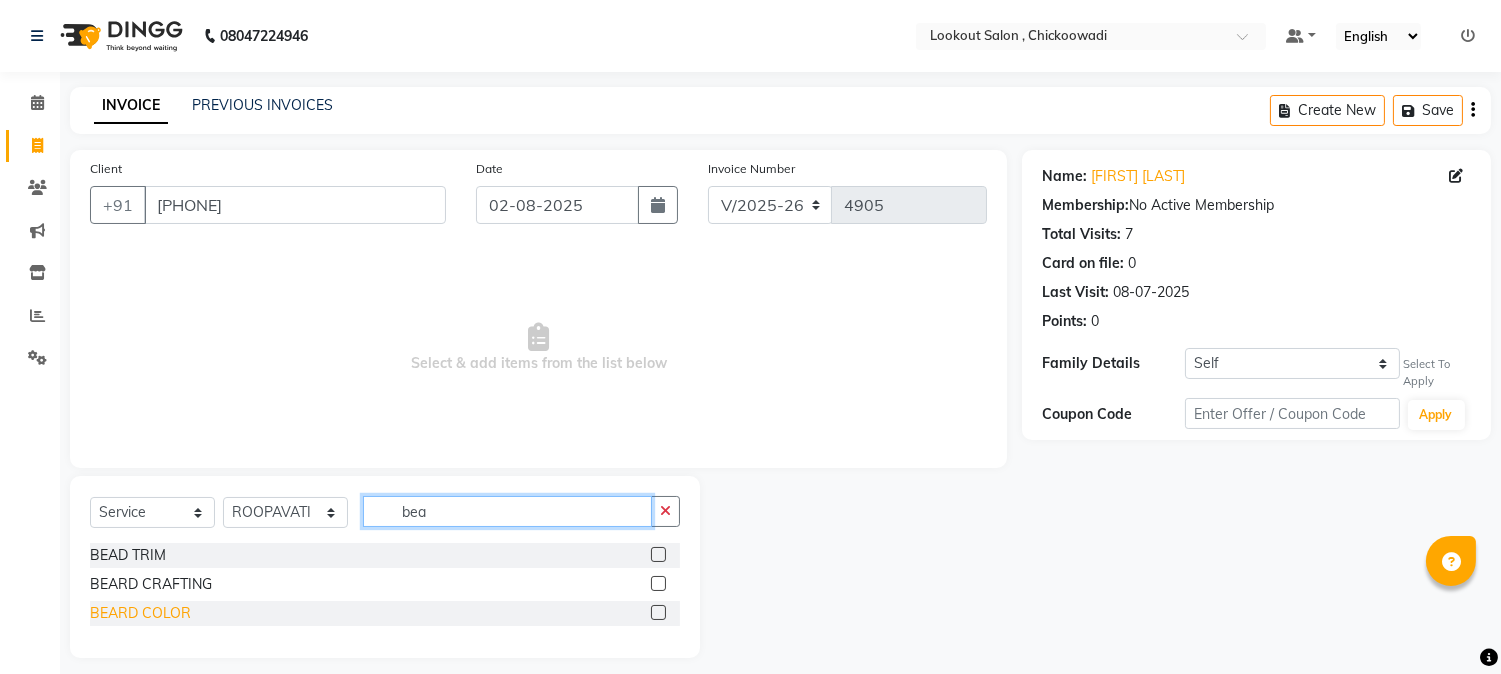 type on "bea" 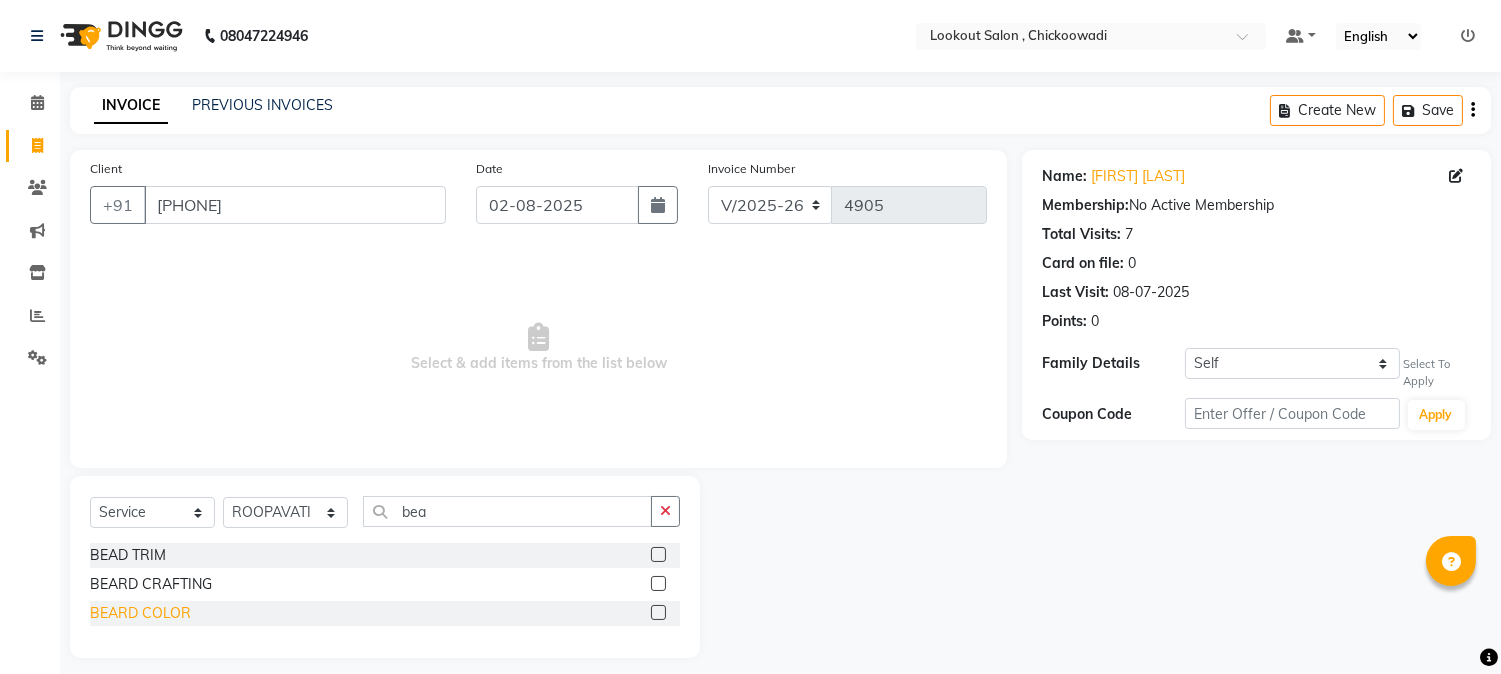 click on "BEARD COLOR" 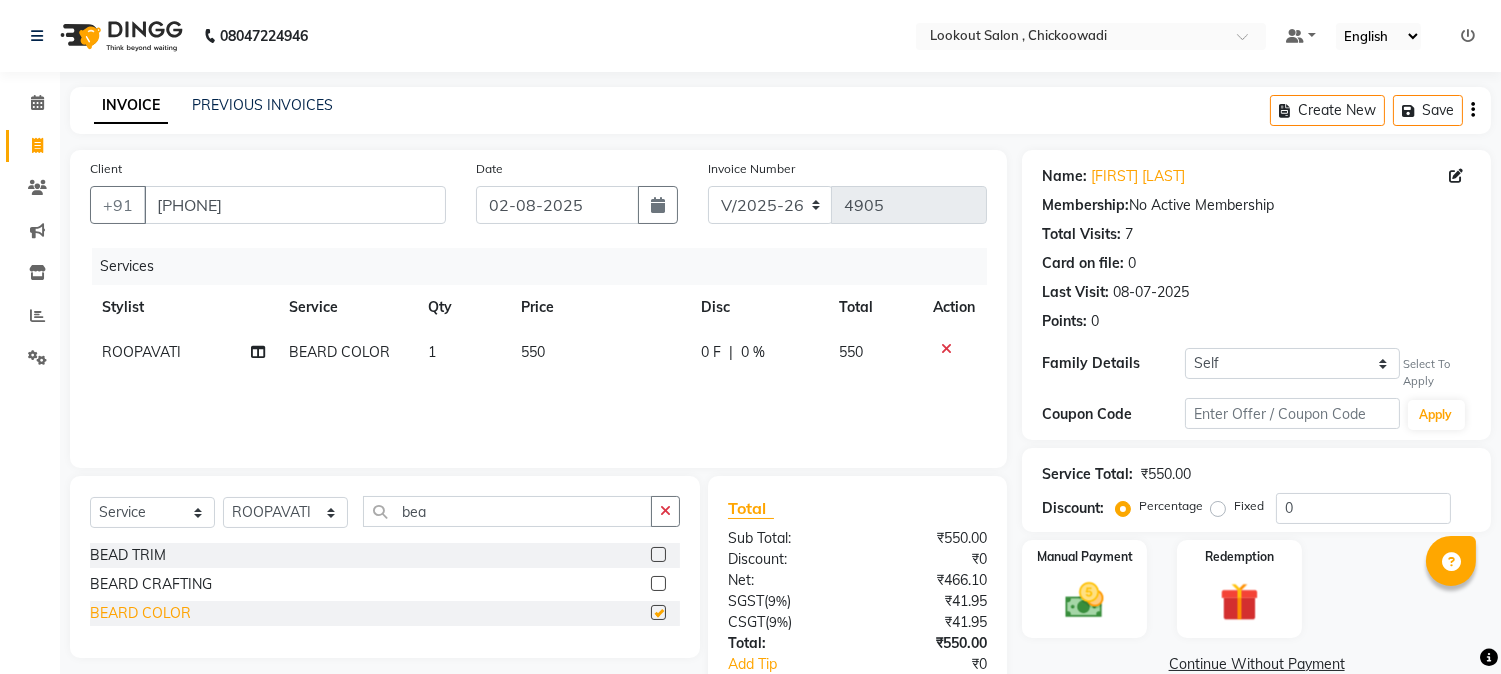 checkbox on "false" 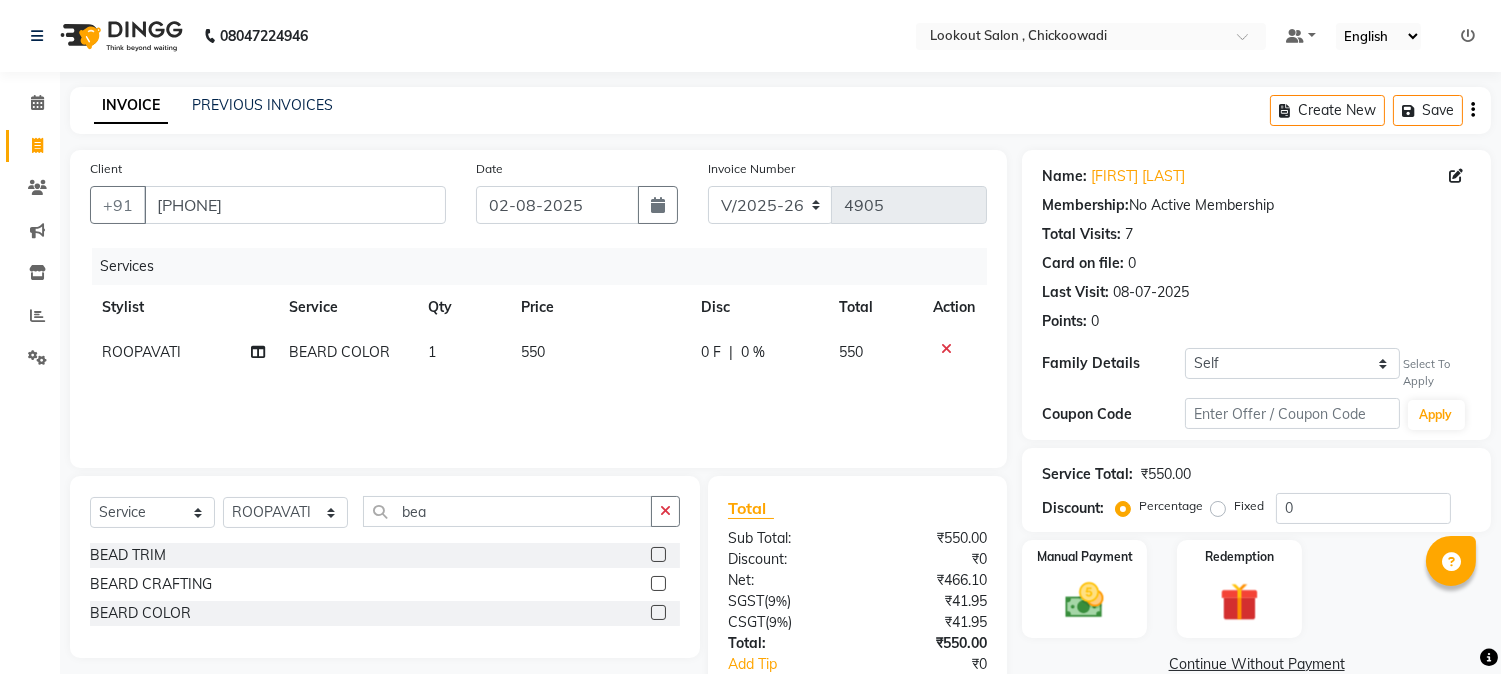 scroll, scrollTop: 125, scrollLeft: 0, axis: vertical 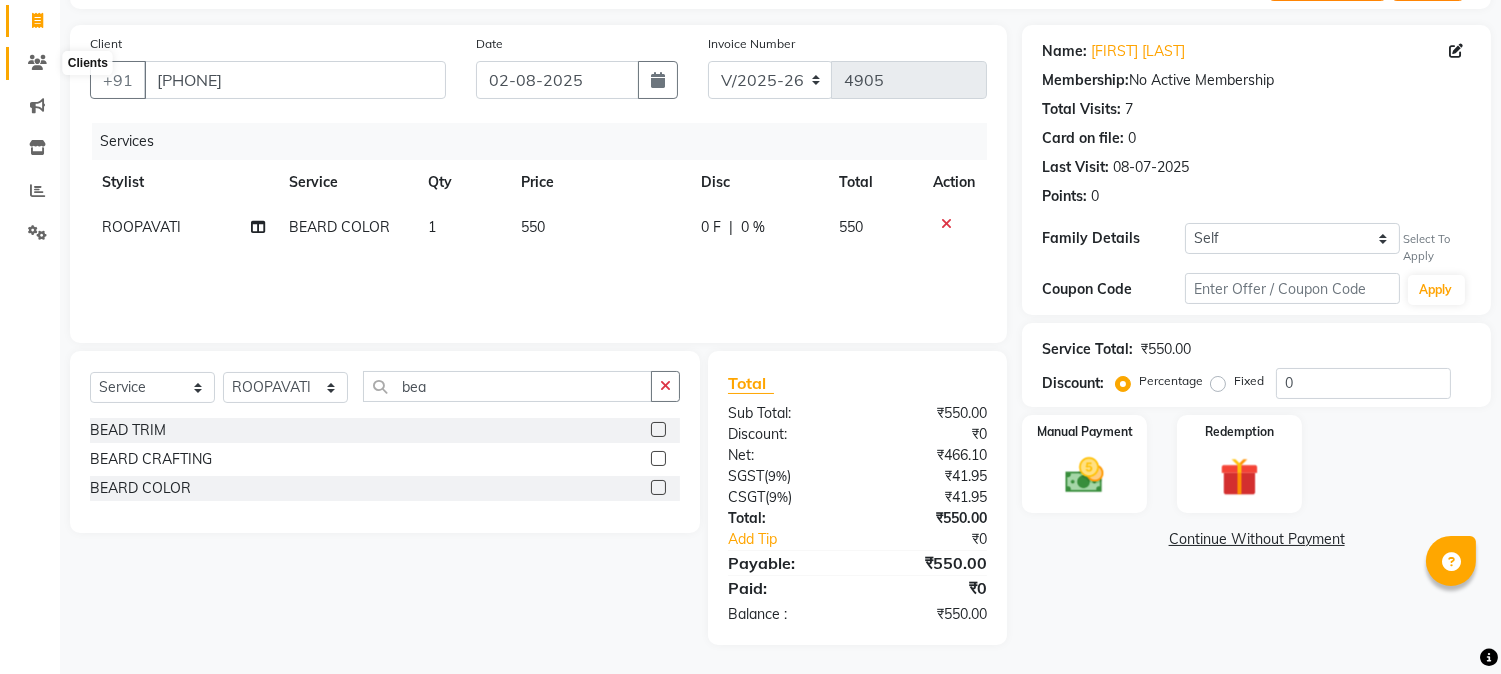 click 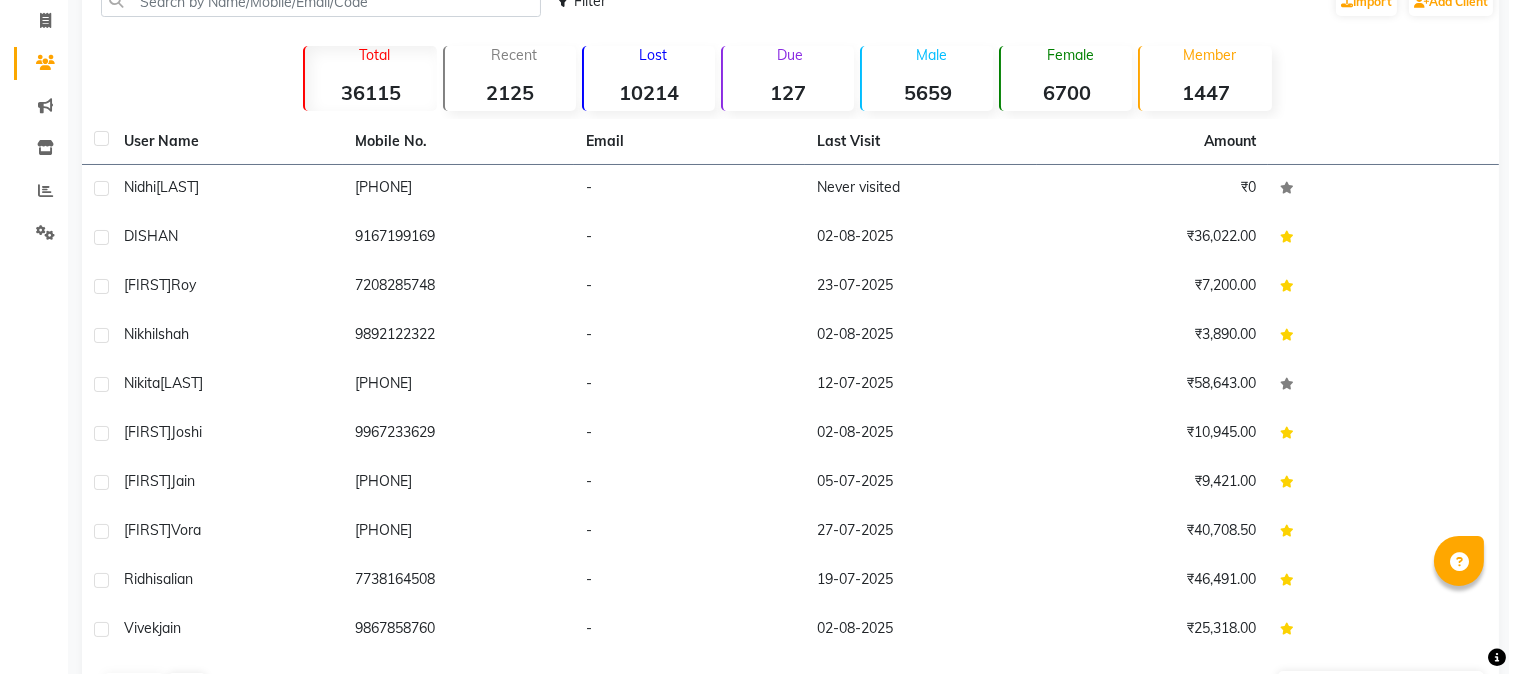 scroll, scrollTop: 0, scrollLeft: 0, axis: both 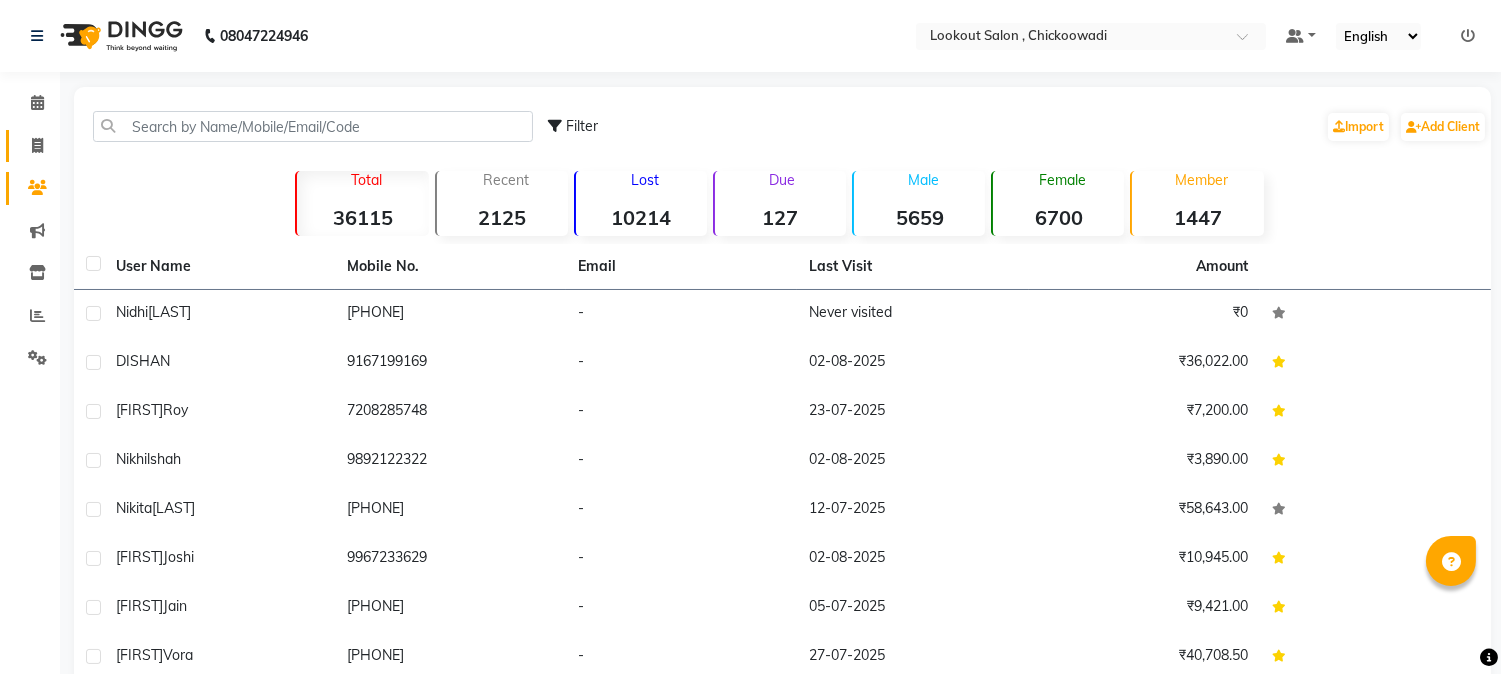 click on "Invoice" 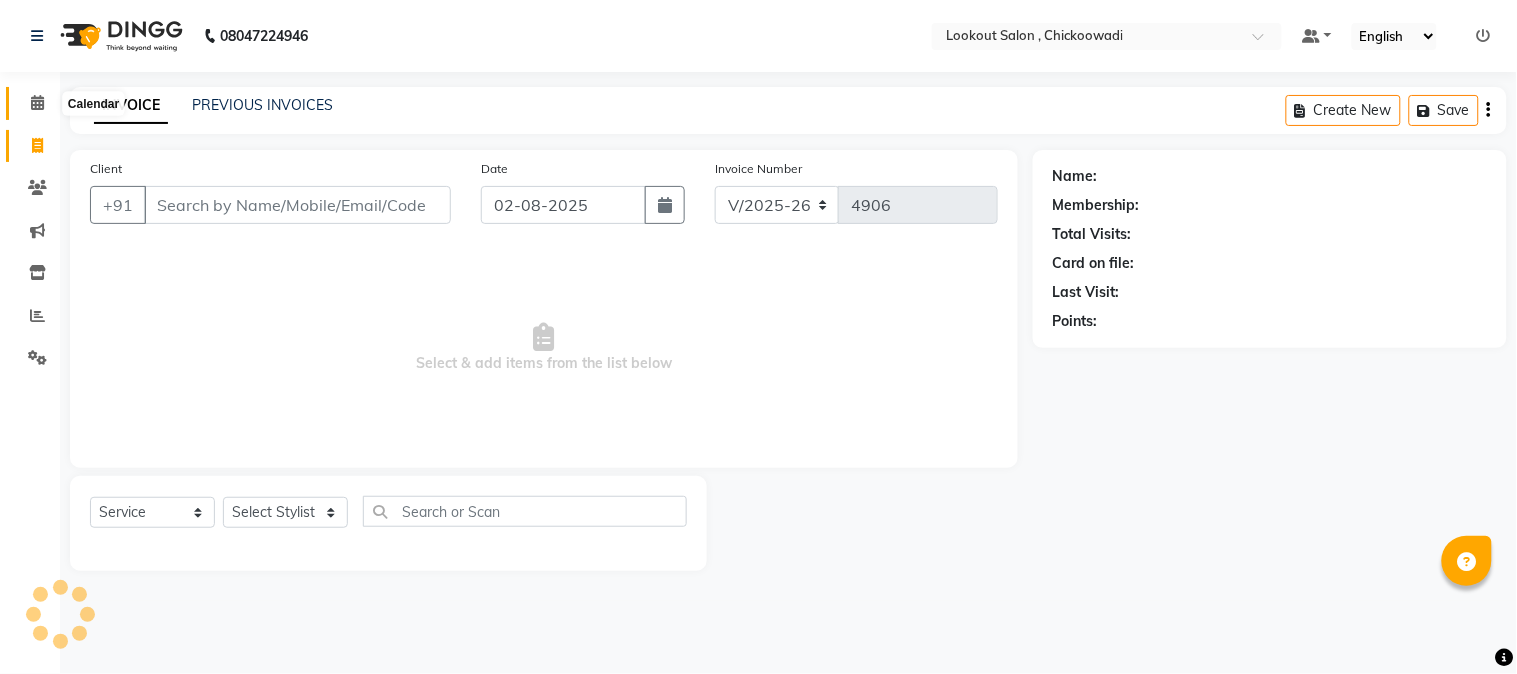 click 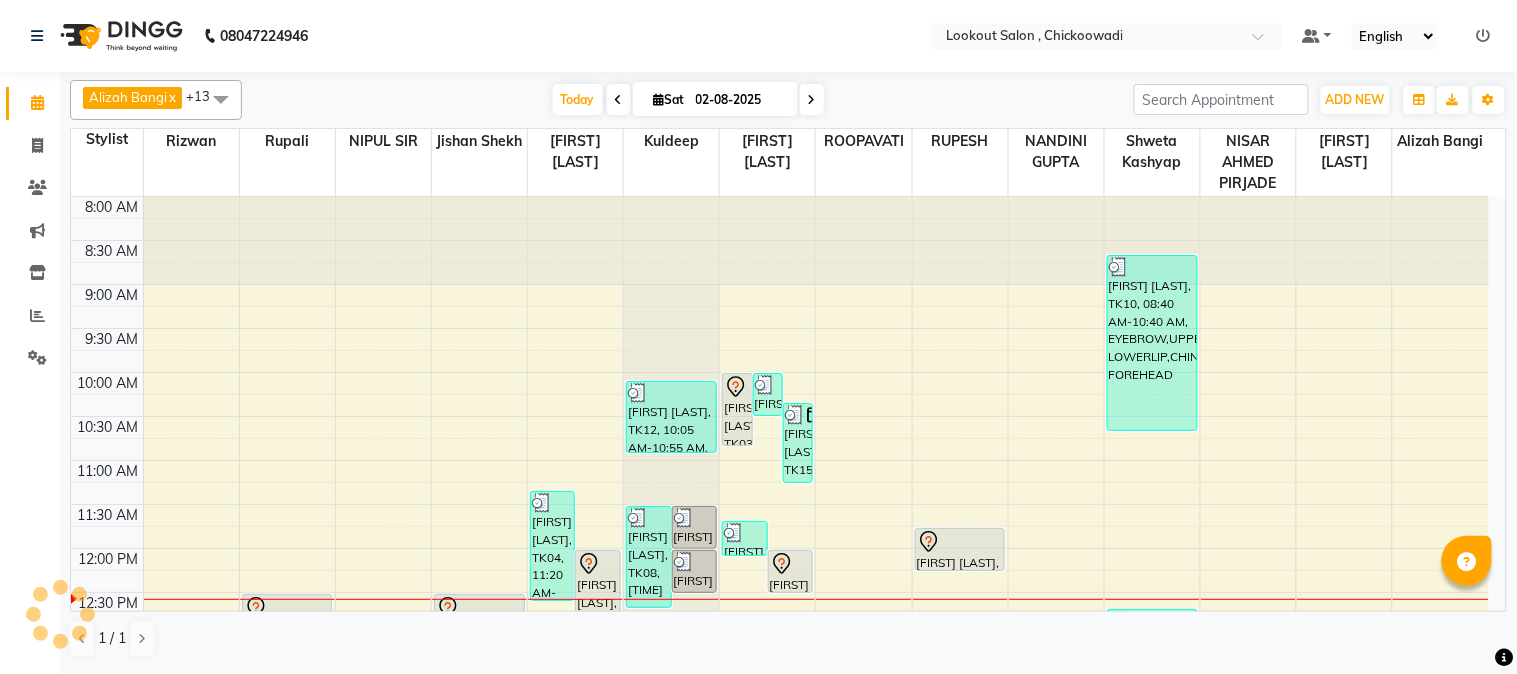 scroll, scrollTop: 222, scrollLeft: 0, axis: vertical 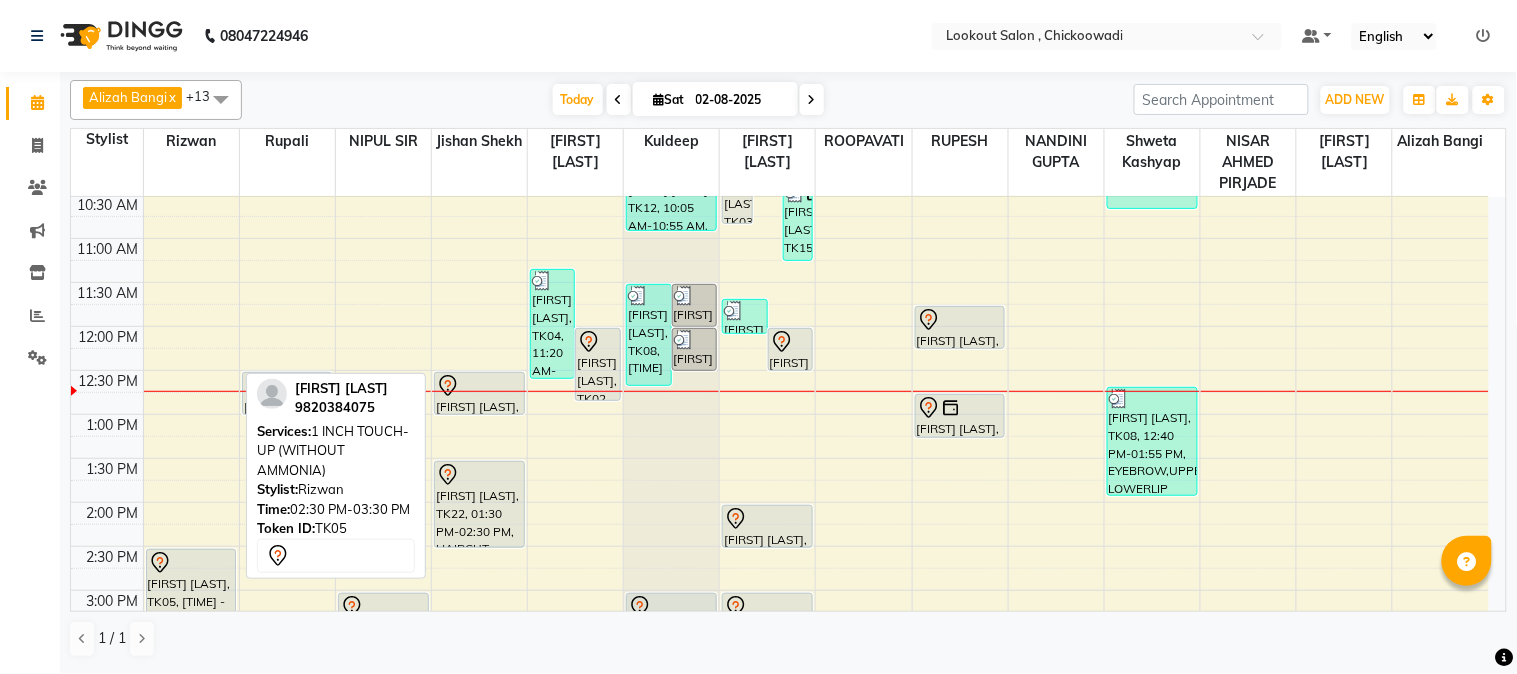 click on "[FIRST] [LAST], TK05, [TIME] - [TIME], 1 INCH TOUCH-UP  (WITHOUT AMMONIA)" at bounding box center [191, 592] 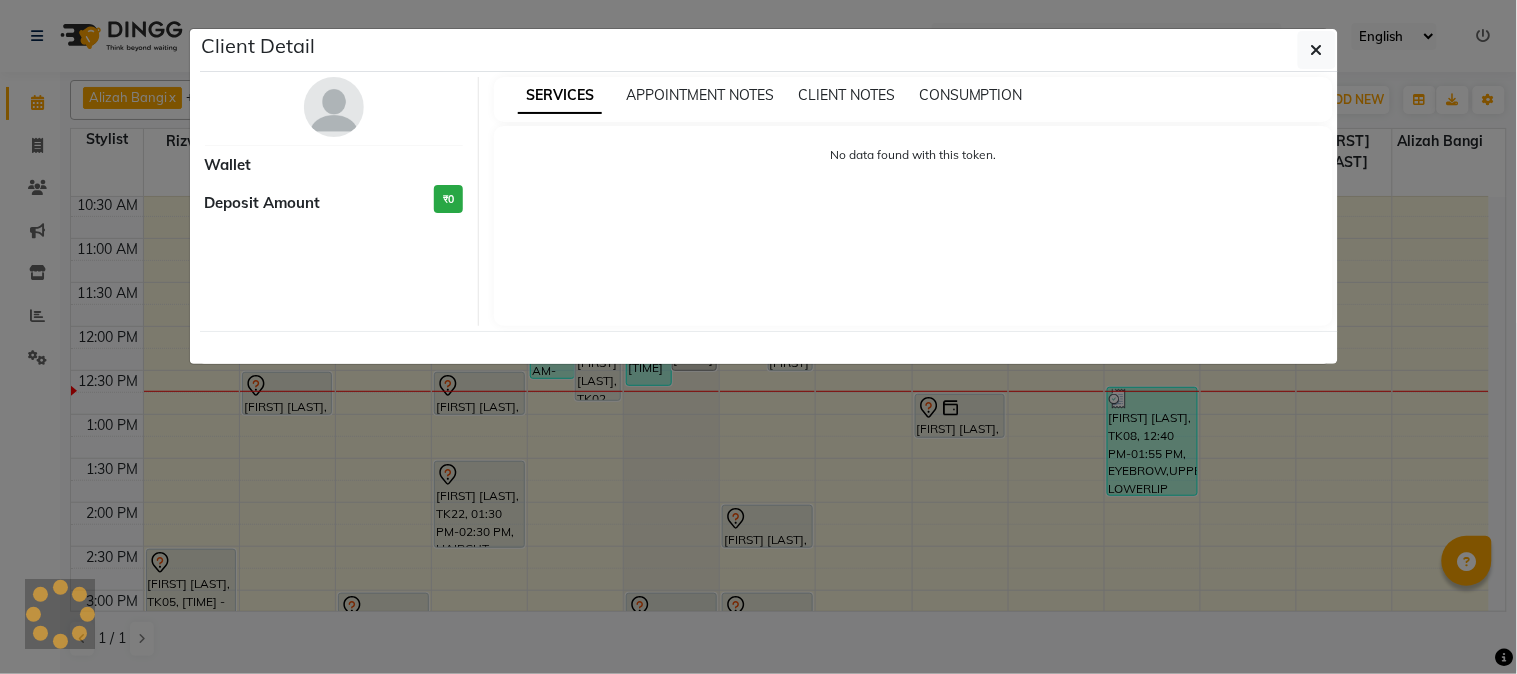 select on "7" 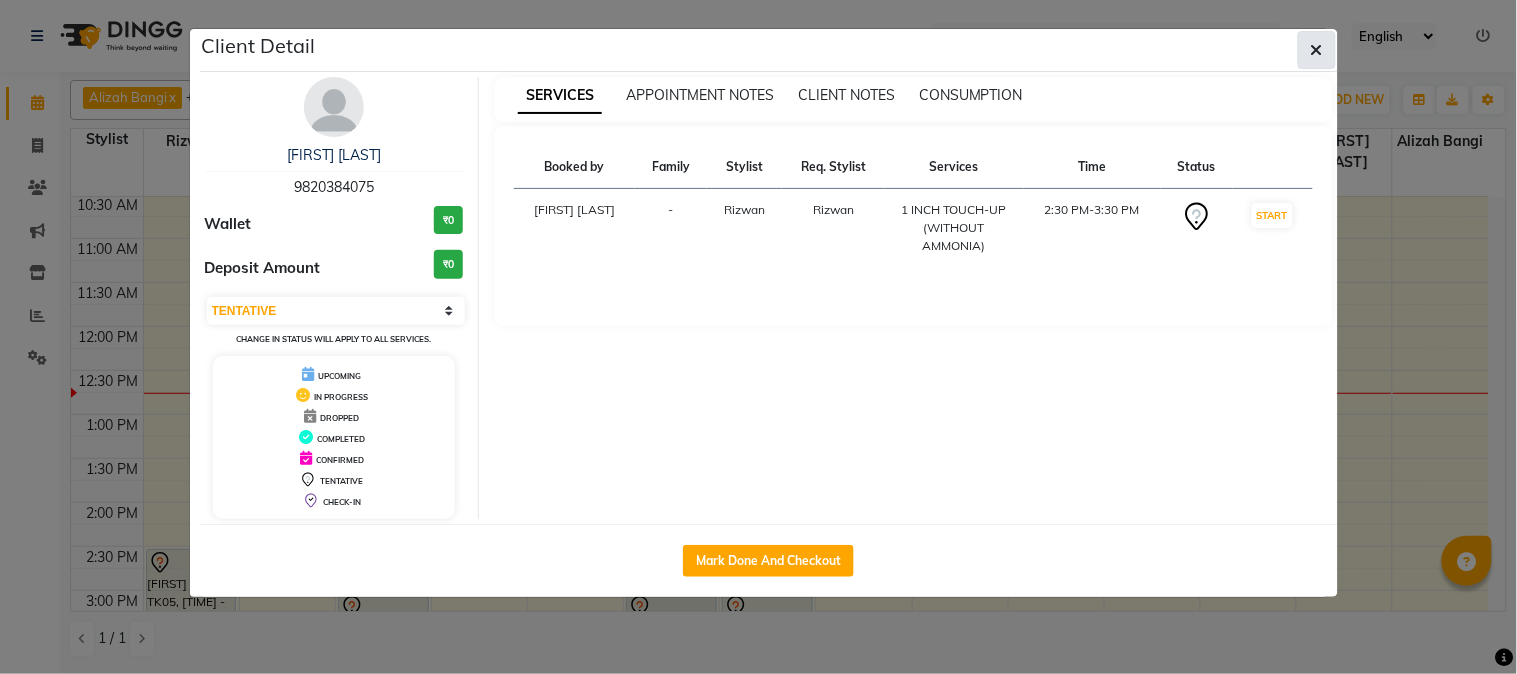 click 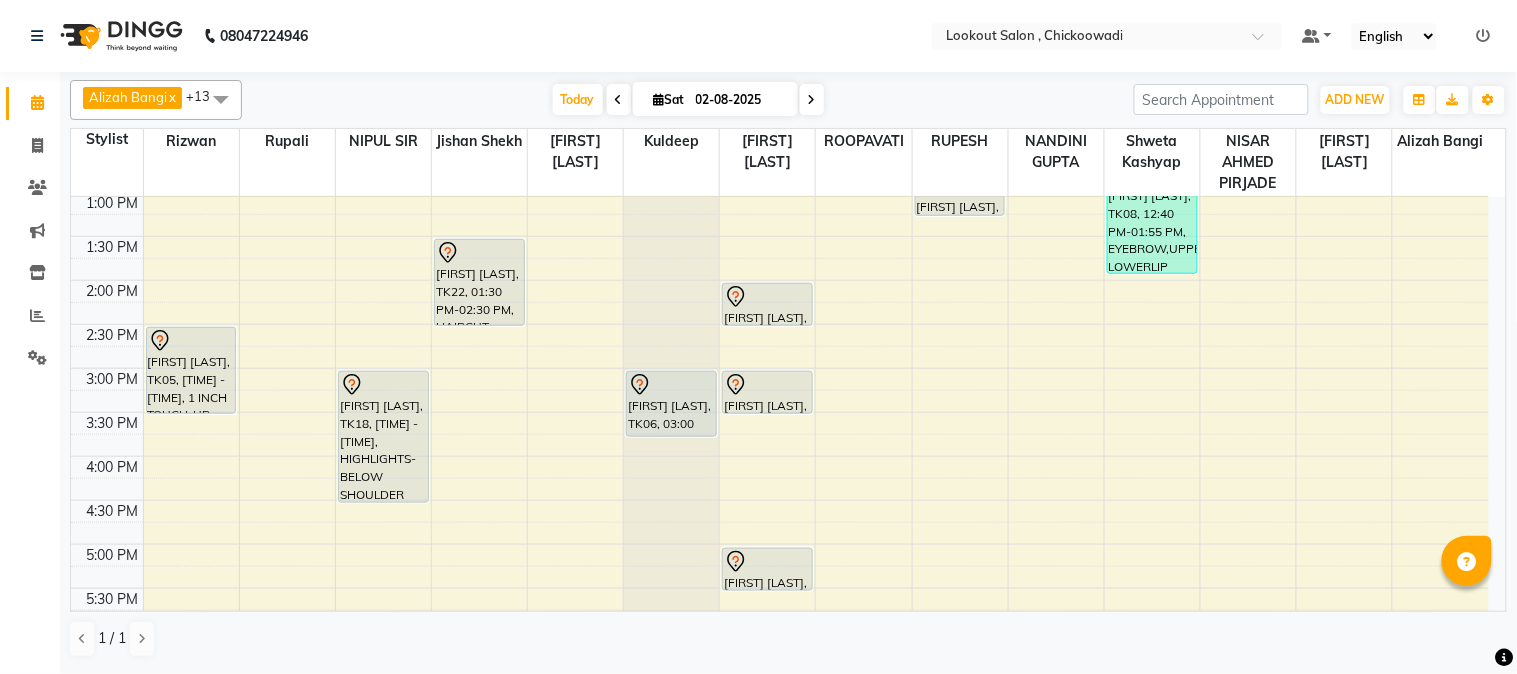 scroll, scrollTop: 333, scrollLeft: 0, axis: vertical 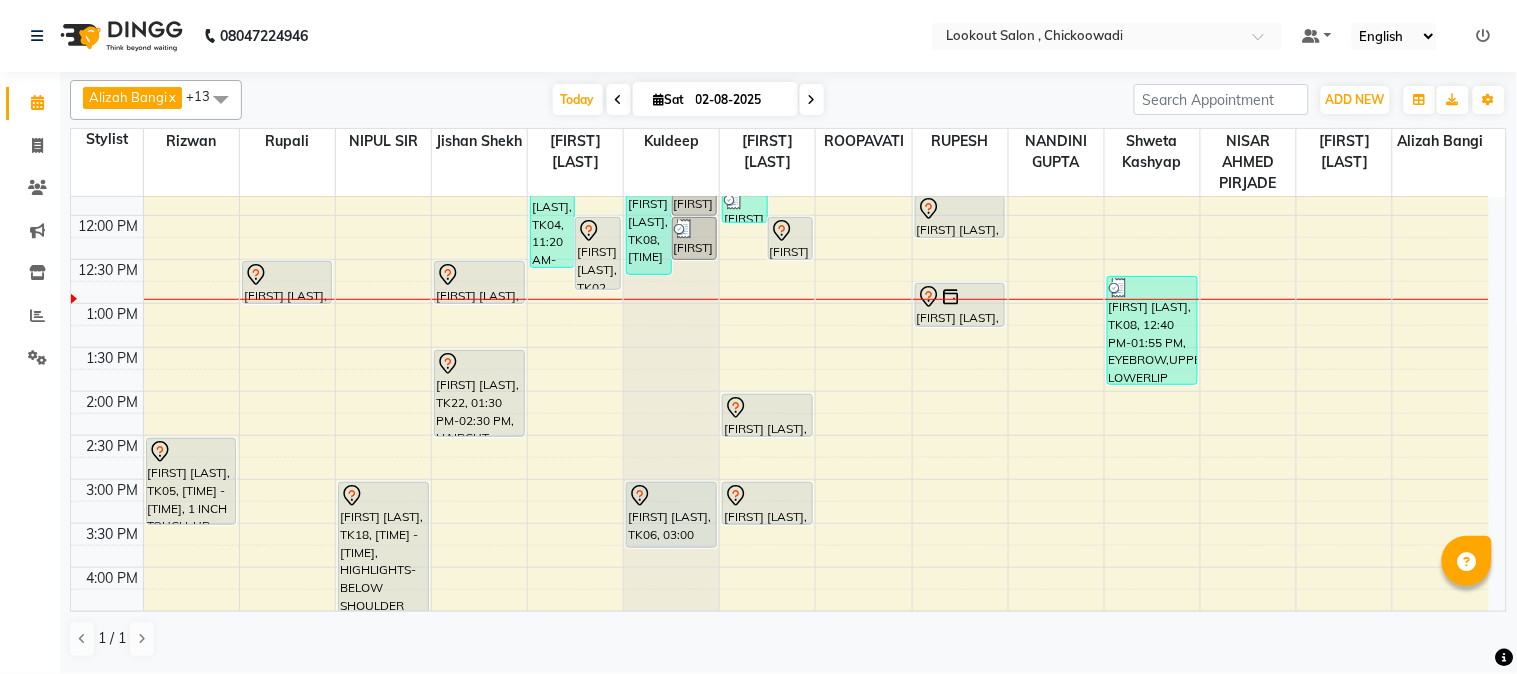 click at bounding box center (671, -136) 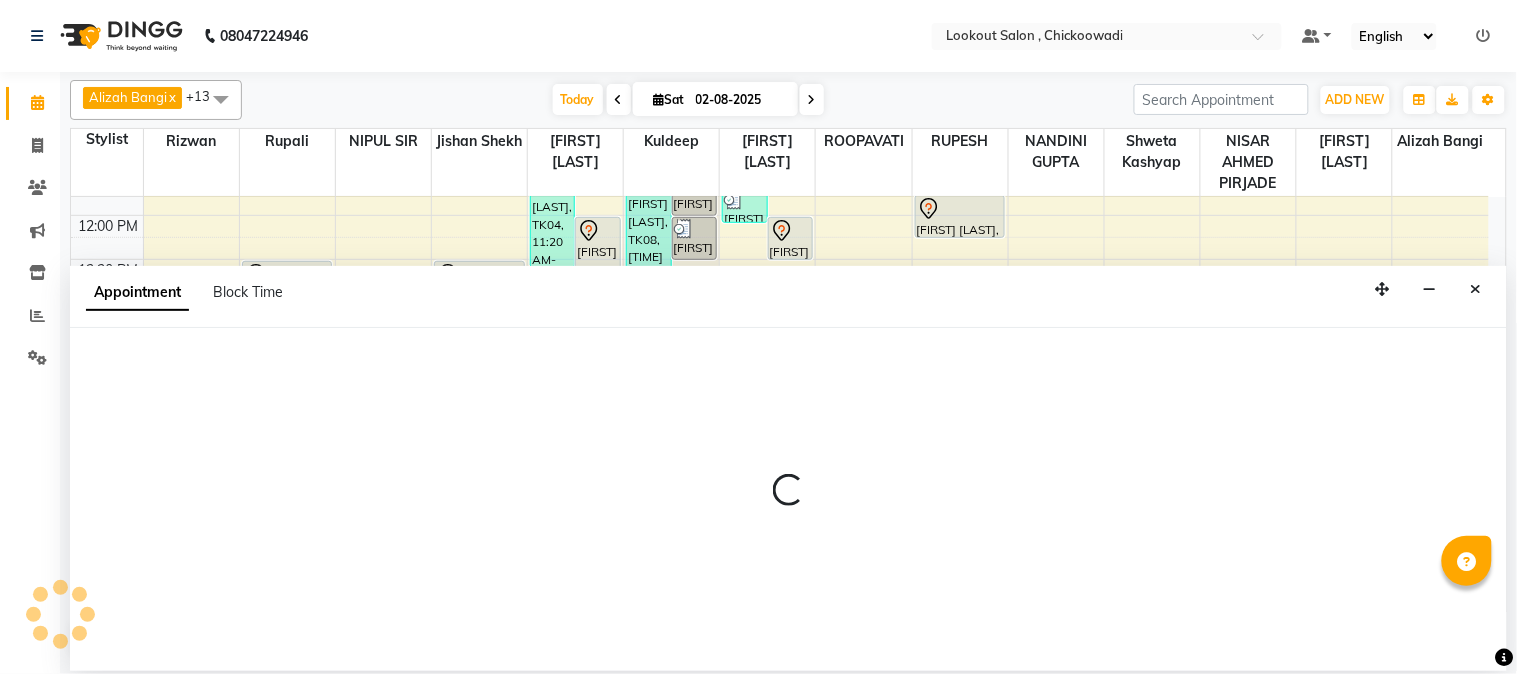 select on "19837" 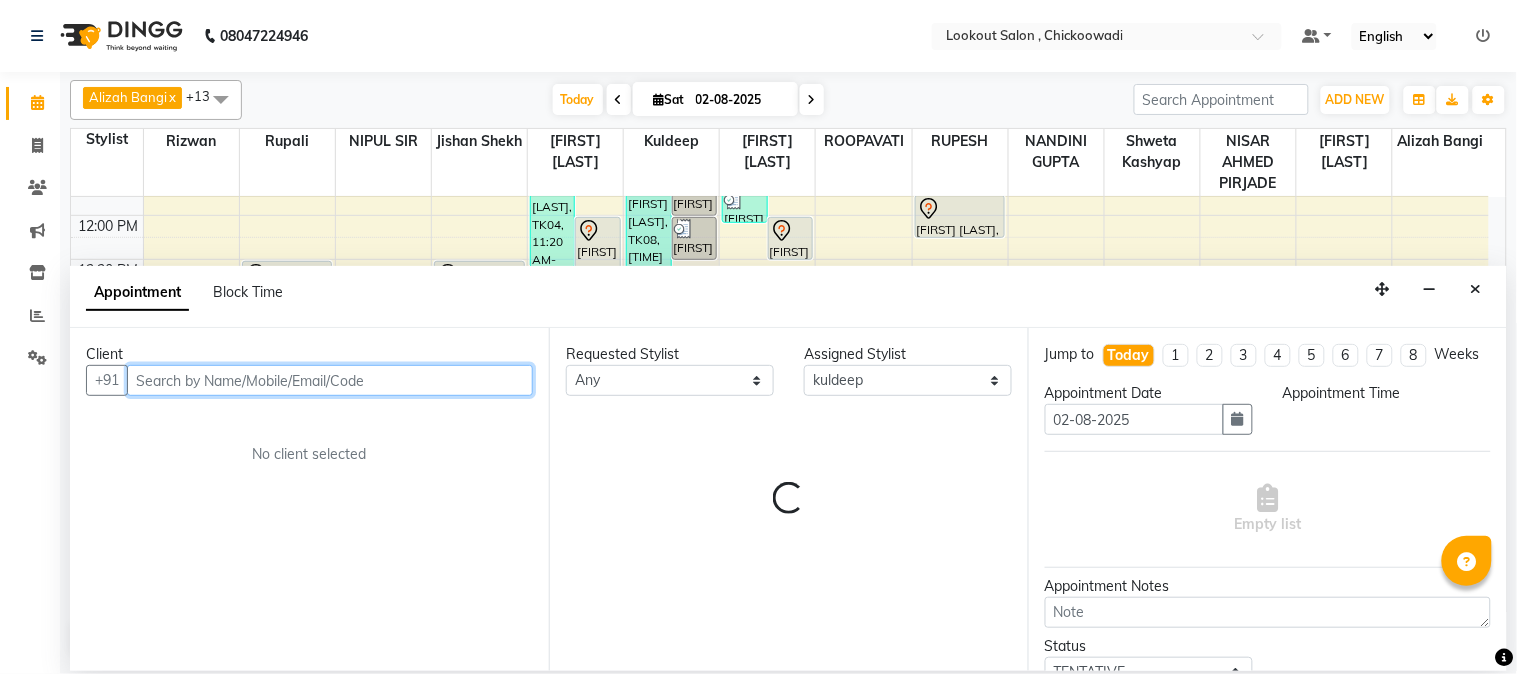 select on "795" 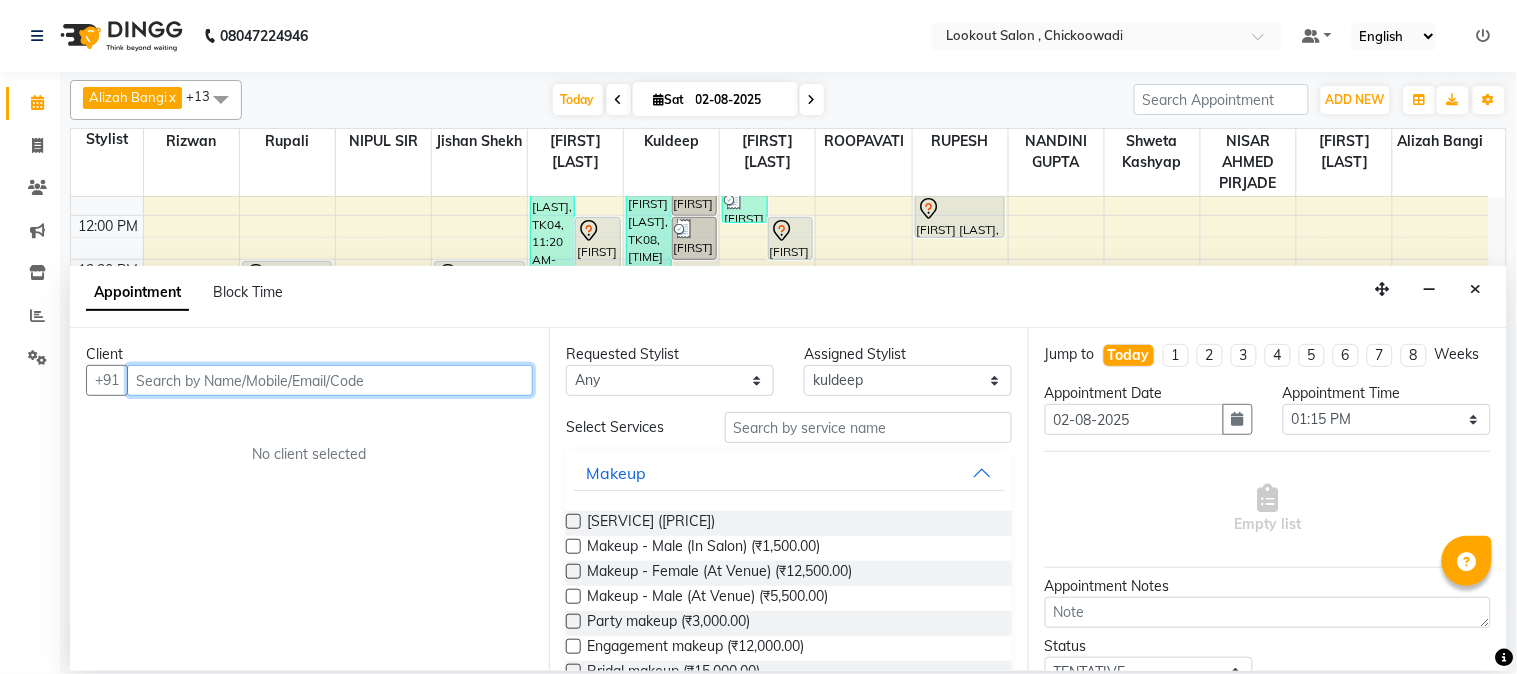 click at bounding box center (330, 380) 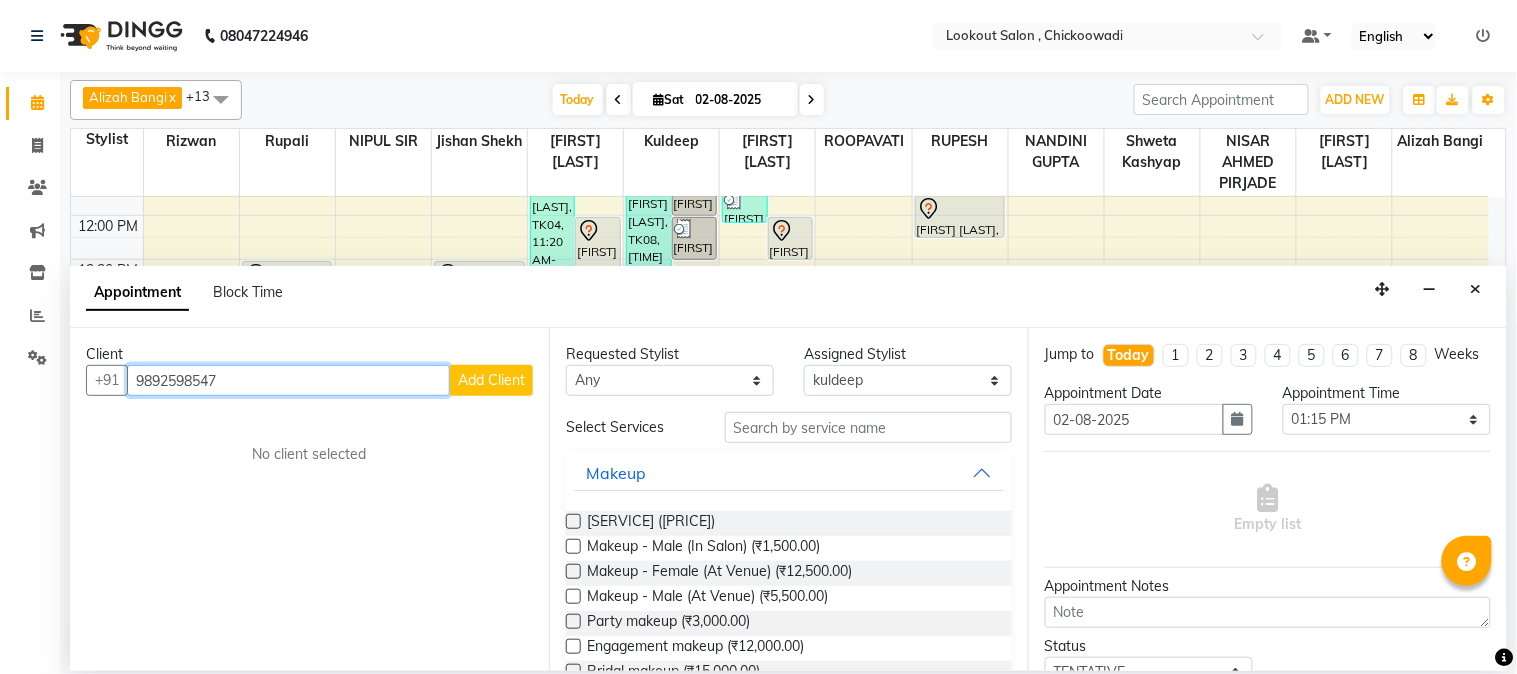 type on "9892598547" 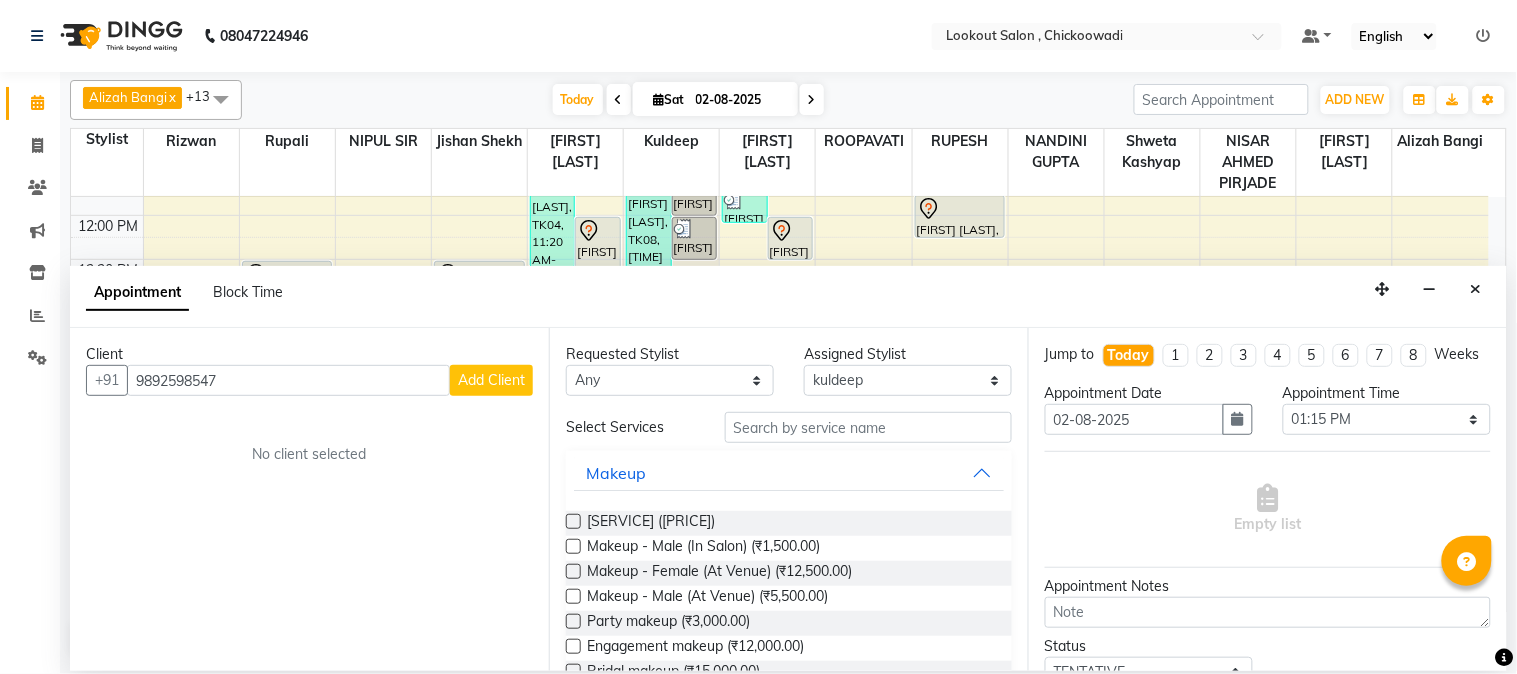 click on "Add Client" at bounding box center (491, 380) 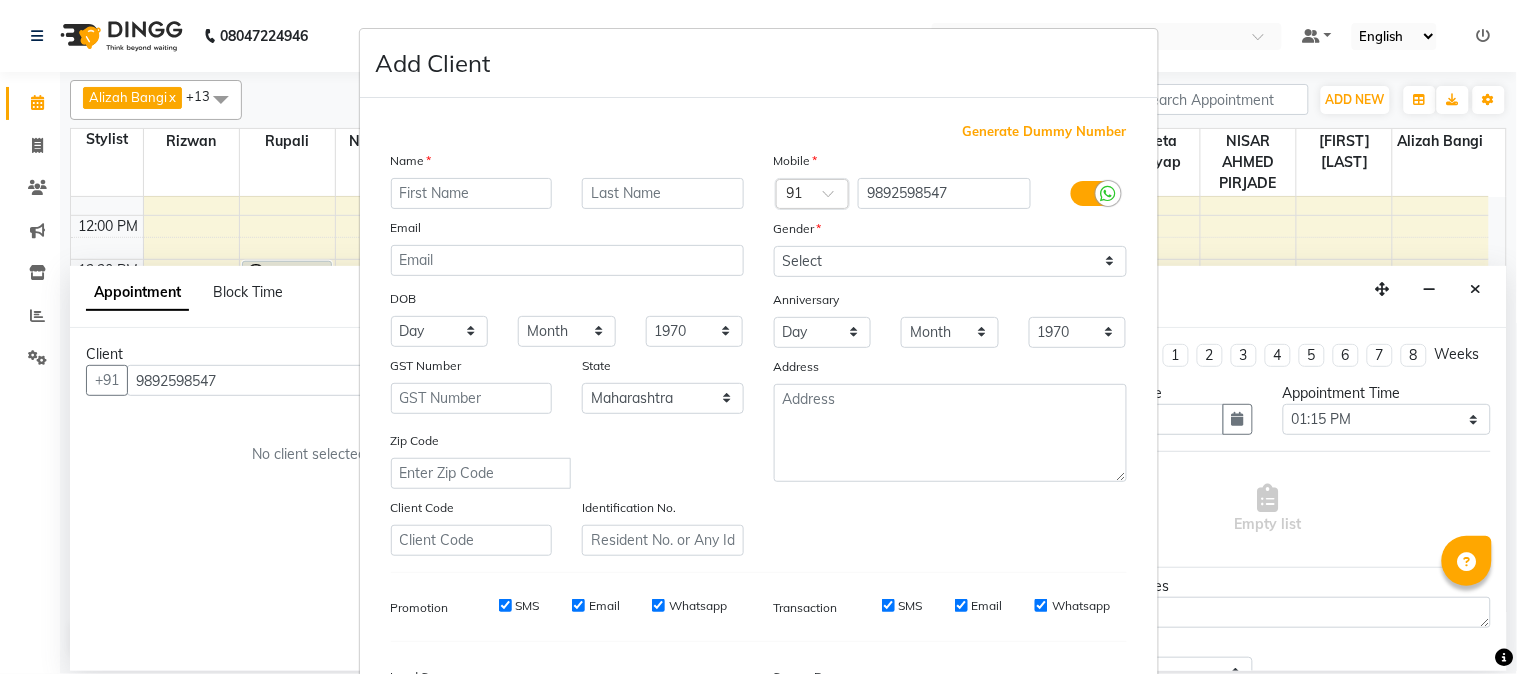 click at bounding box center (472, 193) 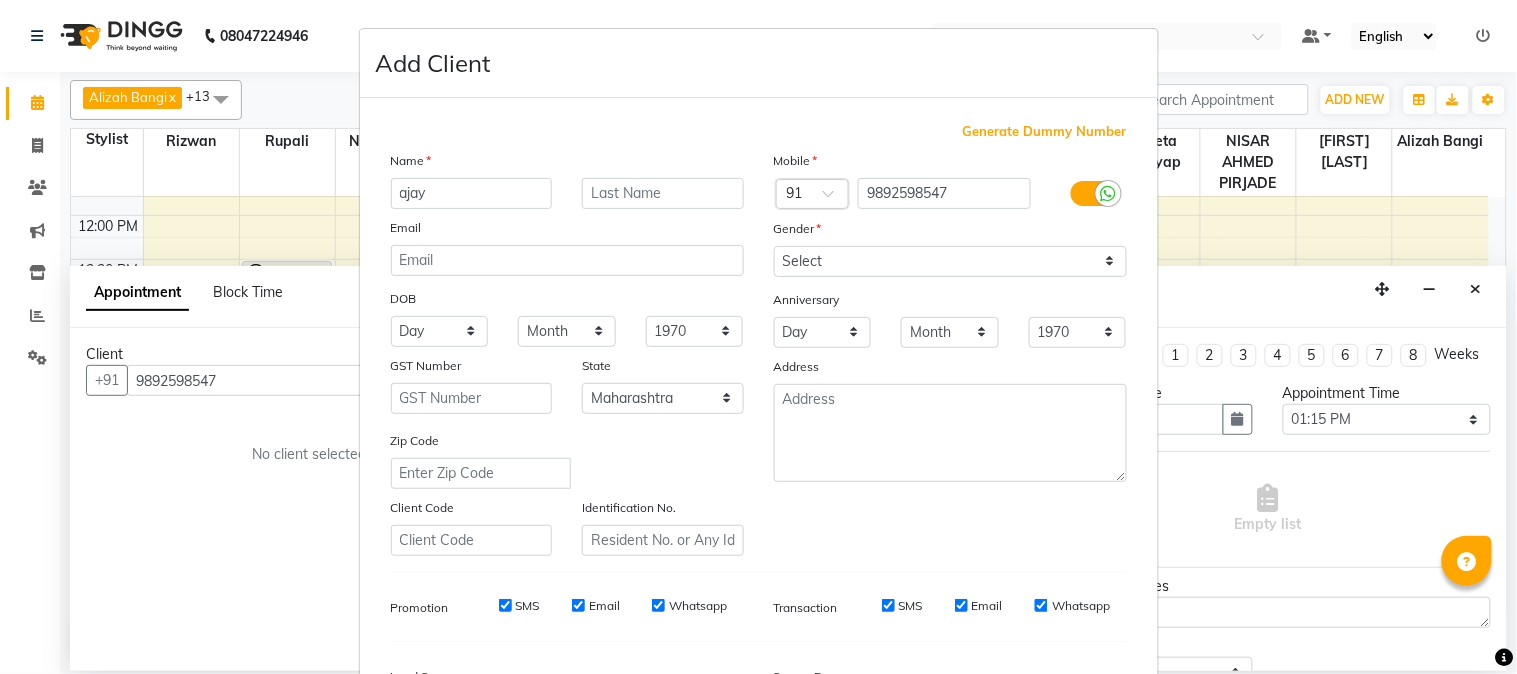 type on "ajay" 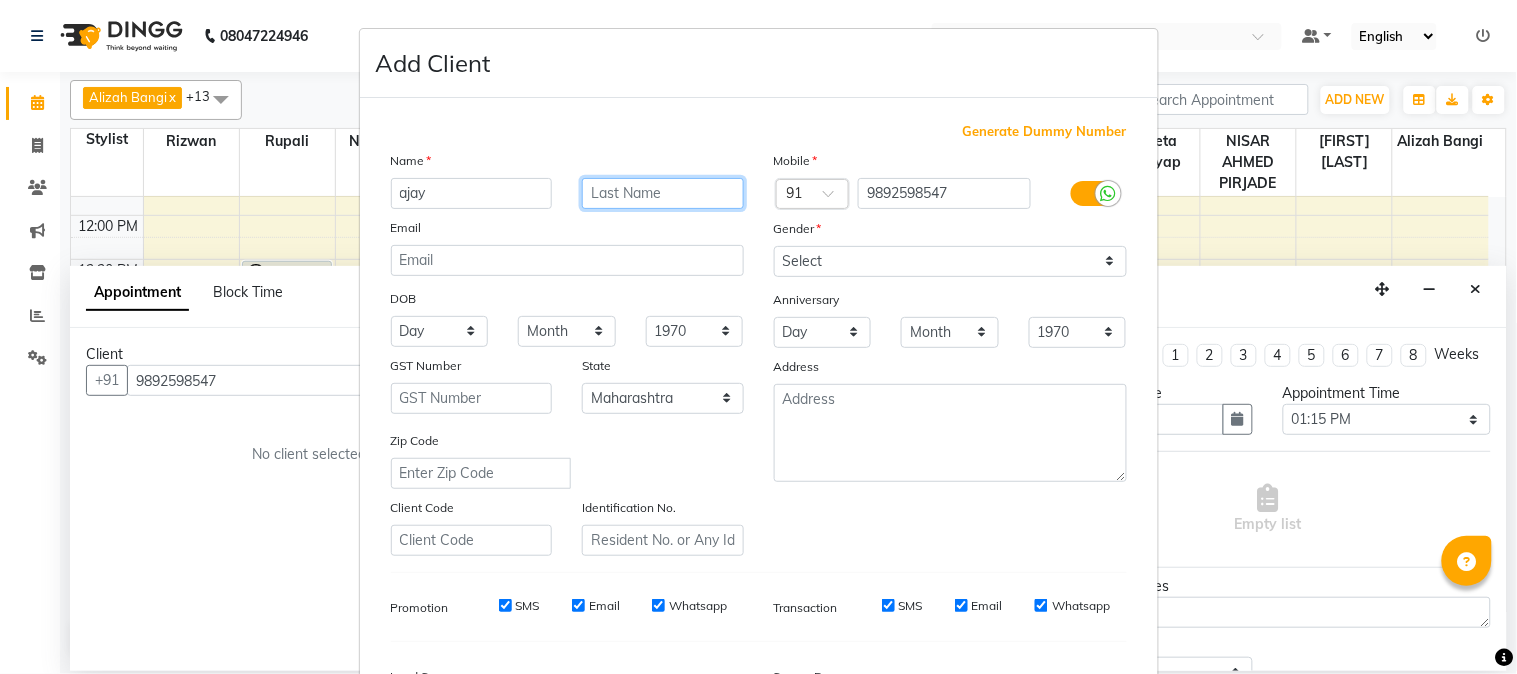 click at bounding box center [663, 193] 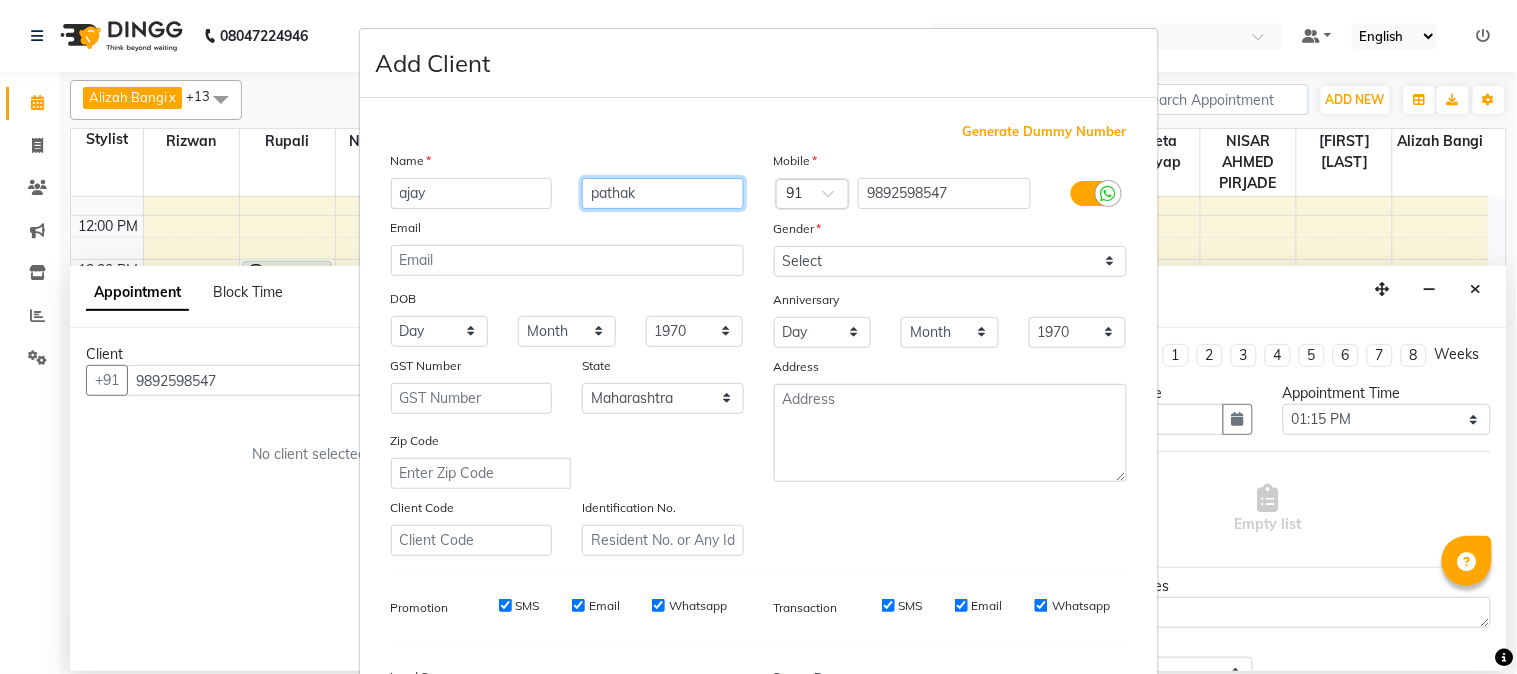 type on "pathak" 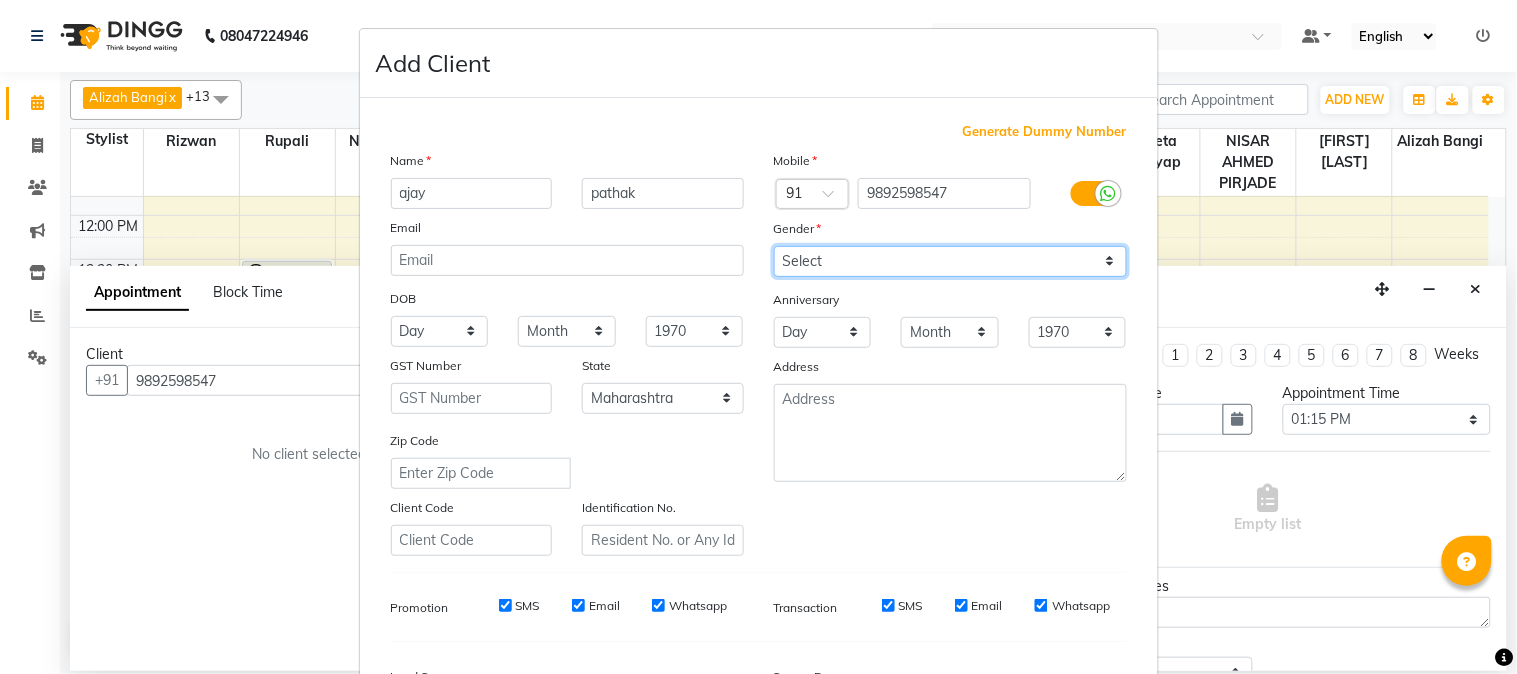 click on "Select Male Female Other Prefer Not To Say" at bounding box center [950, 261] 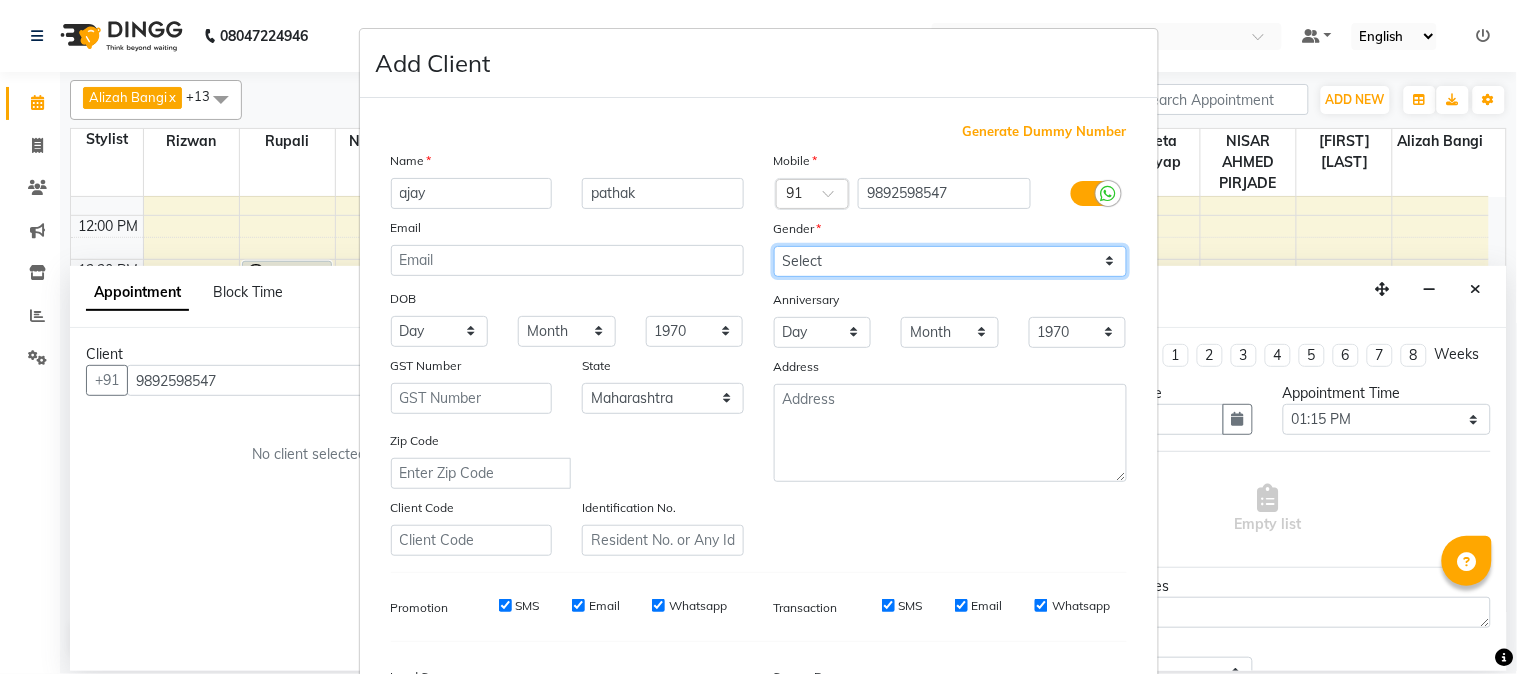 select on "male" 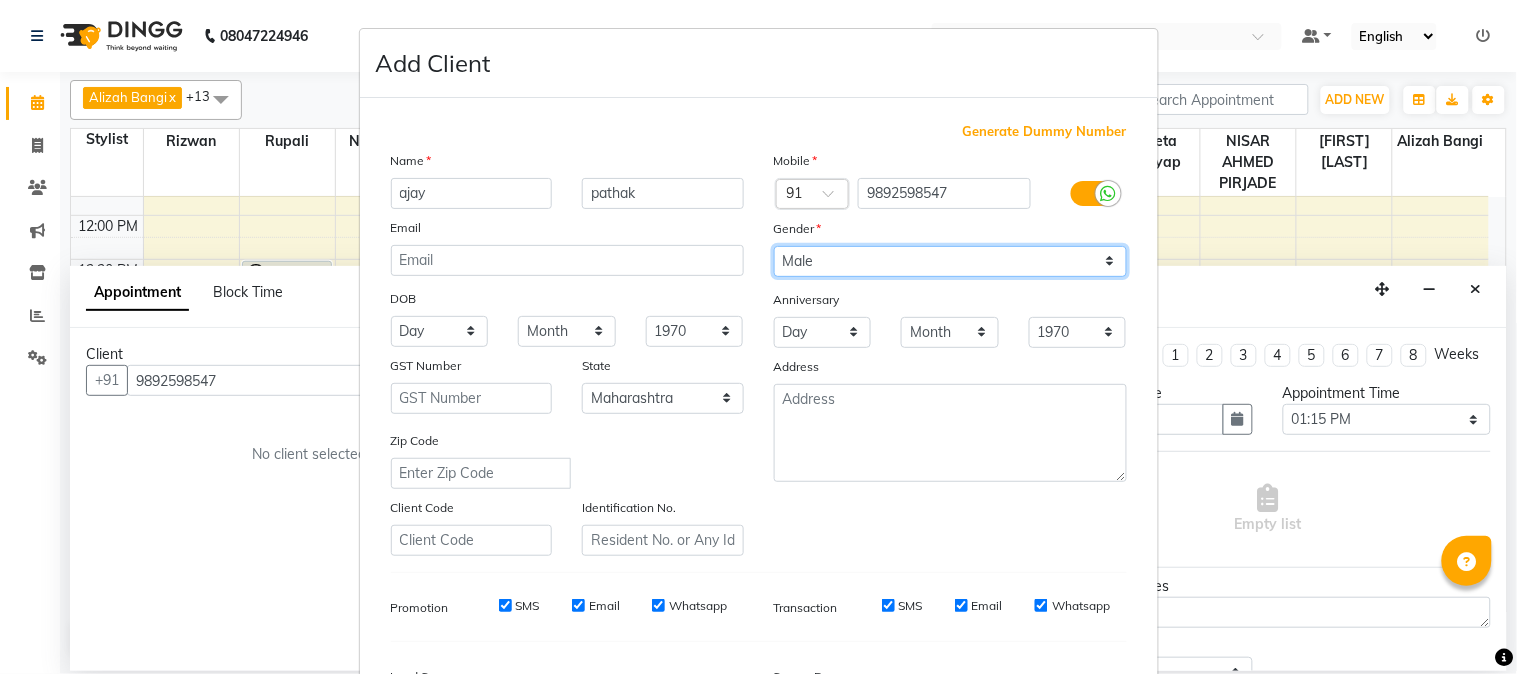 click on "Select Male Female Other Prefer Not To Say" at bounding box center (950, 261) 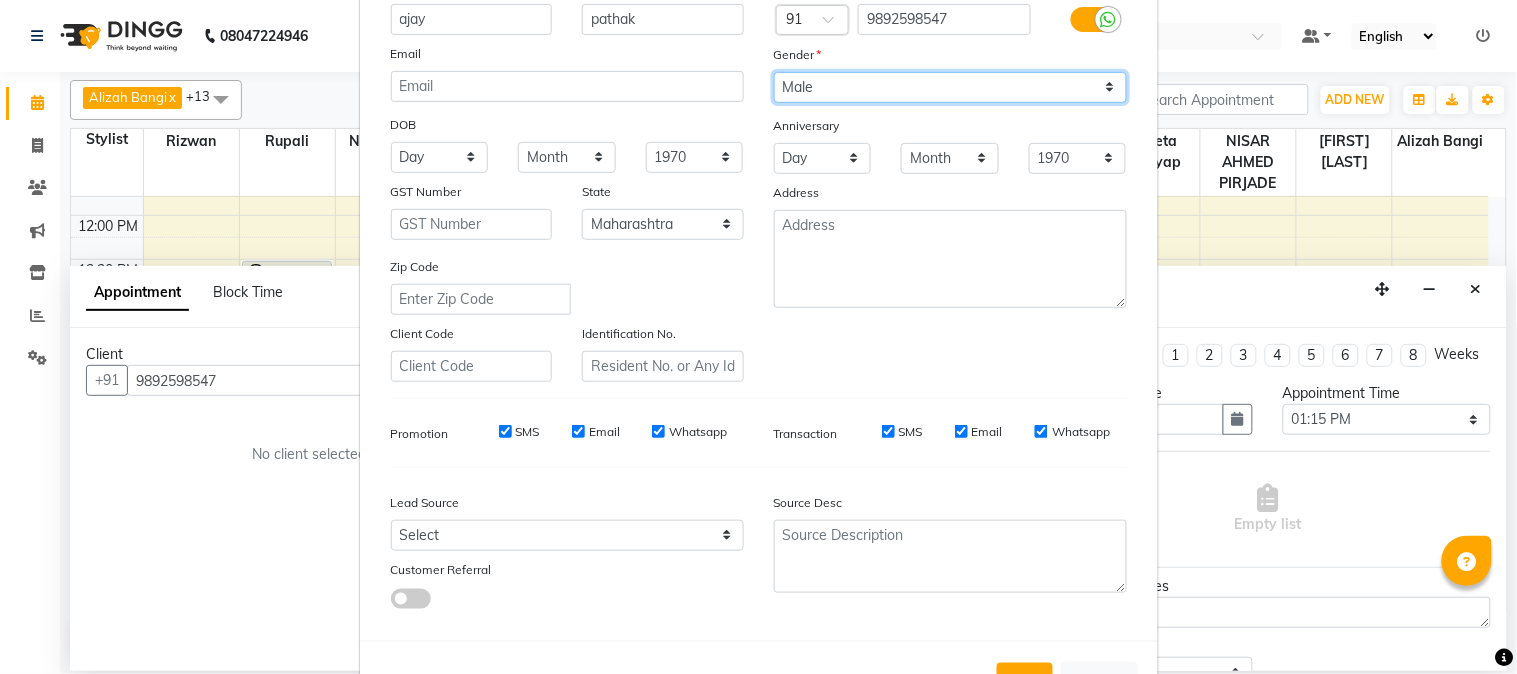 scroll, scrollTop: 222, scrollLeft: 0, axis: vertical 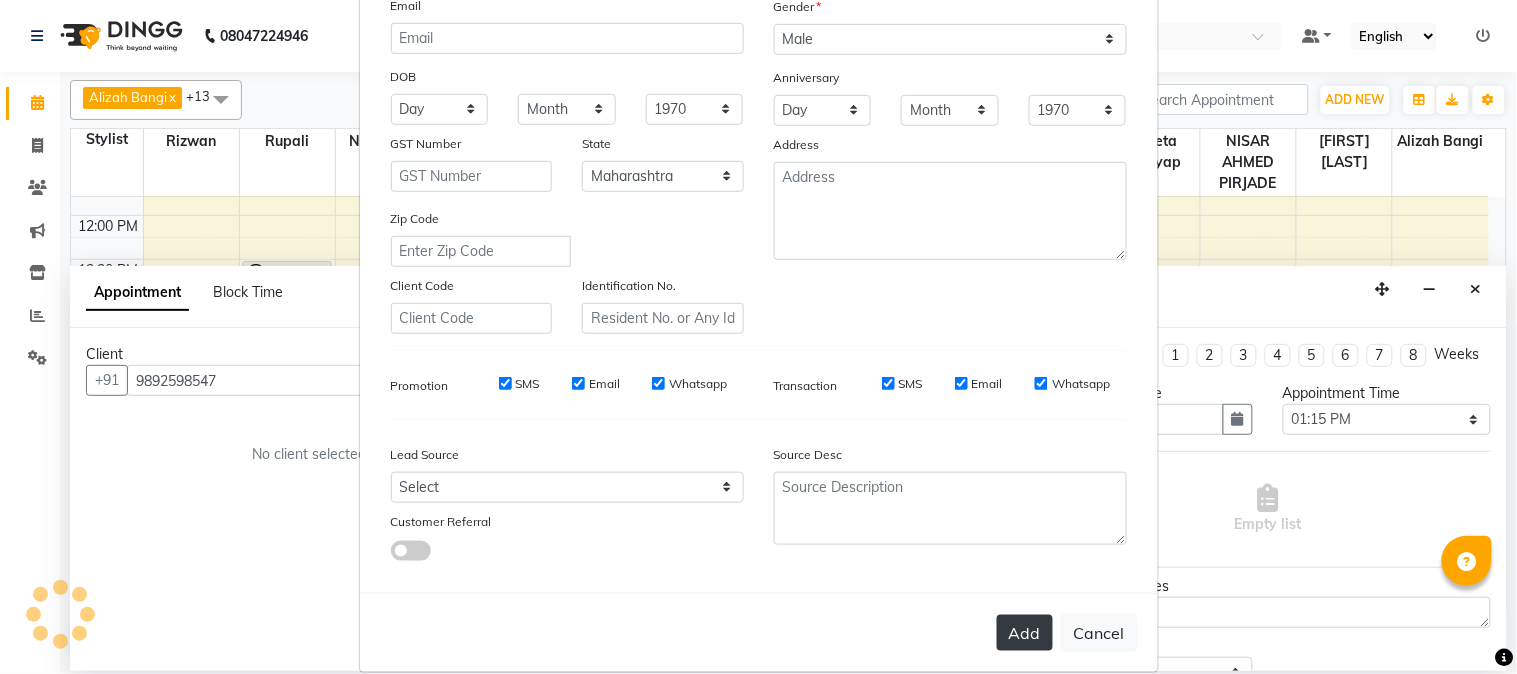 click on "Add" at bounding box center [1025, 633] 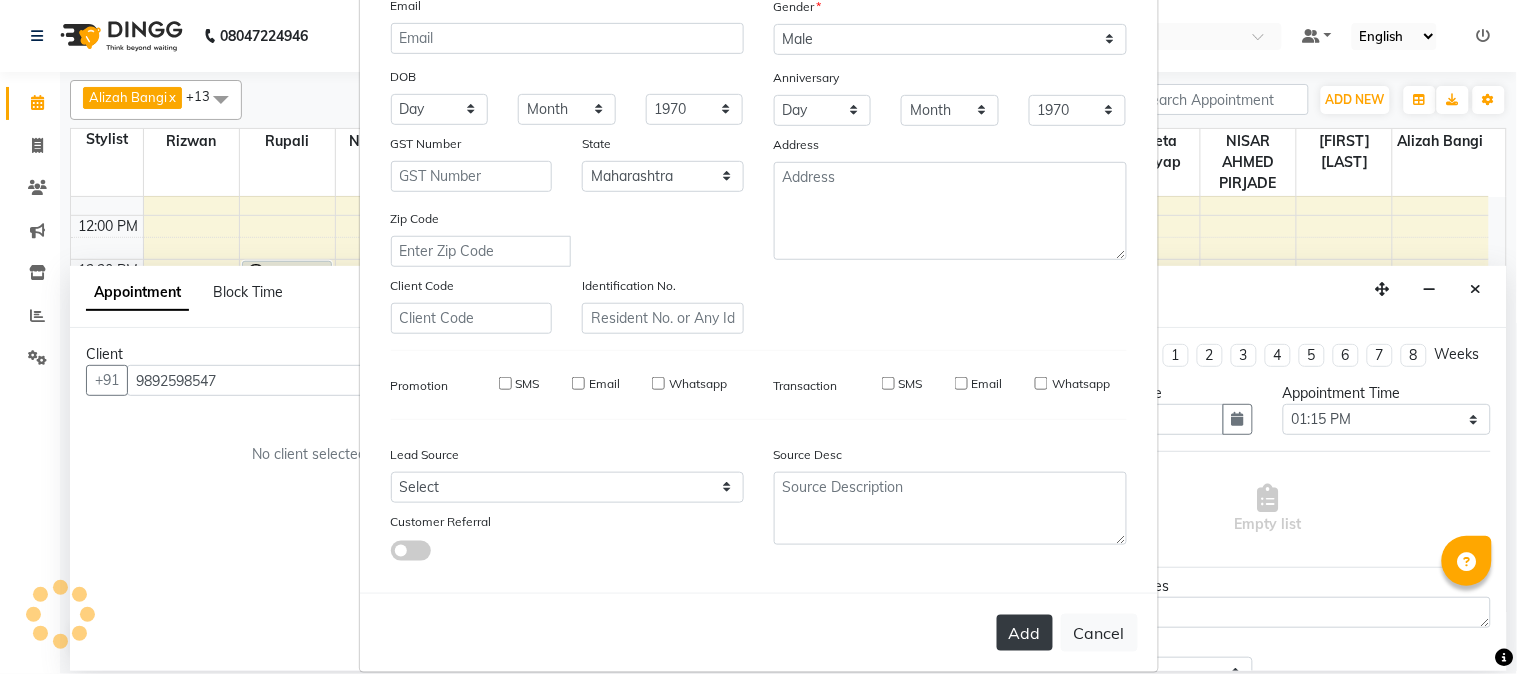 type 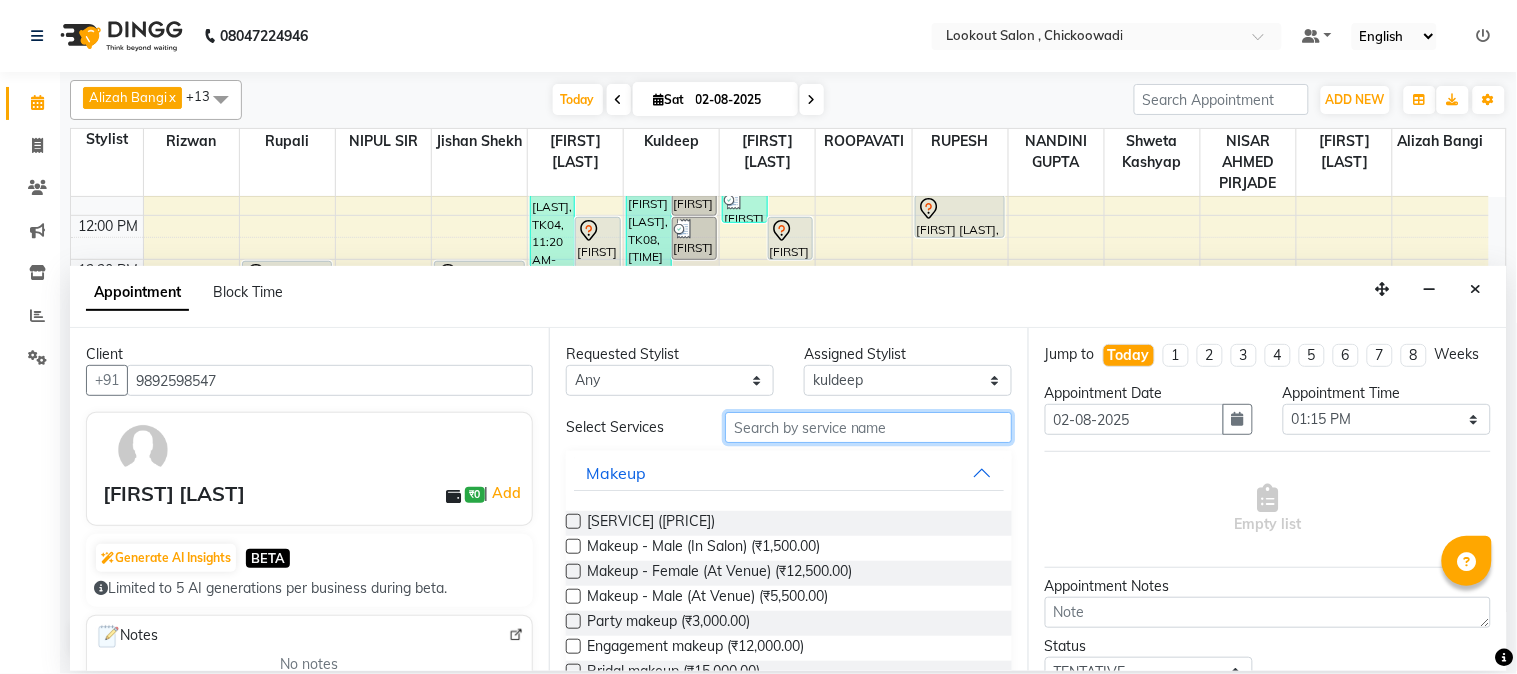 click at bounding box center [868, 427] 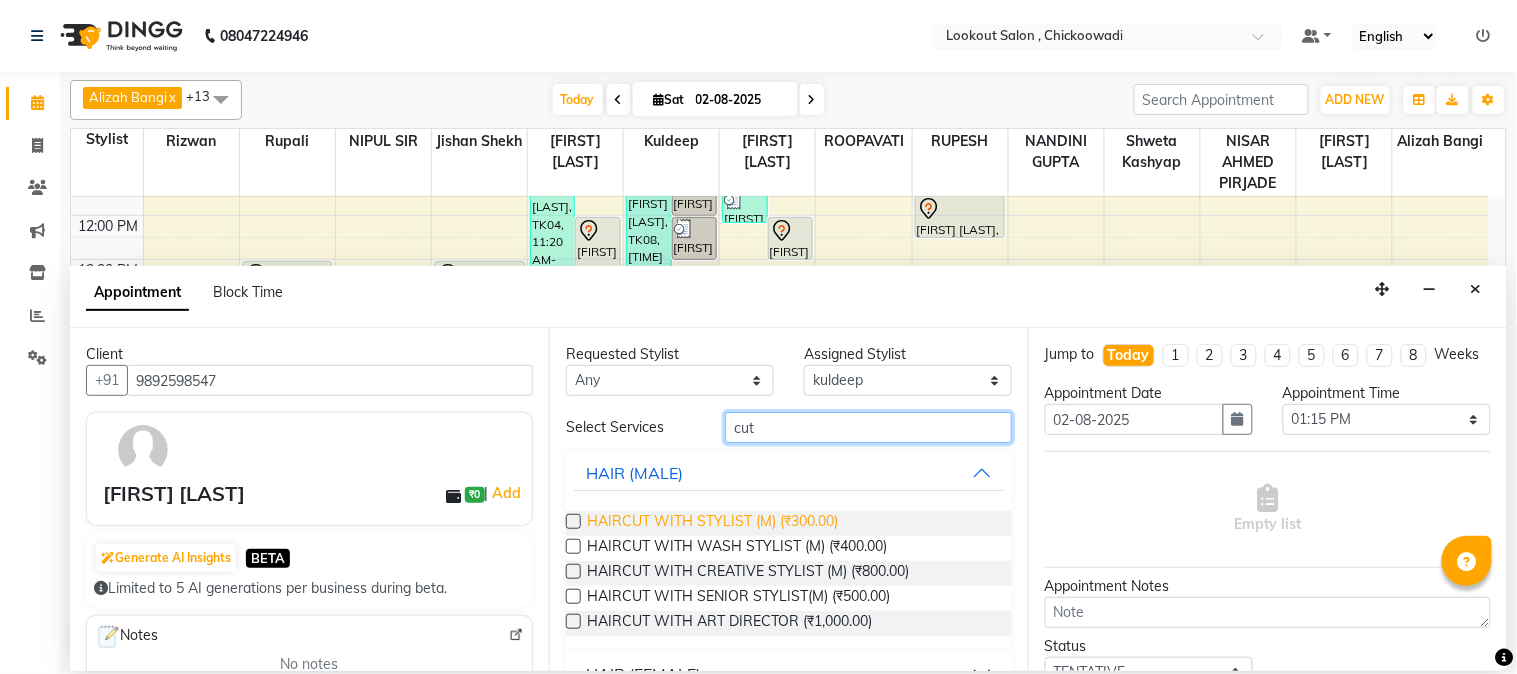 type on "cut" 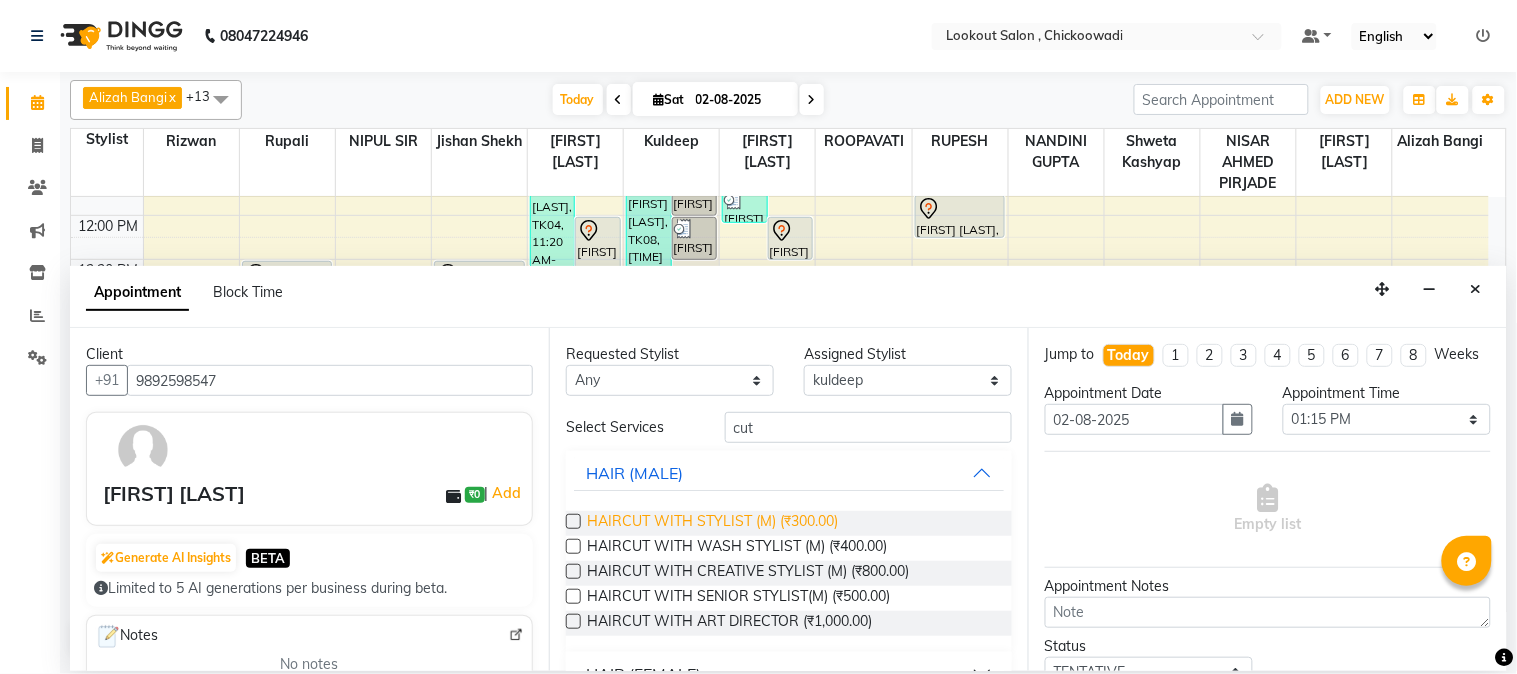 click on "HAIRCUT WITH STYLIST (M) (₹300.00)" at bounding box center (712, 523) 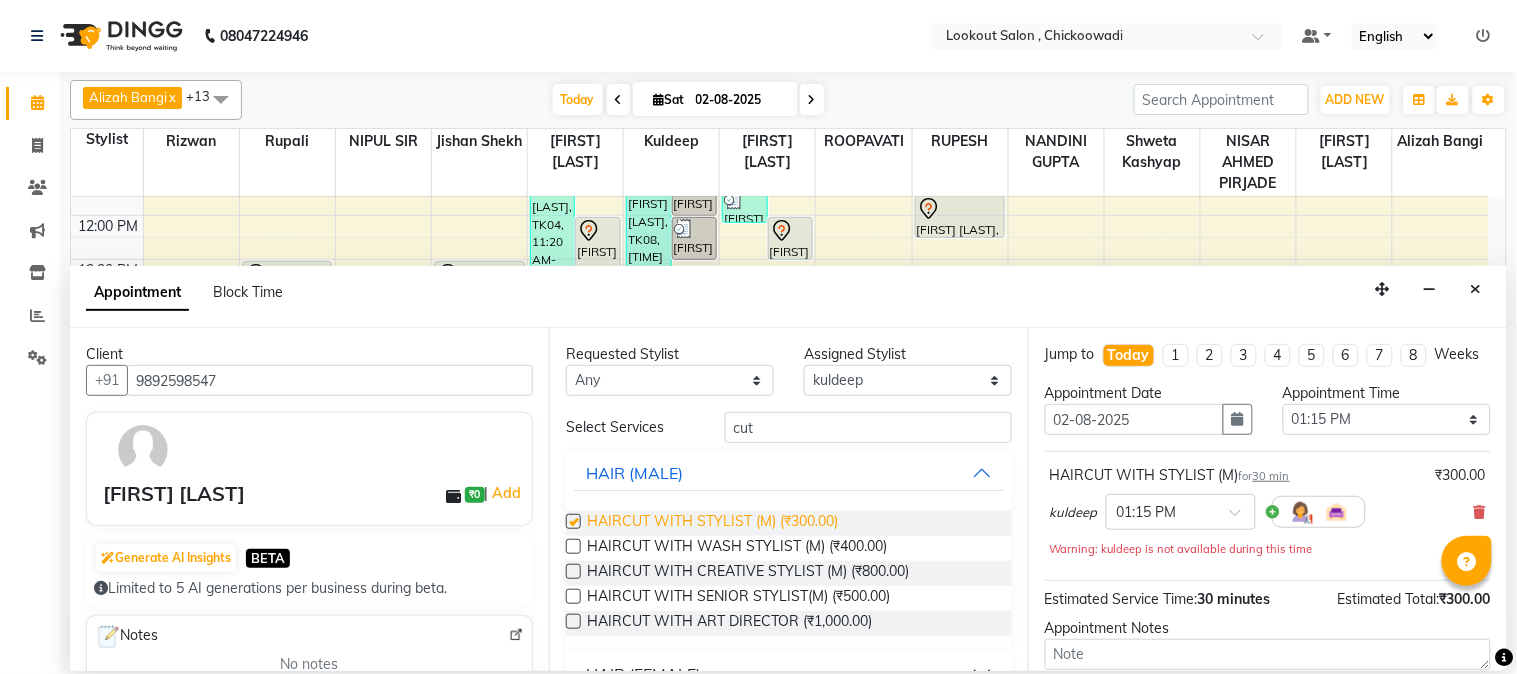 checkbox on "false" 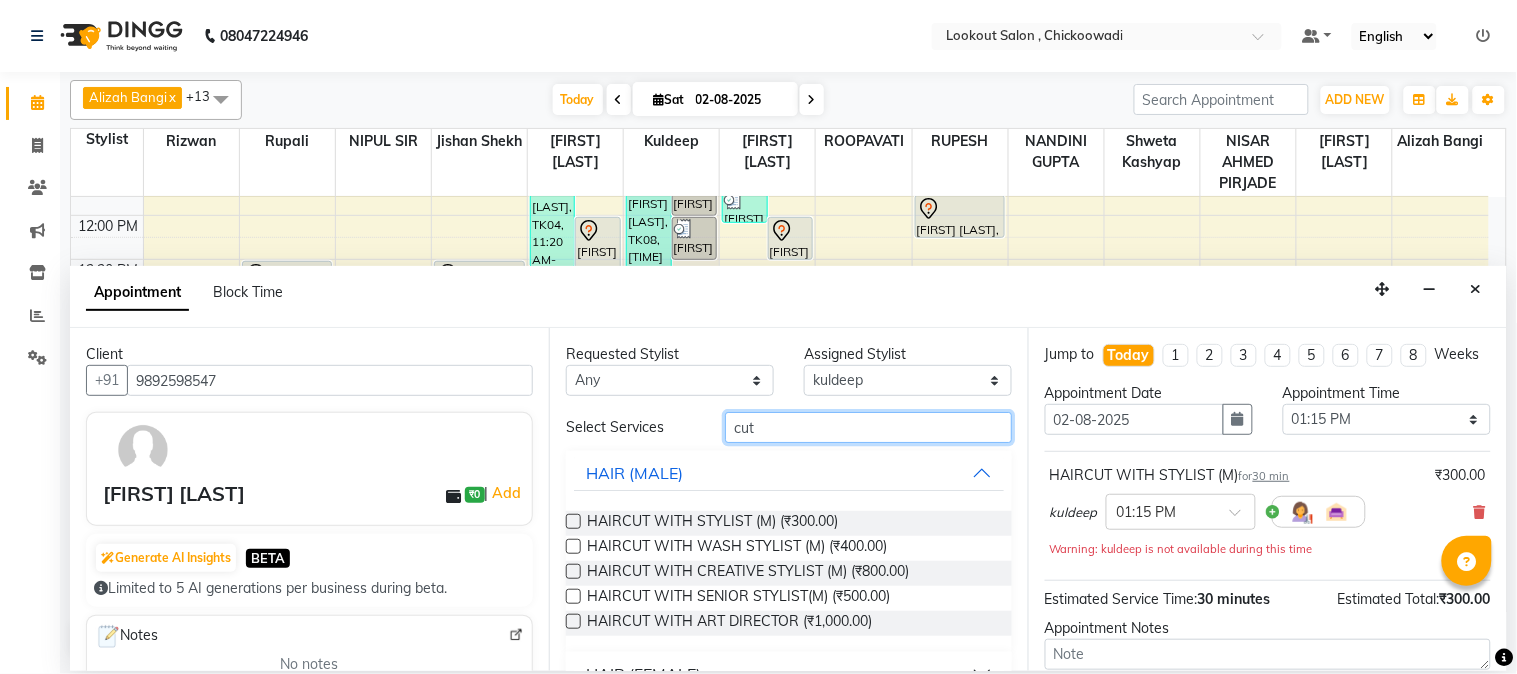 click on "cut" at bounding box center [868, 427] 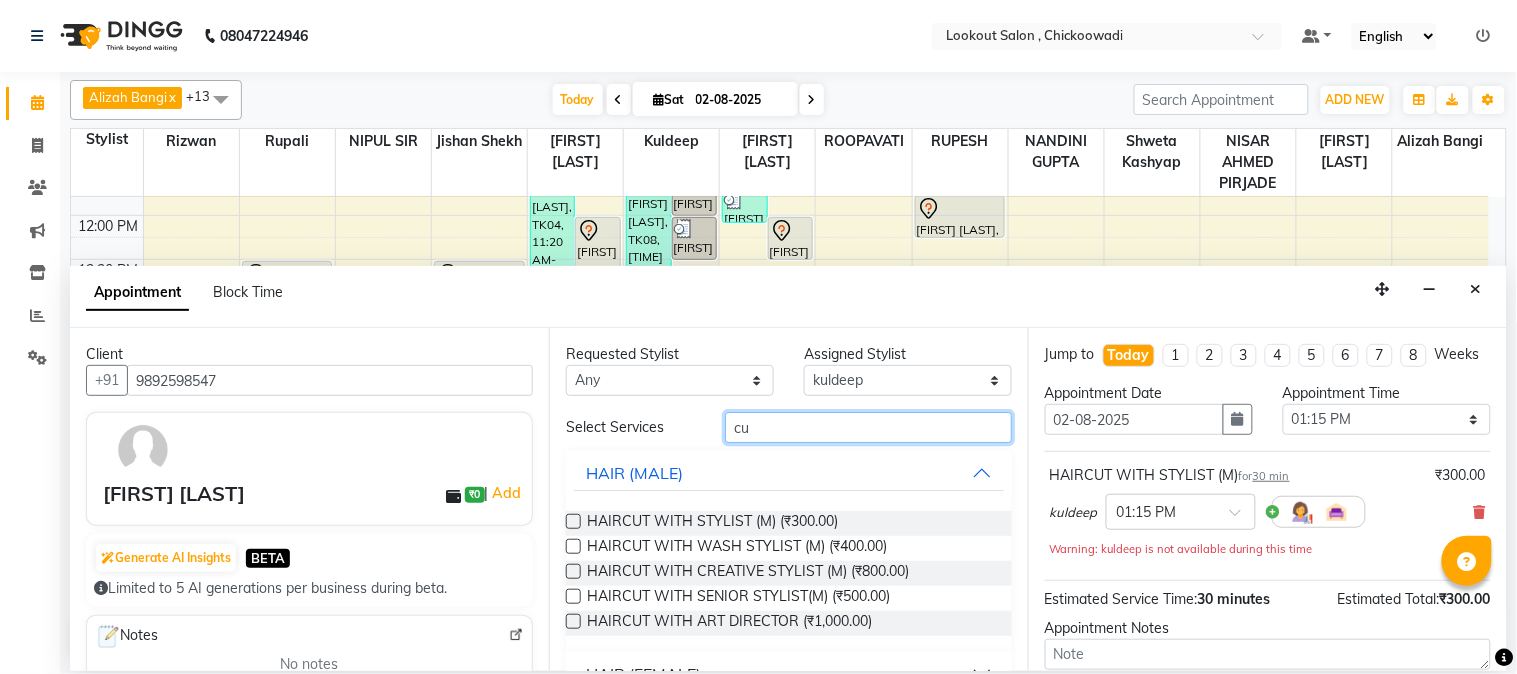 type on "c" 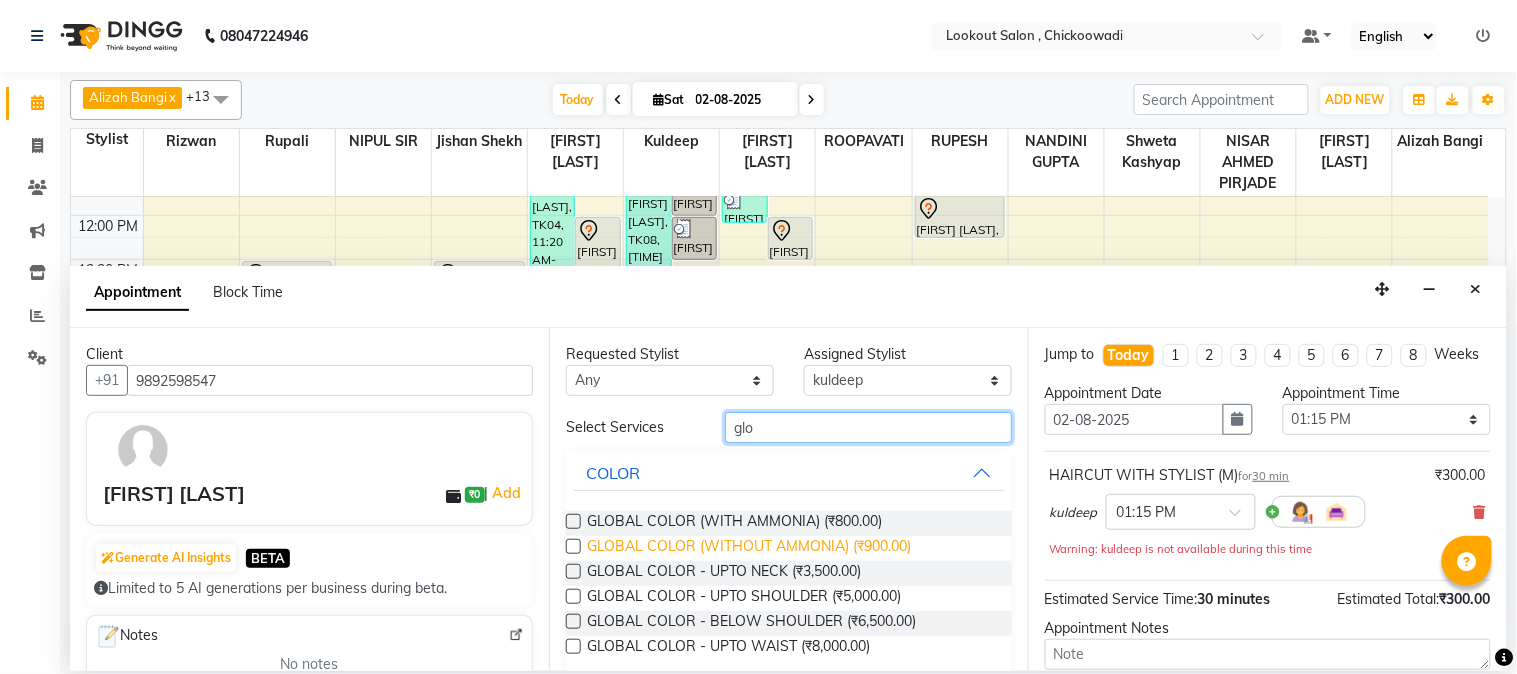 type on "glo" 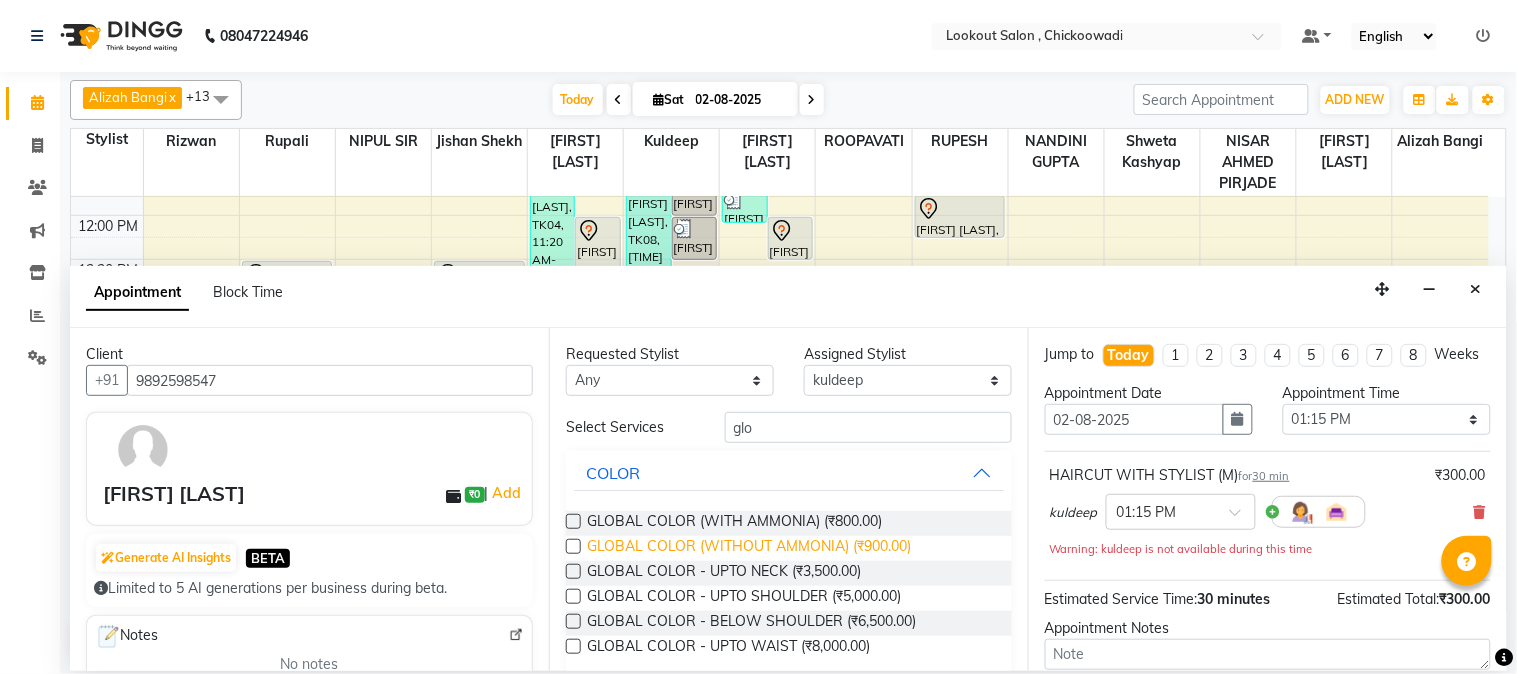 click on "GLOBAL COLOR (WITHOUT AMMONIA) (₹900.00)" at bounding box center (749, 548) 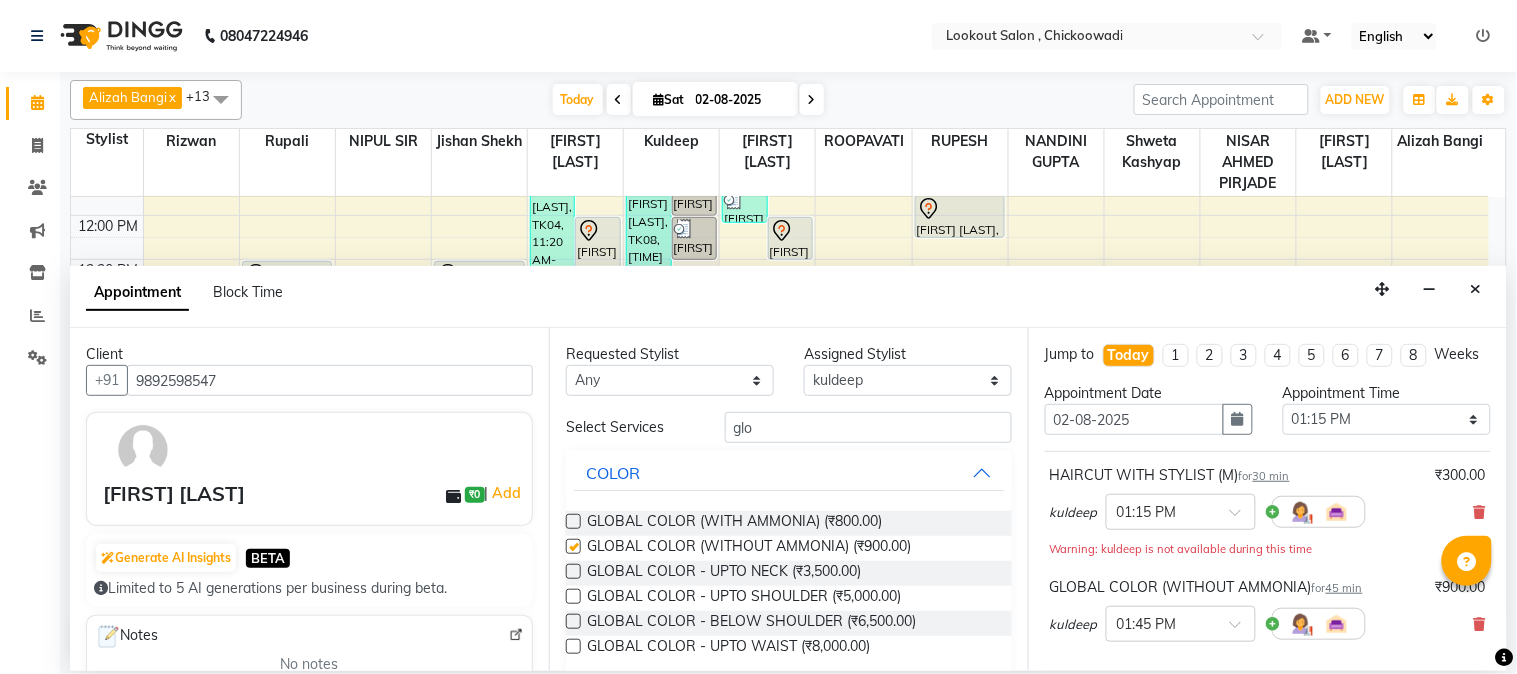 checkbox on "false" 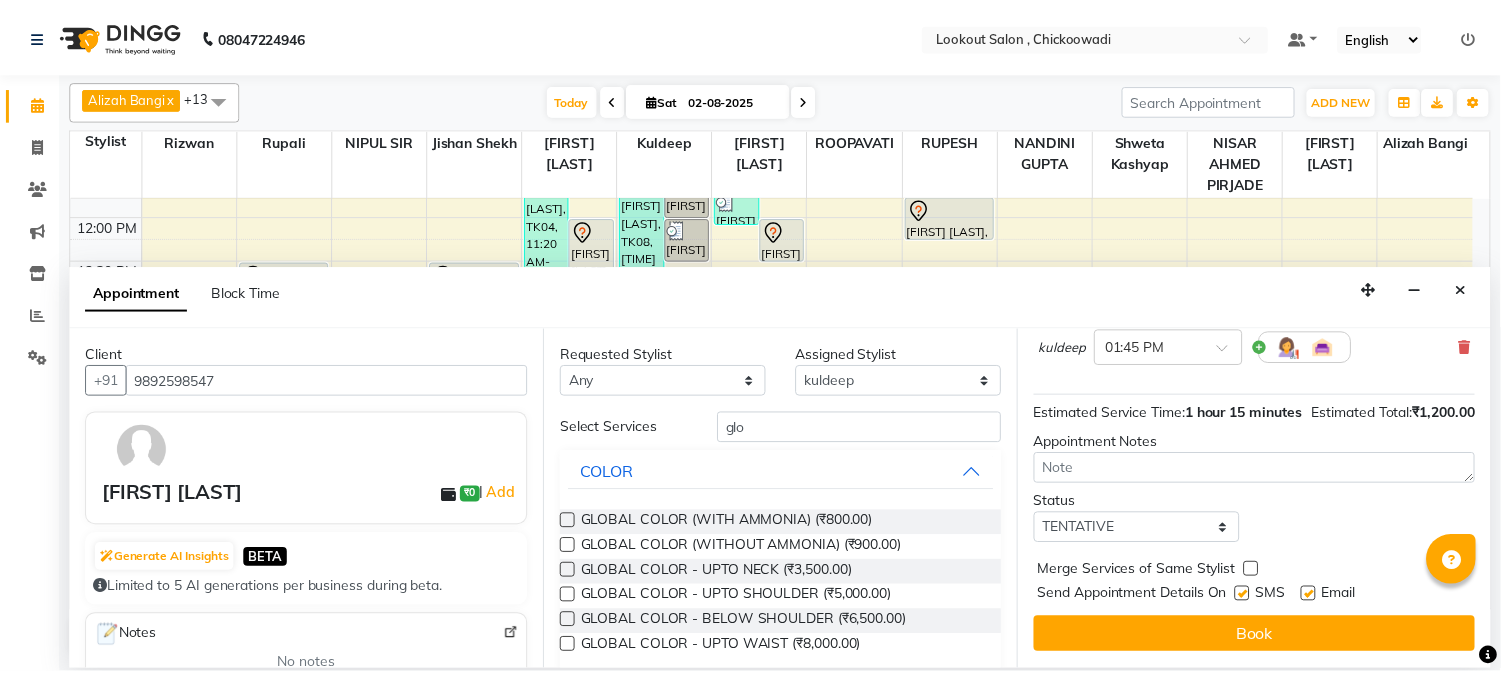 scroll, scrollTop: 316, scrollLeft: 0, axis: vertical 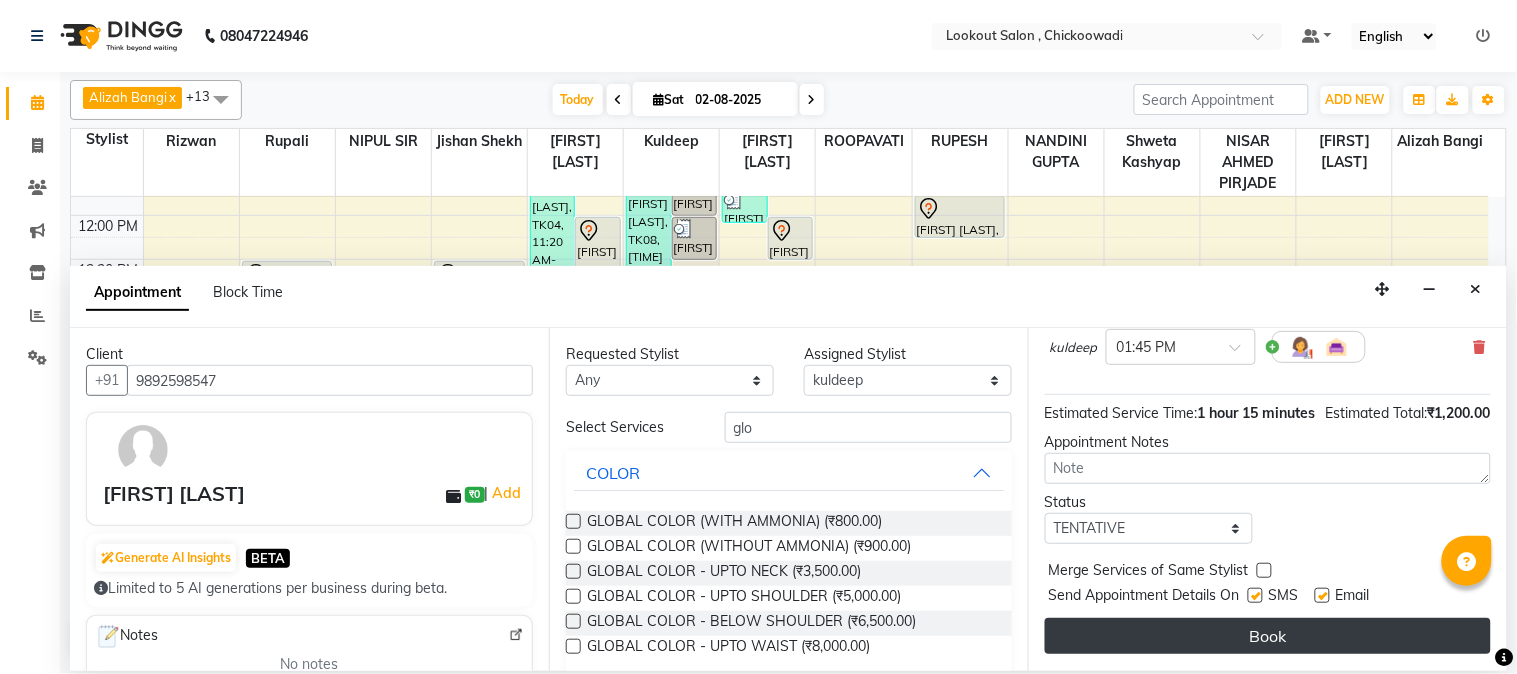 click on "Book" at bounding box center (1268, 636) 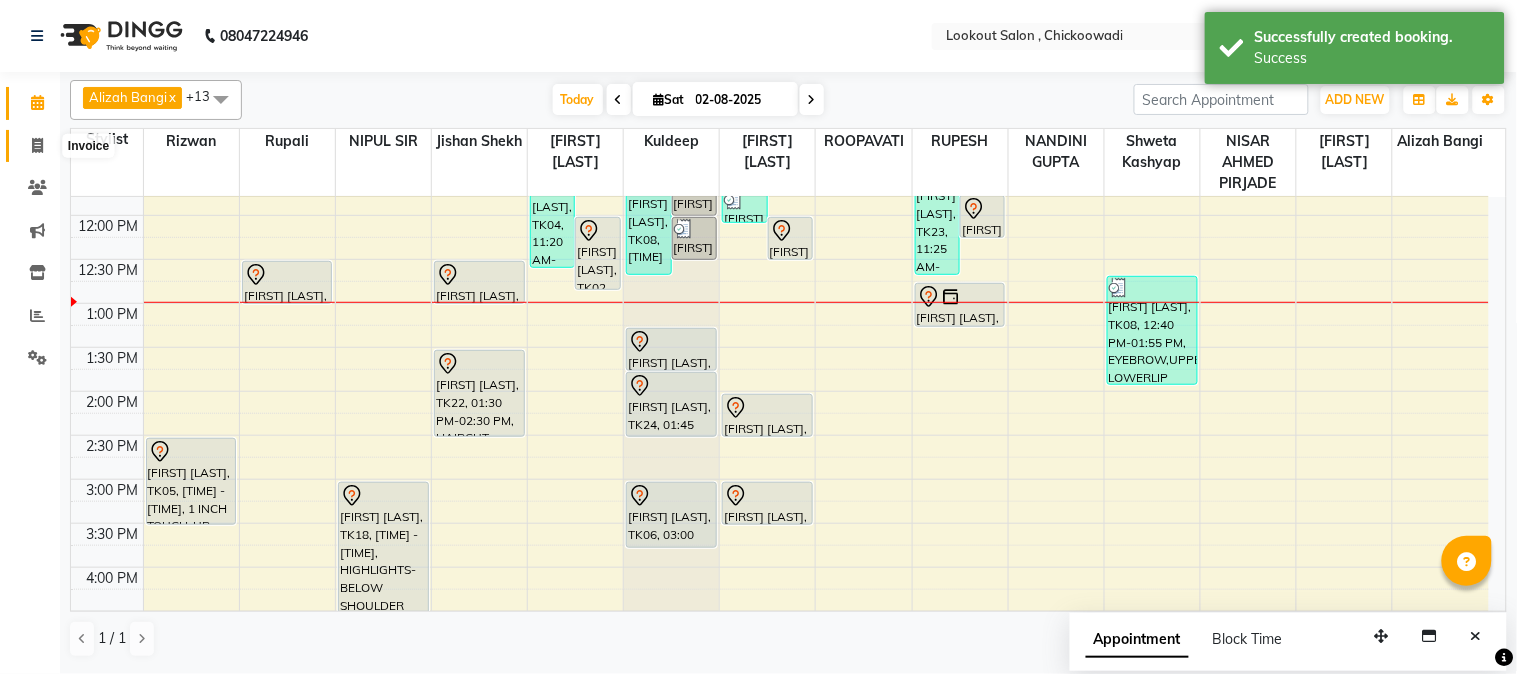 click 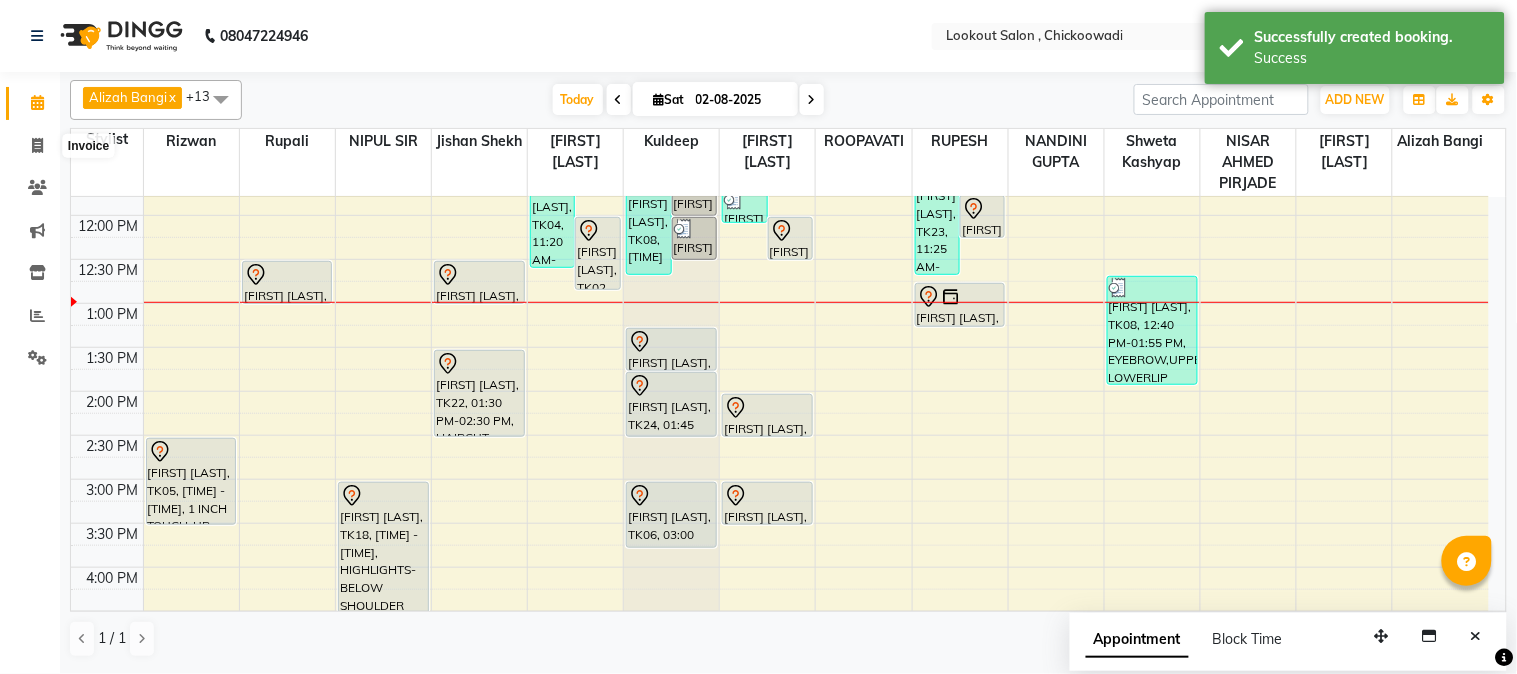 select on "service" 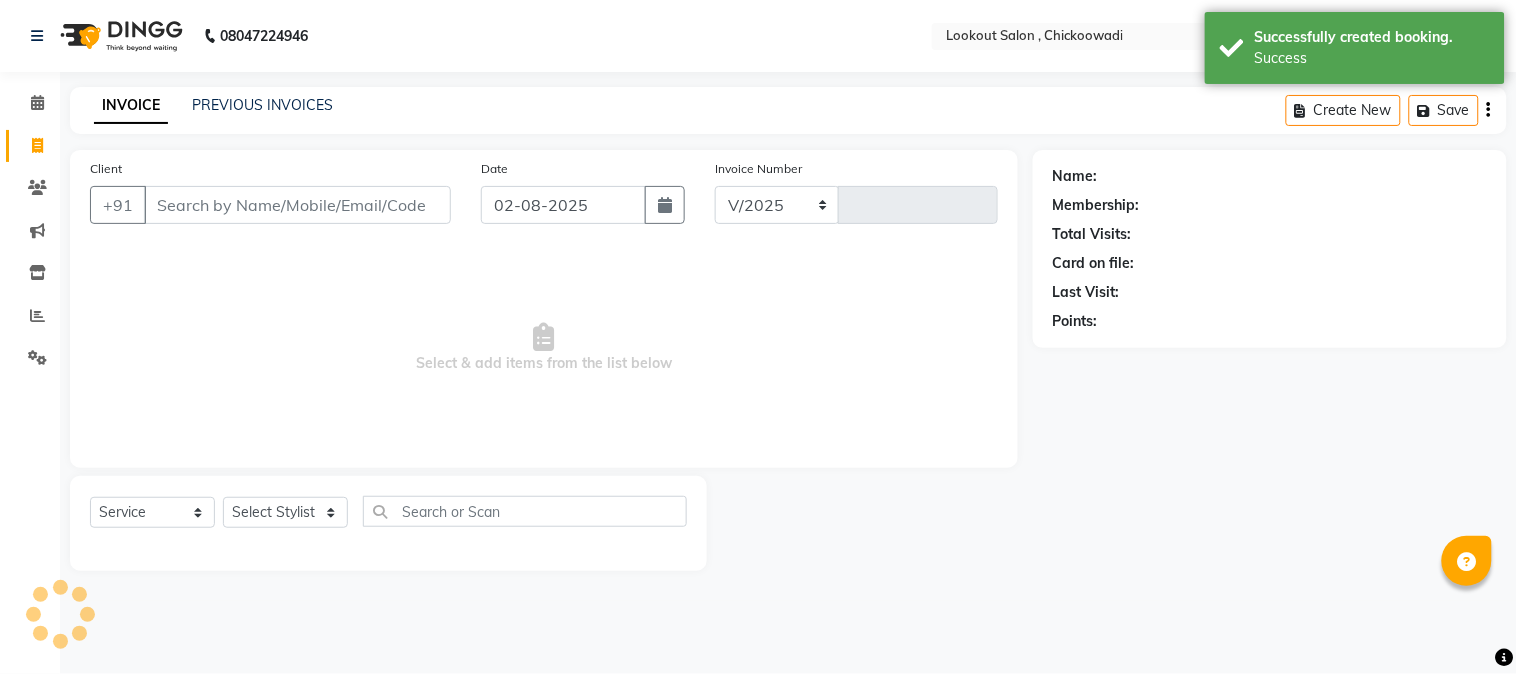 select on "151" 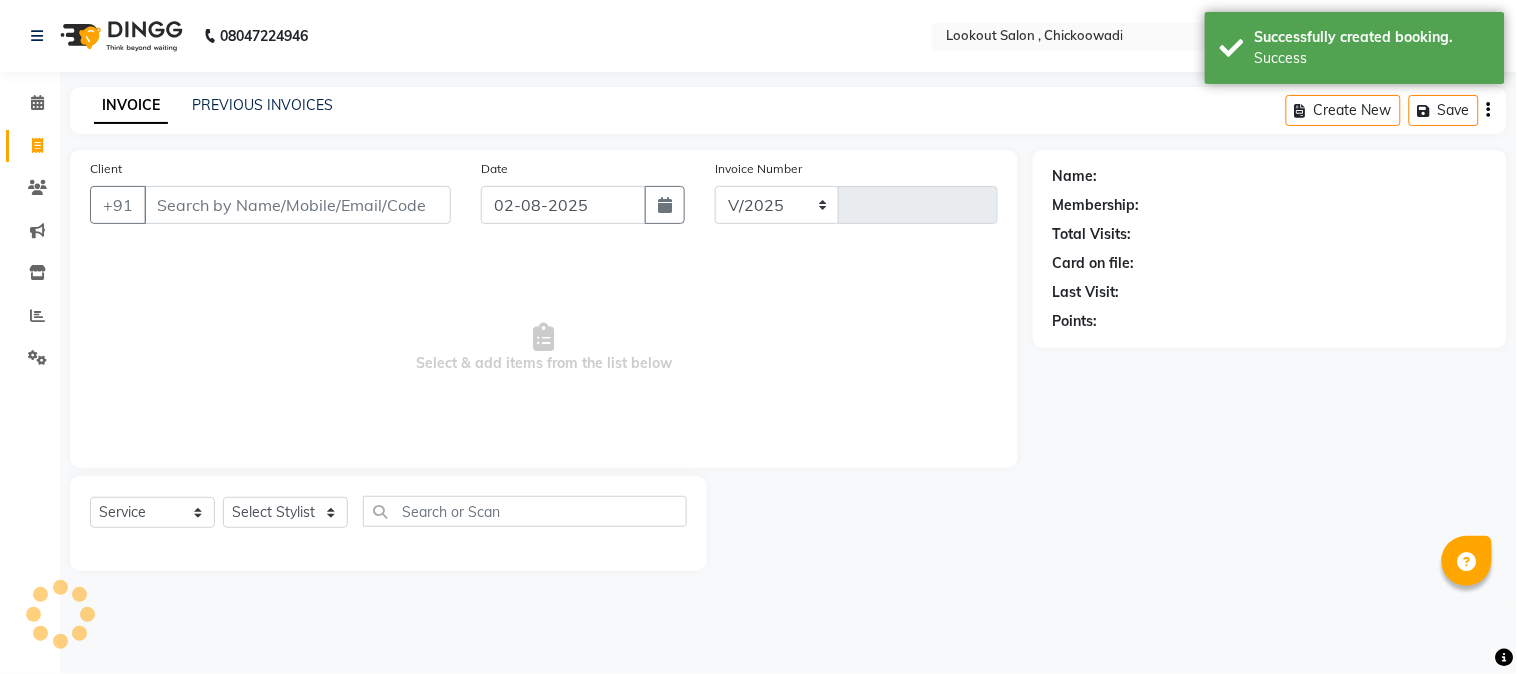 type on "4907" 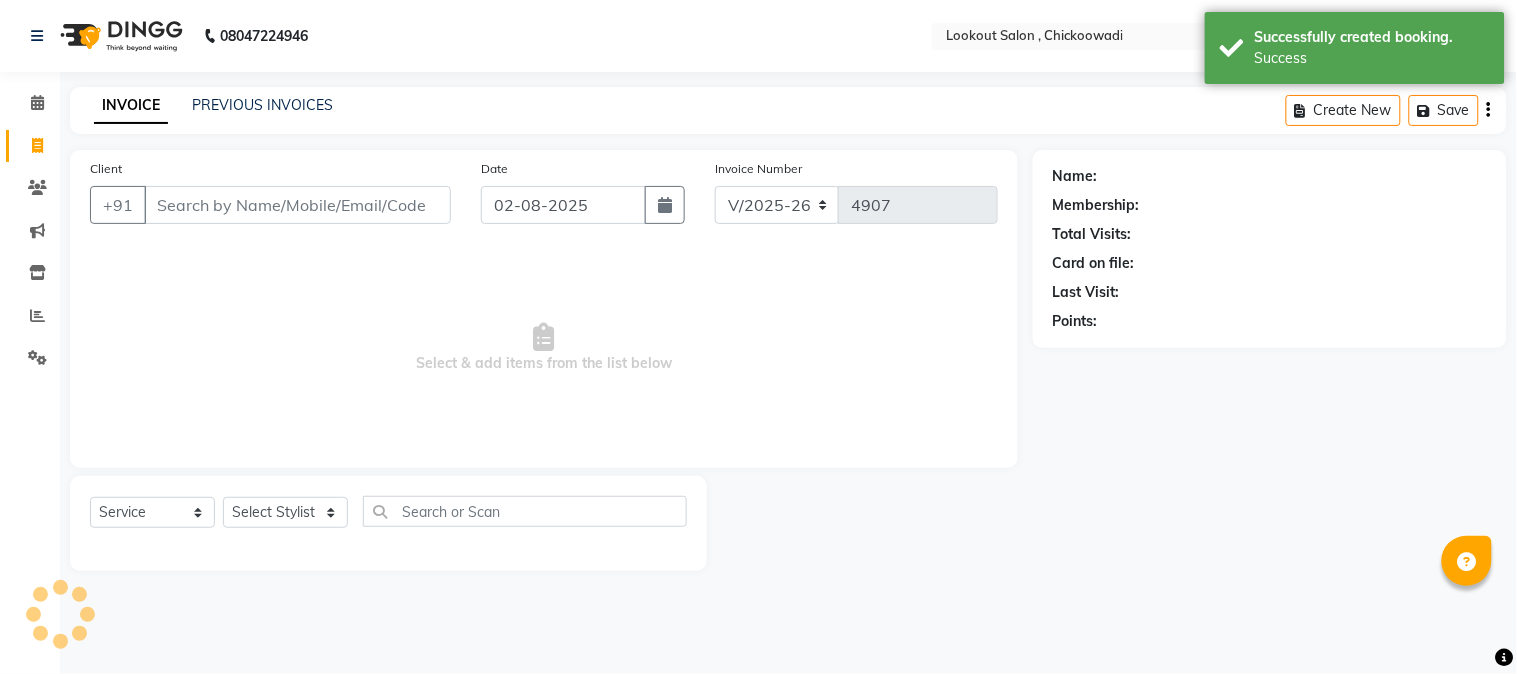 click on "Client" at bounding box center (297, 205) 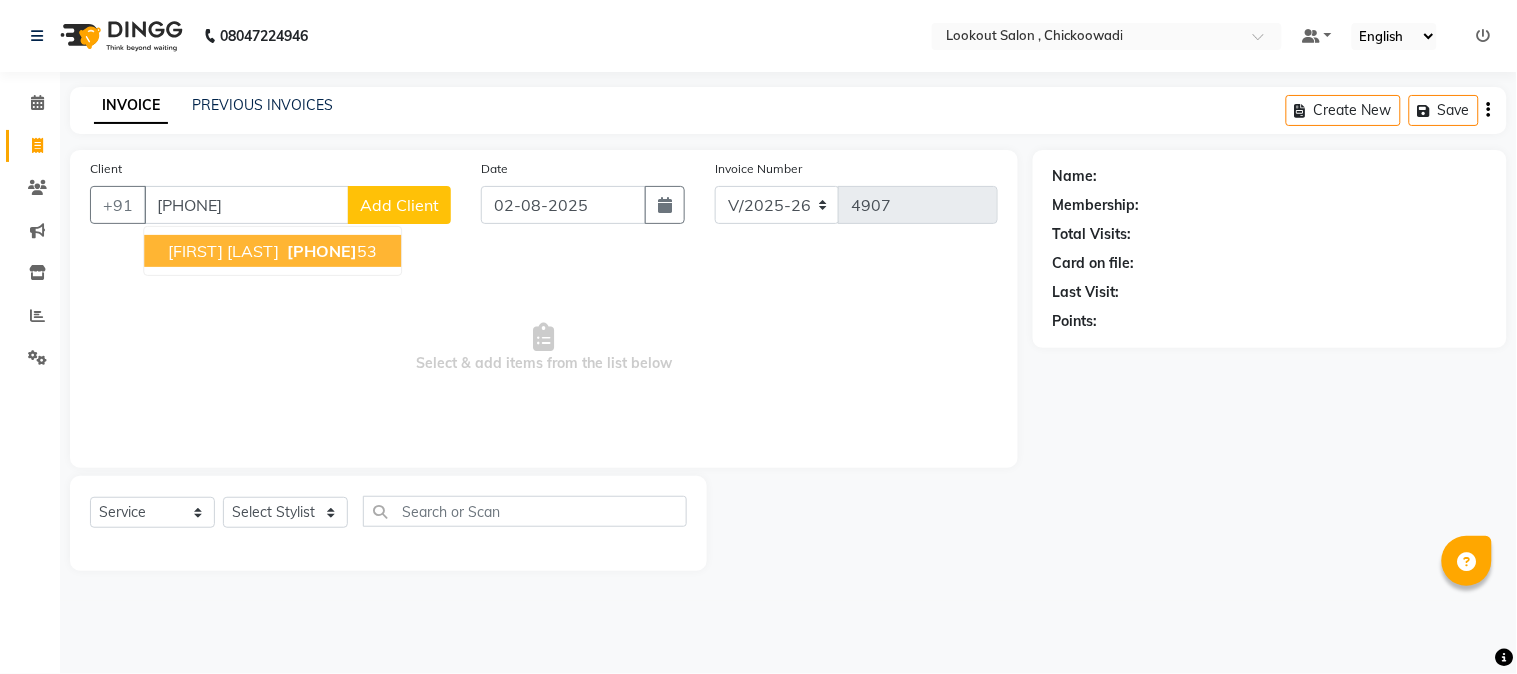 click on "[FIRST] [LAST]" at bounding box center (223, 251) 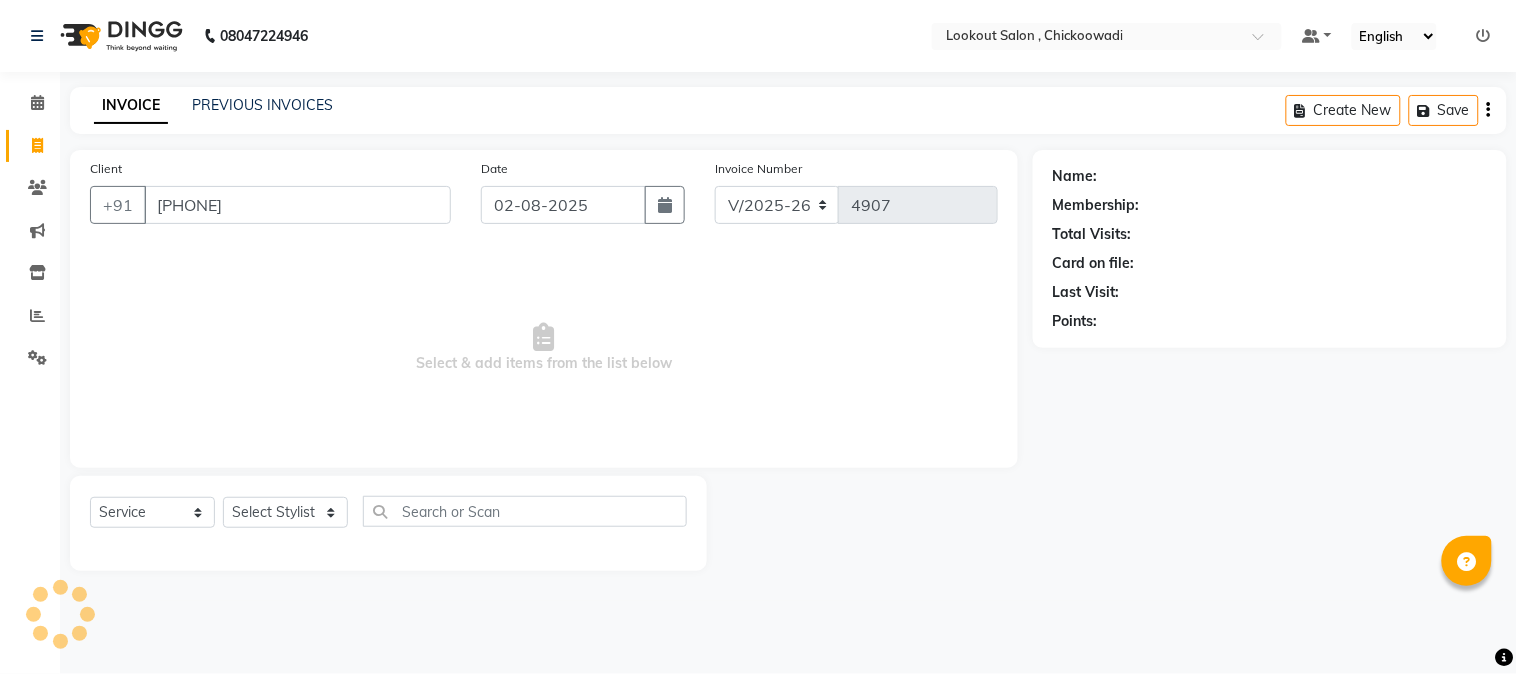 type on "[PHONE]" 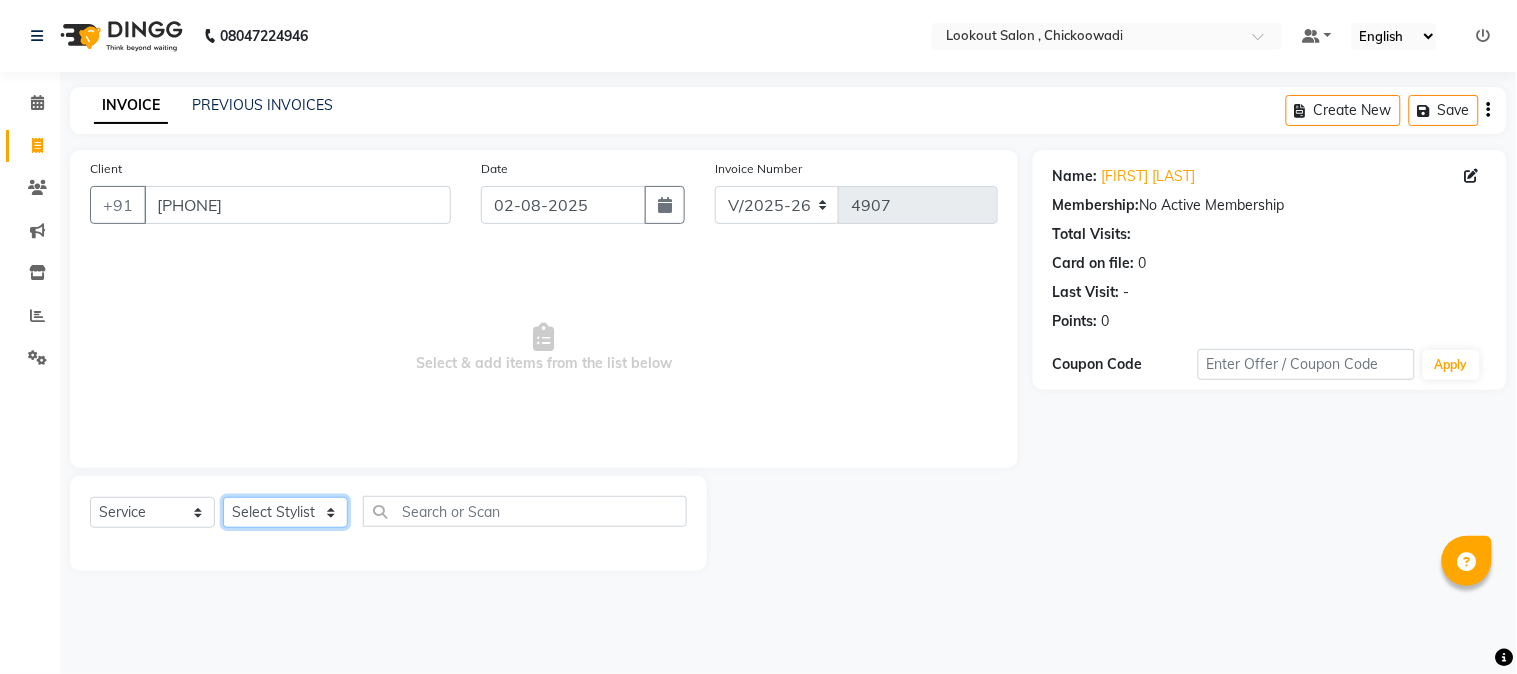 click on "Select Stylist [FIRST] [LAST] [FIRST] [LAST] [FIRST] [LAST] [FIRST] [FIRST] [LAST] [FIRST] [LAST] [FIRST] [LAST] [FIRST] [LAST] [FIRST] [FIRST] [FIRST] [FIRST] [FIRST] [FIRST] [FIRST] [FIRST] [FIRST] [FIRST]" 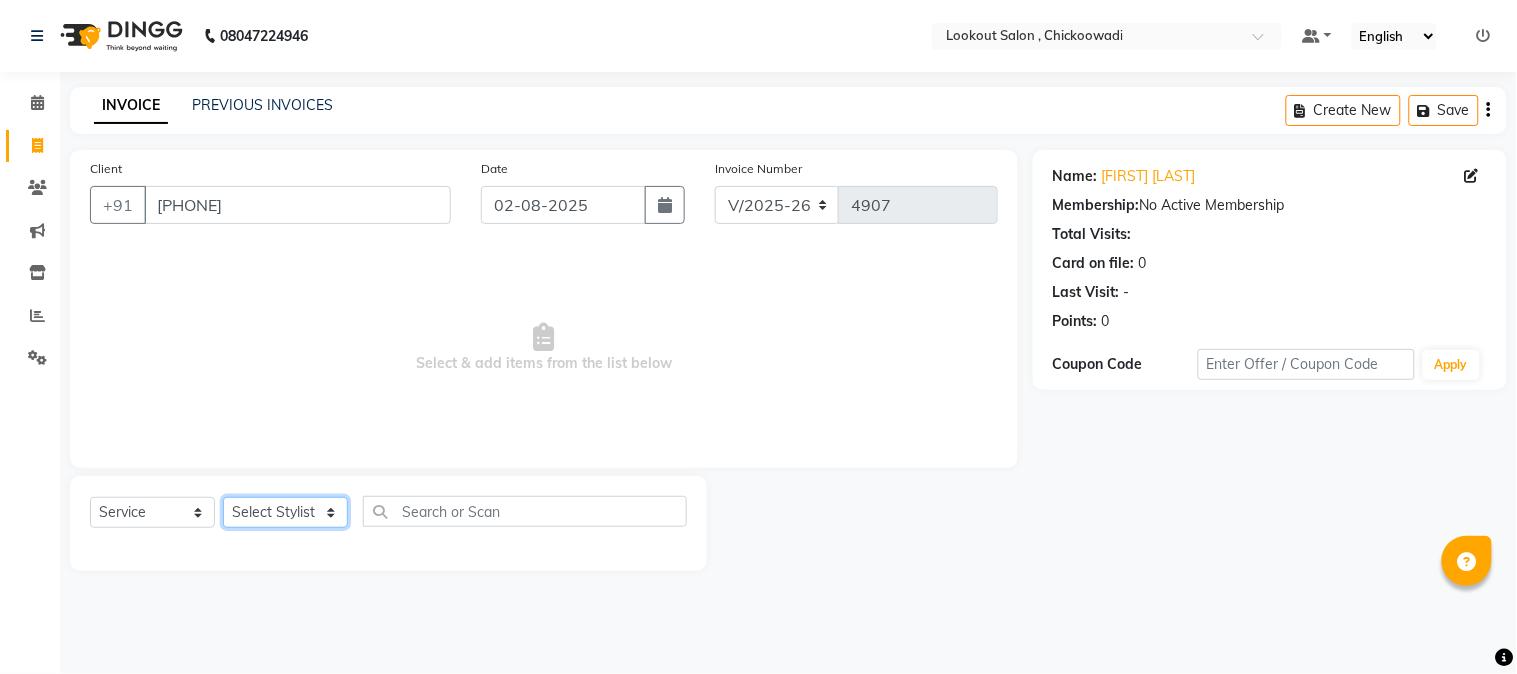 select on "24828" 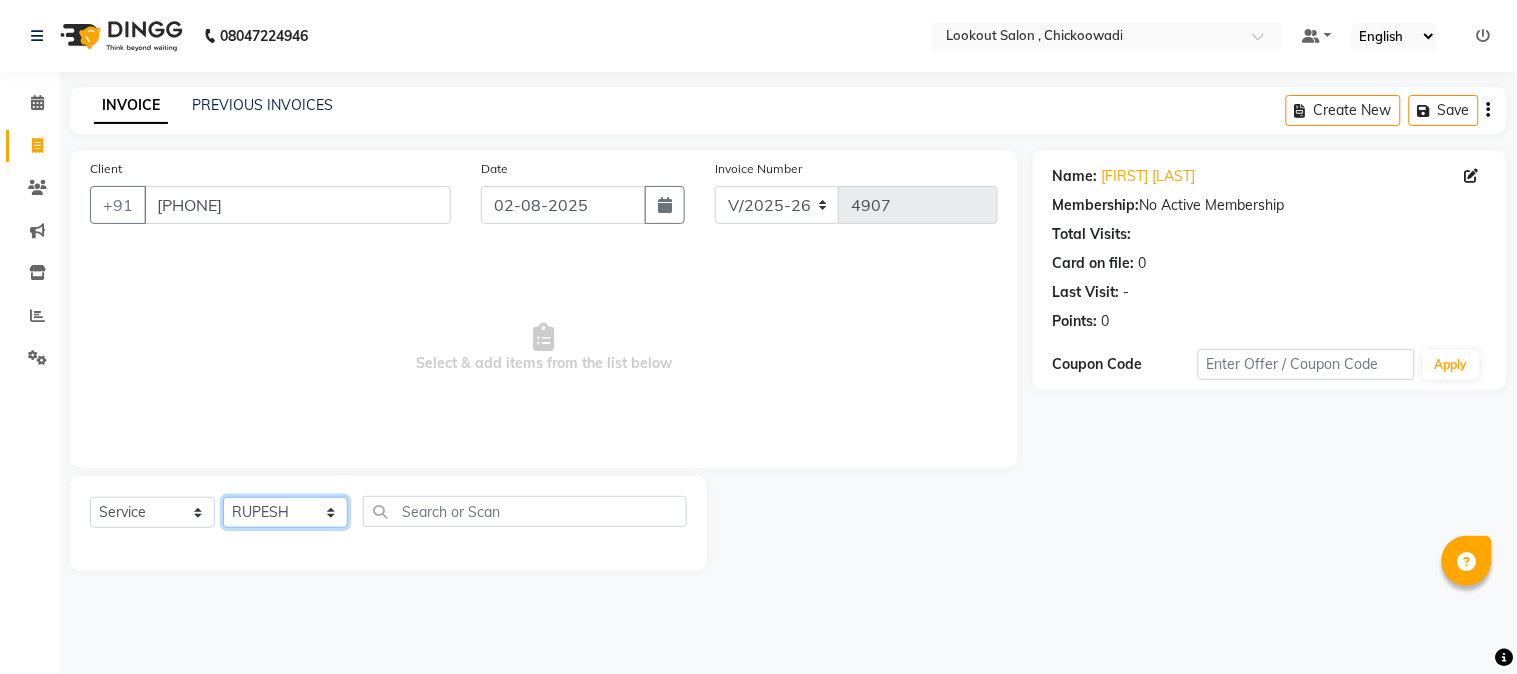 click on "Select Stylist [FIRST] [LAST] [FIRST] [LAST] [FIRST] [LAST] [FIRST] [FIRST] [LAST] [FIRST] [LAST] [FIRST] [LAST] [FIRST] [LAST] [FIRST] [FIRST] [FIRST] [FIRST] [FIRST] [FIRST] [FIRST] [FIRST] [FIRST] [FIRST]" 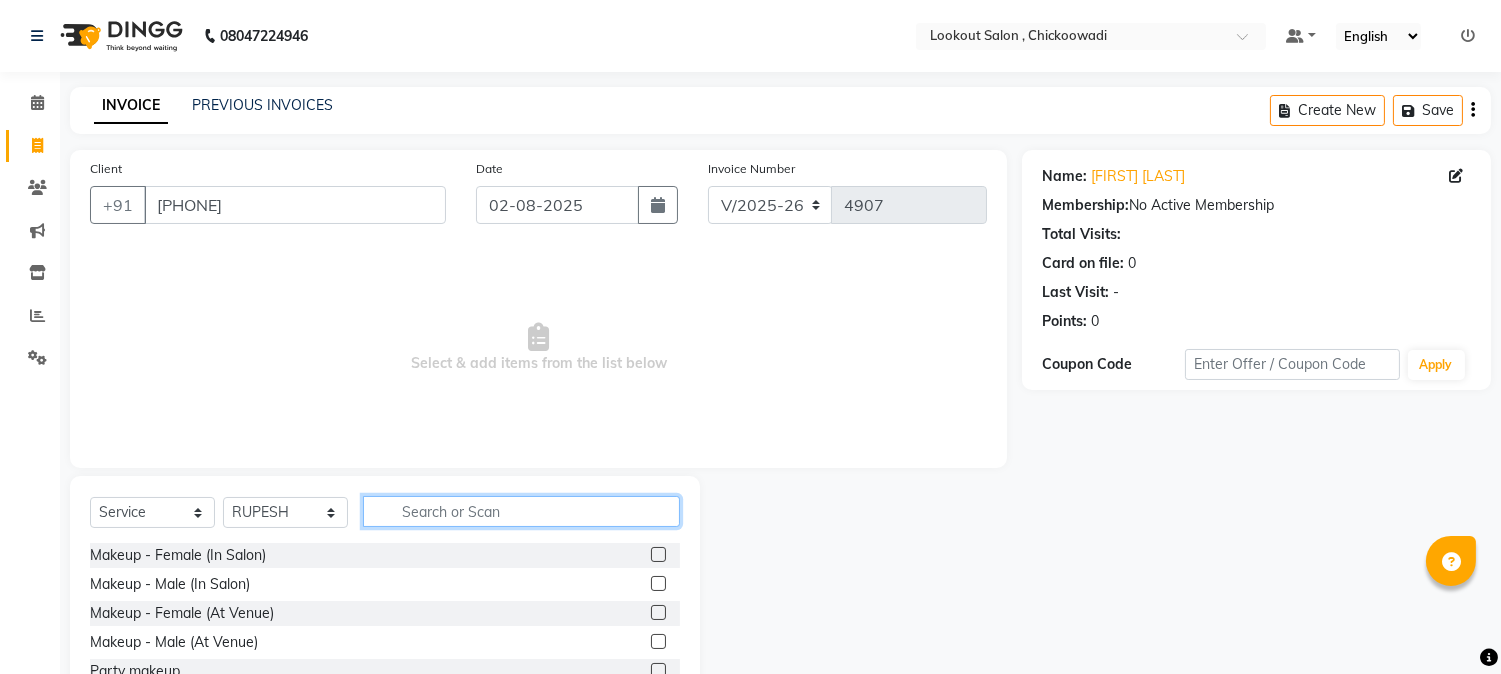 click 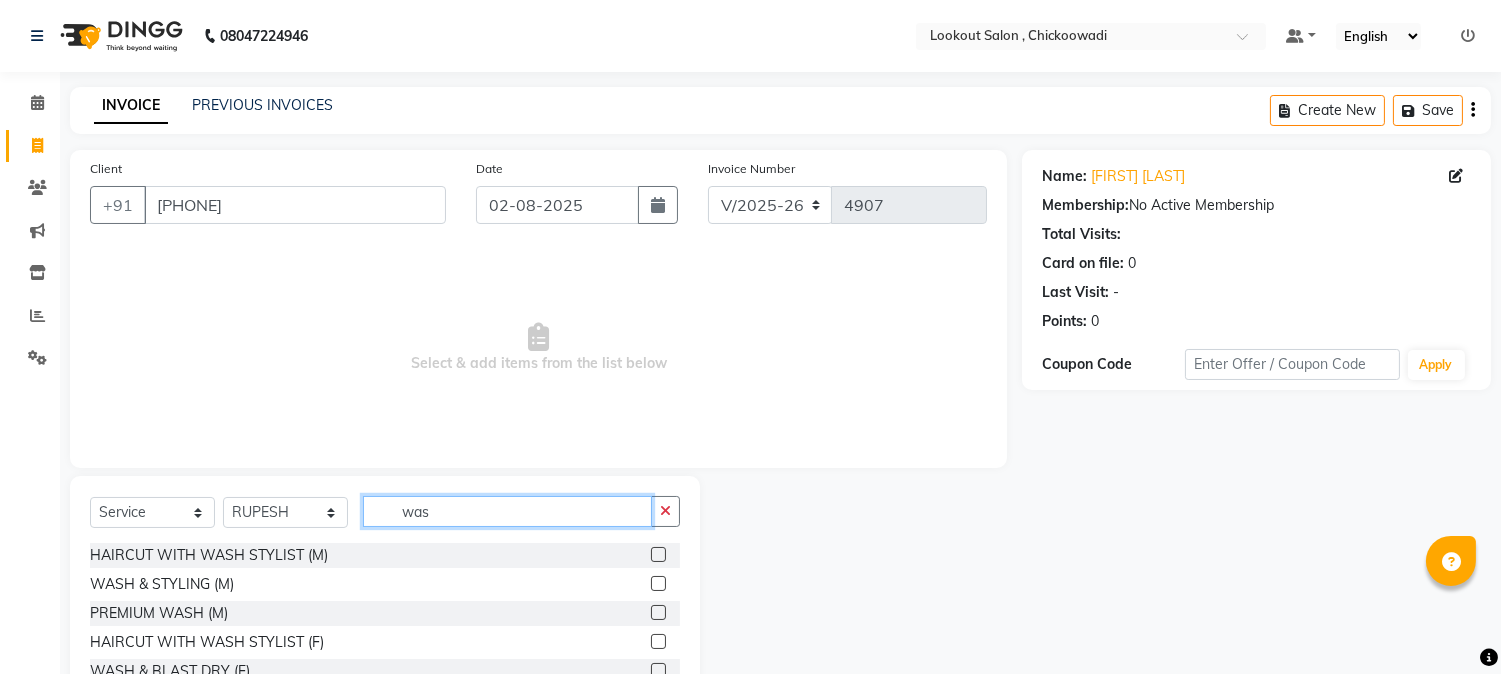 scroll, scrollTop: 111, scrollLeft: 0, axis: vertical 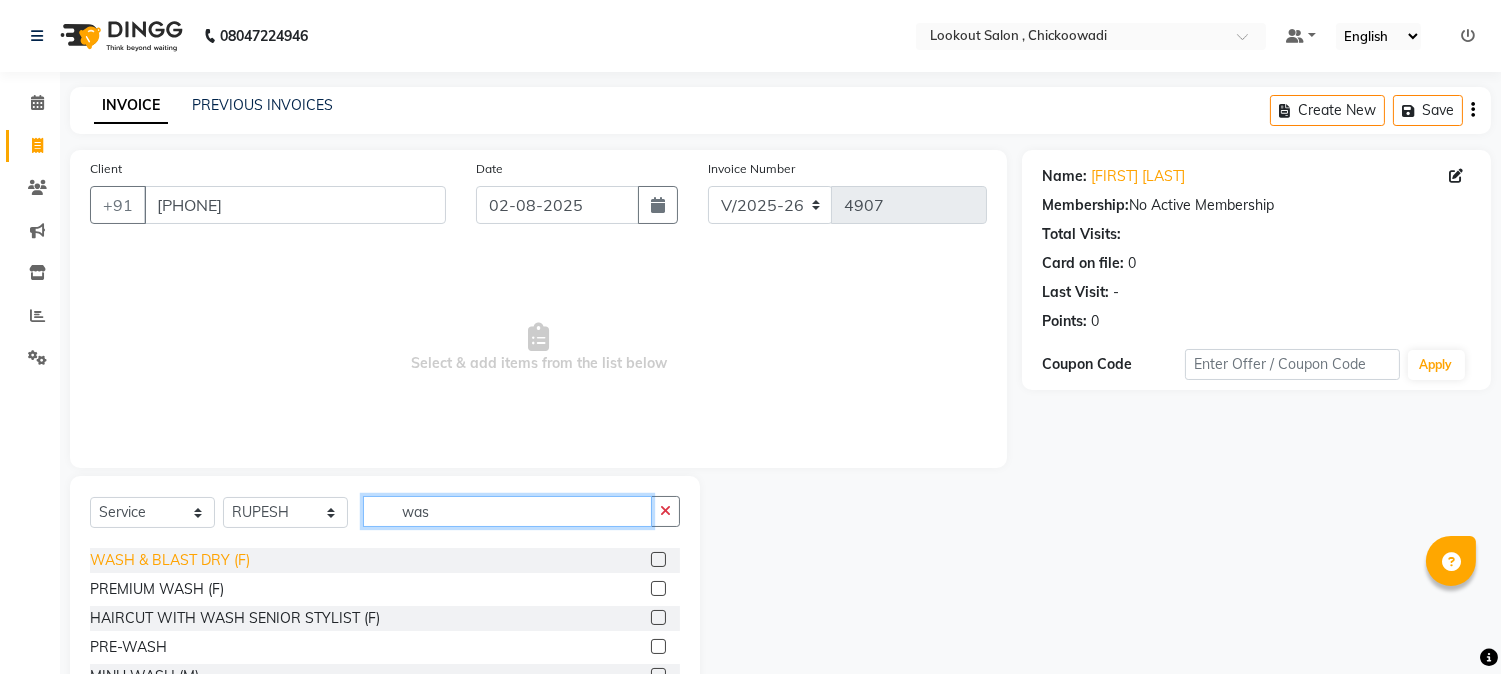 type on "was" 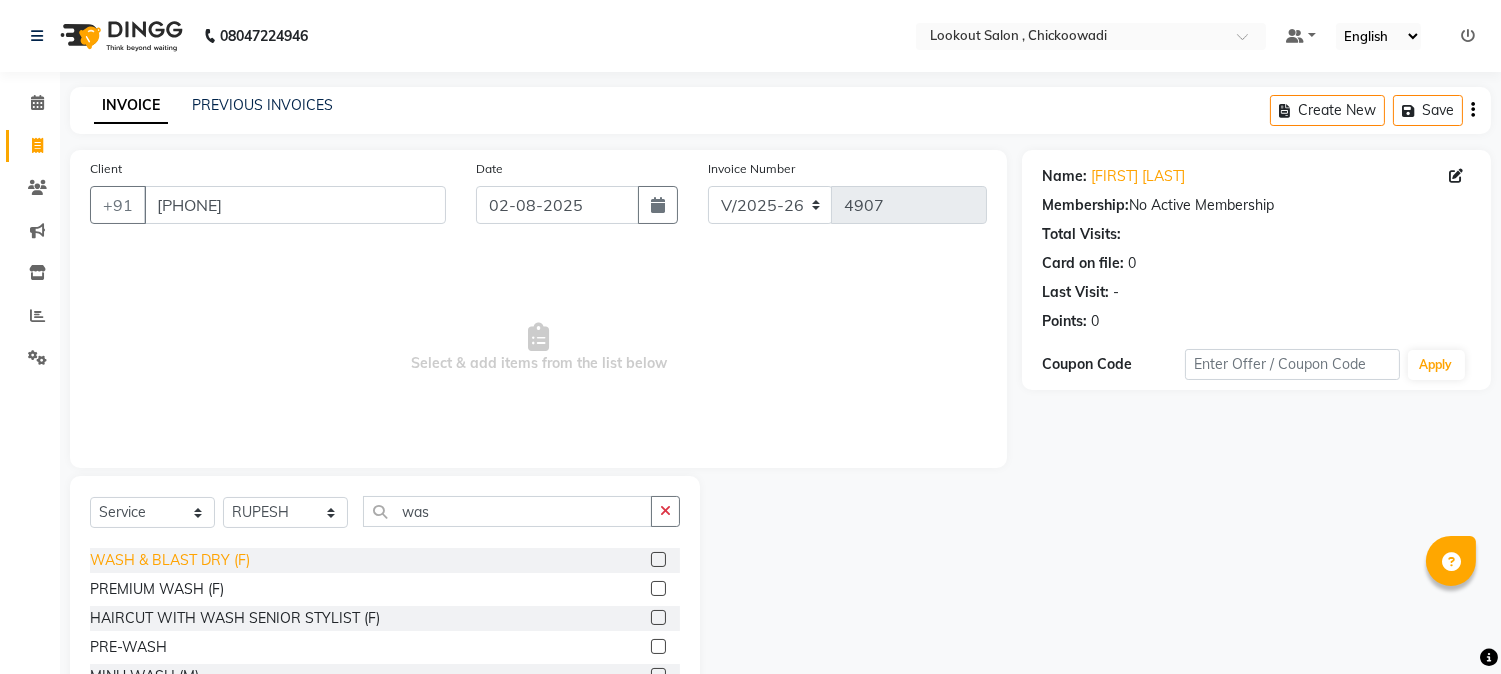 click on "WASH & BLAST DRY (F)" 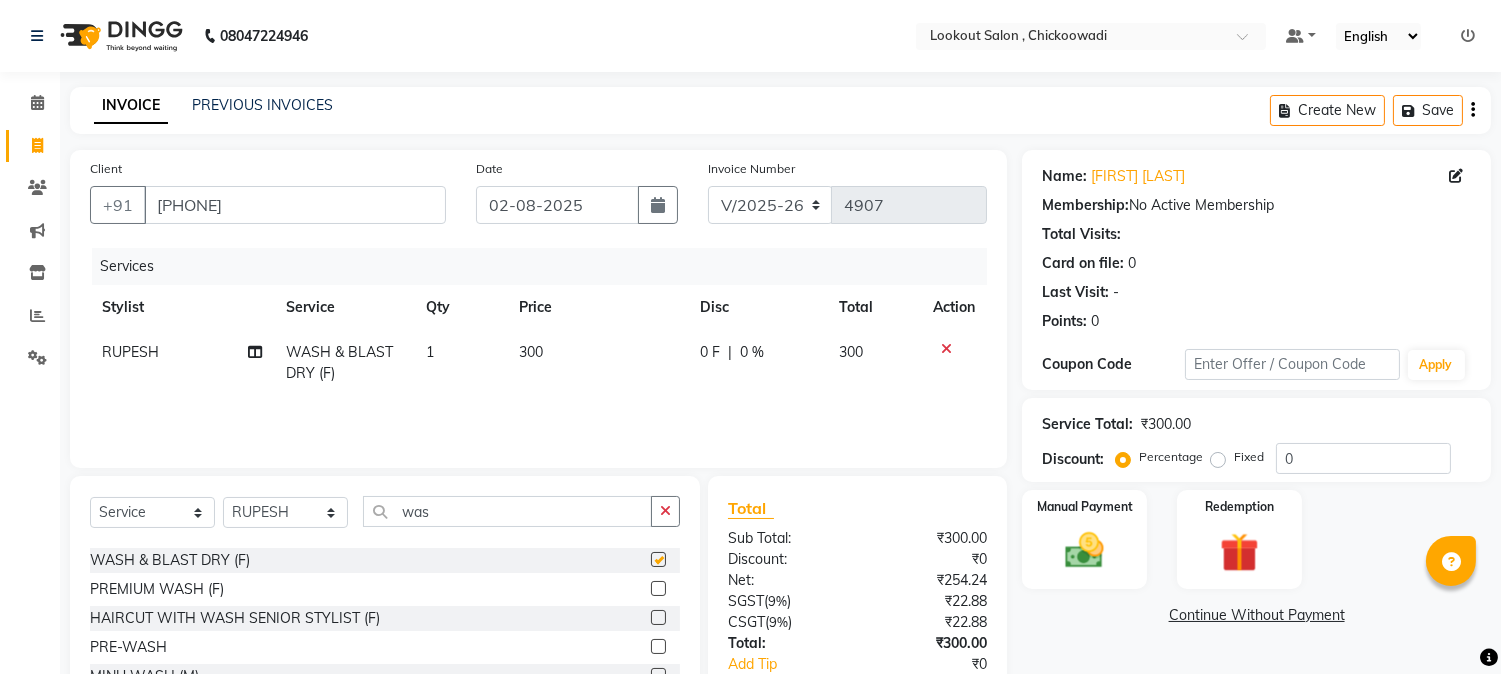 checkbox on "false" 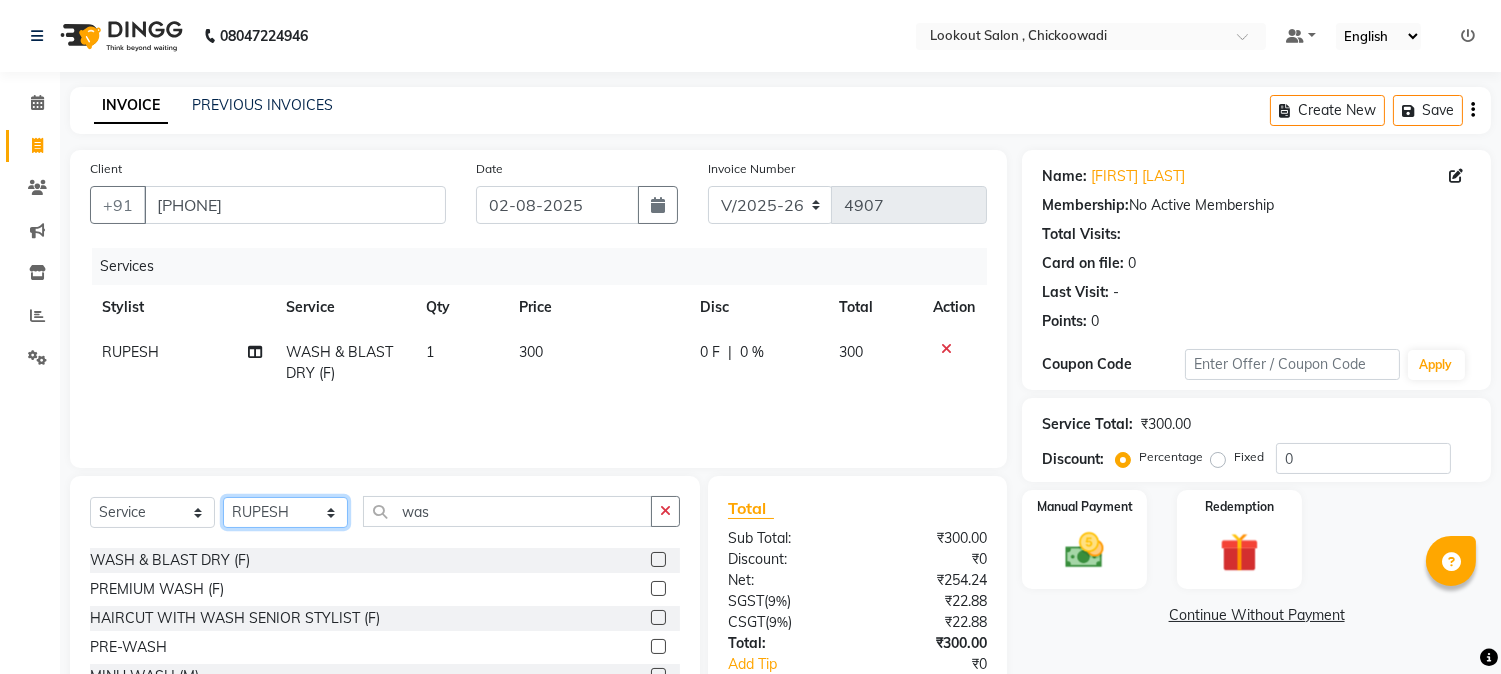 click on "Select Stylist [FIRST] [LAST] [FIRST] [LAST] [FIRST] [LAST] [FIRST] [FIRST] [LAST] [FIRST] [LAST] [FIRST] [LAST] [FIRST] [LAST] [FIRST] [FIRST] [FIRST] [FIRST] [FIRST] [FIRST] [FIRST] [FIRST] [FIRST] [FIRST]" 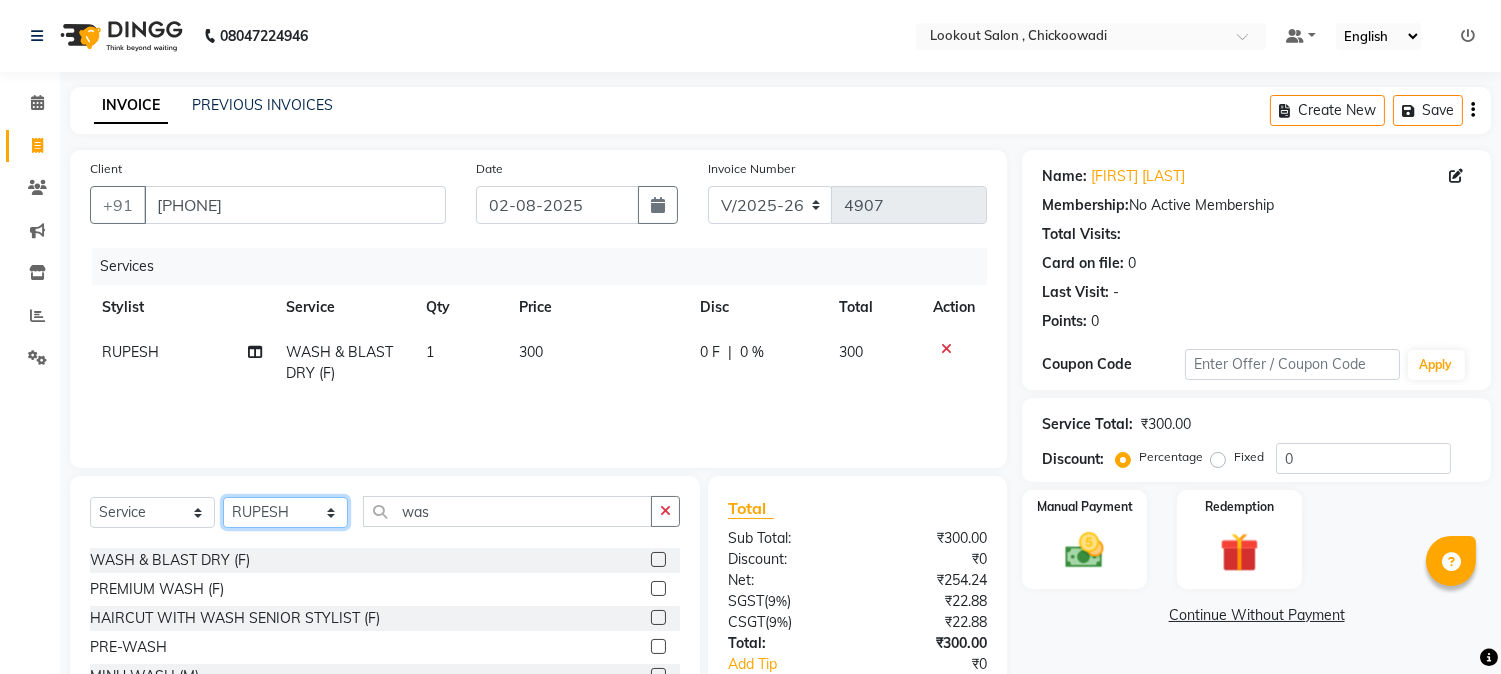 select on "7174" 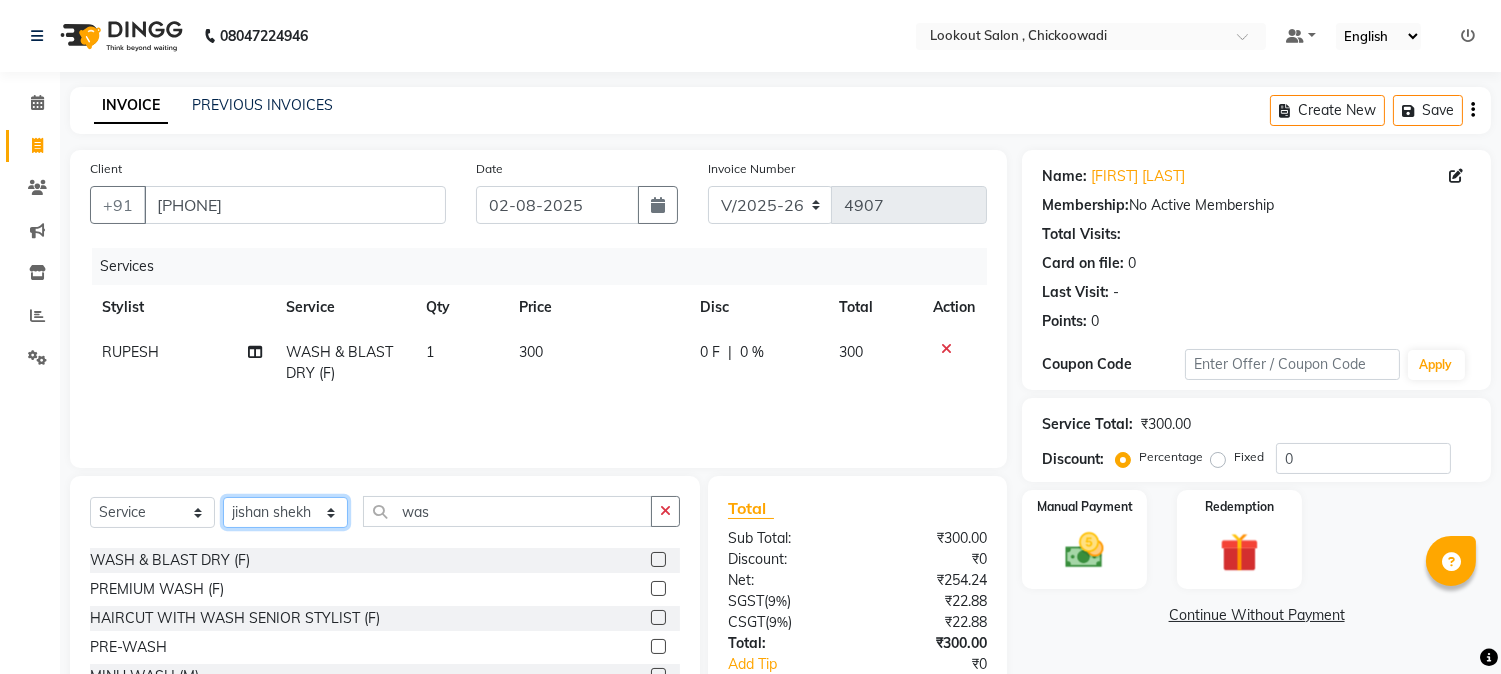 click on "Select Stylist [FIRST] [LAST] [FIRST] [LAST] [FIRST] [LAST] [FIRST] [FIRST] [LAST] [FIRST] [LAST] [FIRST] [LAST] [FIRST] [LAST] [FIRST] [FIRST] [FIRST] [FIRST] [FIRST] [FIRST] [FIRST] [FIRST] [FIRST] [FIRST]" 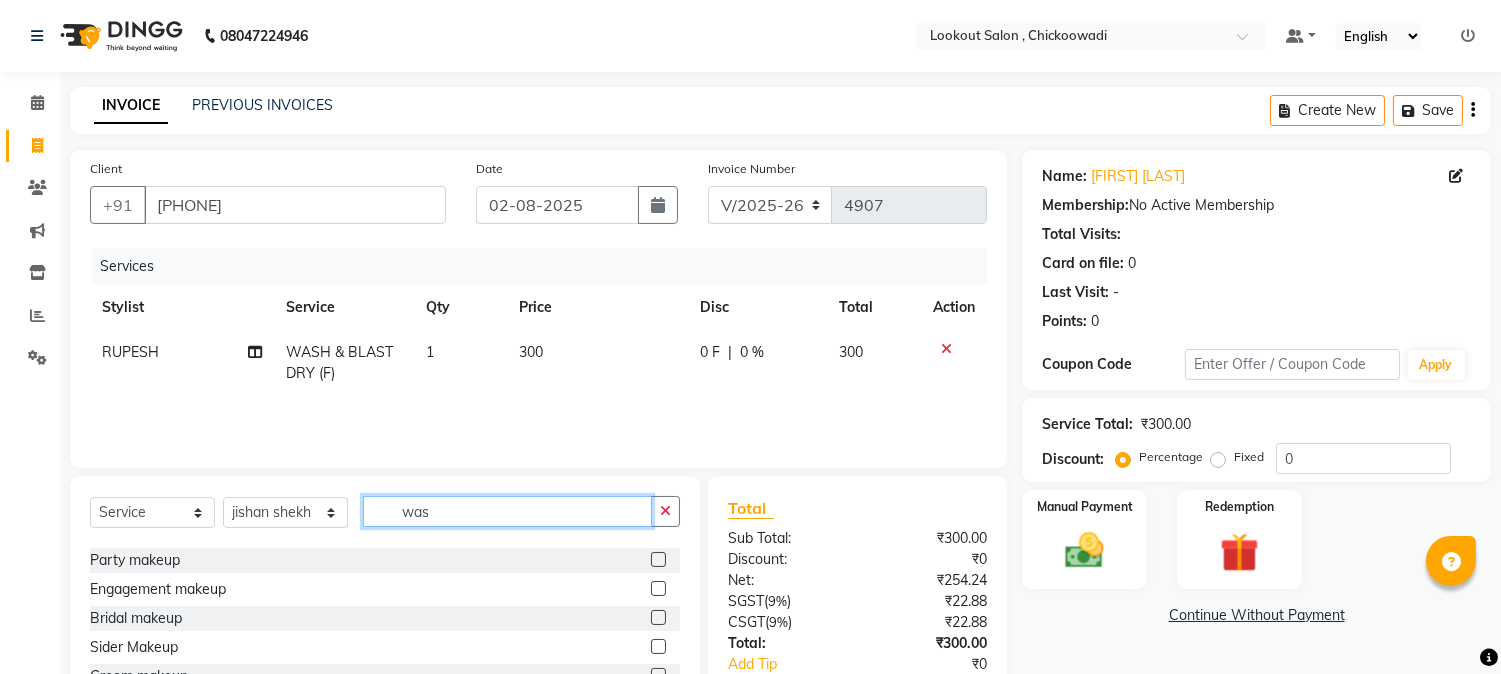 click on "was" 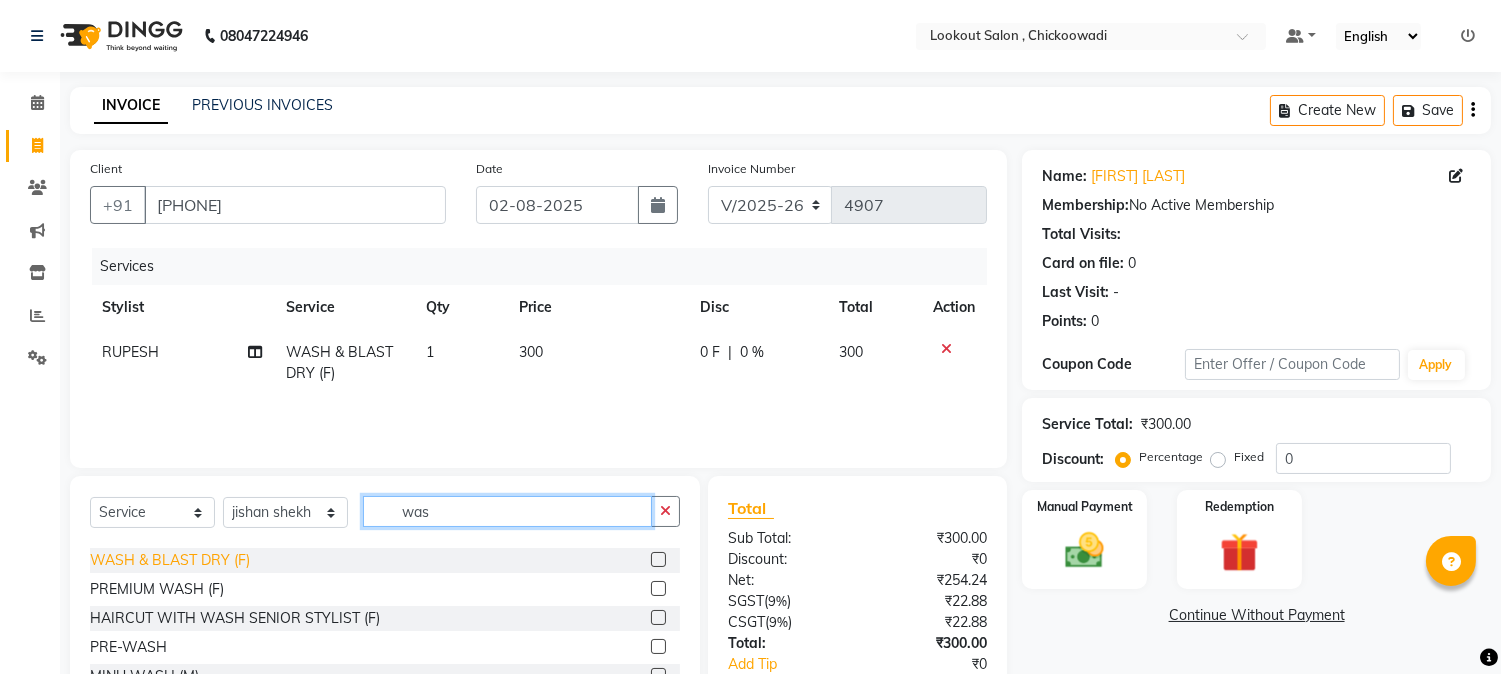 type on "was" 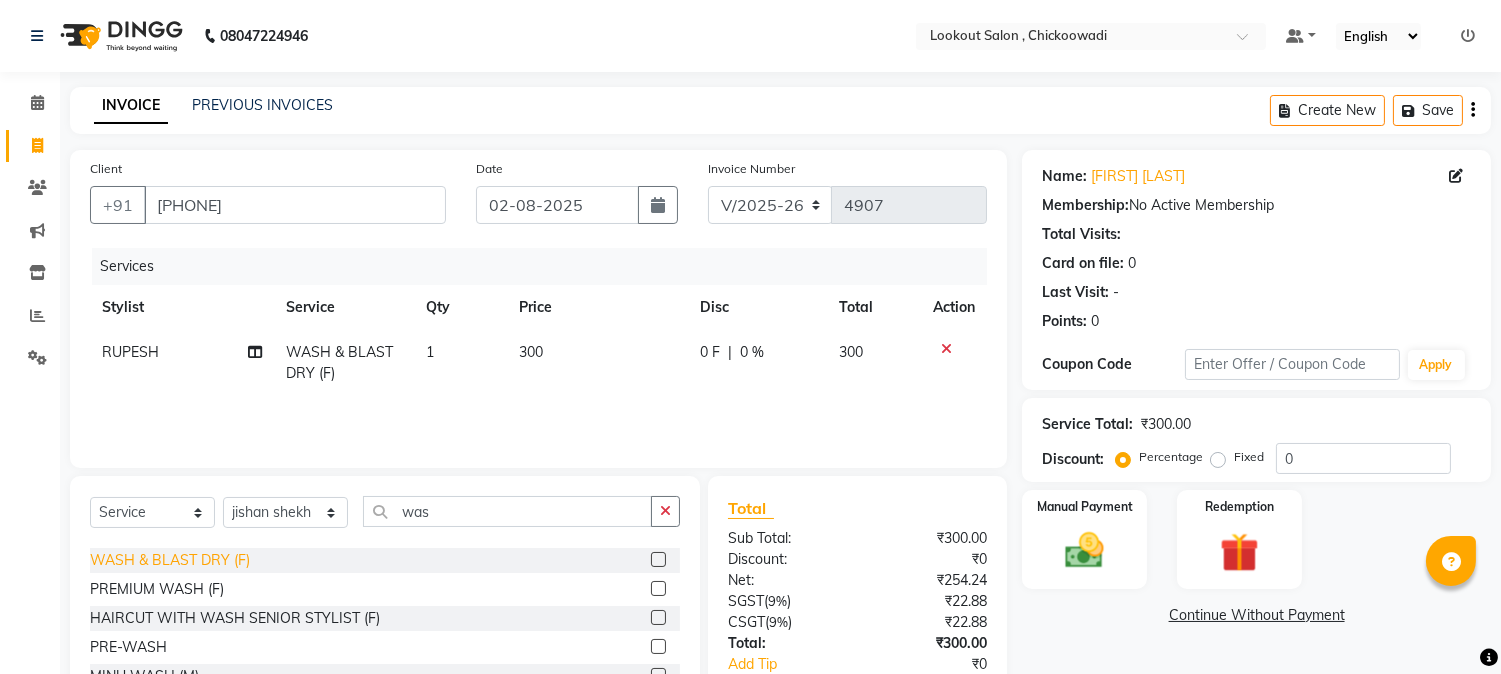 click on "WASH & BLAST DRY (F)" 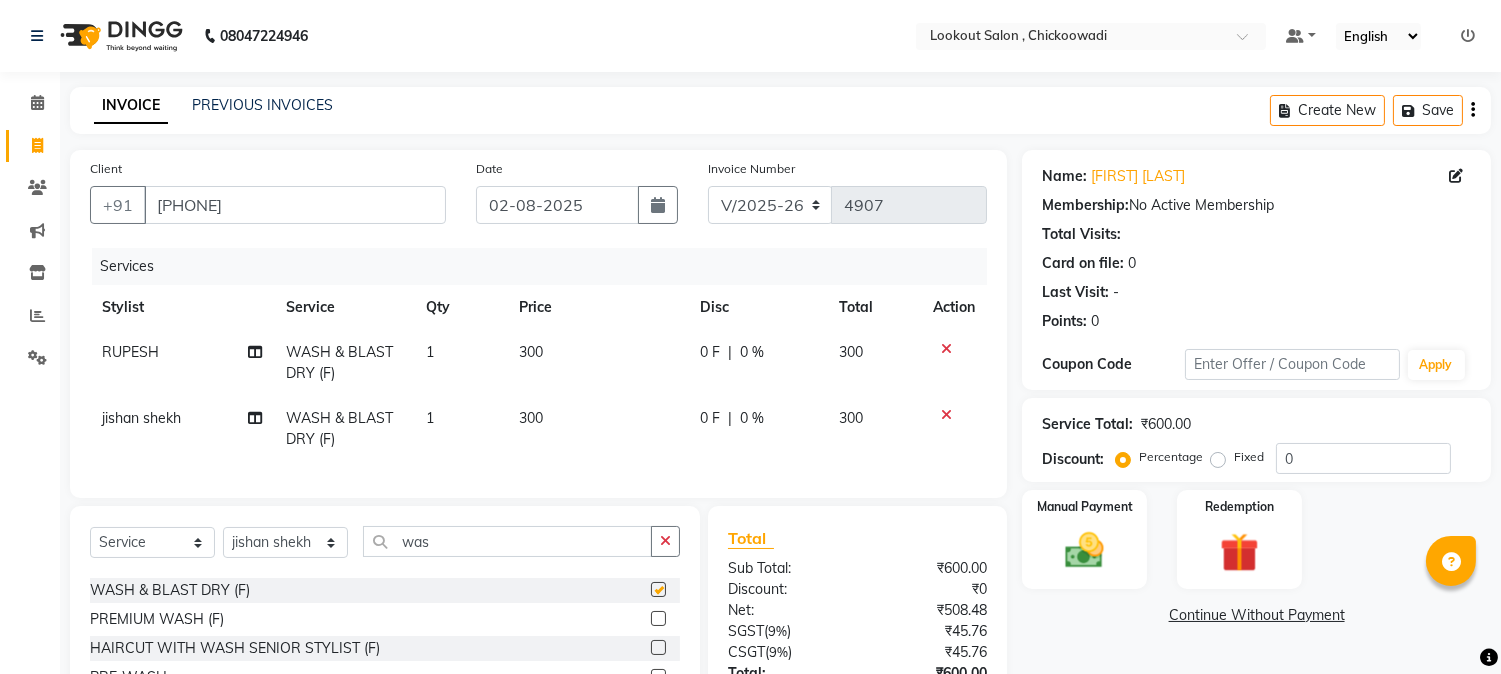 checkbox on "false" 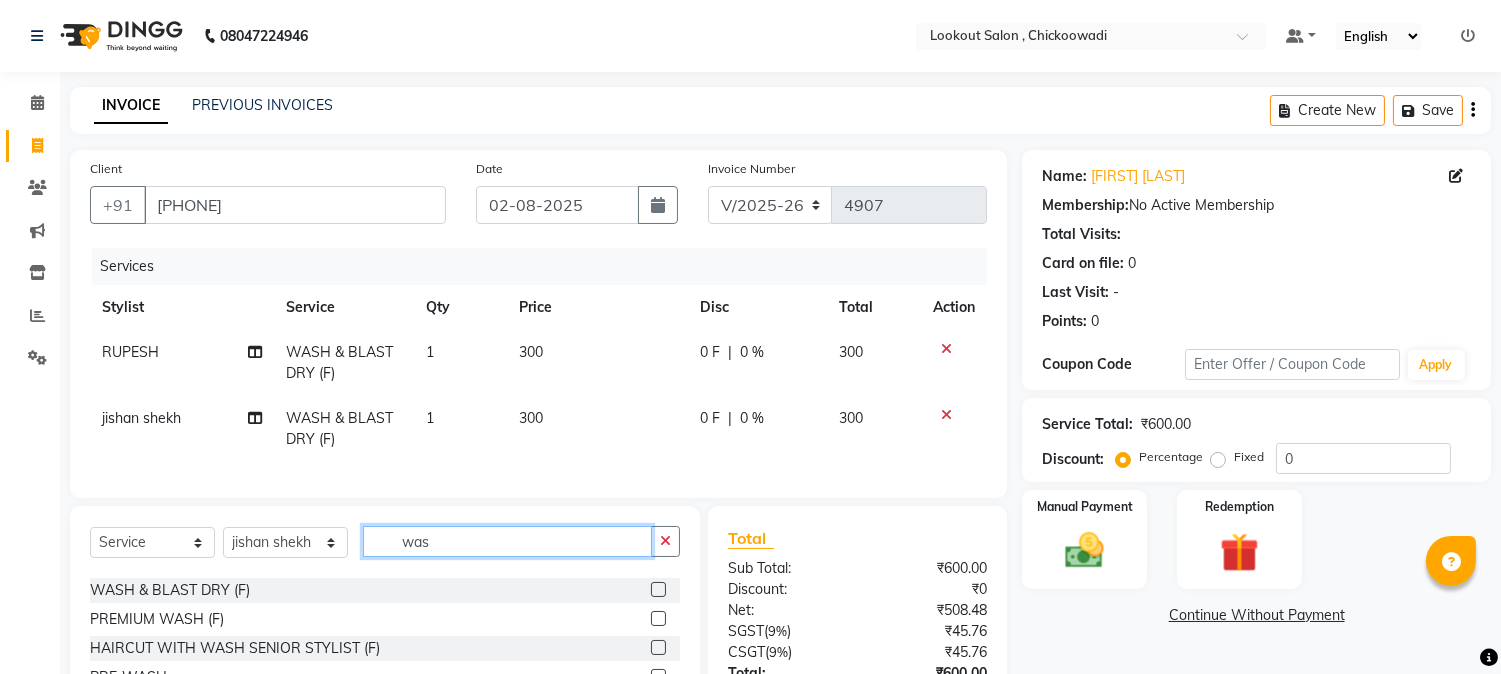click on "was" 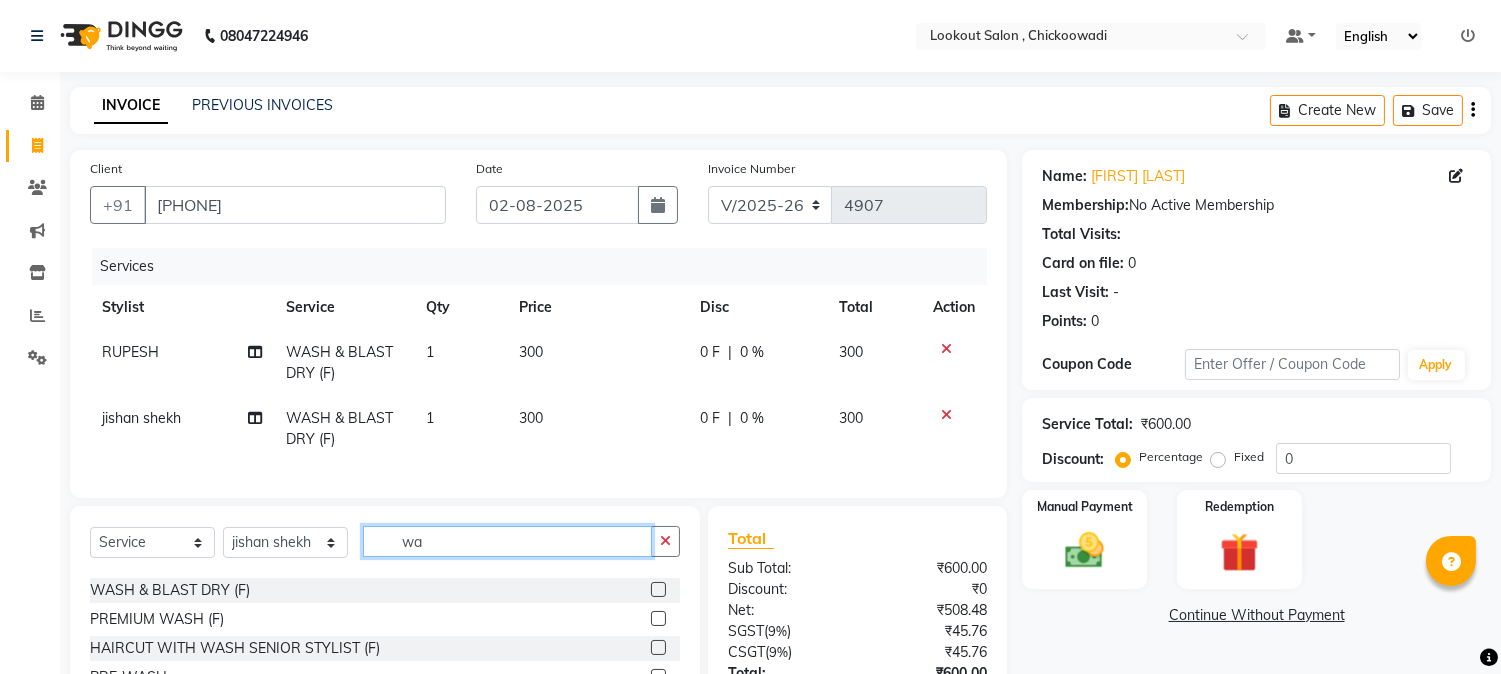 type on "w" 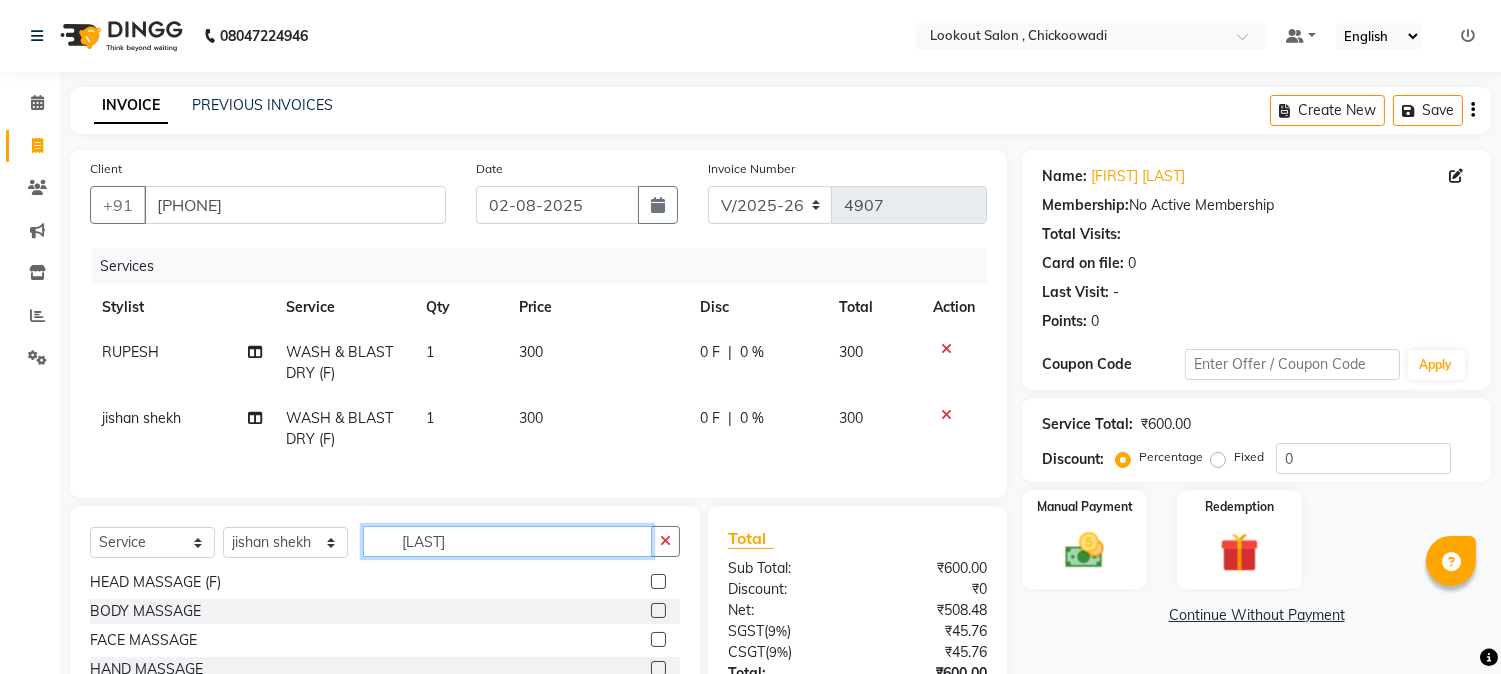 scroll, scrollTop: 0, scrollLeft: 0, axis: both 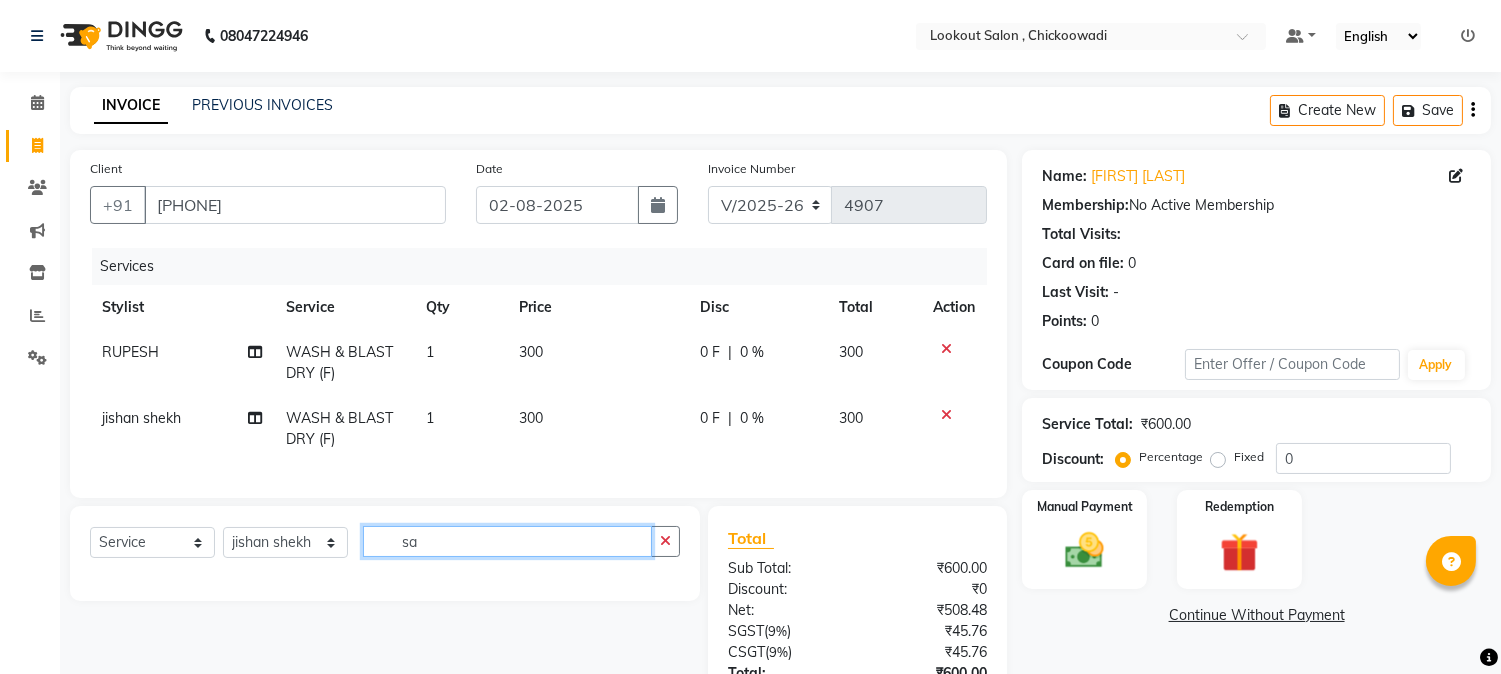 type on "s" 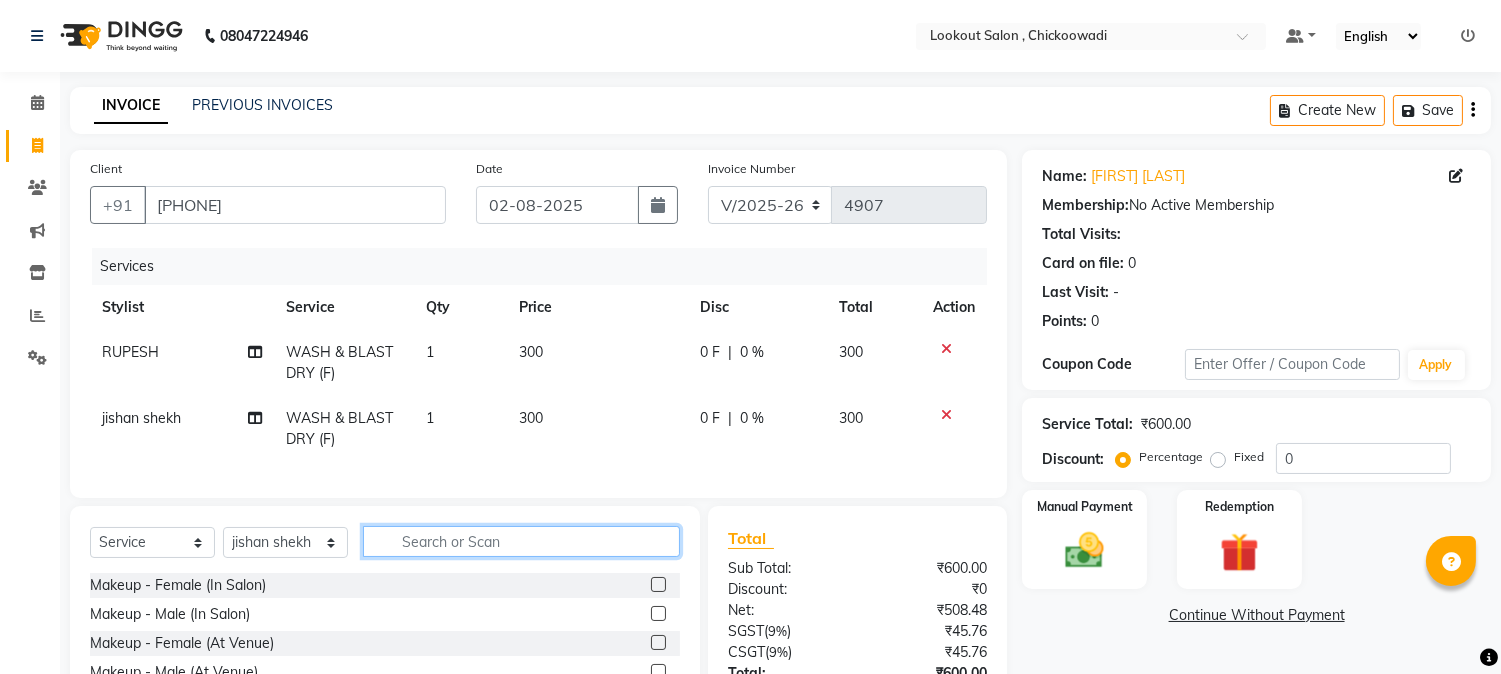 type 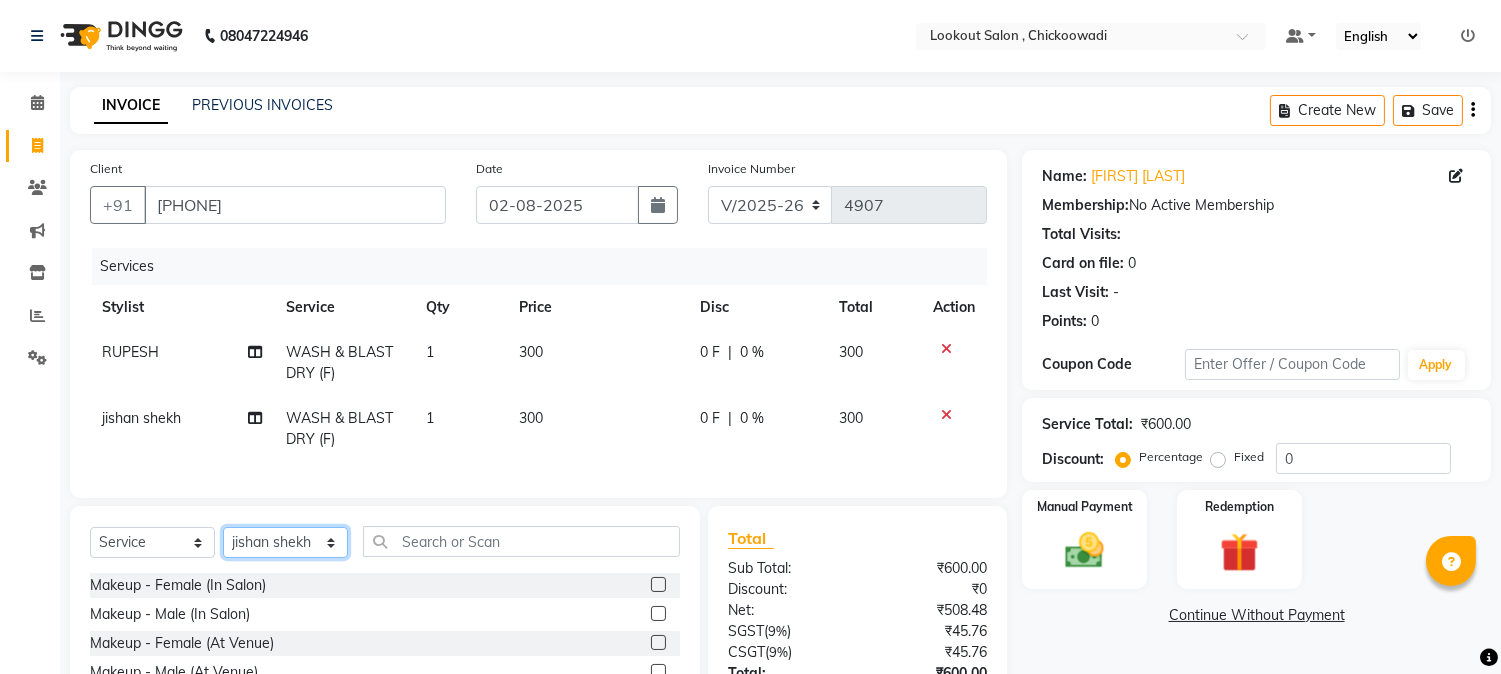 click on "Select Stylist [FIRST] [LAST] [FIRST] [LAST] [FIRST] [LAST] [FIRST] [FIRST] [LAST] [FIRST] [LAST] [FIRST] [LAST] [FIRST] [LAST] [FIRST] [FIRST] [FIRST] [FIRST] [FIRST] [FIRST] [FIRST] [FIRST] [FIRST] [FIRST]" 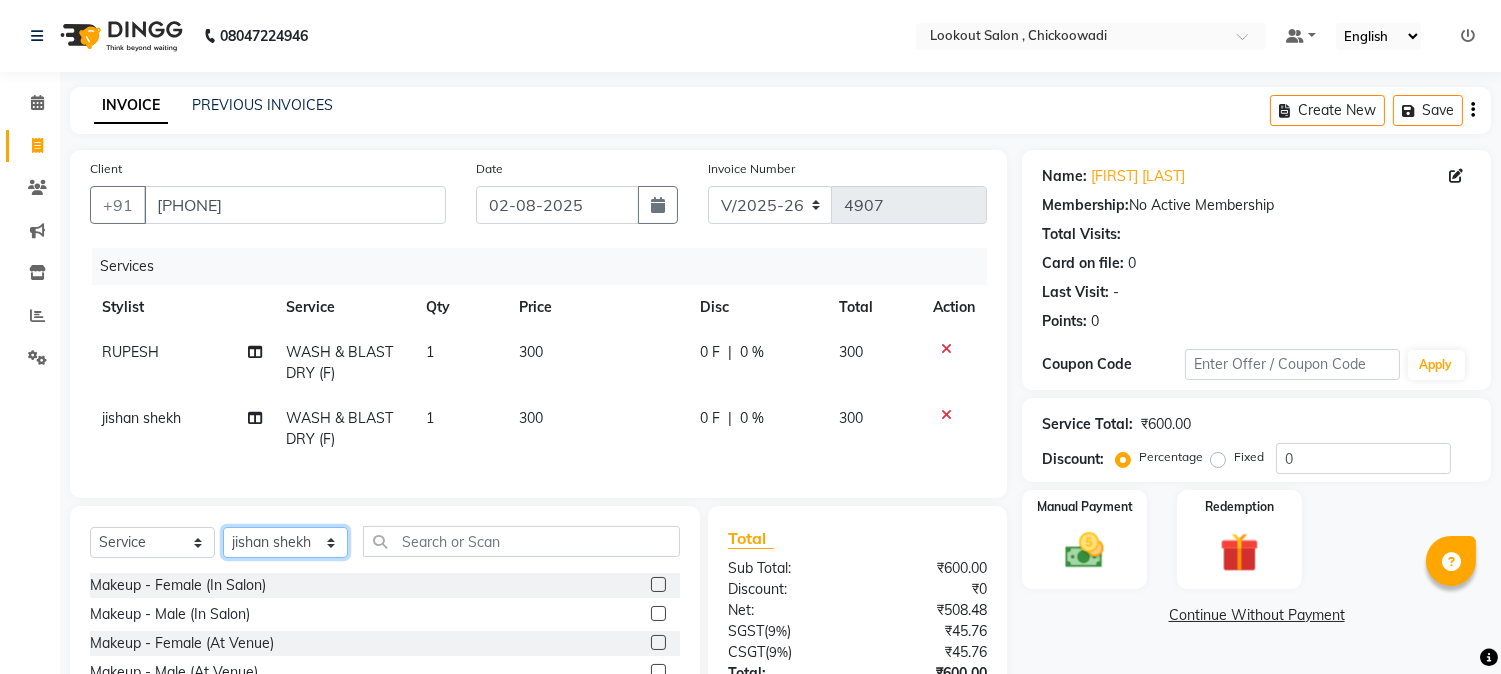 select on "11497" 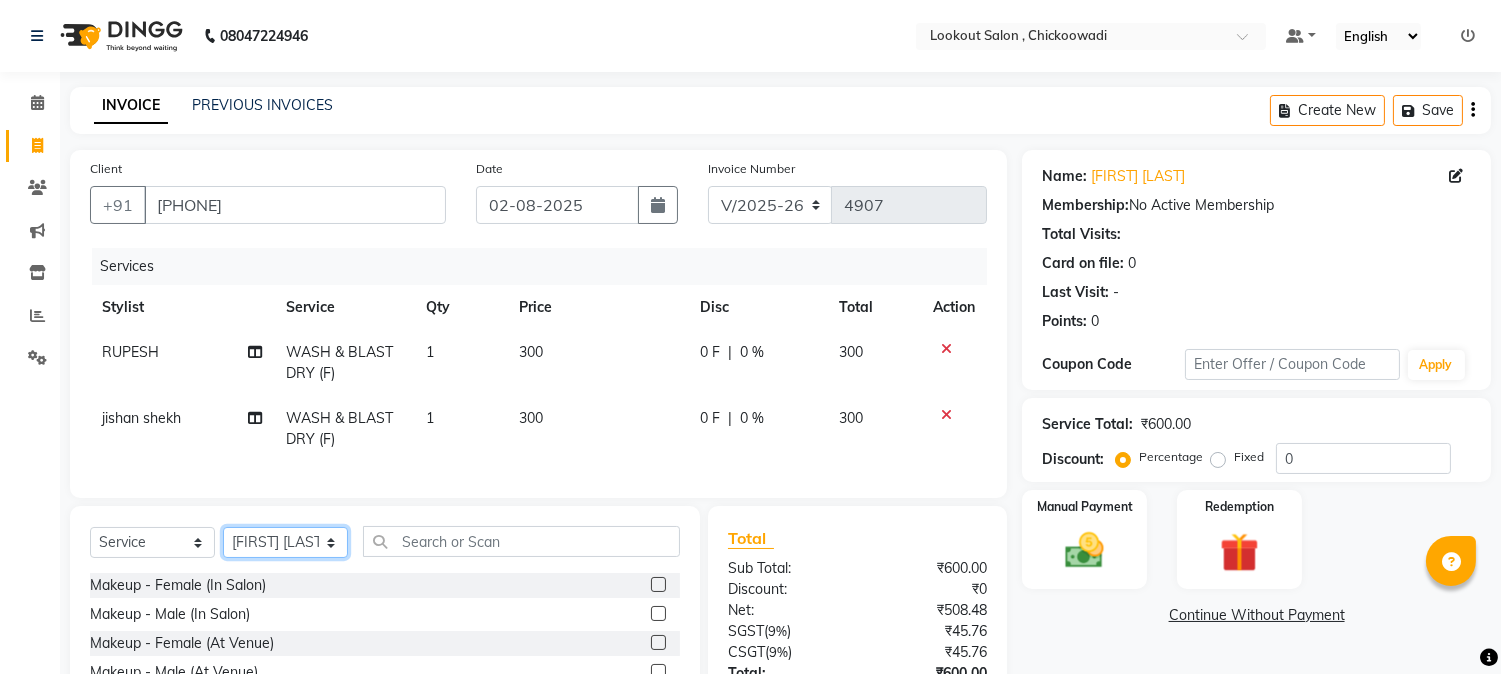 click on "Select Stylist [FIRST] [LAST] [FIRST] [LAST] [FIRST] [LAST] [FIRST] [FIRST] [LAST] [FIRST] [LAST] [FIRST] [LAST] [FIRST] [LAST] [FIRST] [FIRST] [FIRST] [FIRST] [FIRST] [FIRST] [FIRST] [FIRST] [FIRST] [FIRST]" 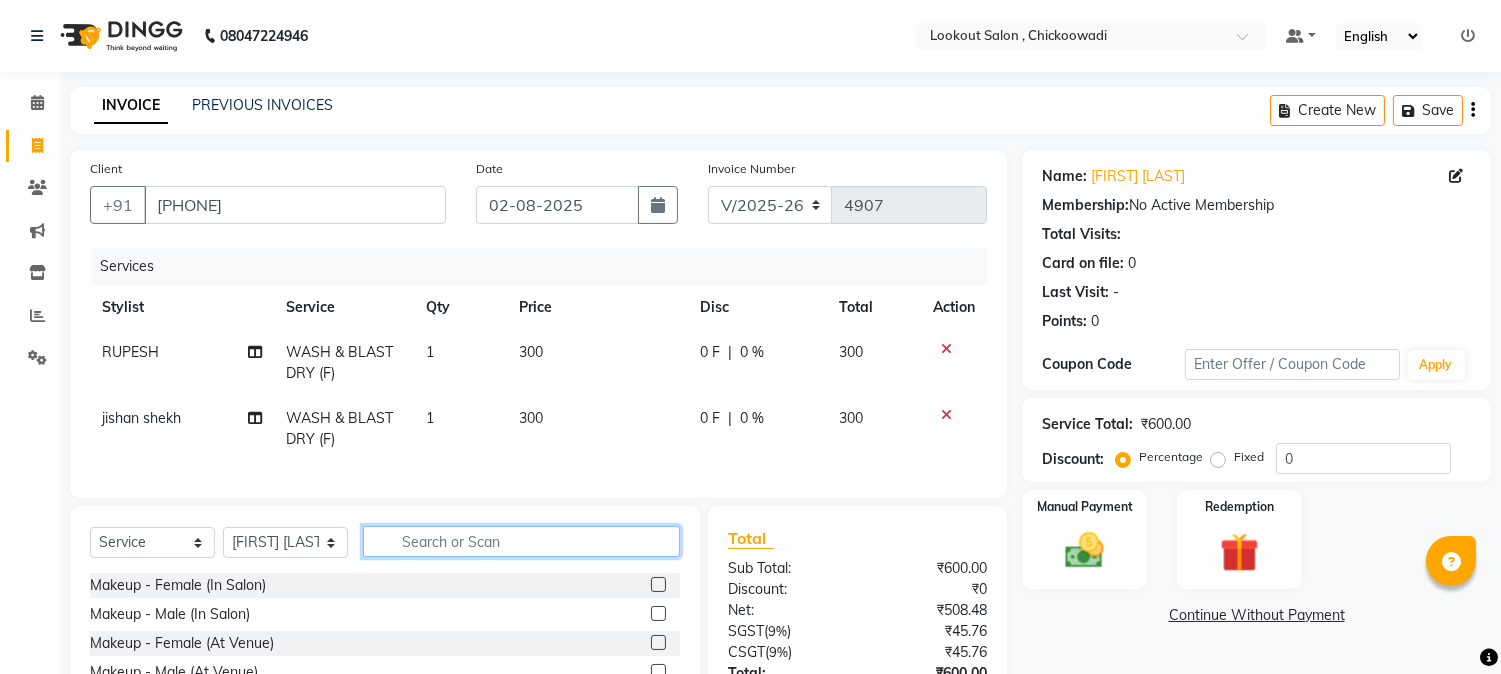 click 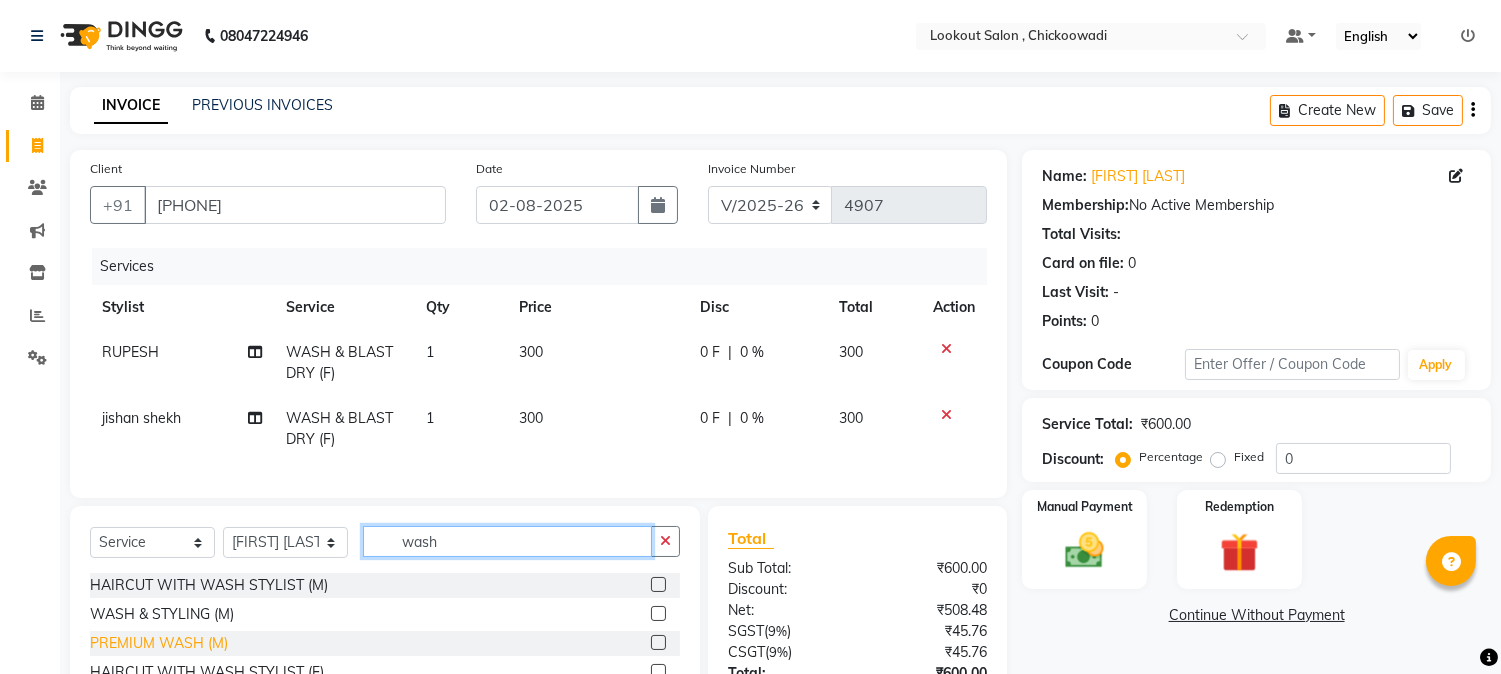 scroll, scrollTop: 173, scrollLeft: 0, axis: vertical 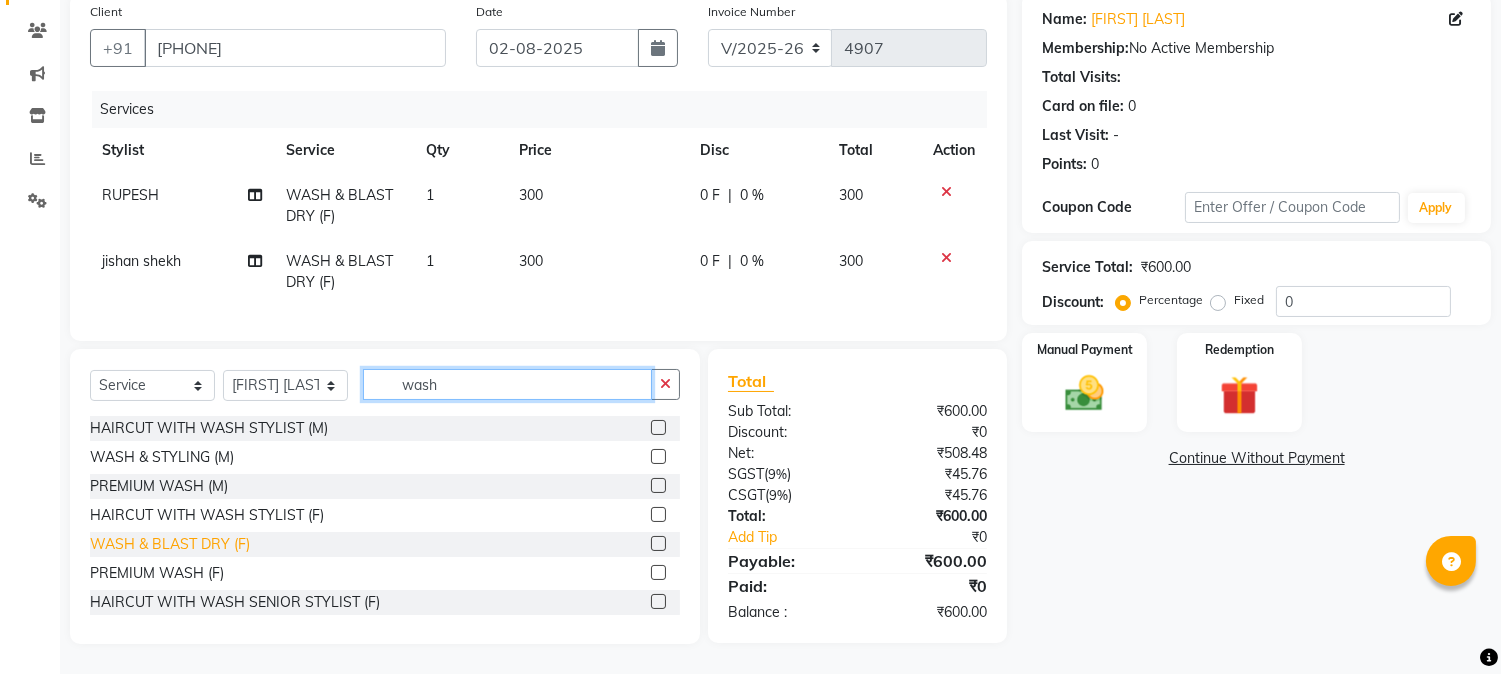 type on "wash" 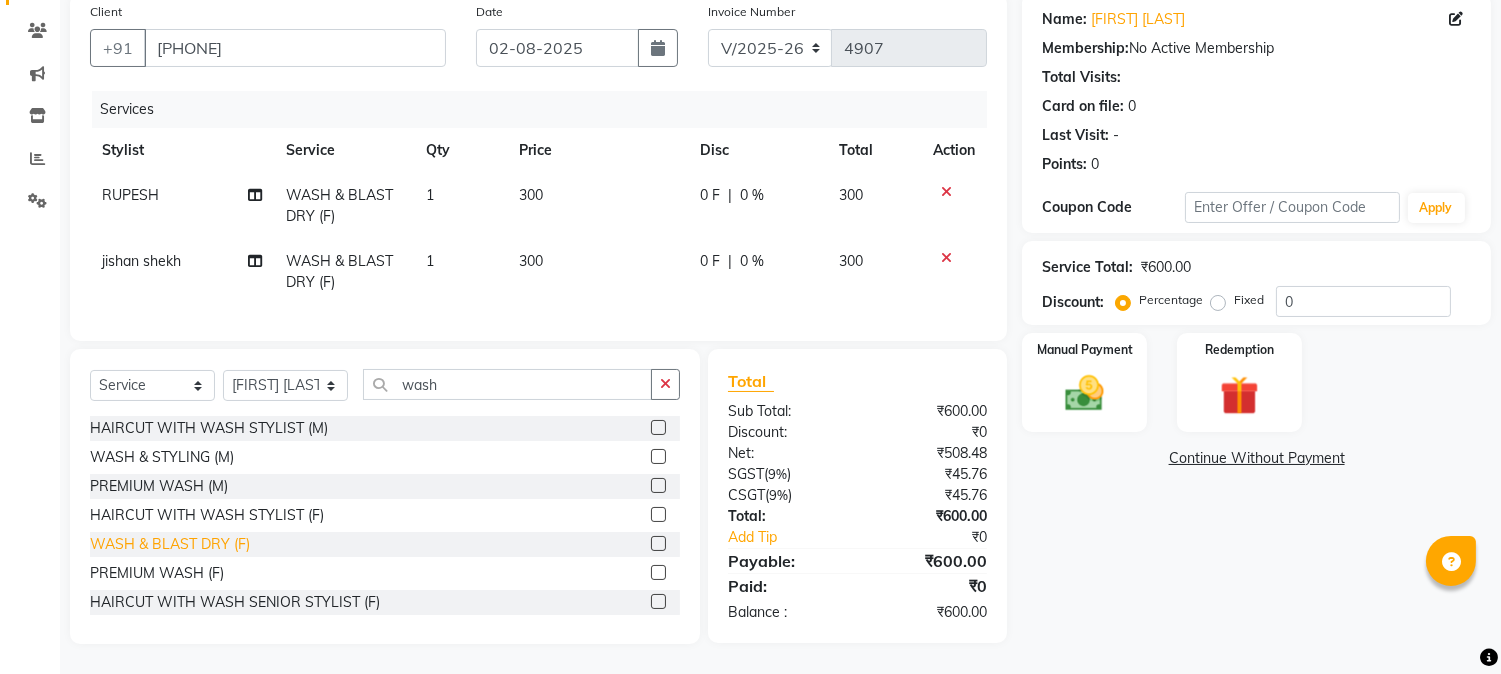 click on "WASH & BLAST DRY (F)" 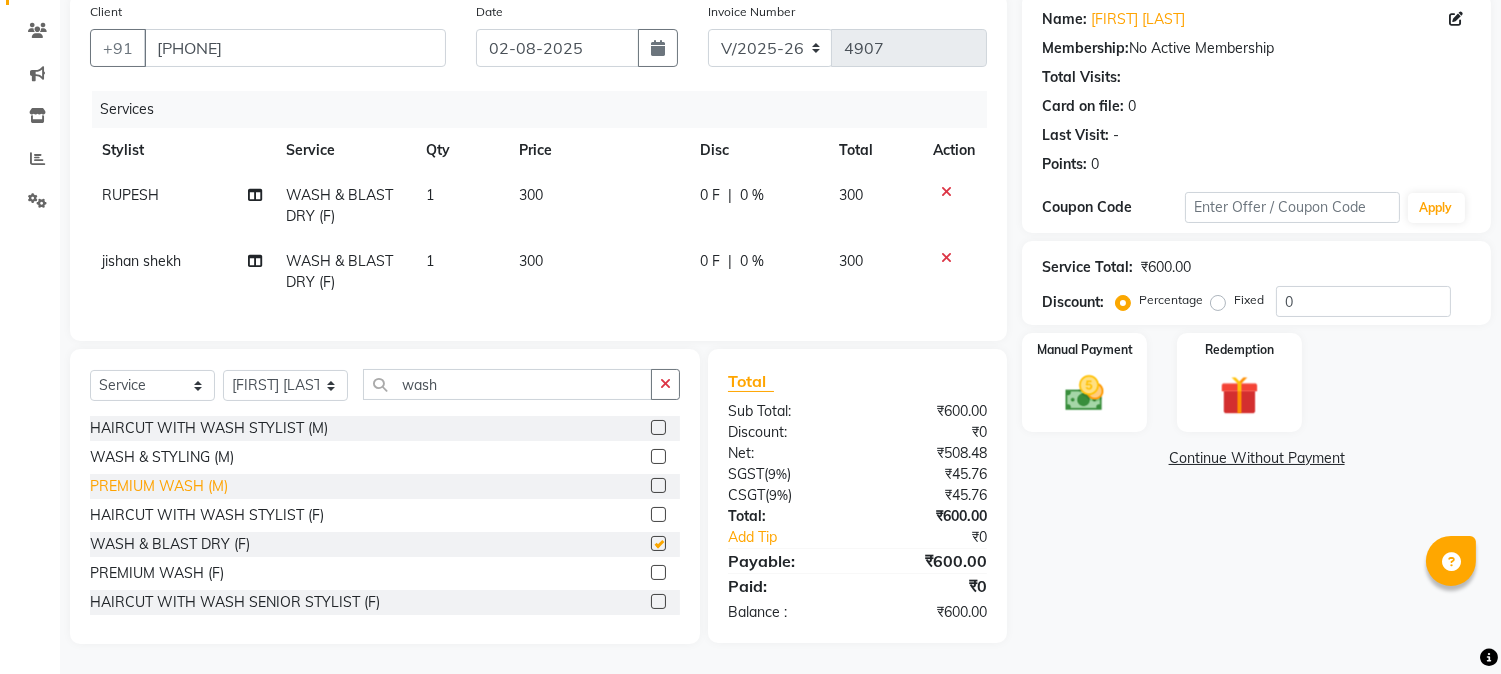 checkbox on "false" 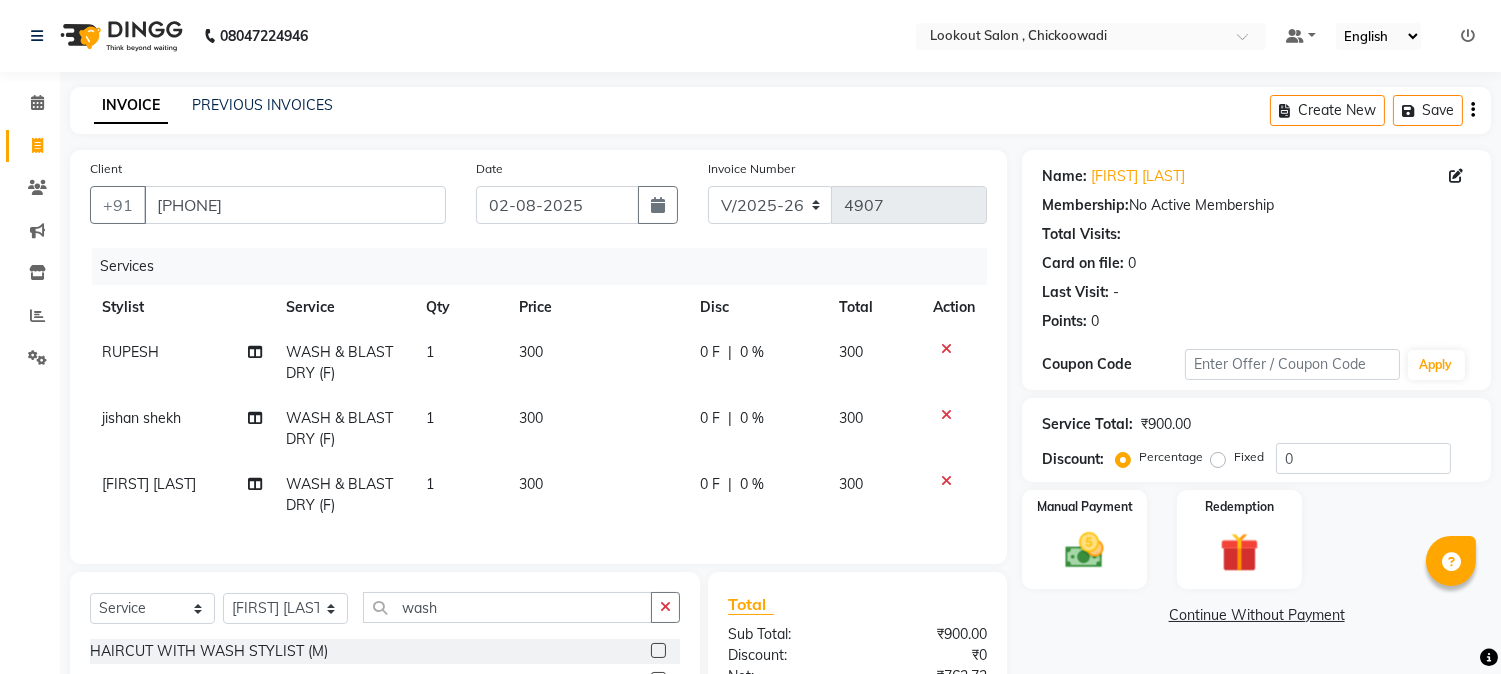 scroll, scrollTop: 222, scrollLeft: 0, axis: vertical 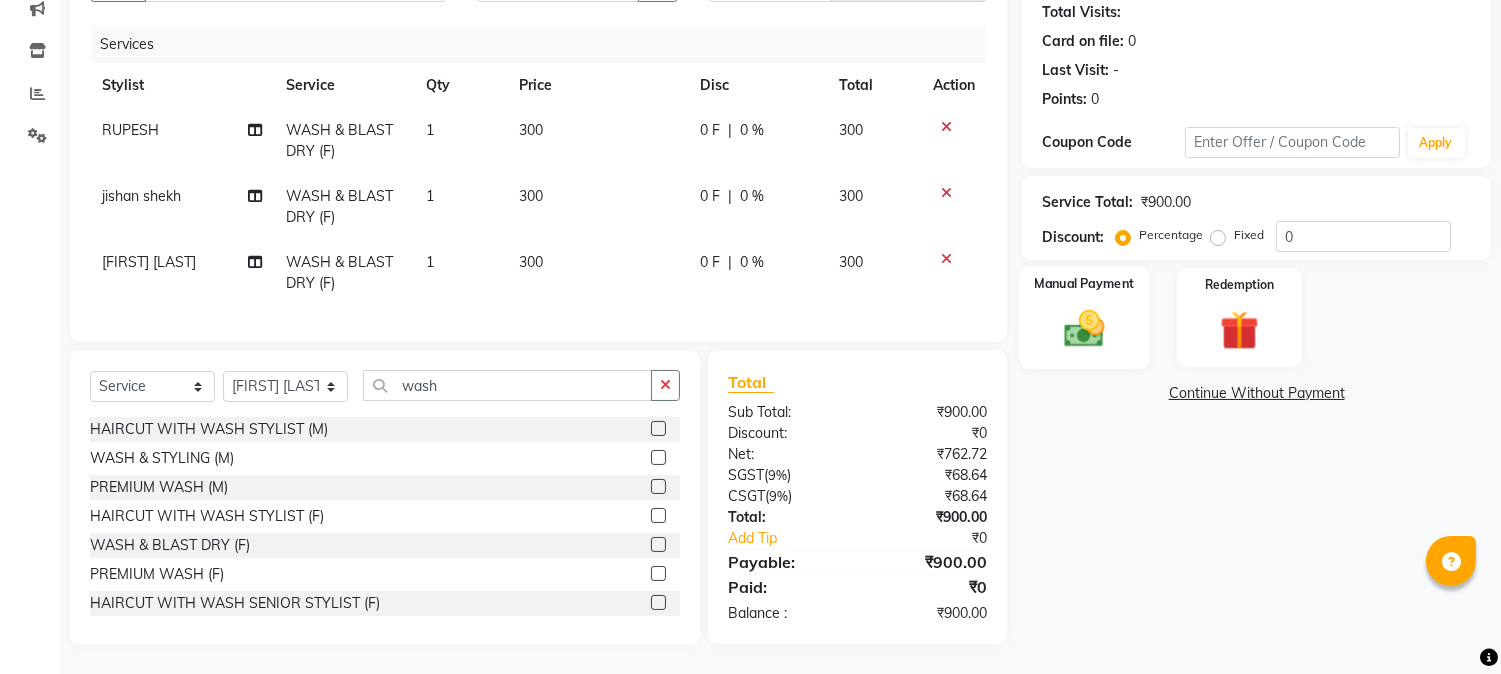 click on "Manual Payment" 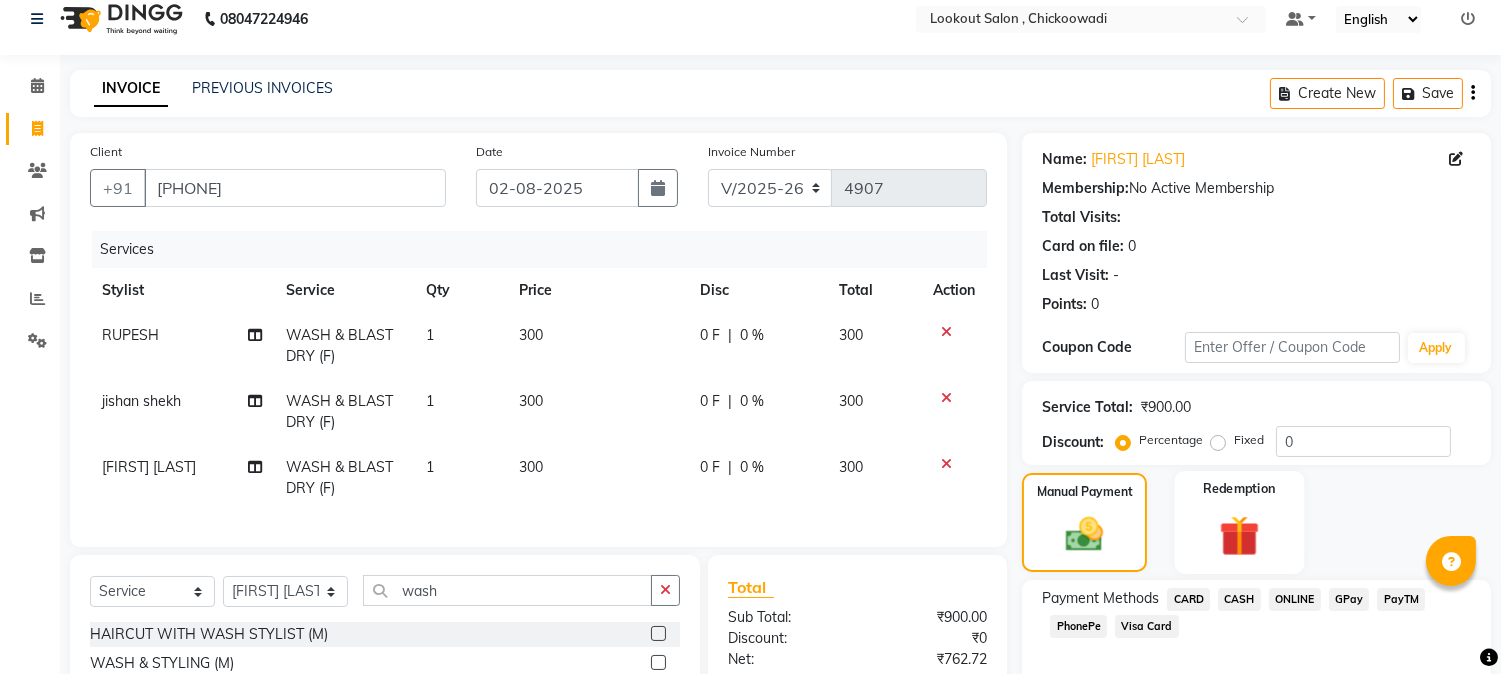 scroll, scrollTop: 240, scrollLeft: 0, axis: vertical 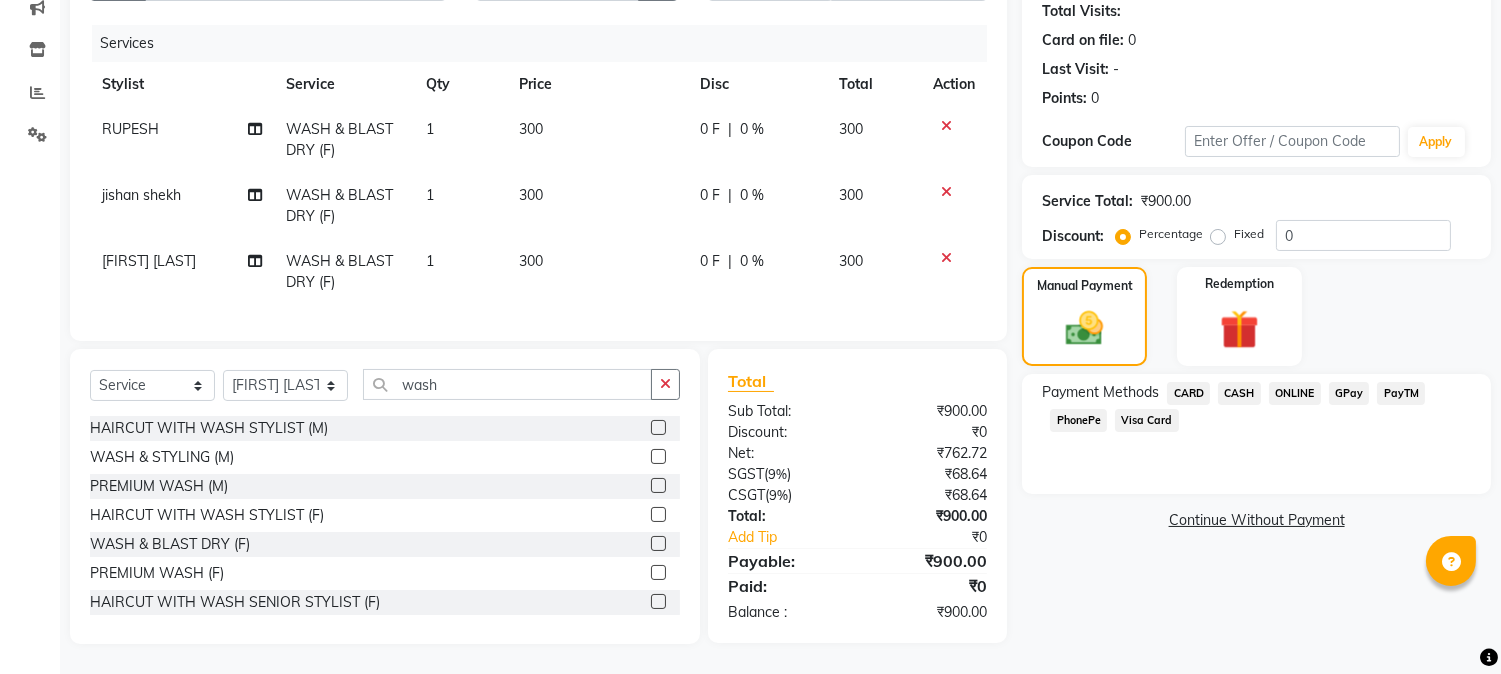 click on "PhonePe" 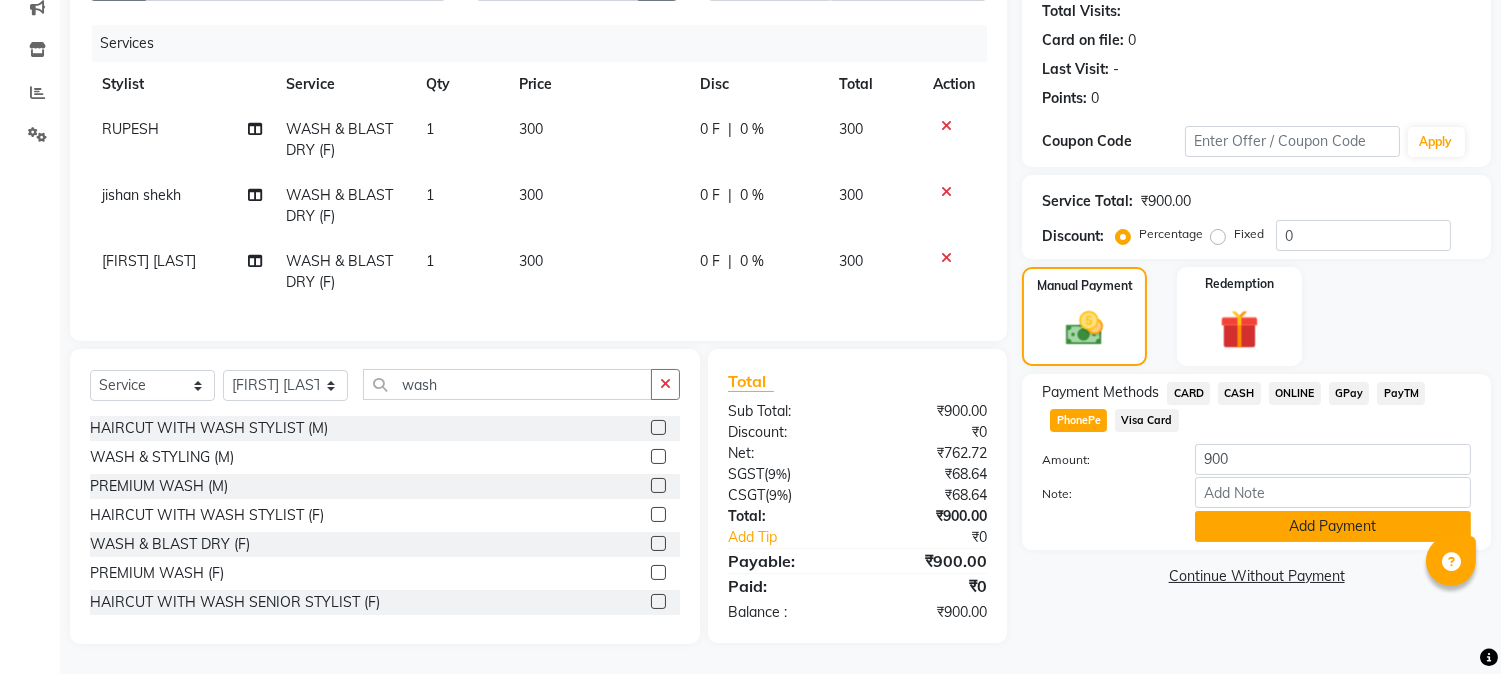 click on "Add Payment" 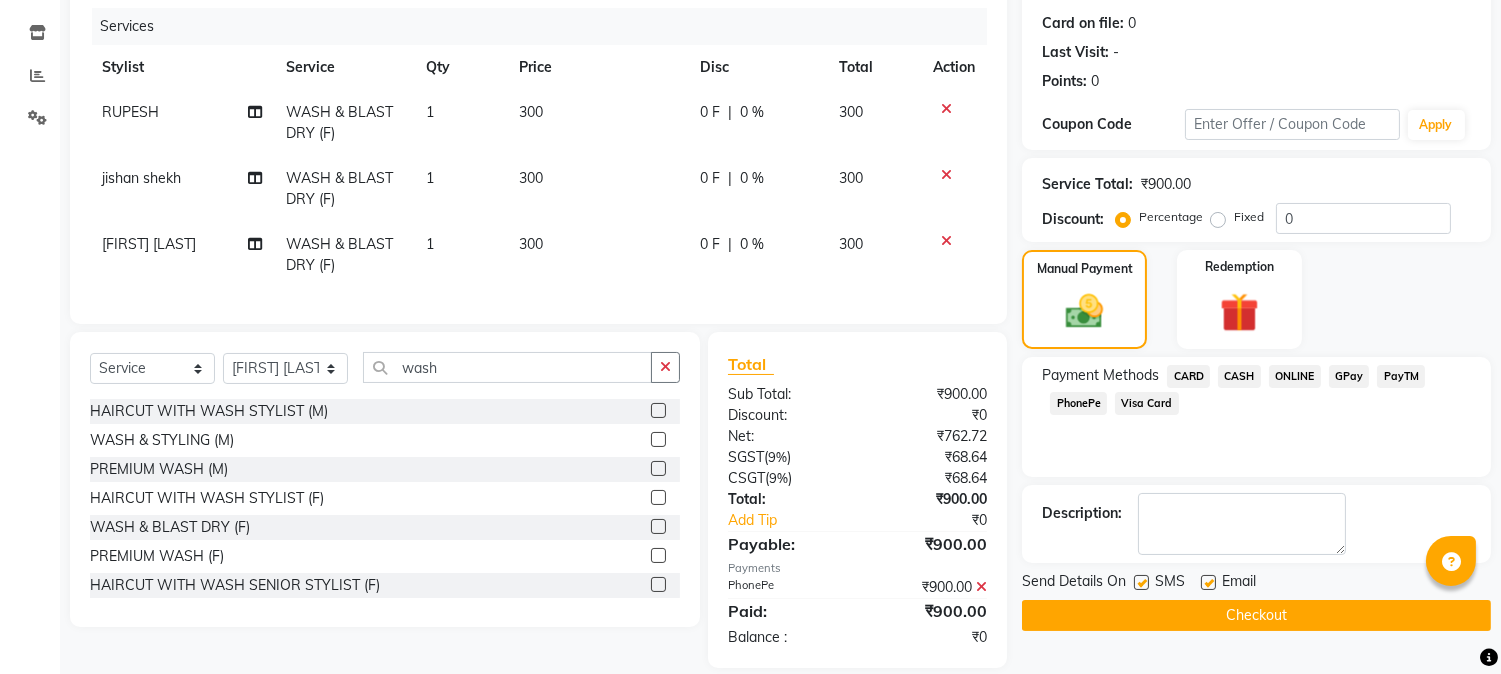 scroll, scrollTop: 280, scrollLeft: 0, axis: vertical 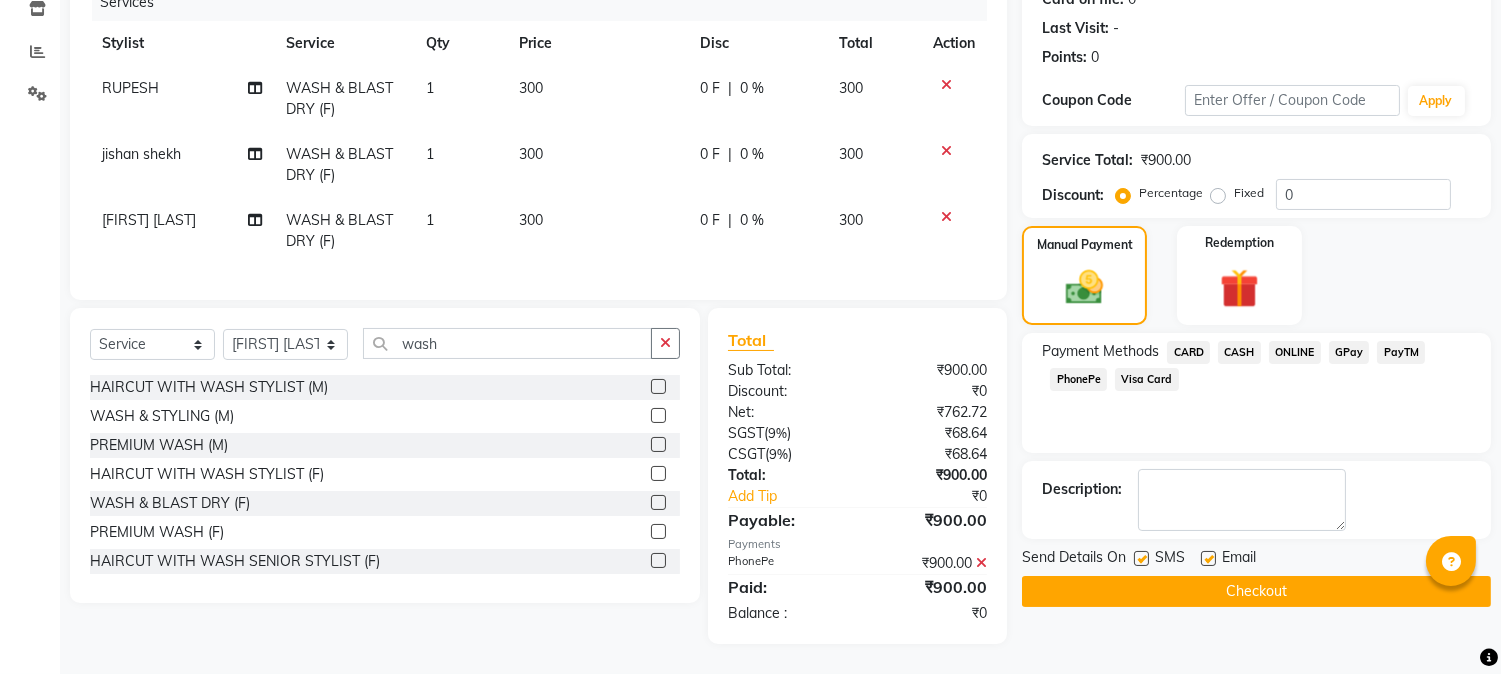 click on "Email" 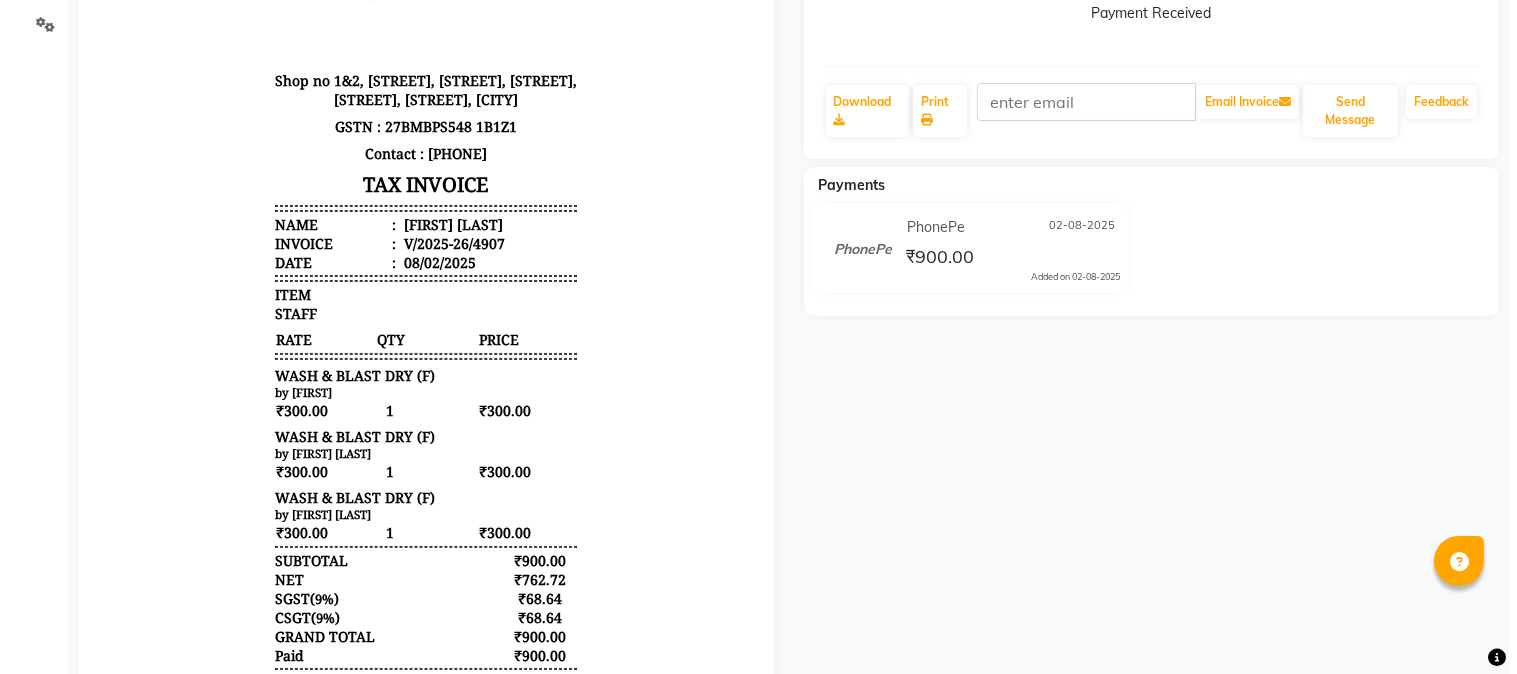 scroll, scrollTop: 0, scrollLeft: 0, axis: both 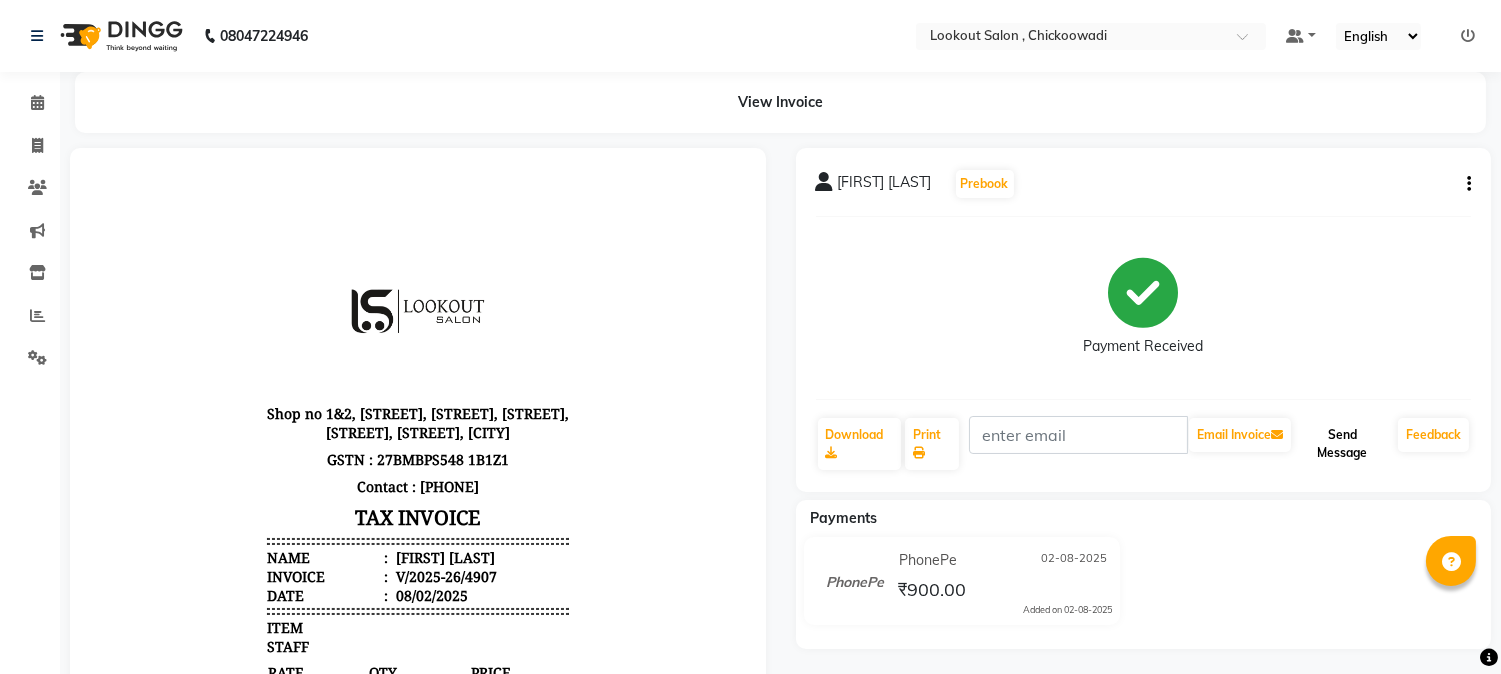 click on "Send Message" 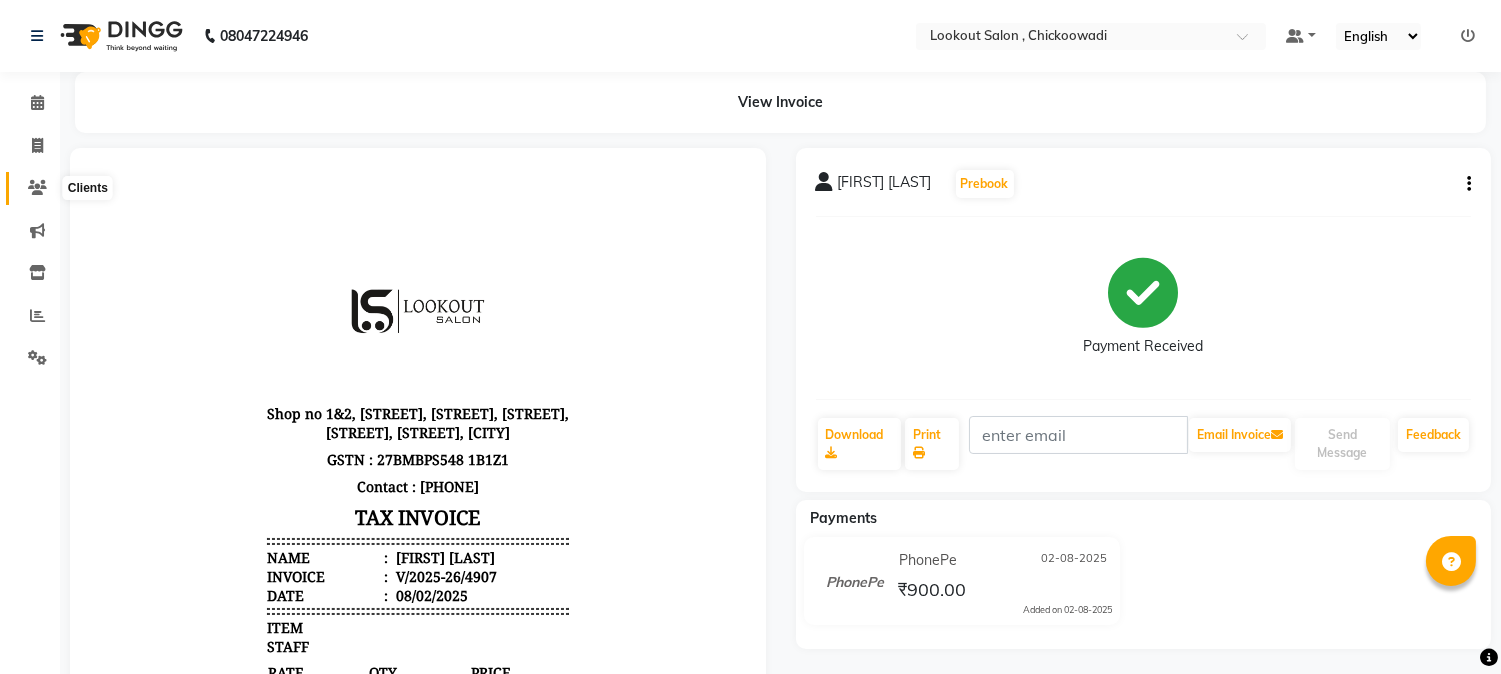 click 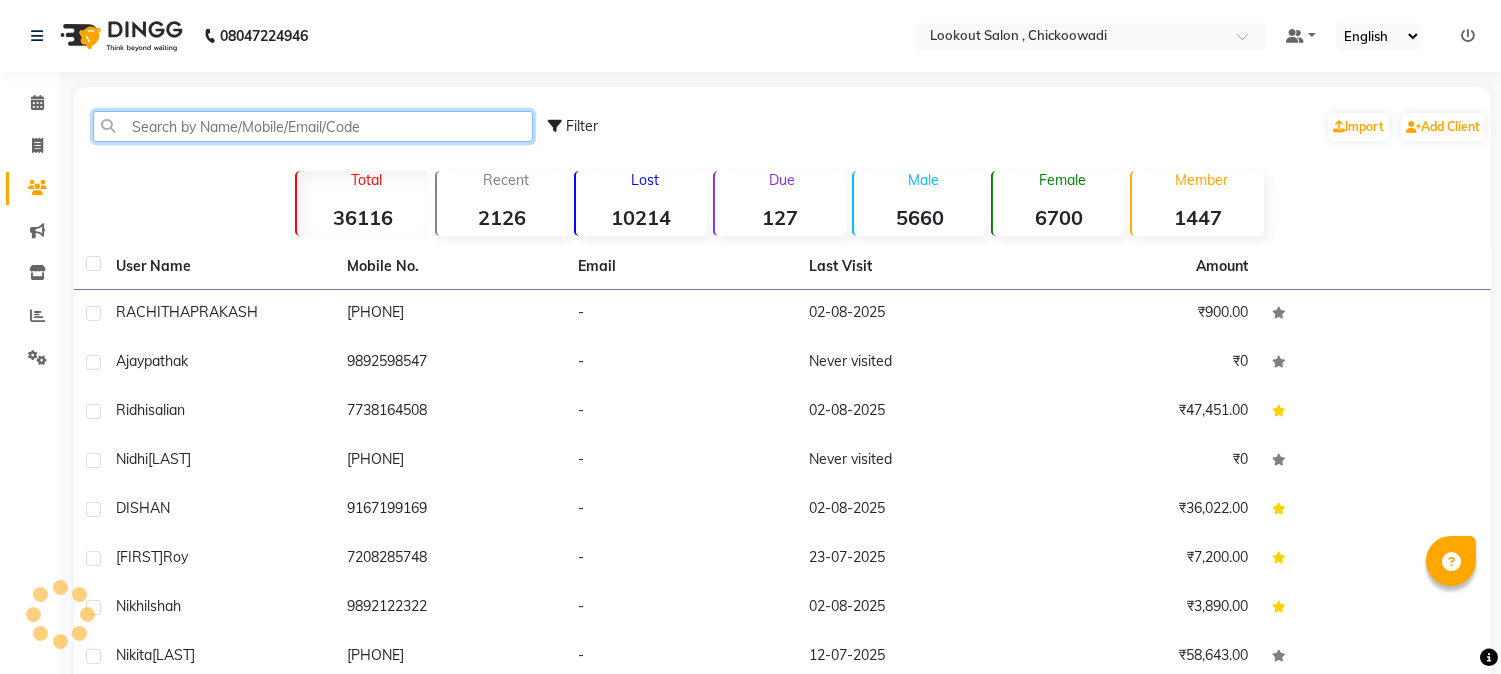 click 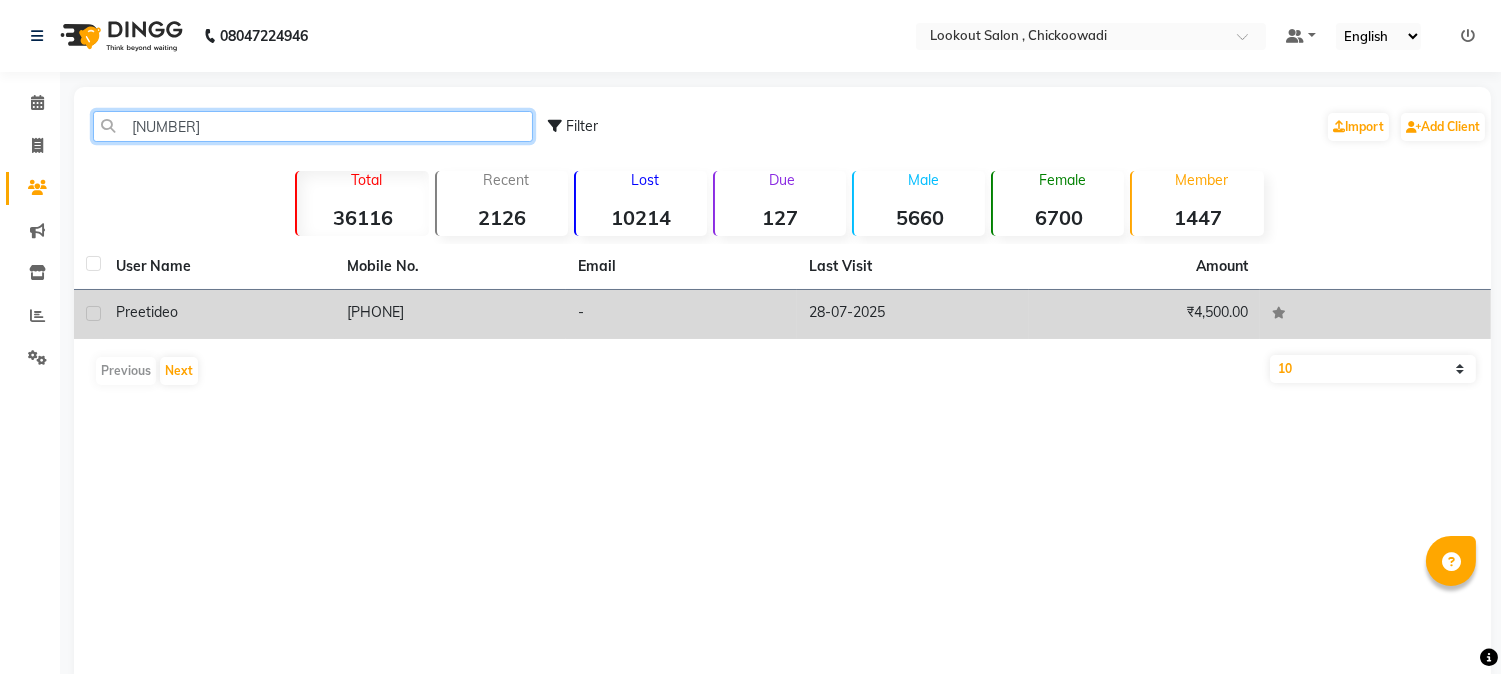 type on "[NUMBER]" 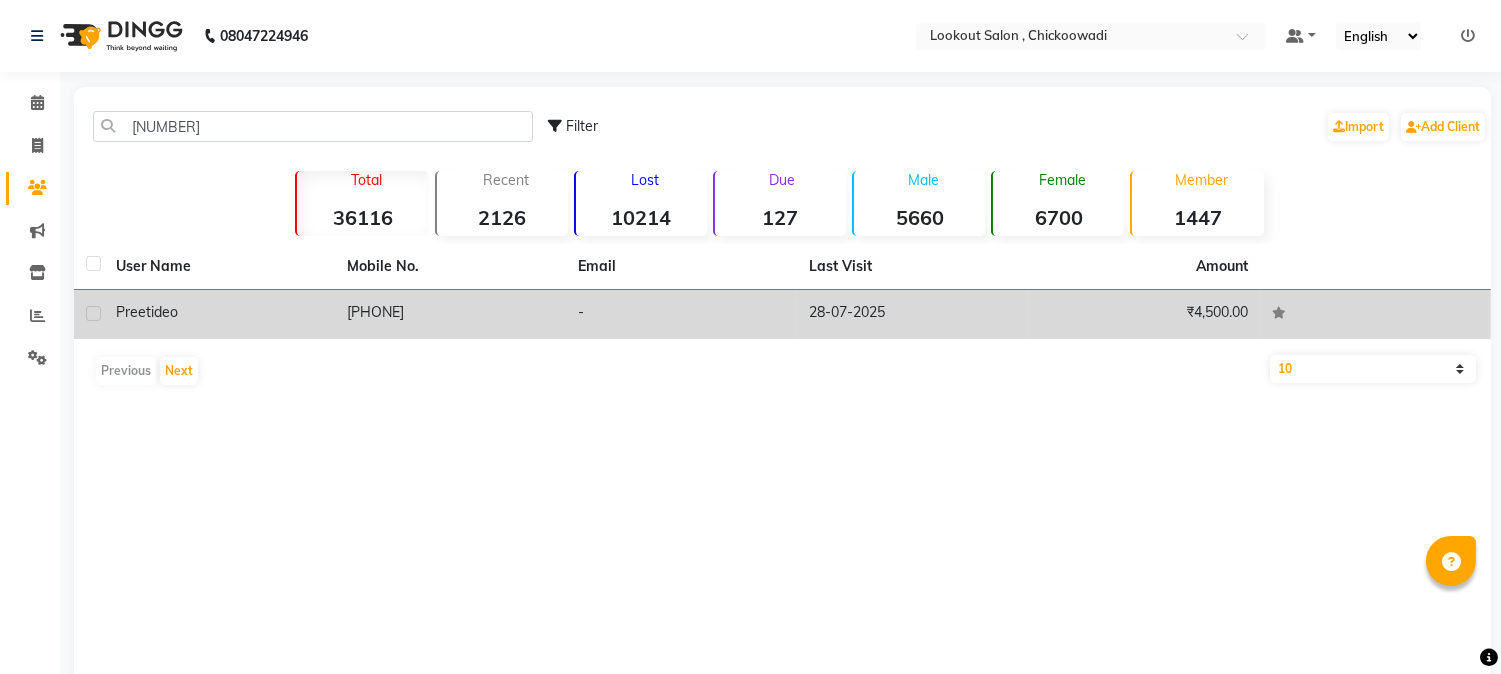 click on "preeti" 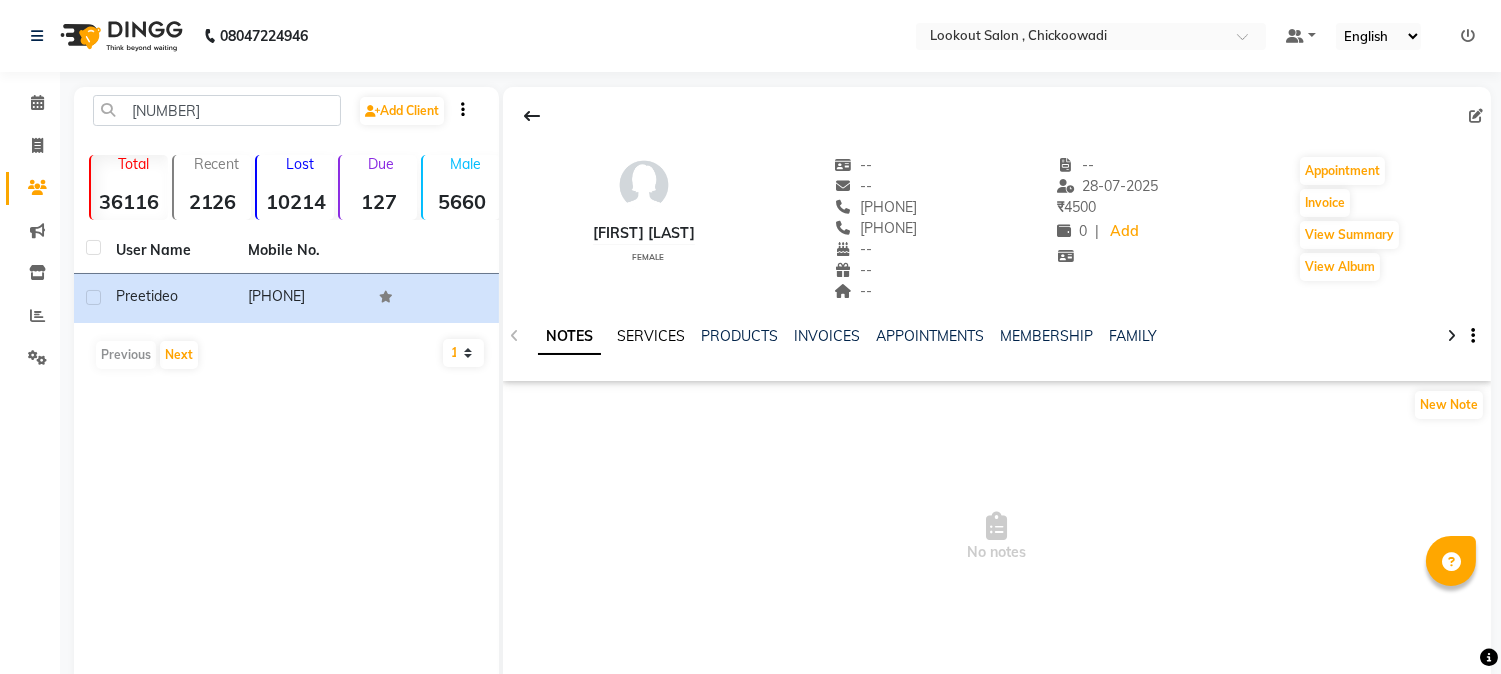 click on "SERVICES" 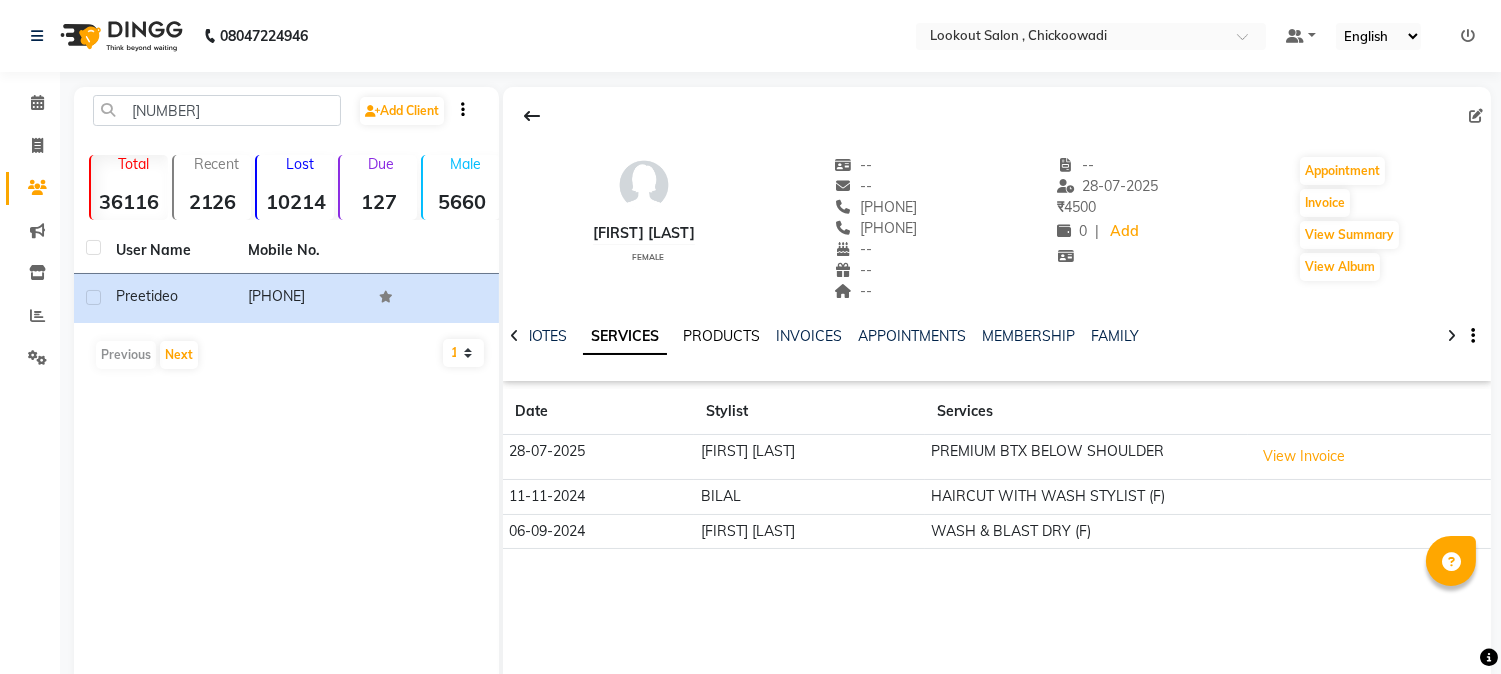 click on "PRODUCTS" 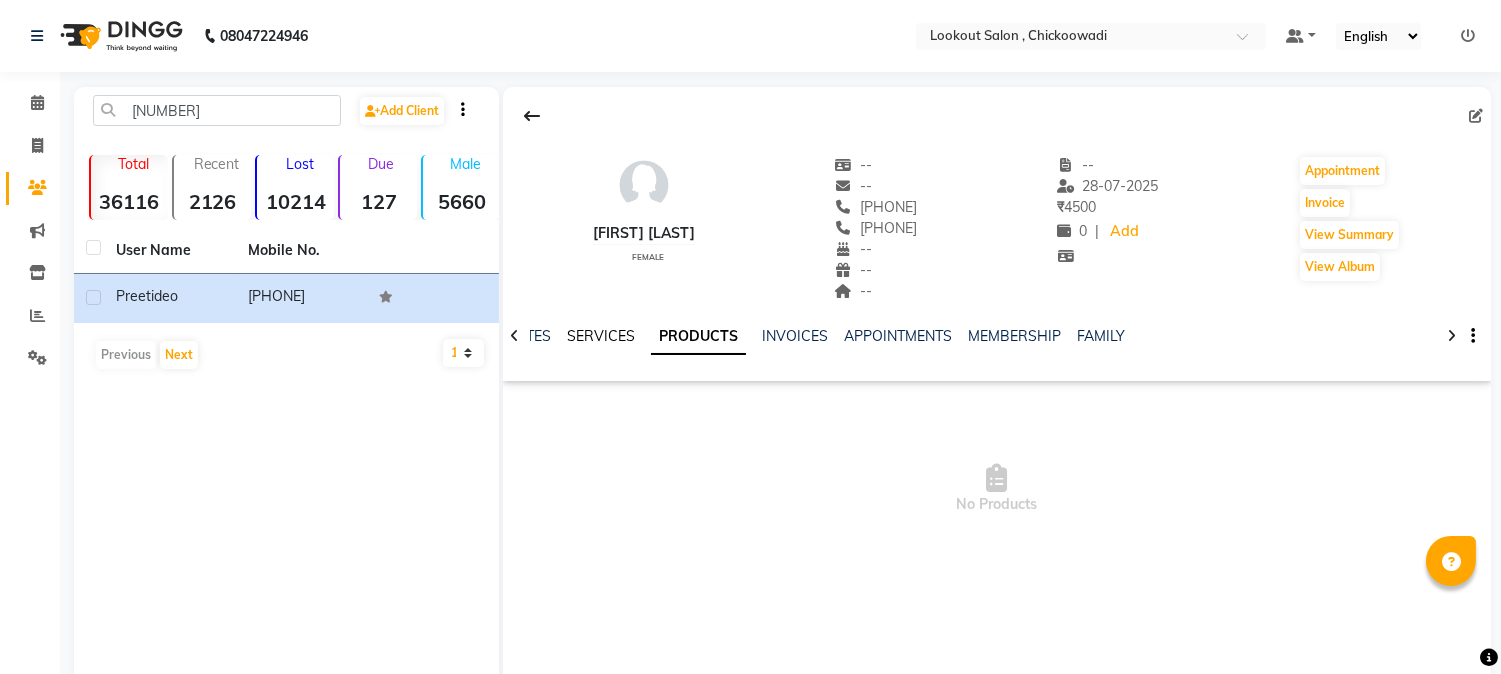 click on "SERVICES" 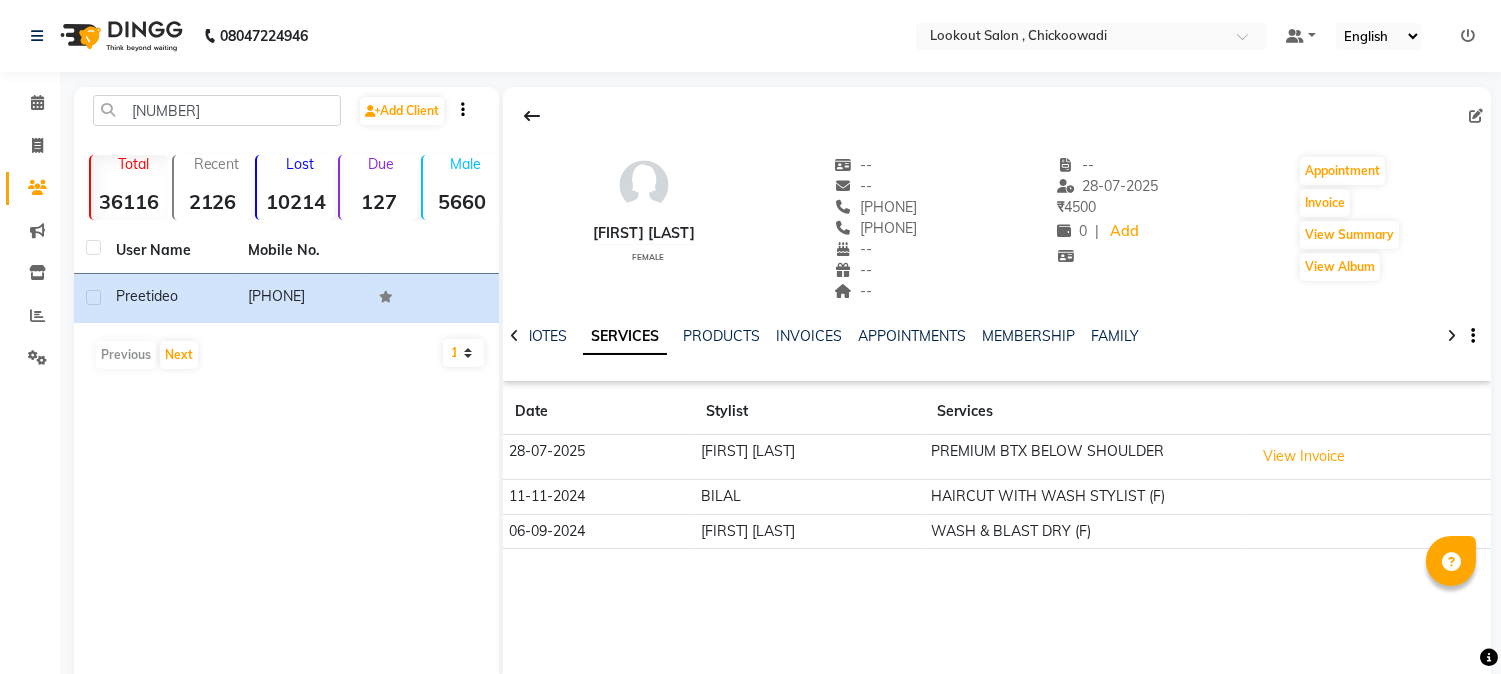 click 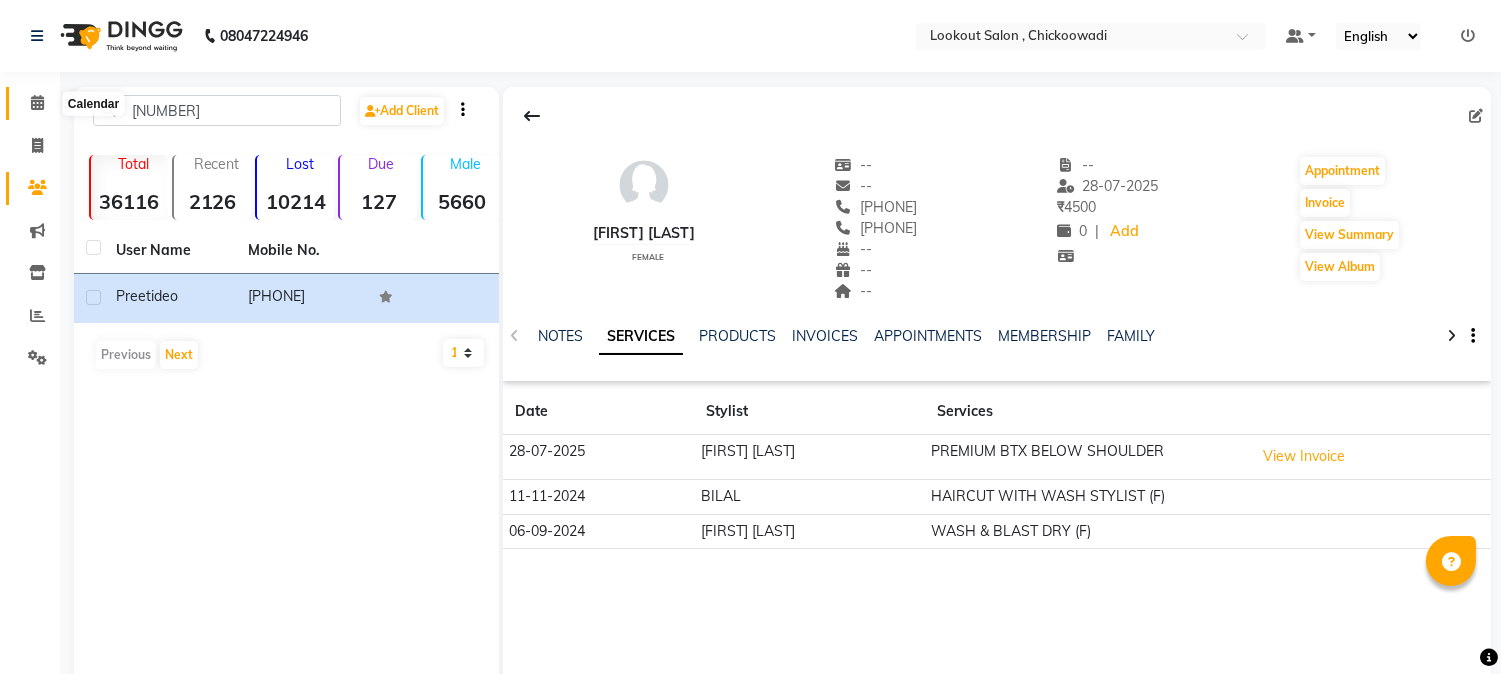 click 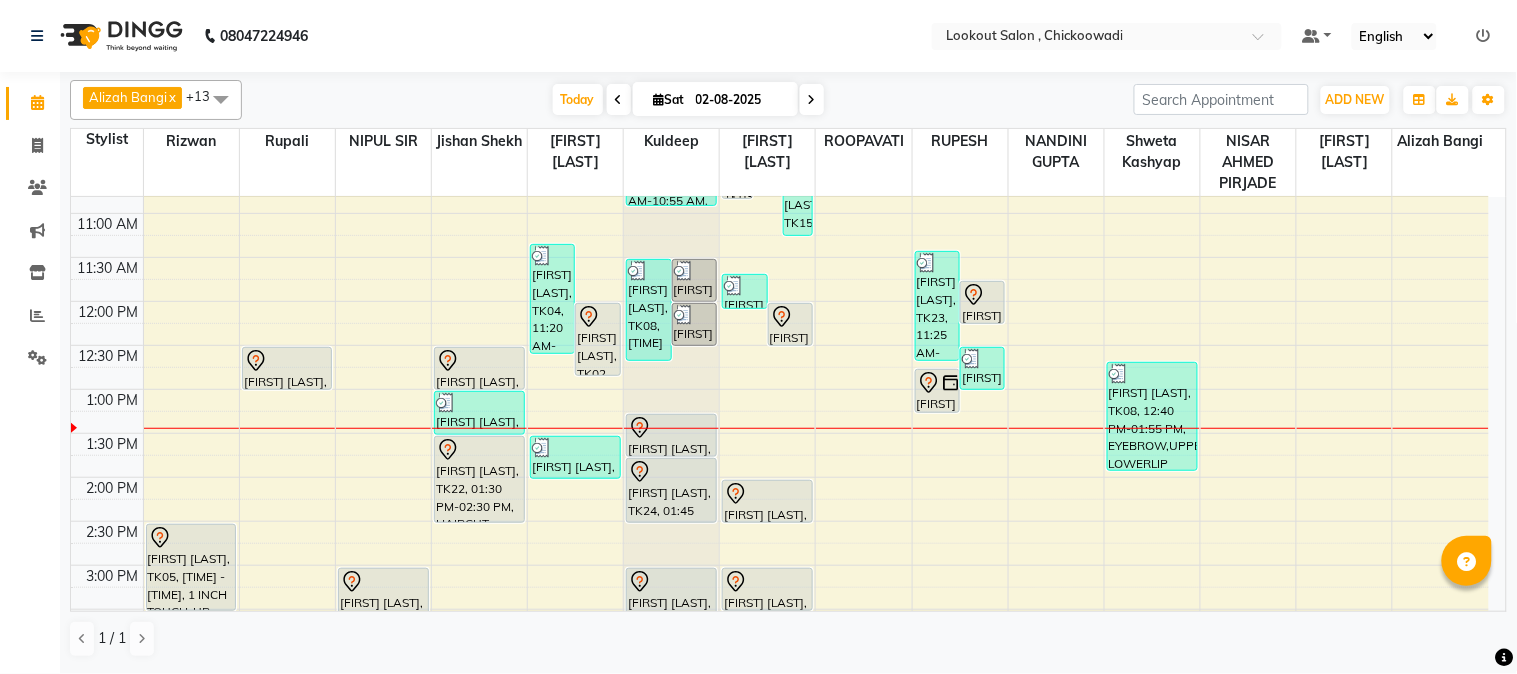 scroll, scrollTop: 333, scrollLeft: 0, axis: vertical 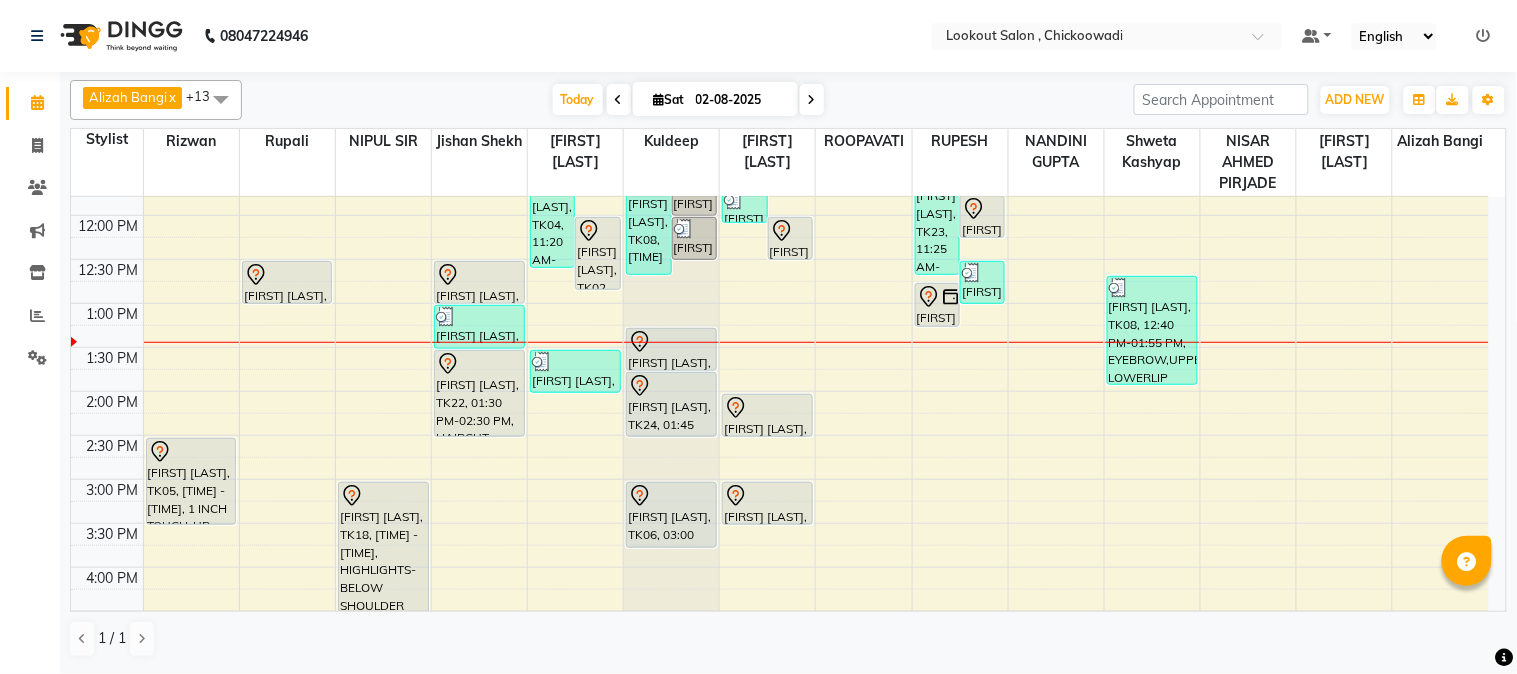click on "8:00 AM 8:30 AM 9:00 AM 9:30 AM 10:00 AM 10:30 AM 11:00 AM 11:30 AM 12:00 PM 12:30 PM 1:00 PM 1:30 PM 2:00 PM 2:30 PM 3:00 PM 3:30 PM 4:00 PM 4:30 PM 5:00 PM 5:30 PM 6:00 PM 6:30 PM 7:00 PM 7:30 PM 8:00 PM 8:30 PM 9:00 PM 9:30 PM 10:00 PM 10:30 PM 11:00 PM 11:30 PM             [FIRST] [LAST], TK05, 02:30 PM-03:30 PM, 1 INCH TOUCH-UP  (WITHOUT AMMONIA)             [FIRST] [LAST], TK01, 12:30 PM-01:00 PM, EYEBROW             [FIRST] [LAST], TK18, 03:00 PM-04:30 PM, HIGHLIGHTS-BELOW SHOULDER             [FIRST] [LAST], TK11, 07:30 PM-08:00 PM, HAIRCUT WITH ART DIRECTOR             [FIRST] [LAST], TK09, 12:30 PM-01:00 PM, HAIRCUT WITH STYLIST (M)     [FIRST] [LAST], TK25, 01:00 PM-01:30 PM, WASH & BLAST DRY (F)             [FIRST] [LAST], TK22, 01:30 PM-02:30 PM, HAIRCUT WITH WASH STYLIST (F)     [FIRST] [LAST], TK04, 11:20 AM-12:35 PM, HAIRCUT WITH STYLIST (M),BEARD CRAFTING             [FIRST] [LAST], TK02, 12:00 PM-12:50 PM, WASH & BLAST DRY (F)     [FIRST] [LAST], TK25, 01:30 PM-02:00 PM, WASH & BLAST DRY (F)" at bounding box center [780, 567] 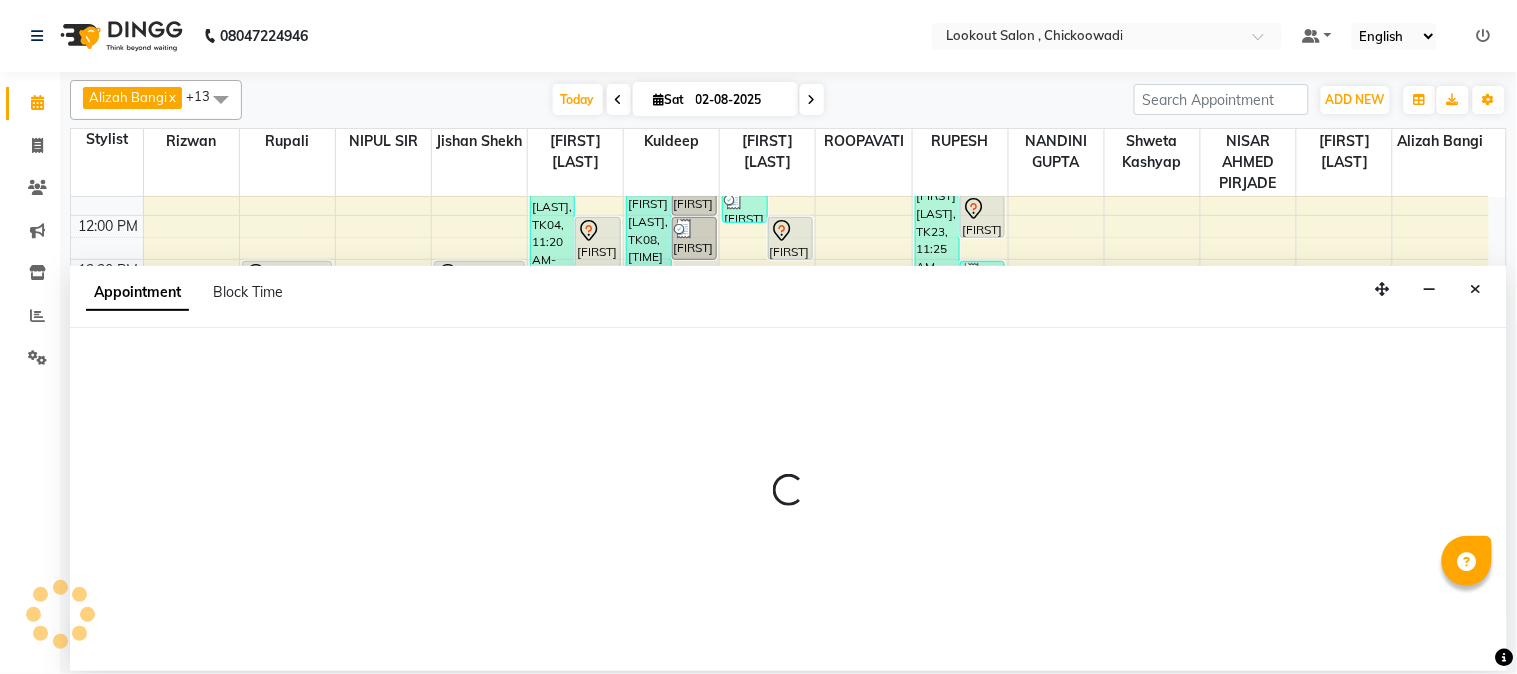 select on "4400" 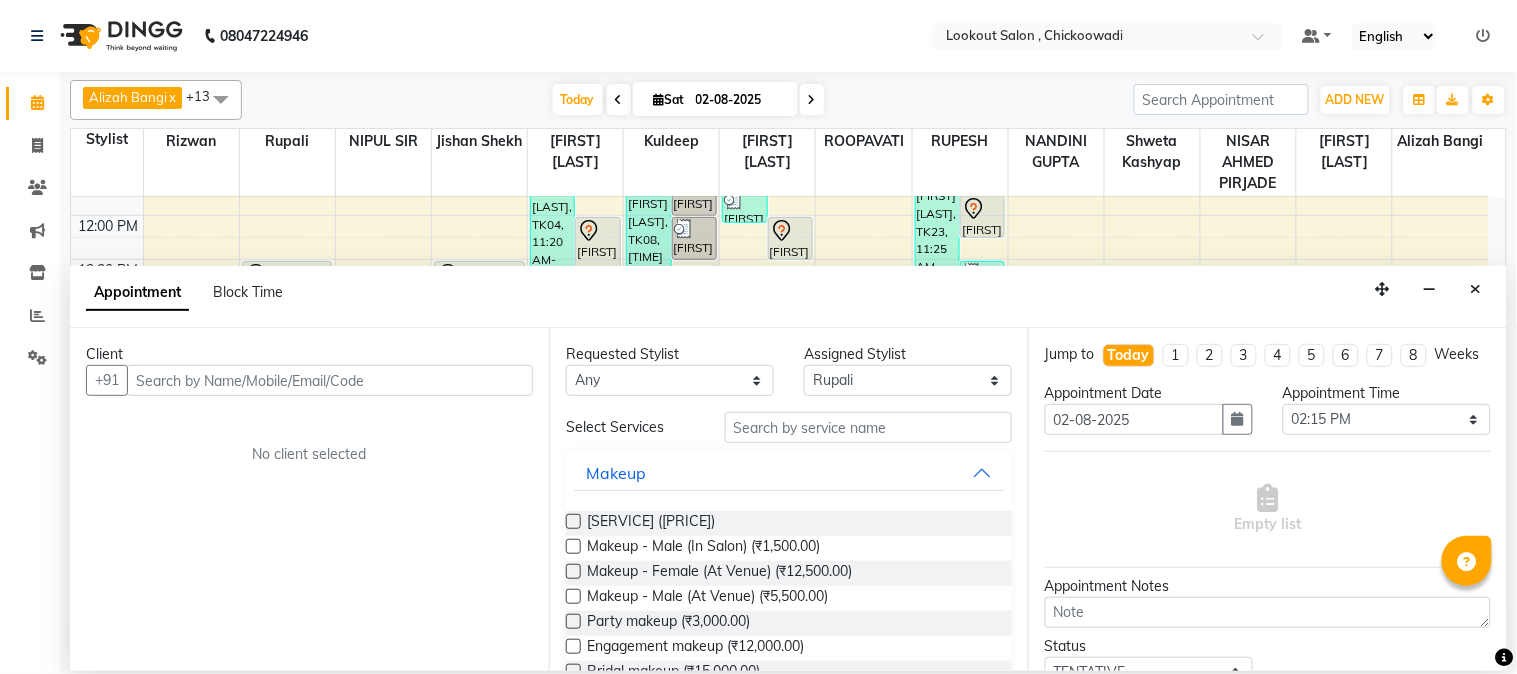 click at bounding box center [330, 380] 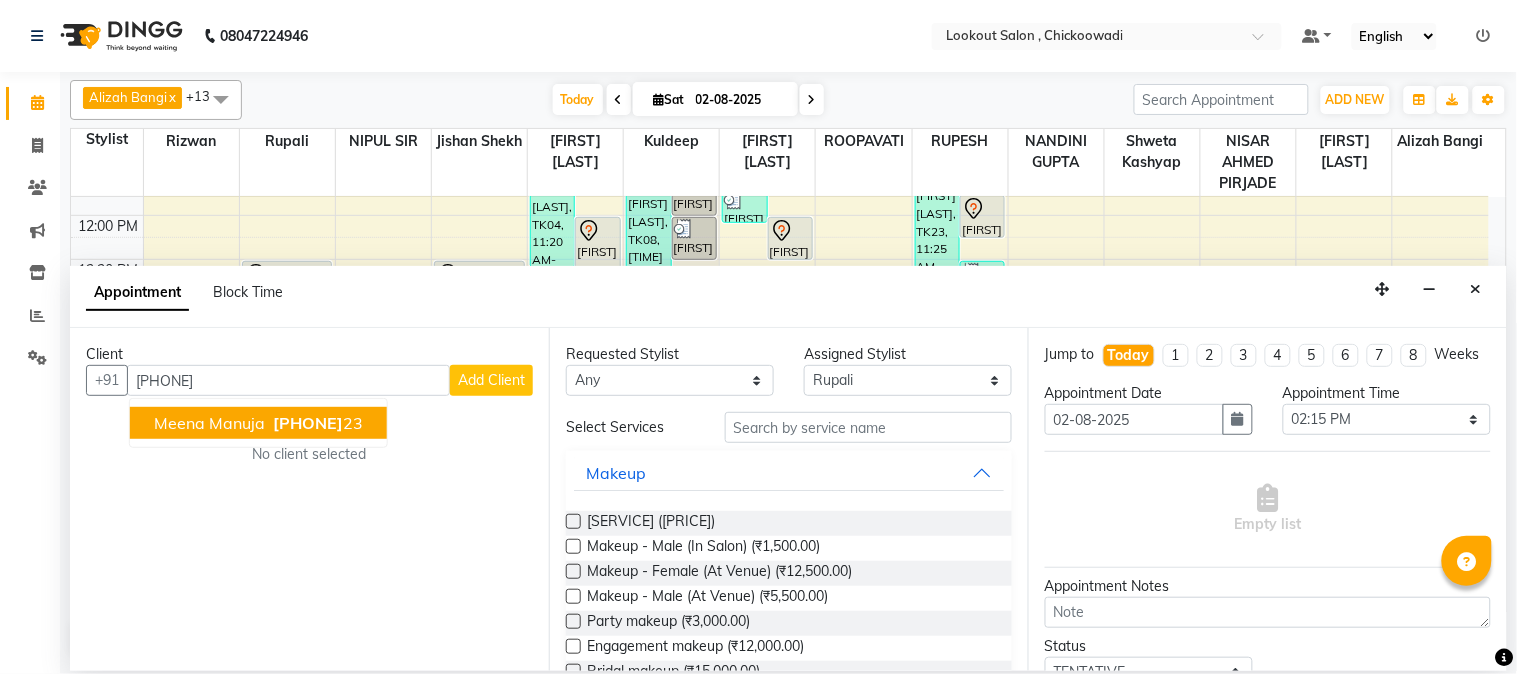 click on "[PHONE]" at bounding box center [308, 423] 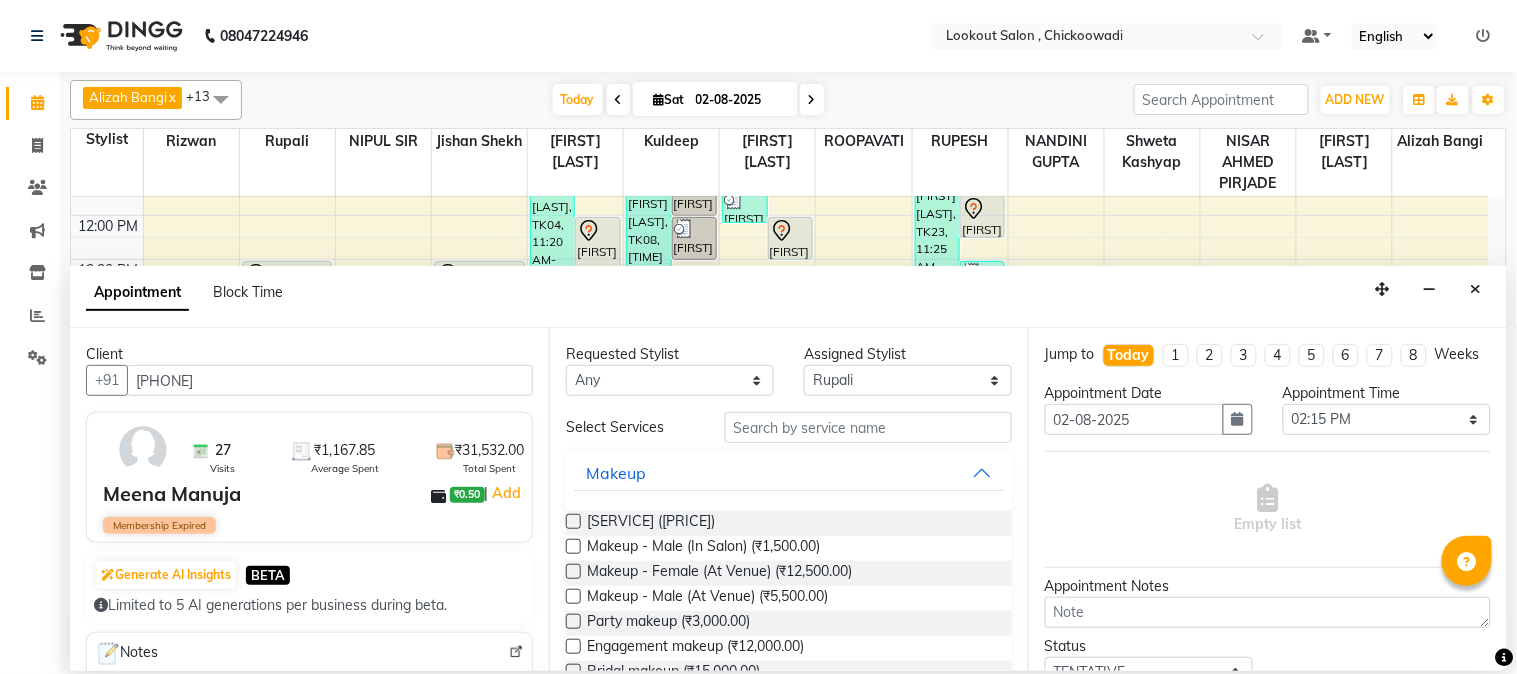 type on "[PHONE]" 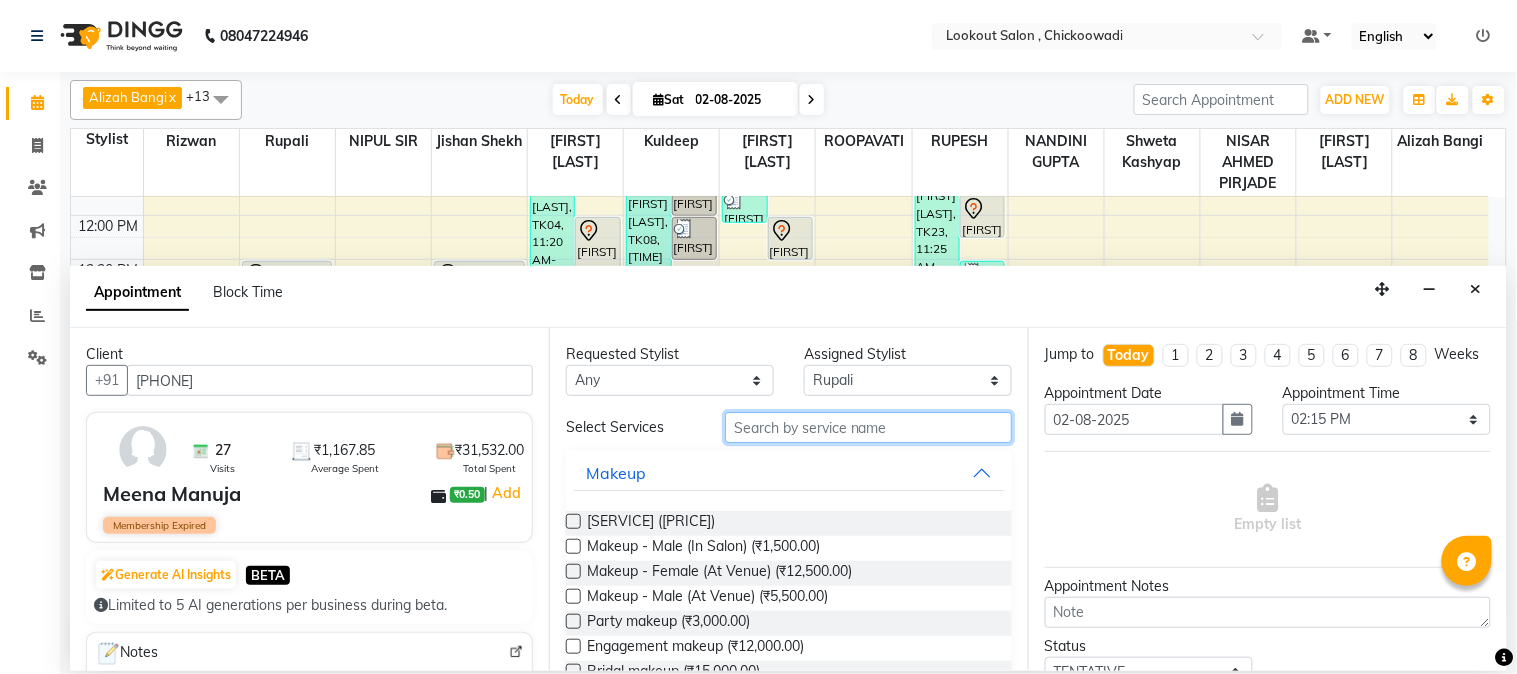 click at bounding box center [868, 427] 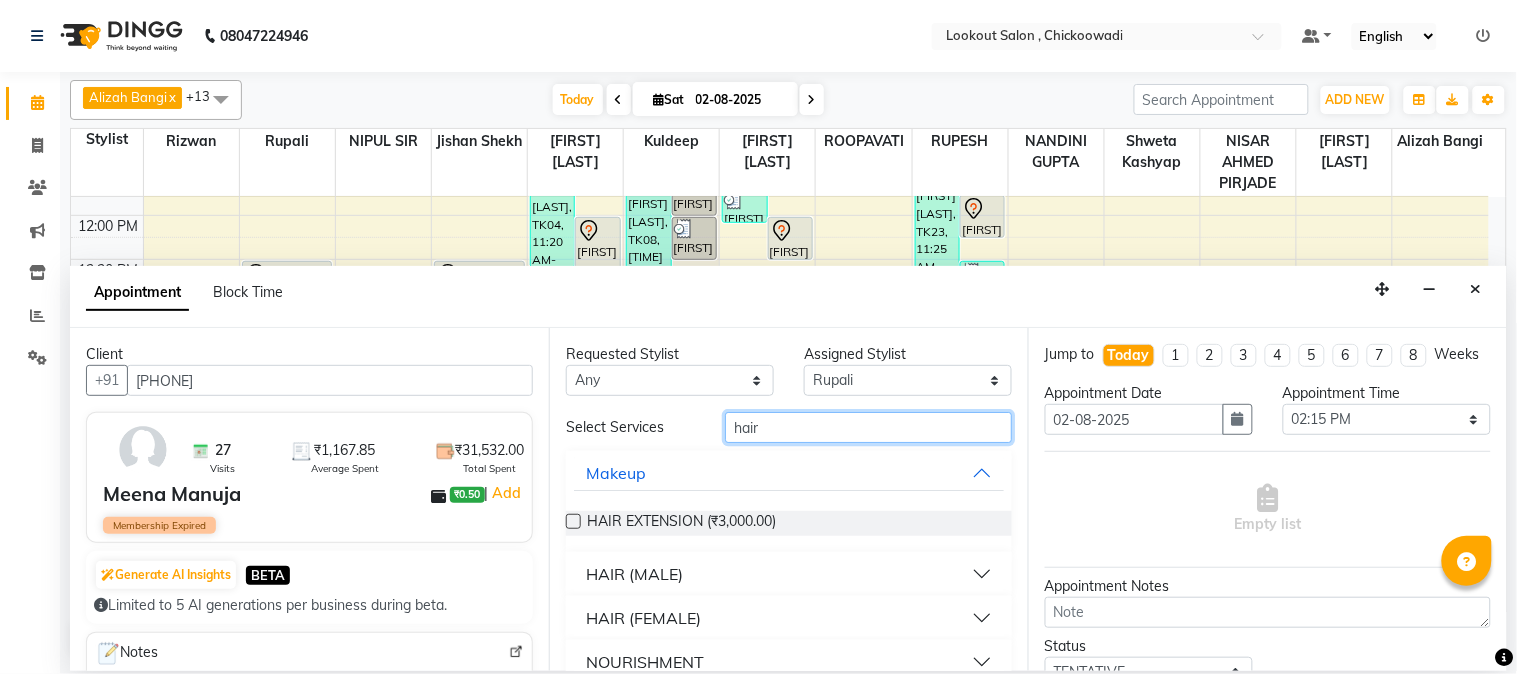 type on "hair" 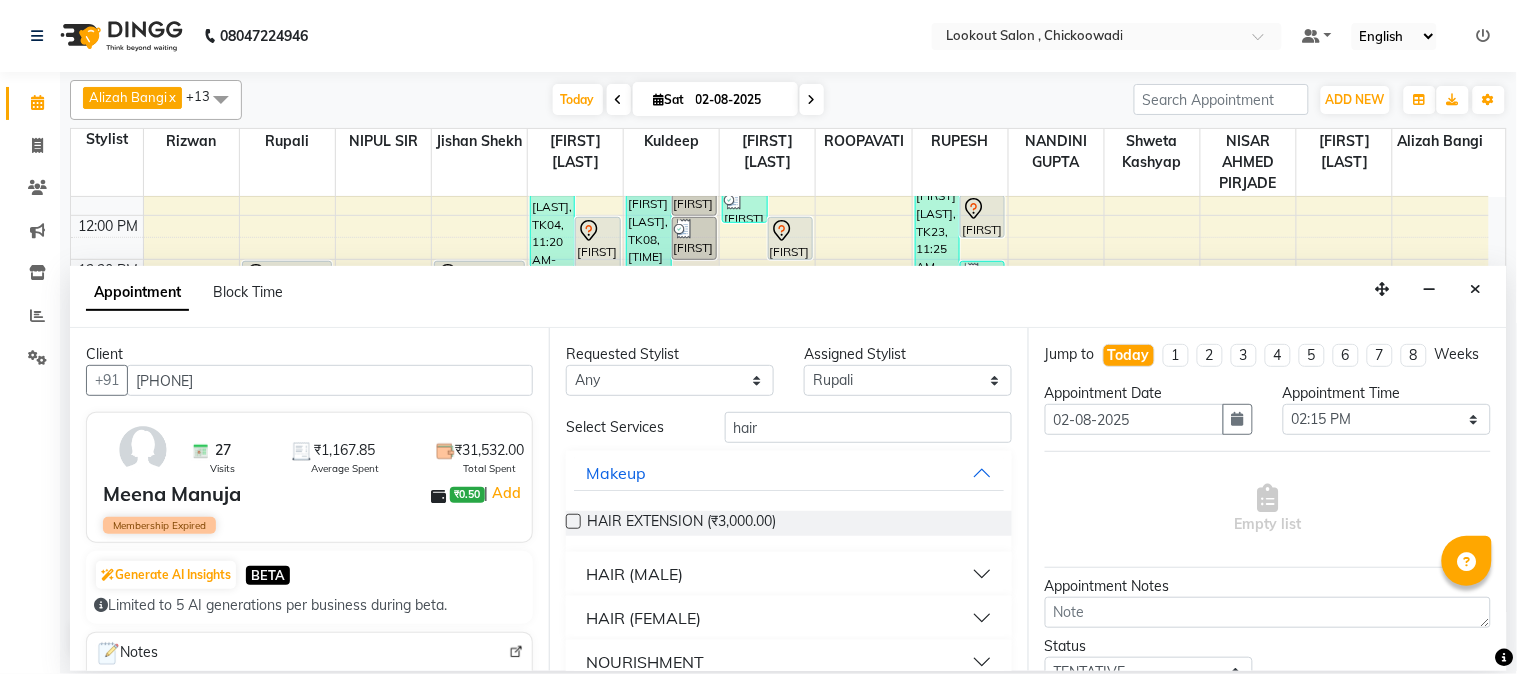 click on "HAIR (FEMALE)" at bounding box center [643, 618] 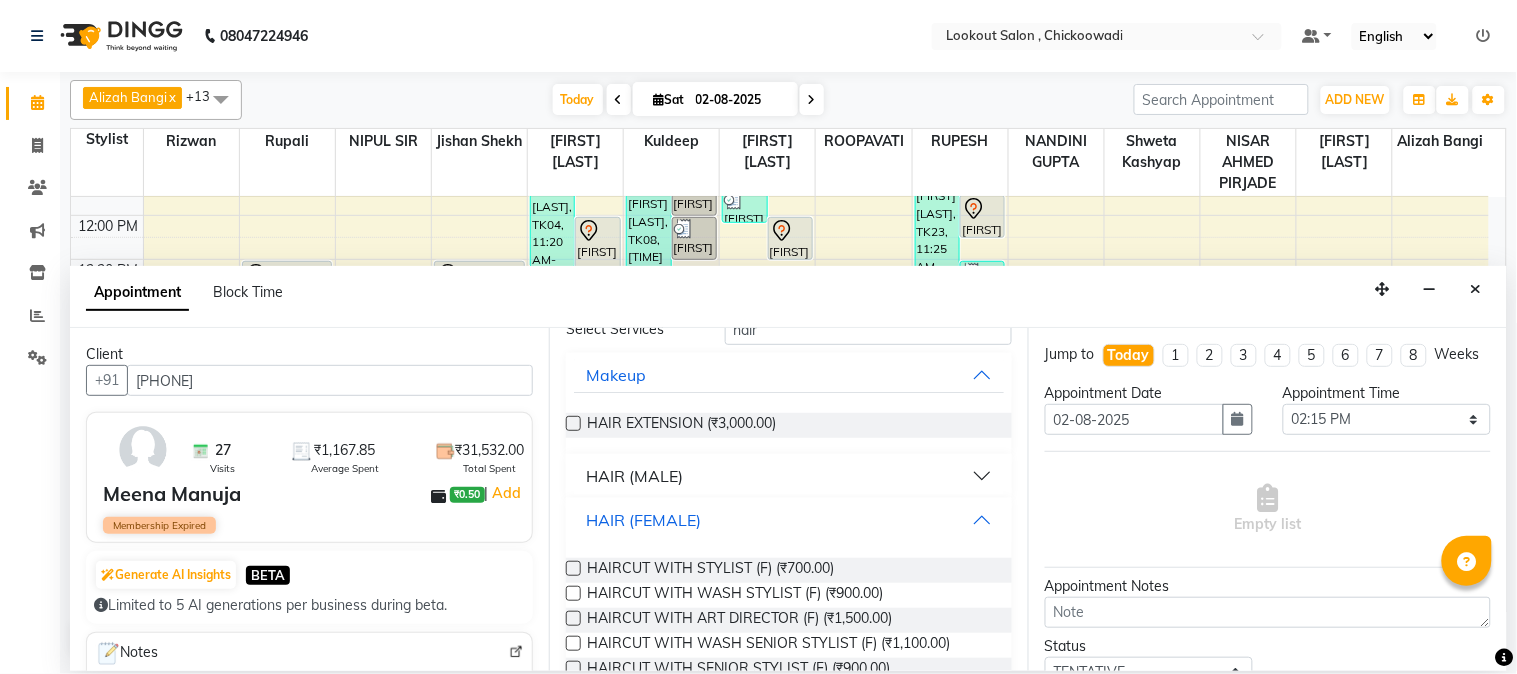 scroll, scrollTop: 211, scrollLeft: 0, axis: vertical 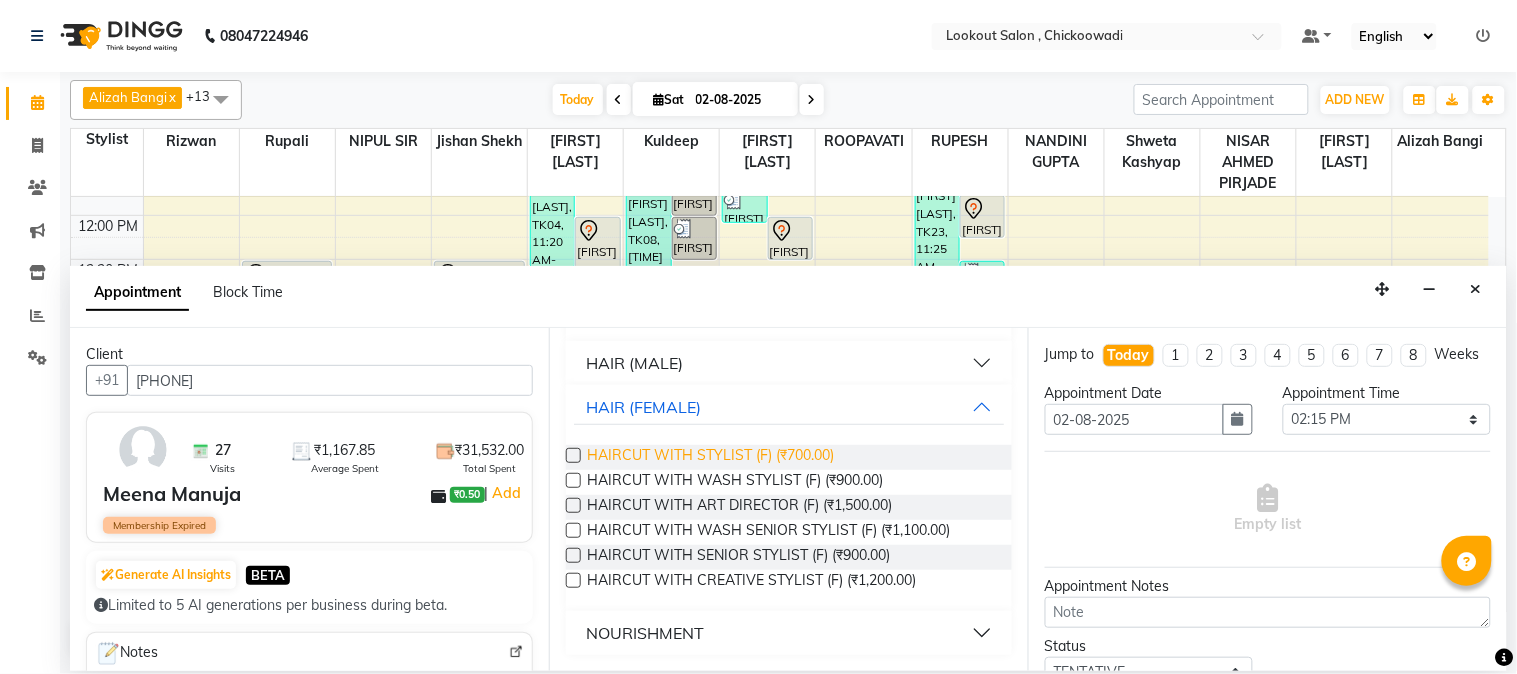 click on "HAIRCUT WITH STYLIST (F) (₹700.00)" at bounding box center [710, 457] 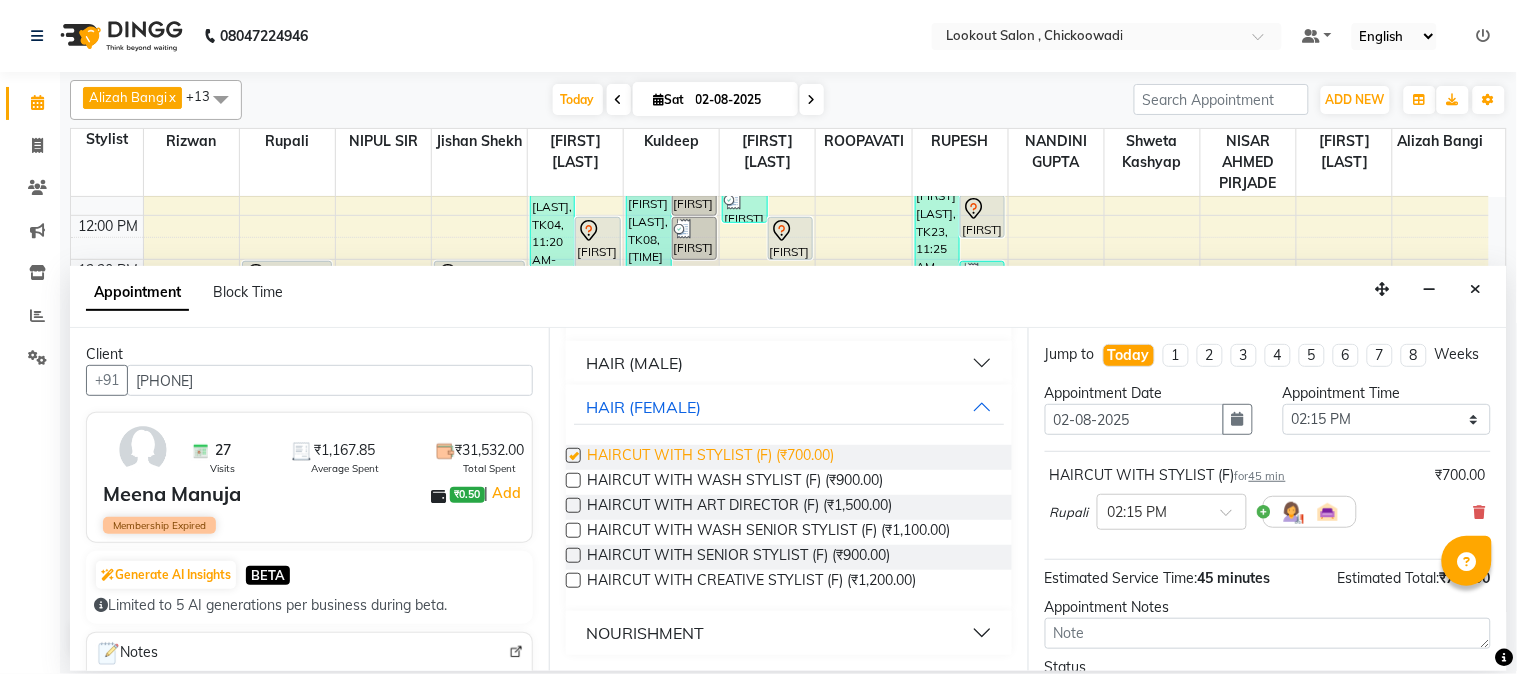 checkbox on "false" 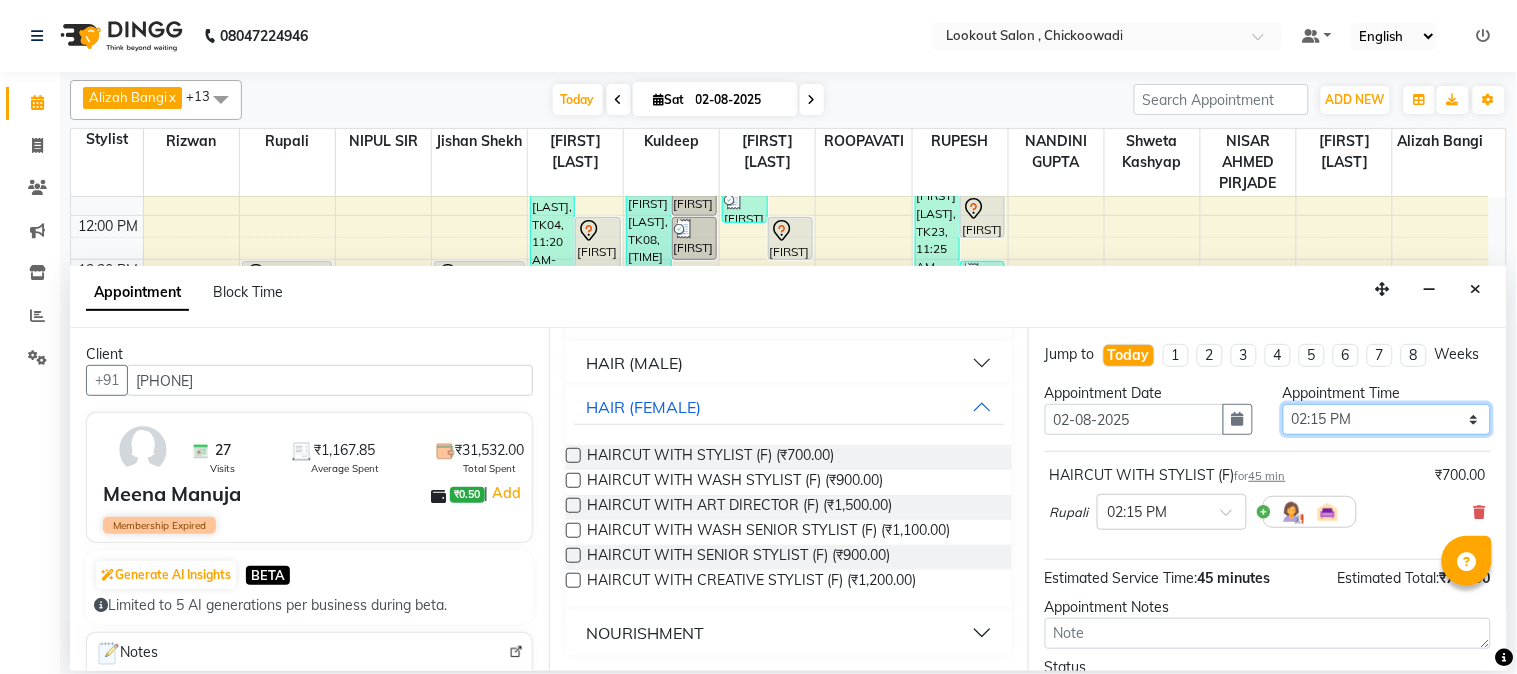 click on "Select 09:00 AM 09:15 AM 09:30 AM 09:45 AM 10:00 AM 10:15 AM 10:30 AM 10:45 AM 11:00 AM 11:15 AM 11:30 AM 11:45 AM 12:00 PM 12:15 PM 12:30 PM 12:45 PM 01:00 PM 01:15 PM 01:30 PM 01:45 PM 02:00 PM 02:15 PM 02:30 PM 02:45 PM 03:00 PM 03:15 PM 03:30 PM 03:45 PM 04:00 PM 04:15 PM 04:30 PM 04:45 PM 05:00 PM 05:15 PM 05:30 PM 05:45 PM 06:00 PM 06:15 PM 06:30 PM 06:45 PM 07:00 PM 07:15 PM 07:30 PM 07:45 PM 08:00 PM 08:15 PM 08:30 PM 08:45 PM 09:00 PM 09:15 PM 09:30 PM 09:45 PM 10:00 PM 10:15 PM 10:30 PM 10:45 PM 11:00 PM" at bounding box center (1387, 419) 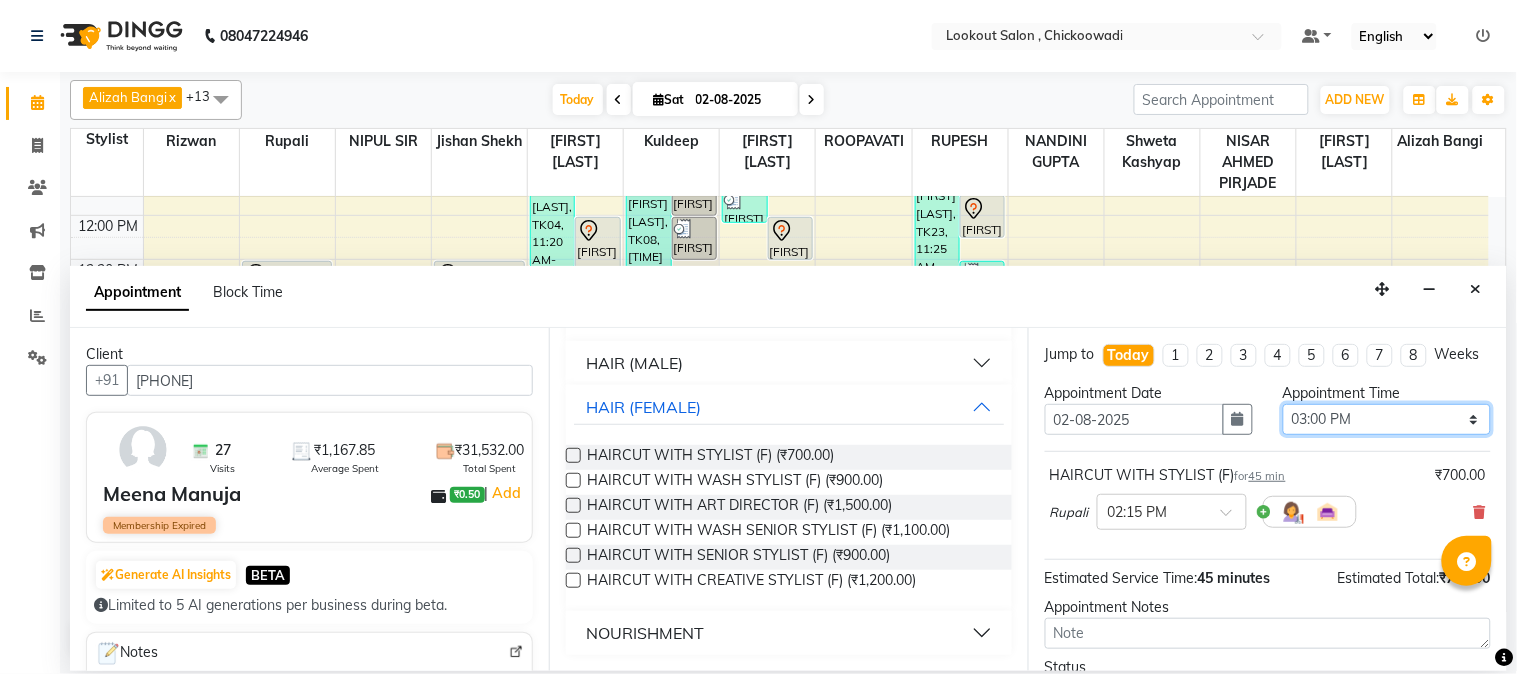 click on "Select 09:00 AM 09:15 AM 09:30 AM 09:45 AM 10:00 AM 10:15 AM 10:30 AM 10:45 AM 11:00 AM 11:15 AM 11:30 AM 11:45 AM 12:00 PM 12:15 PM 12:30 PM 12:45 PM 01:00 PM 01:15 PM 01:30 PM 01:45 PM 02:00 PM 02:15 PM 02:30 PM 02:45 PM 03:00 PM 03:15 PM 03:30 PM 03:45 PM 04:00 PM 04:15 PM 04:30 PM 04:45 PM 05:00 PM 05:15 PM 05:30 PM 05:45 PM 06:00 PM 06:15 PM 06:30 PM 06:45 PM 07:00 PM 07:15 PM 07:30 PM 07:45 PM 08:00 PM 08:15 PM 08:30 PM 08:45 PM 09:00 PM 09:15 PM 09:30 PM 09:45 PM 10:00 PM 10:15 PM 10:30 PM 10:45 PM 11:00 PM" at bounding box center [1387, 419] 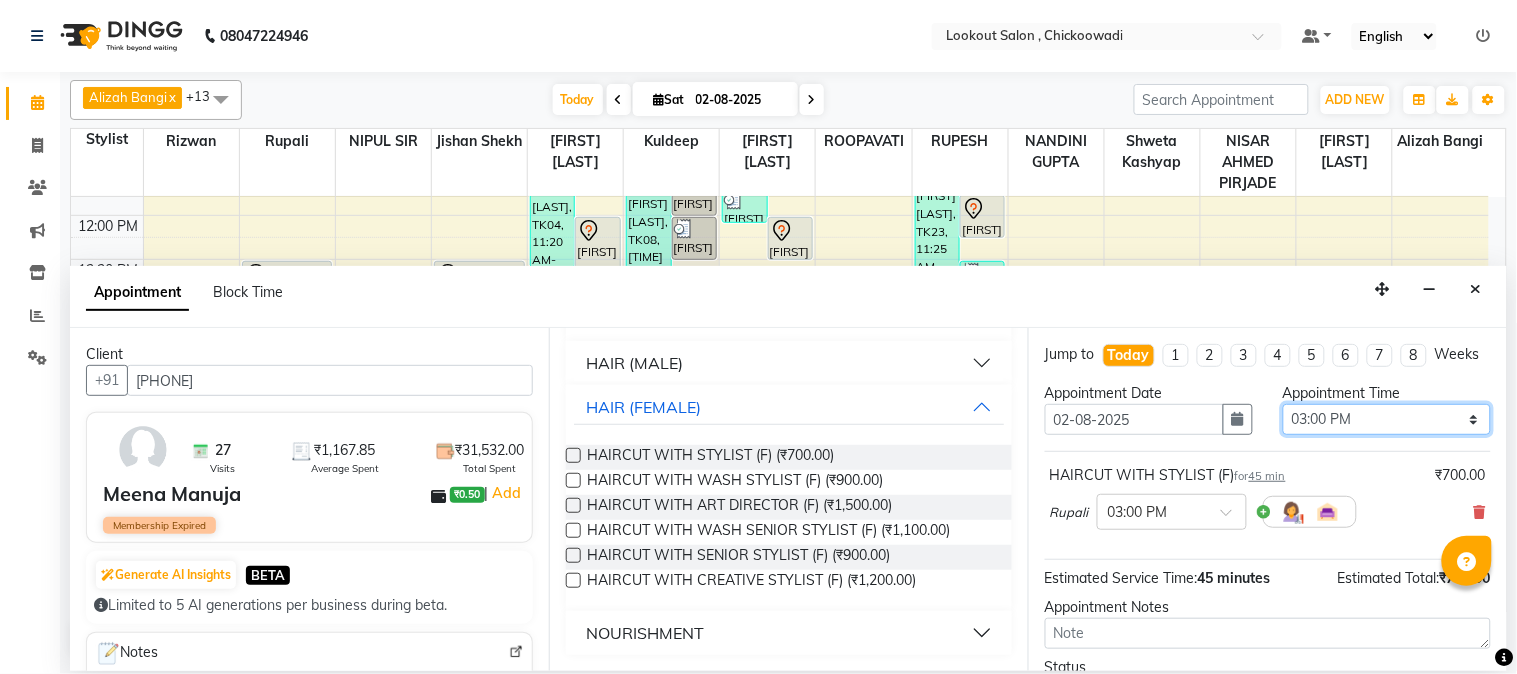 scroll, scrollTop: 183, scrollLeft: 0, axis: vertical 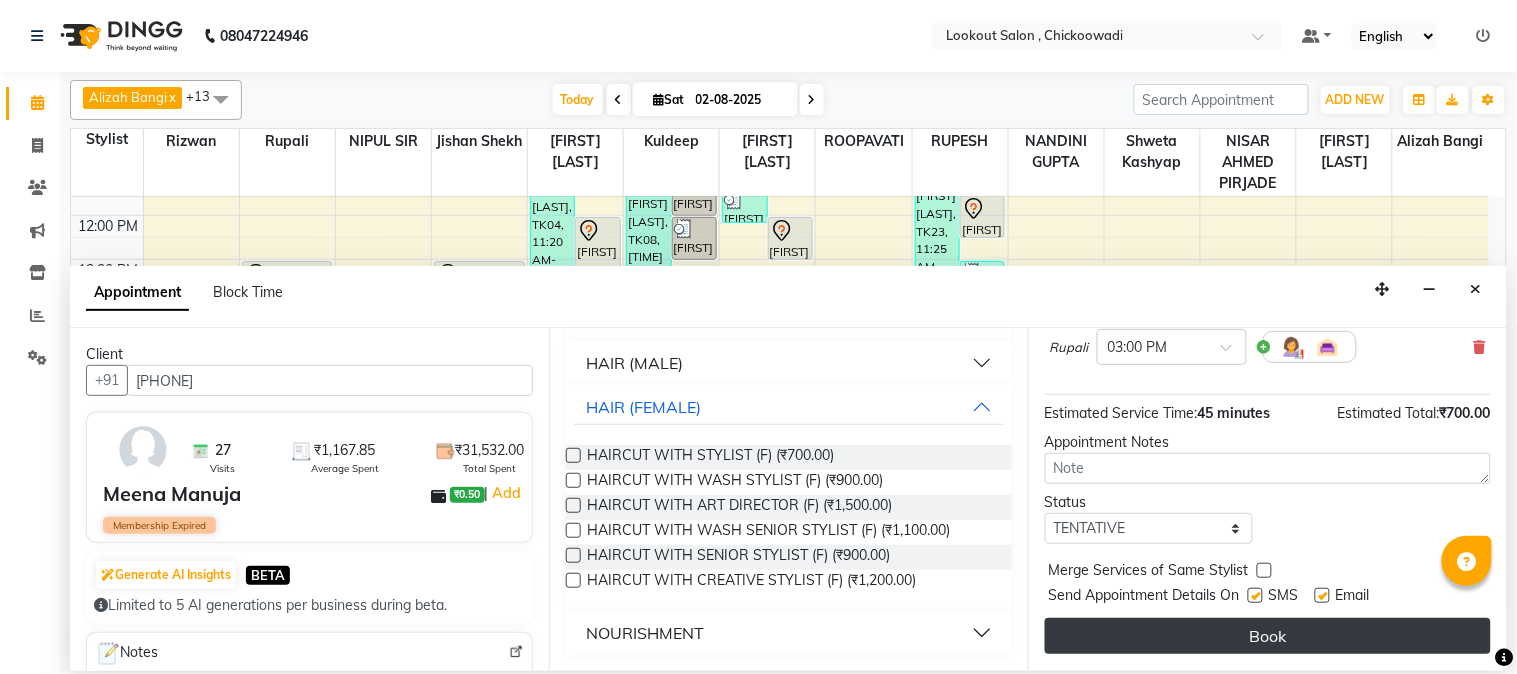 click on "Book" at bounding box center [1268, 636] 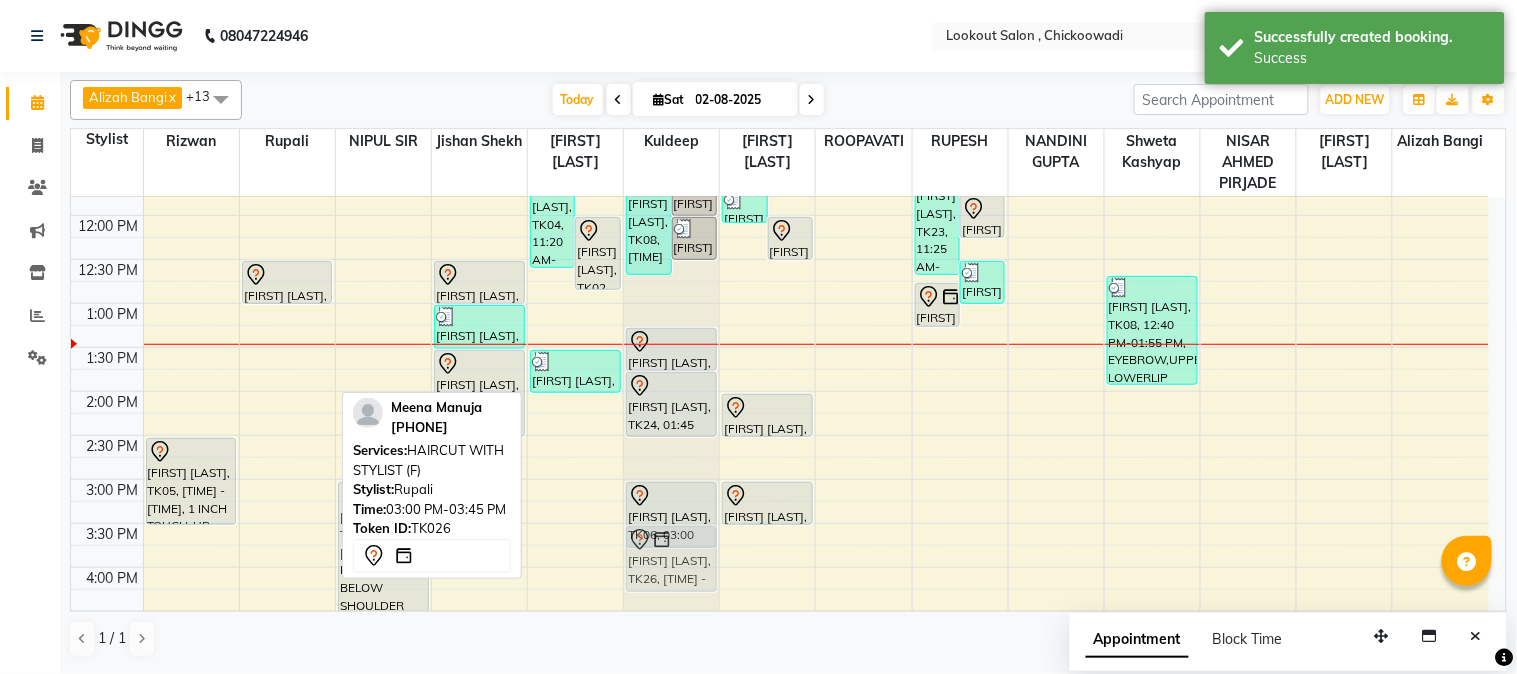 drag, startPoint x: 321, startPoint y: 491, endPoint x: 658, endPoint y: 518, distance: 338.07986 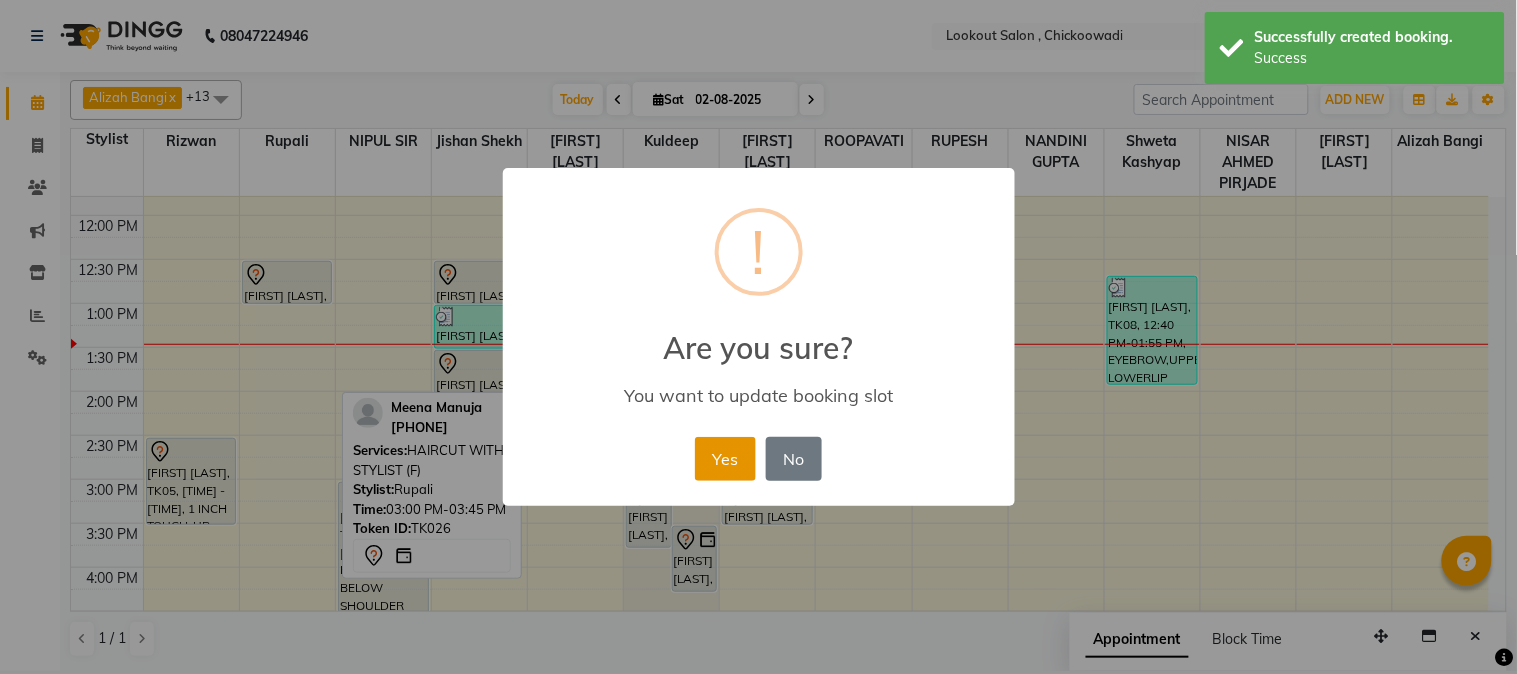 click on "Yes" at bounding box center (725, 459) 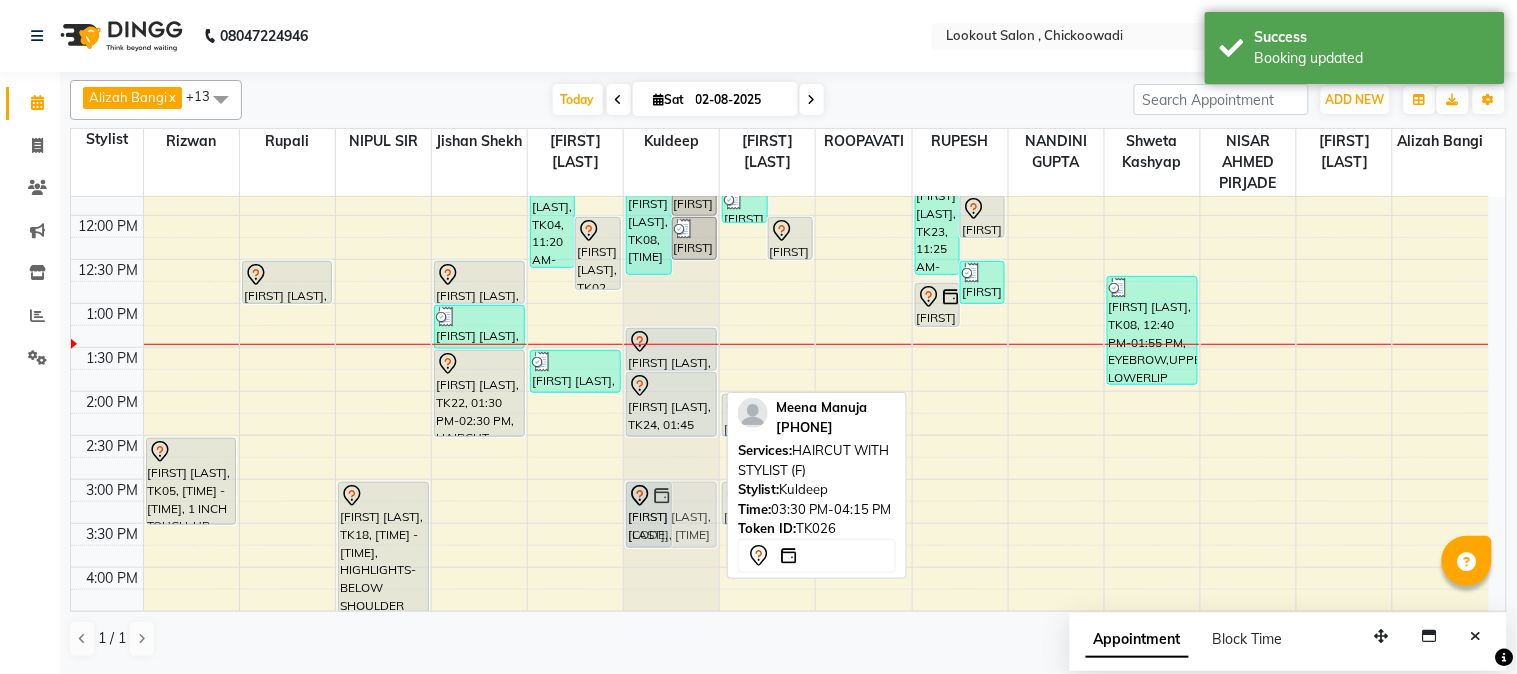 drag, startPoint x: 703, startPoint y: 536, endPoint x: 692, endPoint y: 498, distance: 39.56008 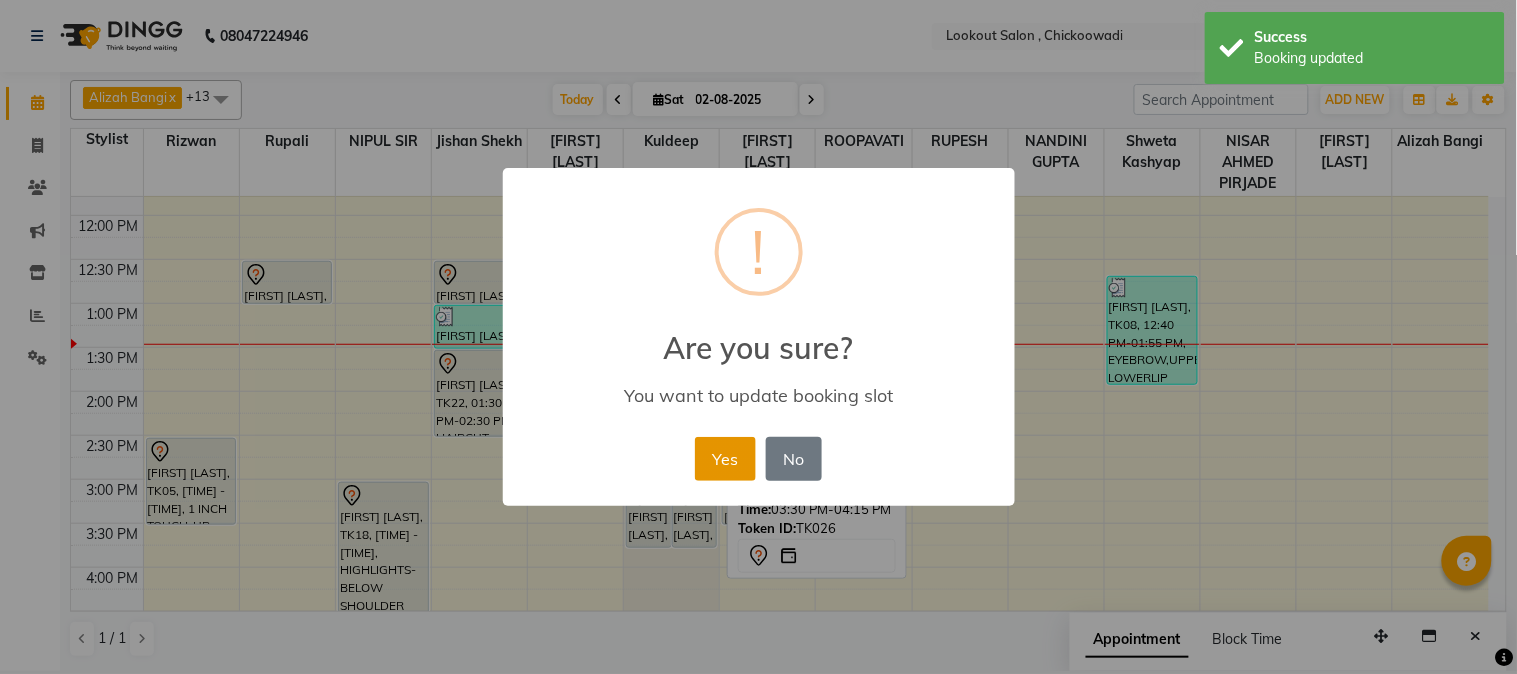 click on "Yes" at bounding box center [725, 459] 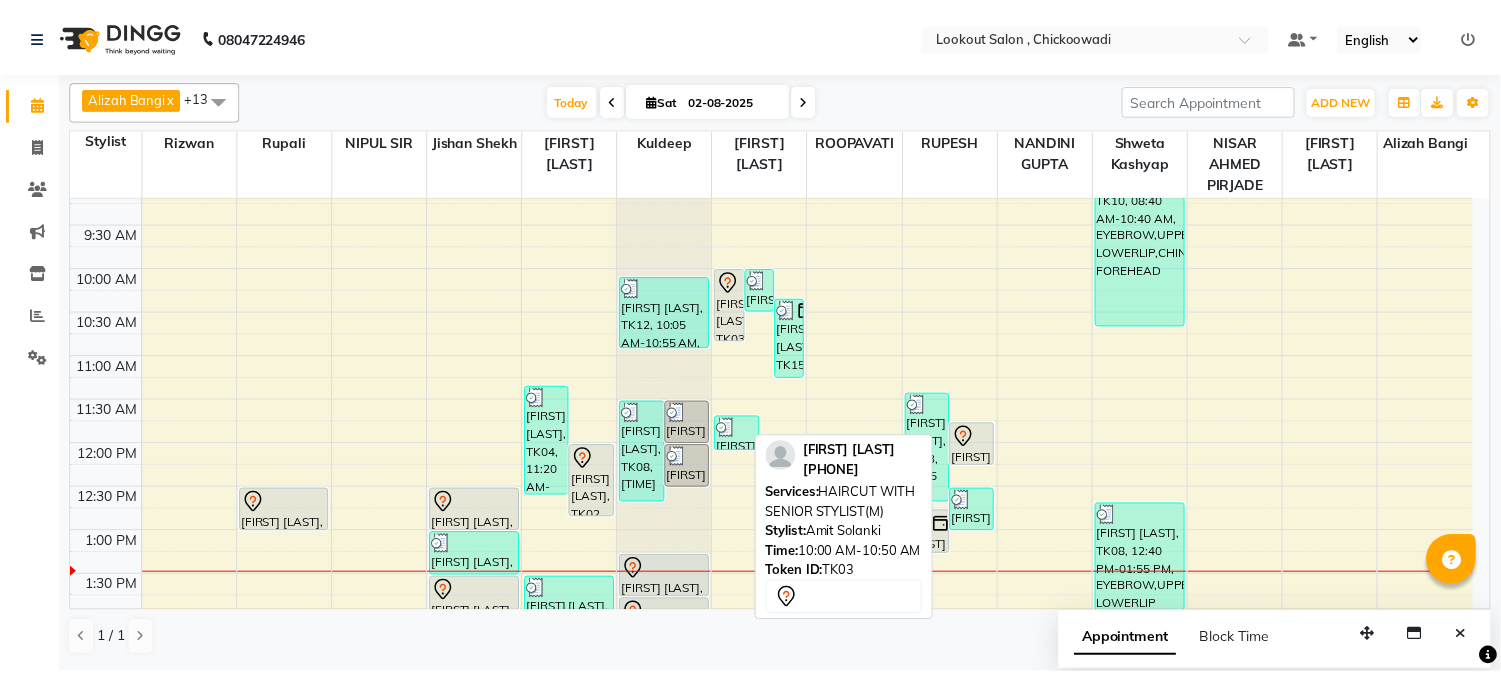 scroll, scrollTop: 111, scrollLeft: 0, axis: vertical 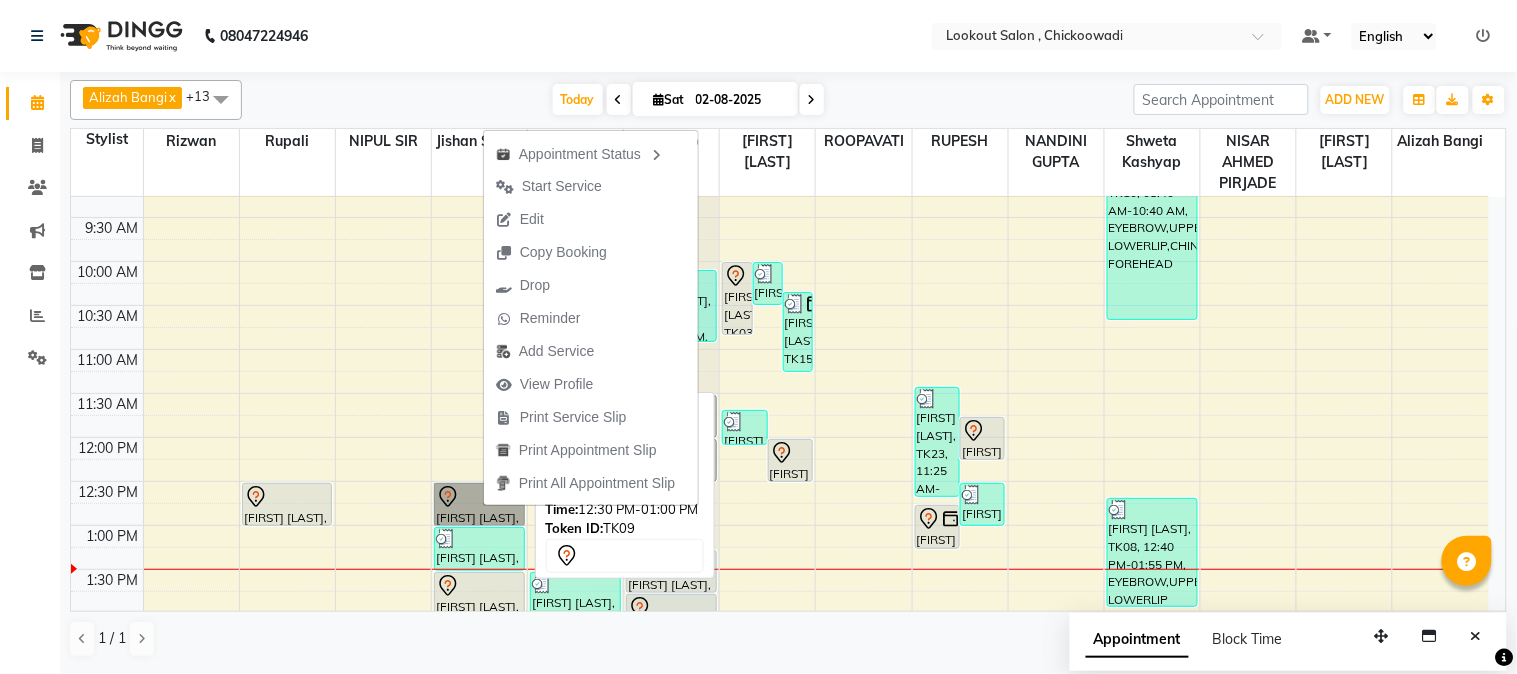 click on "[FIRST] [LAST], TK09, 12:30 PM-01:00 PM, HAIRCUT WITH STYLIST (M)" at bounding box center (479, 504) 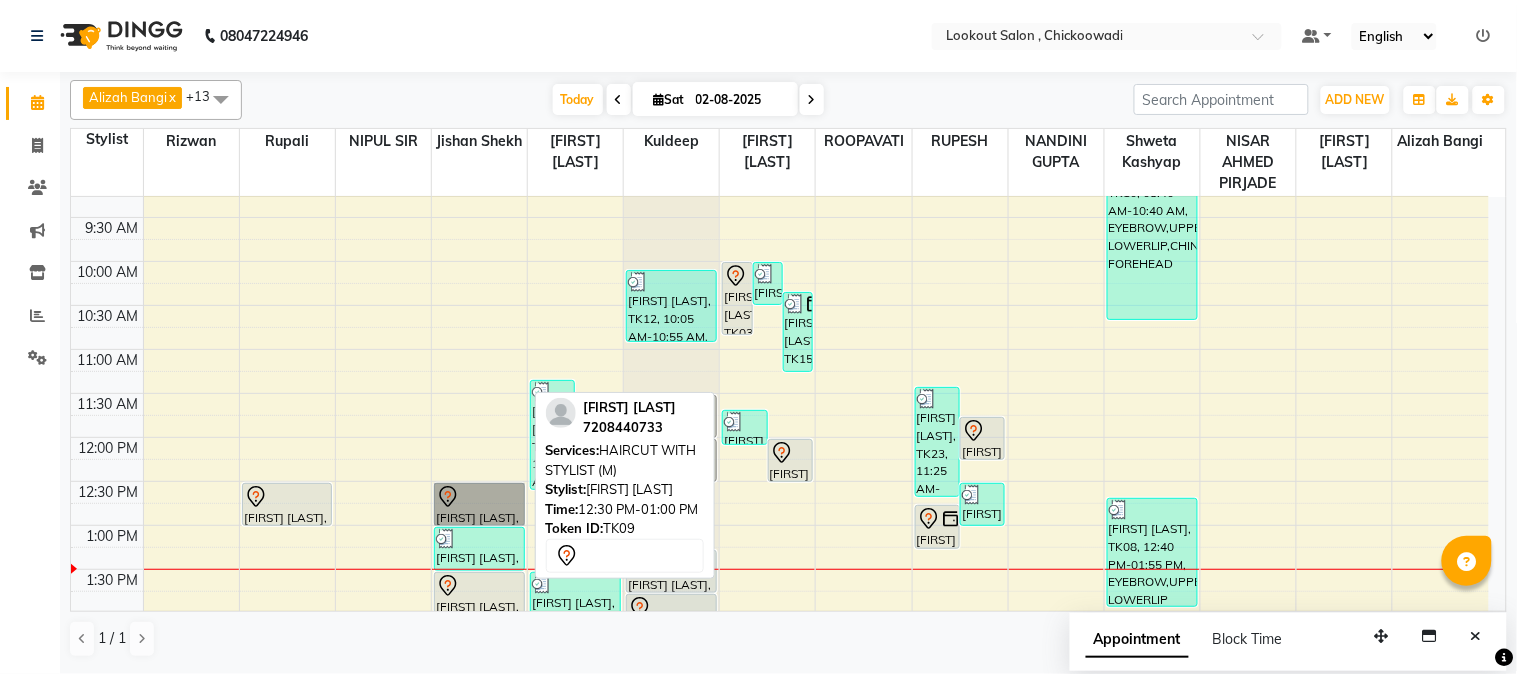 click on "[FIRST] [LAST], TK09, 12:30 PM-01:00 PM, HAIRCUT WITH STYLIST (M)" at bounding box center [479, 504] 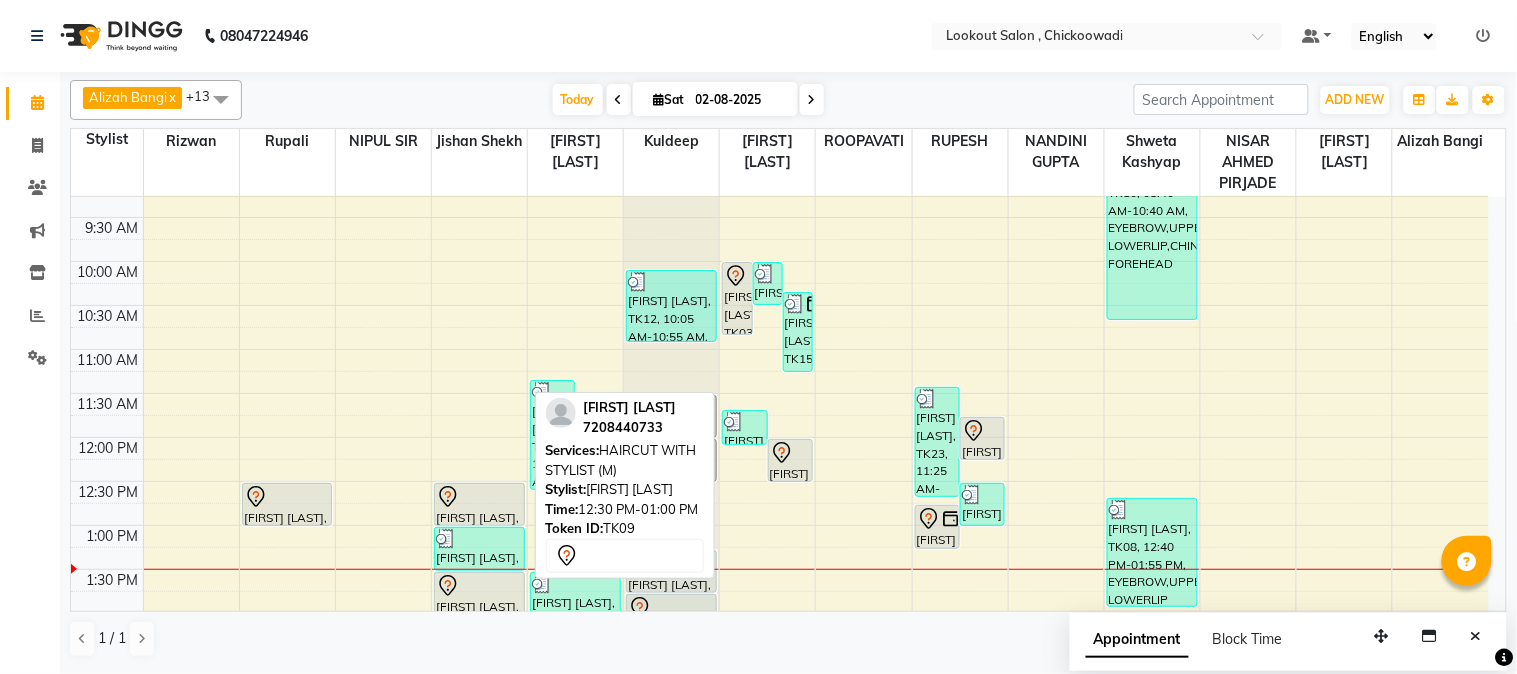 select on "7" 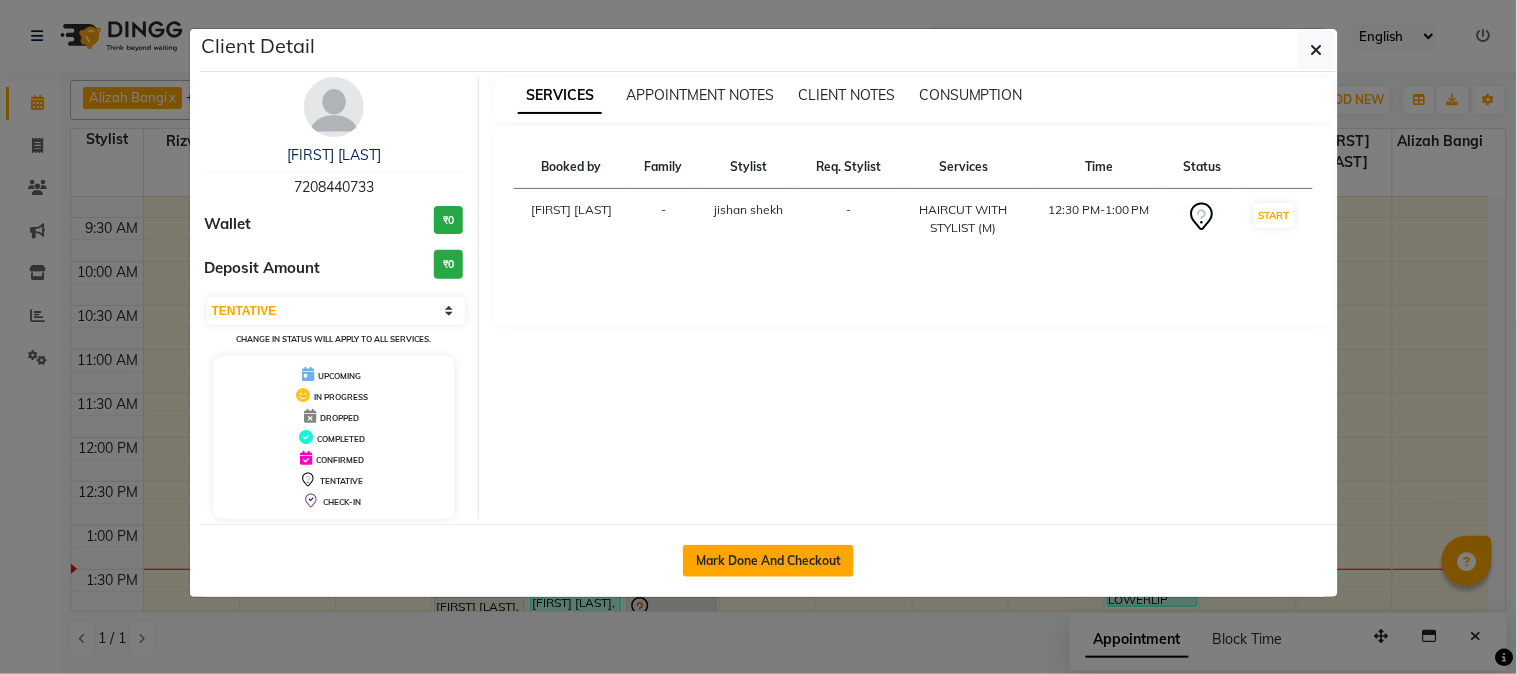 click on "Mark Done And Checkout" 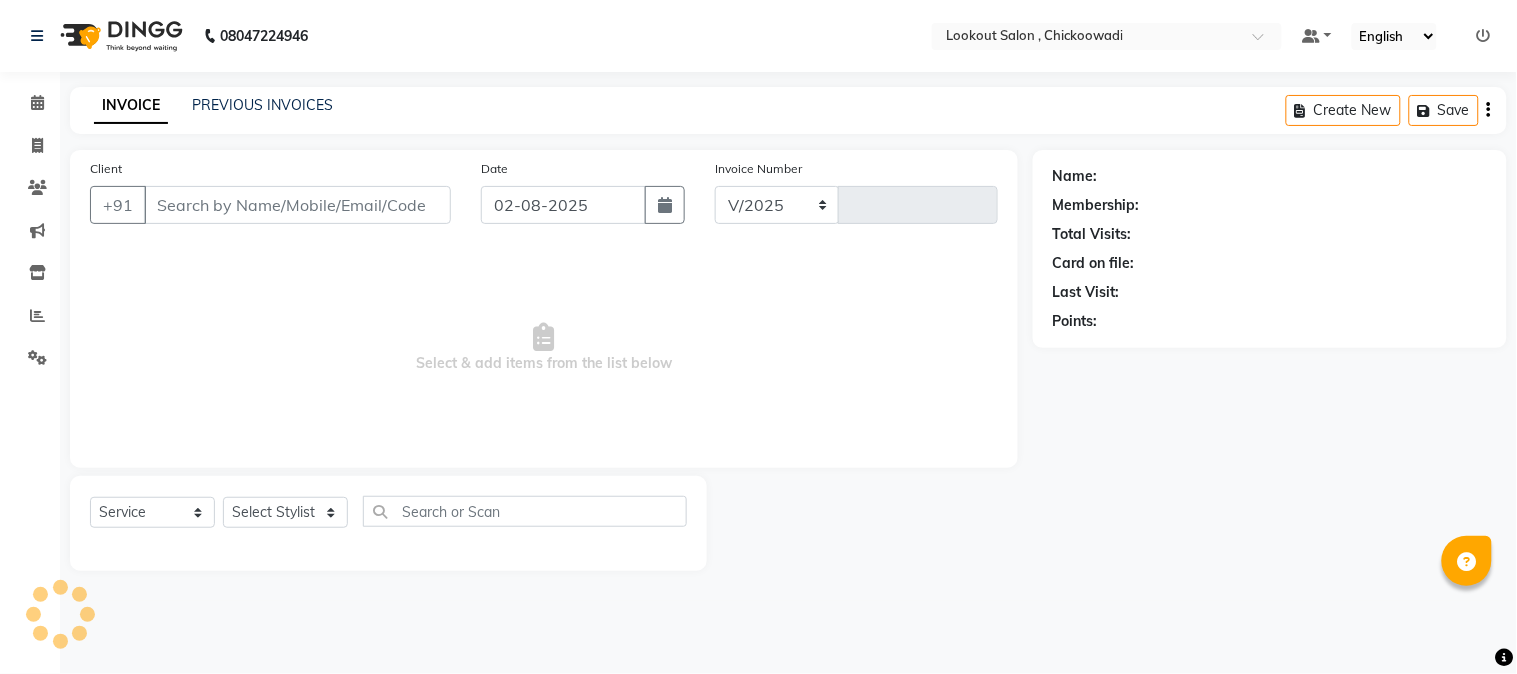 select on "151" 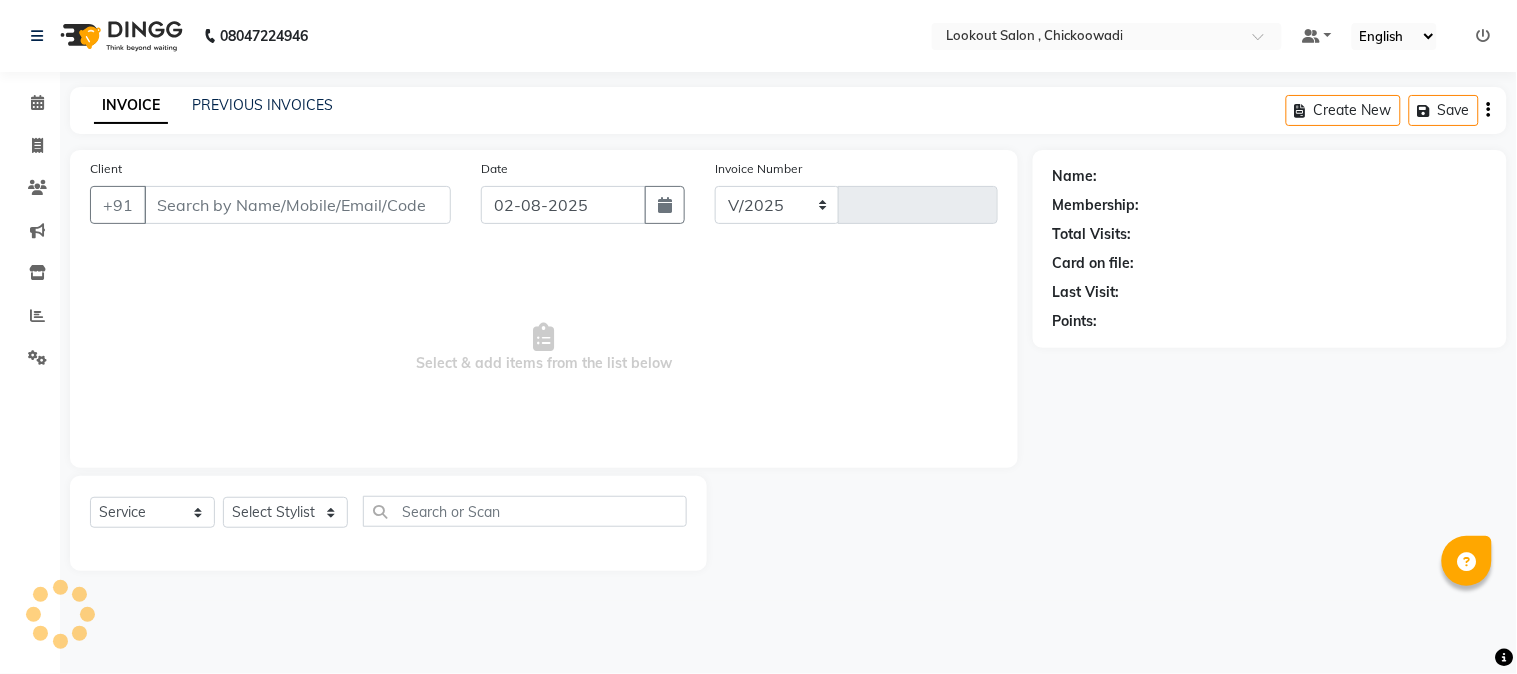 type on "4908" 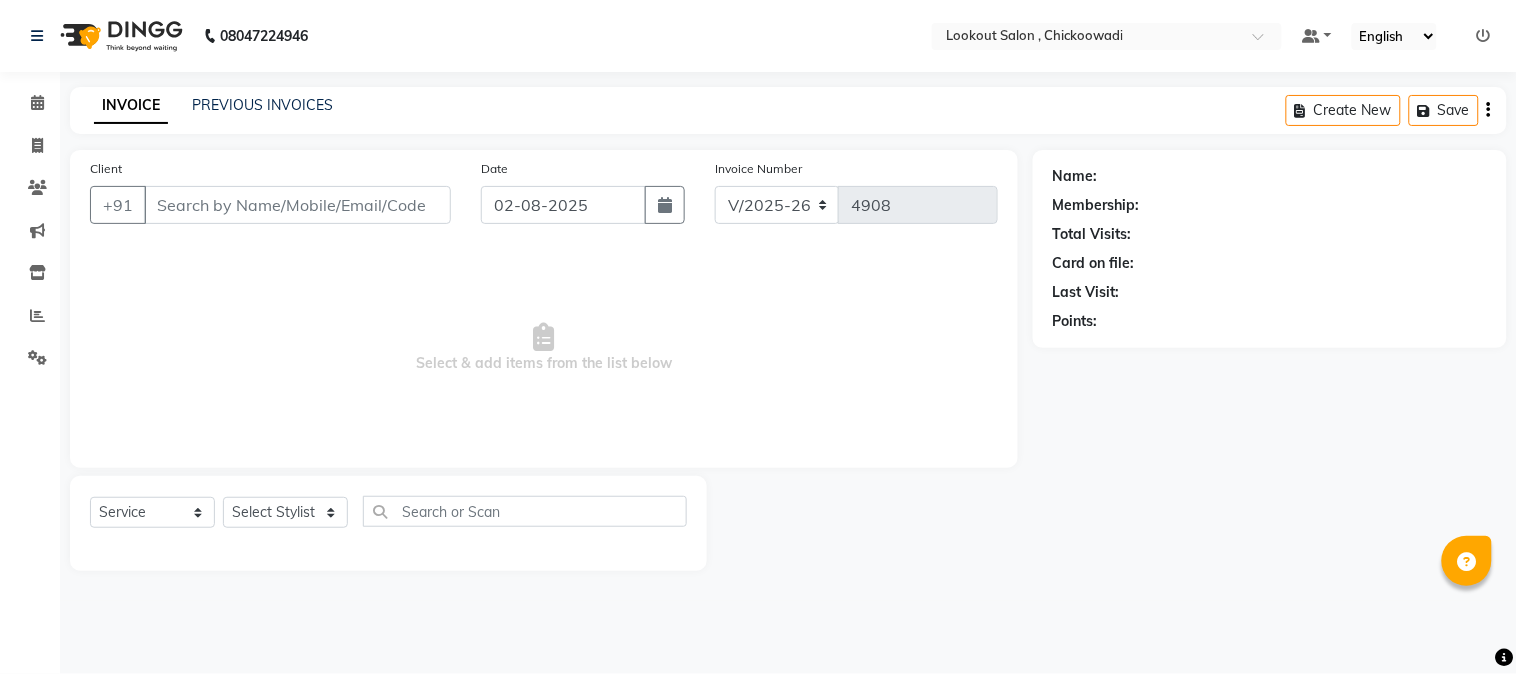 type on "7208440733" 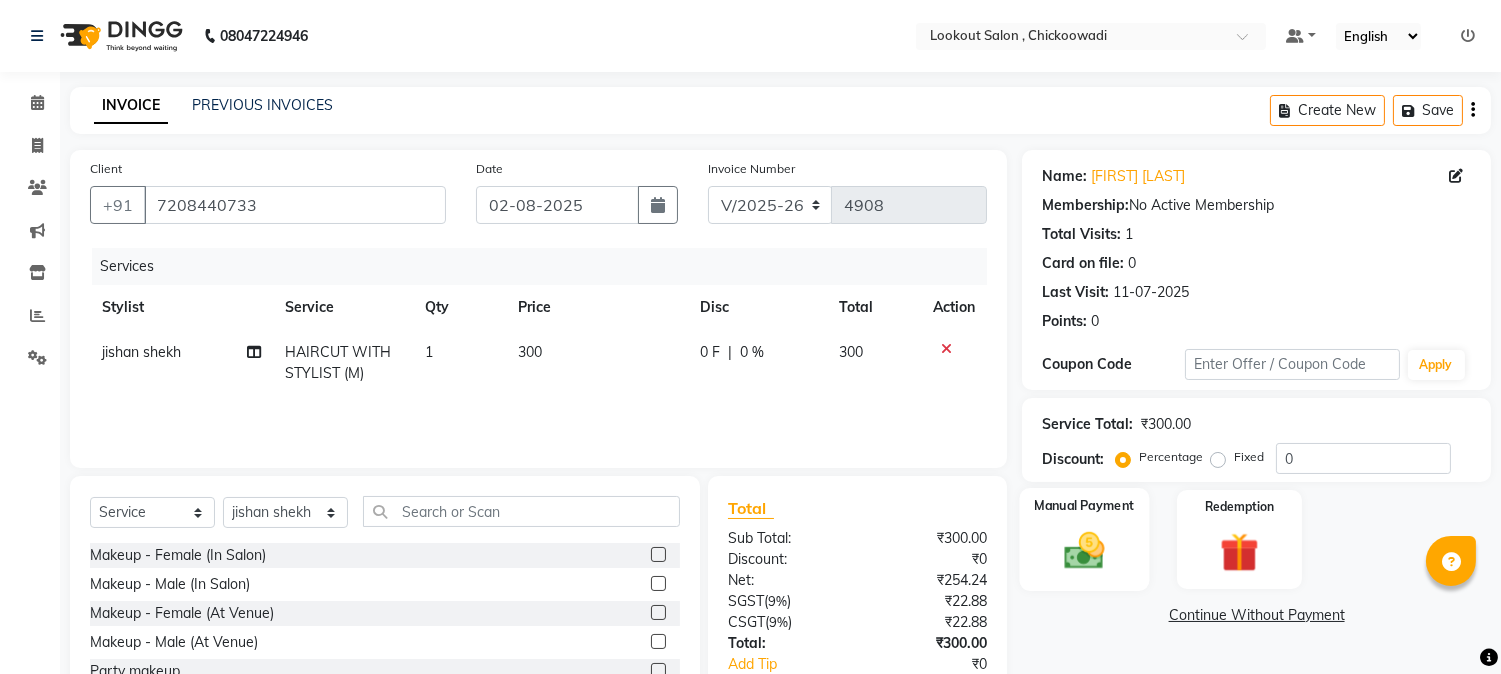 scroll, scrollTop: 126, scrollLeft: 0, axis: vertical 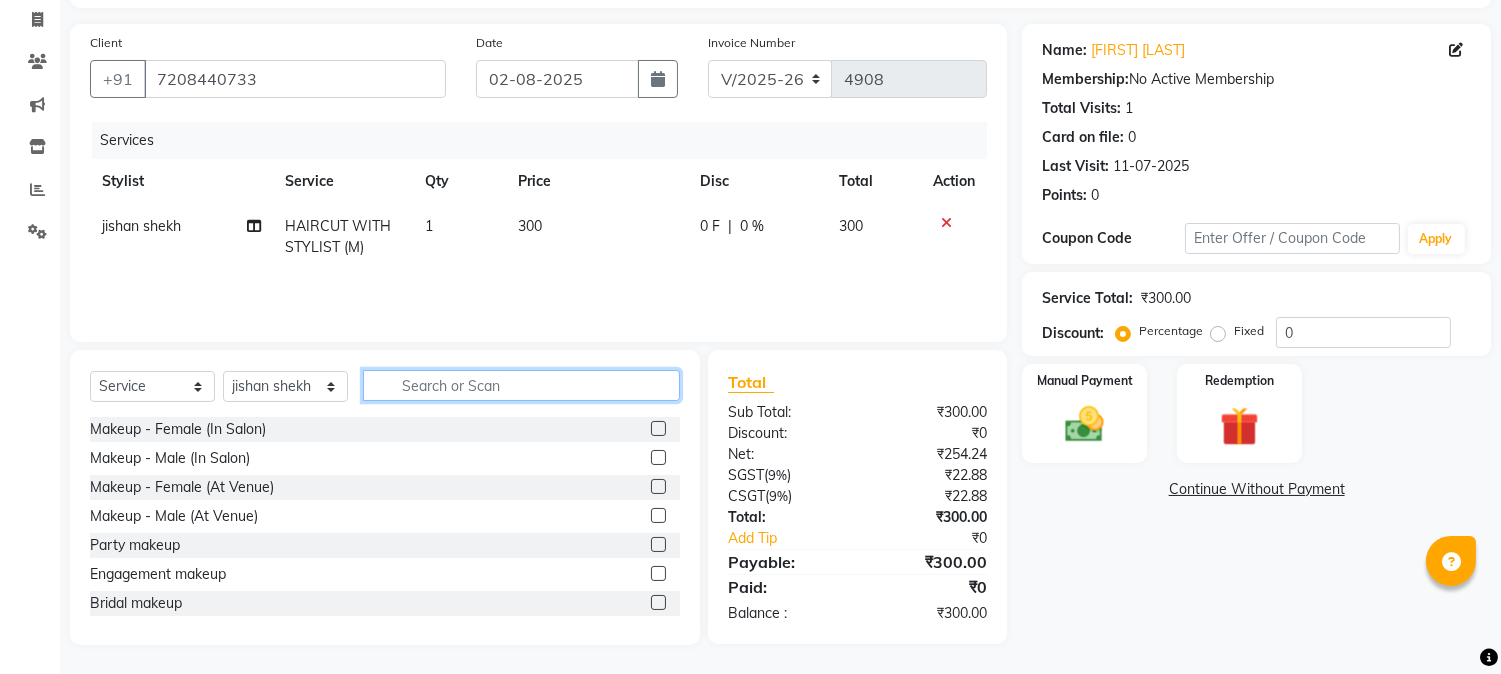 click 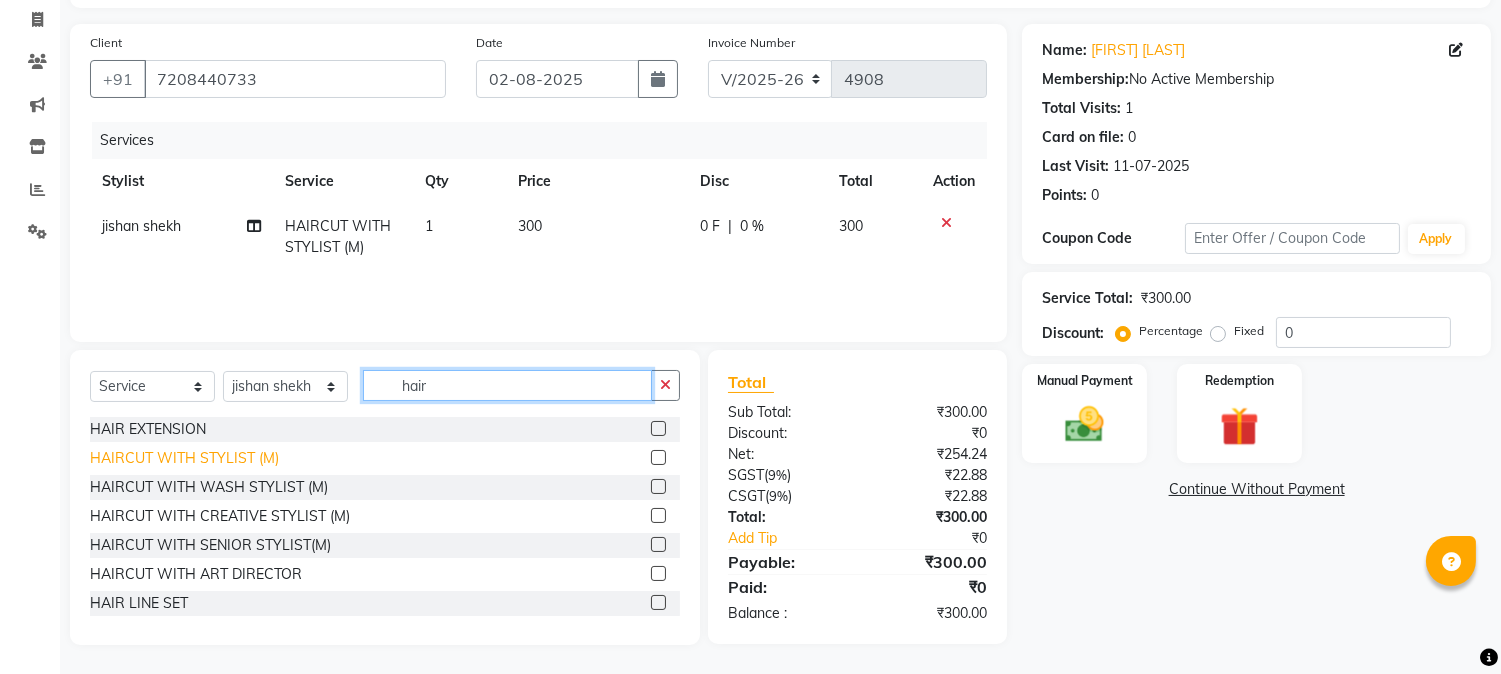 type on "hair" 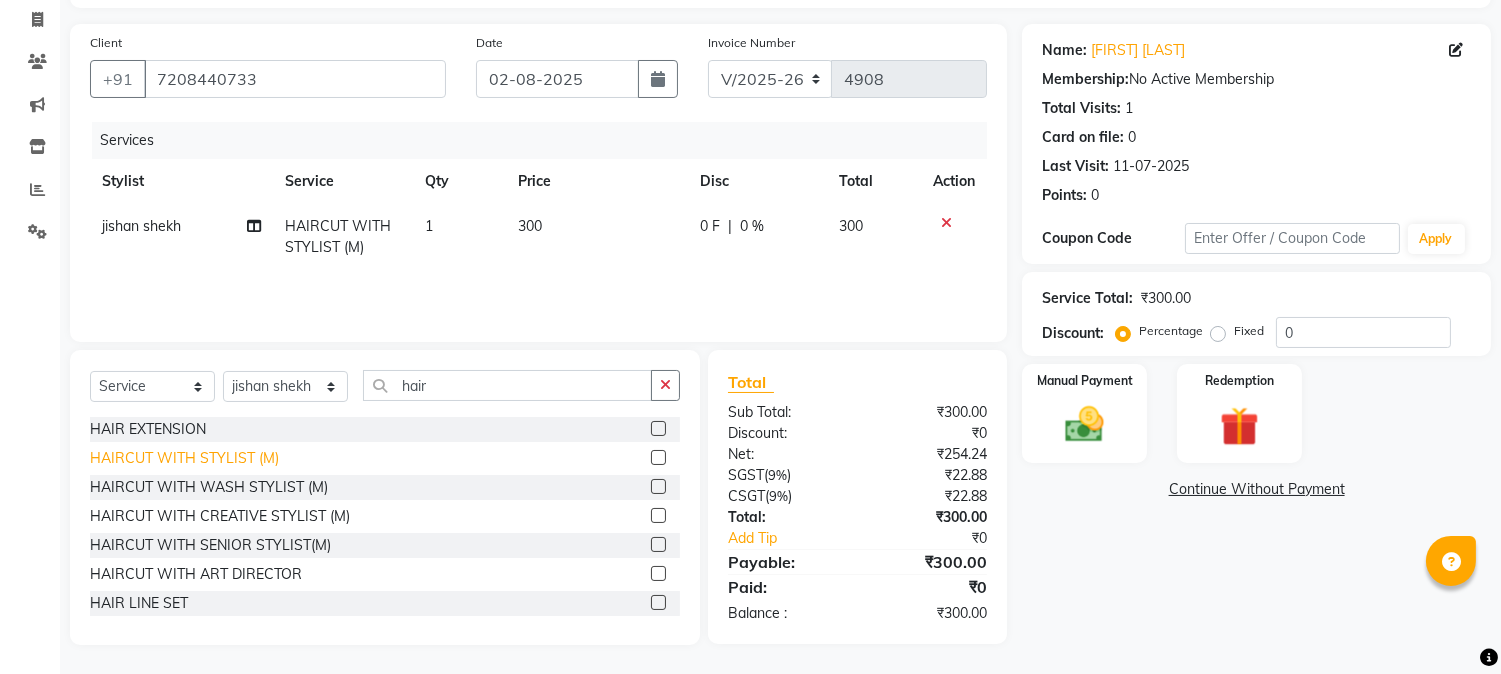 click on "HAIRCUT WITH STYLIST (M)" 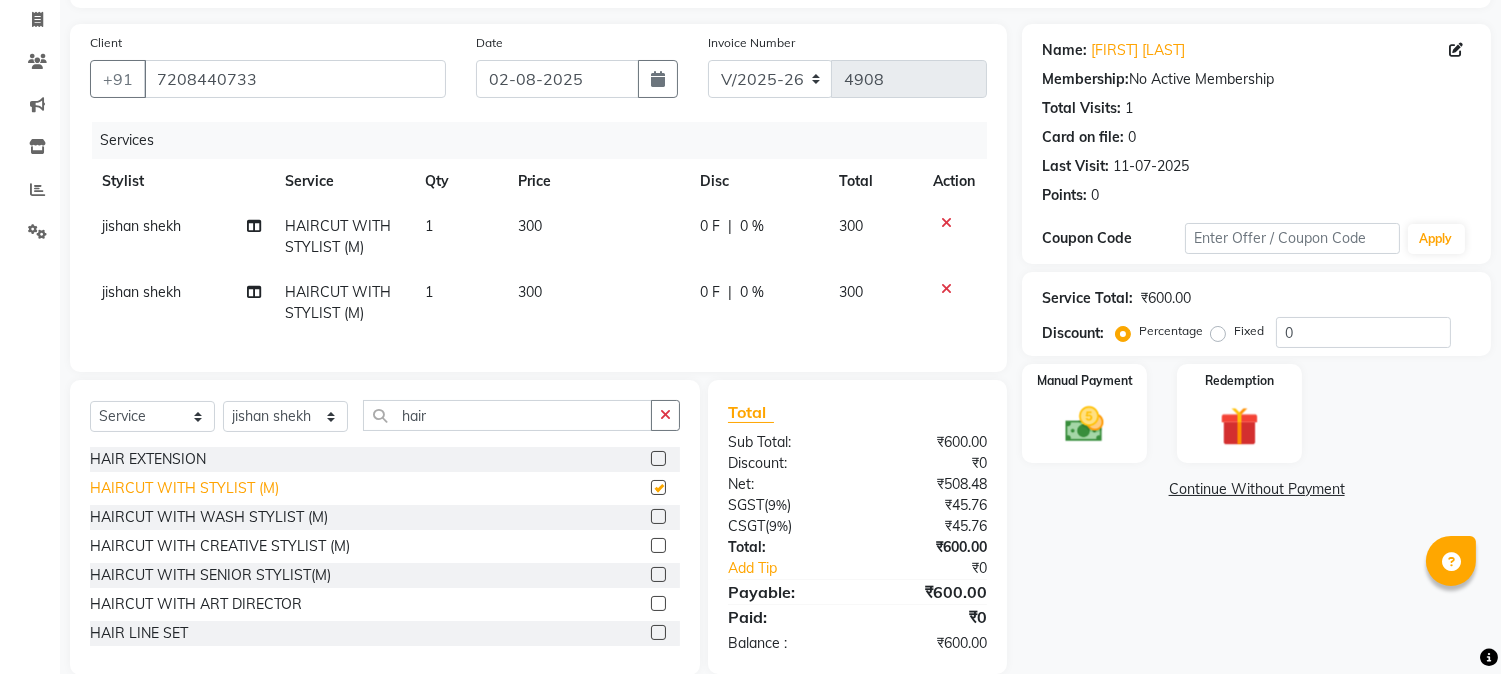 checkbox on "false" 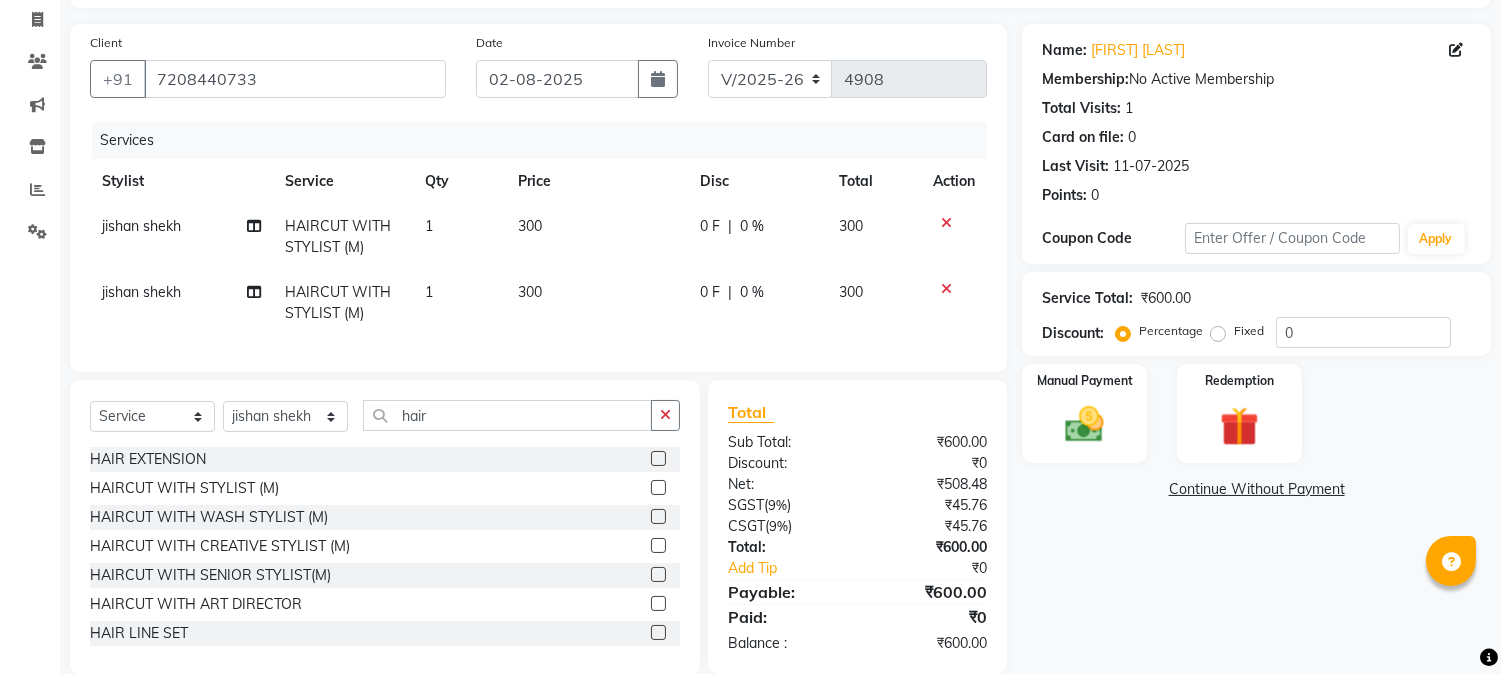 click on "jishan shekh" 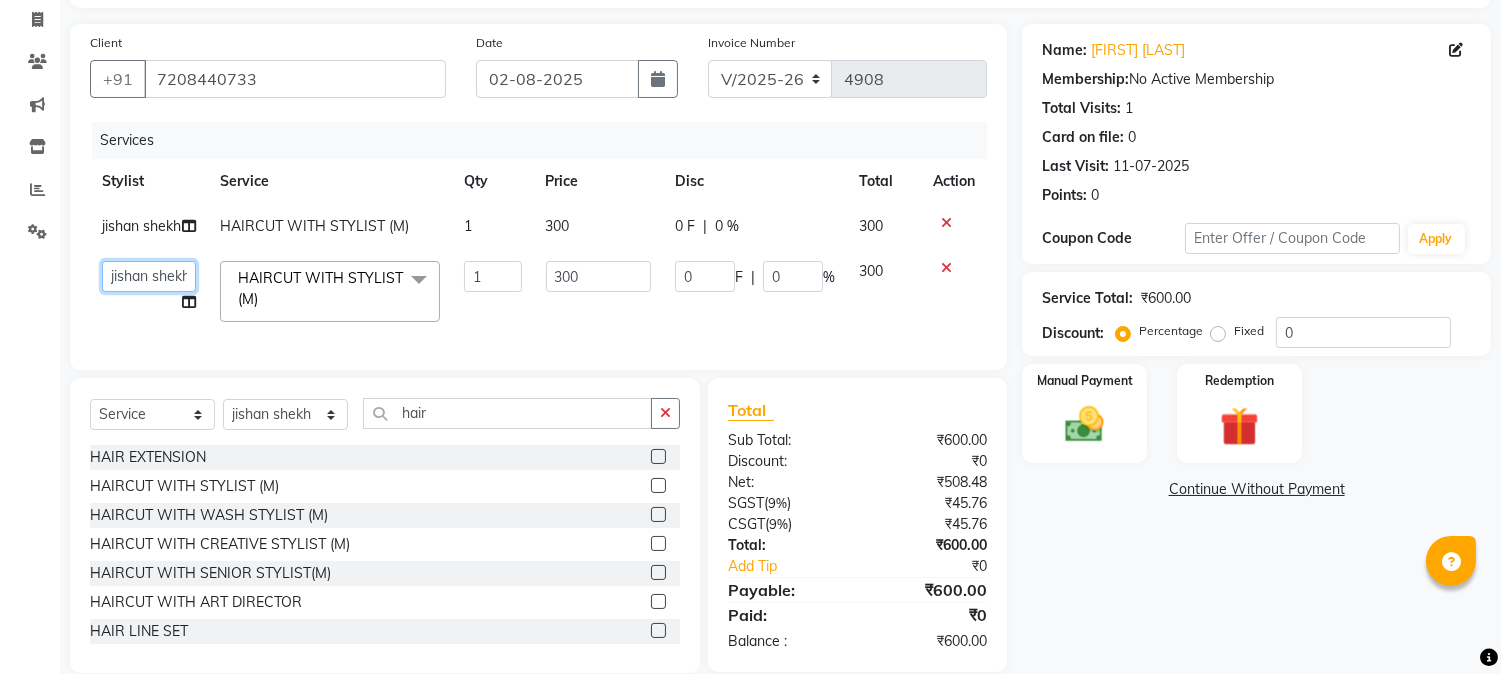 click on "[FIRST] [LAST]   [FIRST] [LAST]   [FIRST] [LAST]   [FIRST]   [FIRST] [LAST]   [FIRST] [LAST]   [FIRST] [LAST]   [FIRST] [LAST]   [FIRST] [LAST]   [FIRST]   [FIRST]   [FIRST]    [FIRST]   [FIRST] [LAST]   [FIRST] [LAST]   [FIRST] [LAST]   [FIRST] [LAST]" 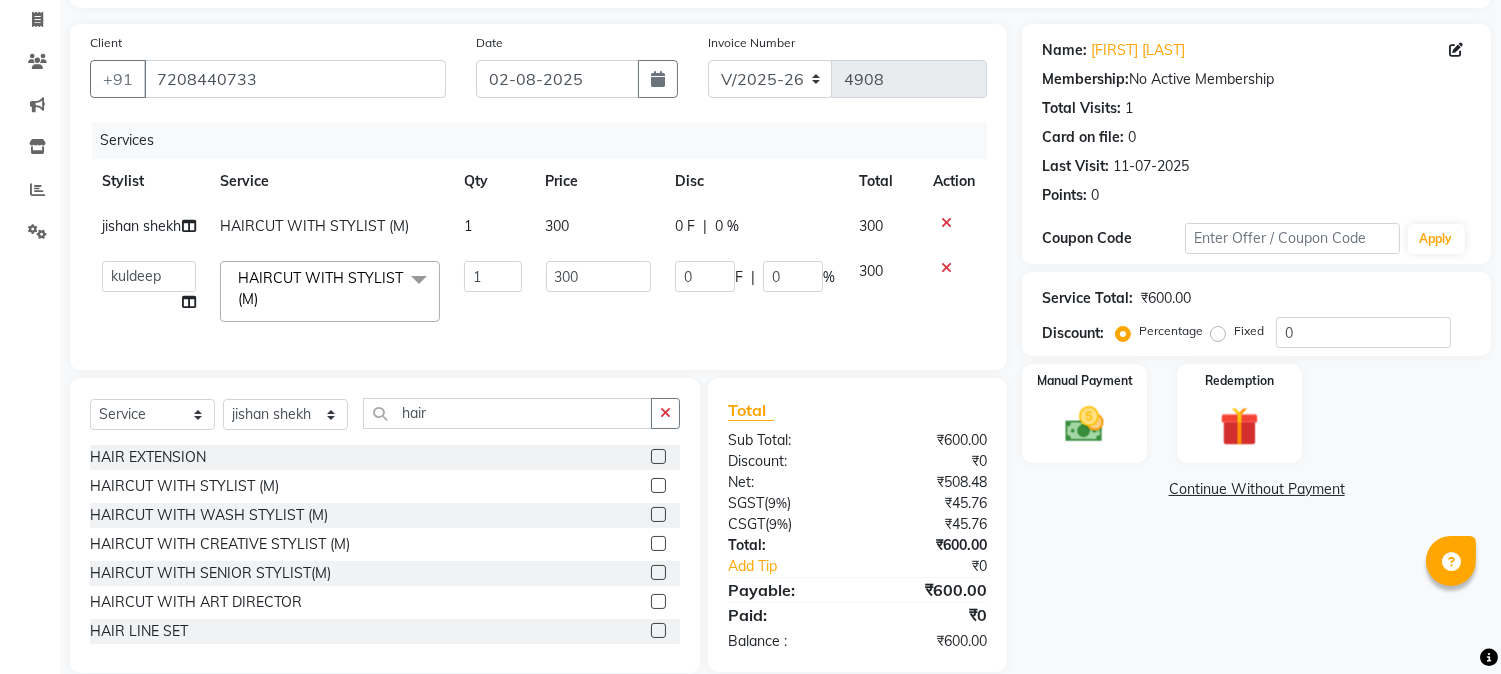 select on "19837" 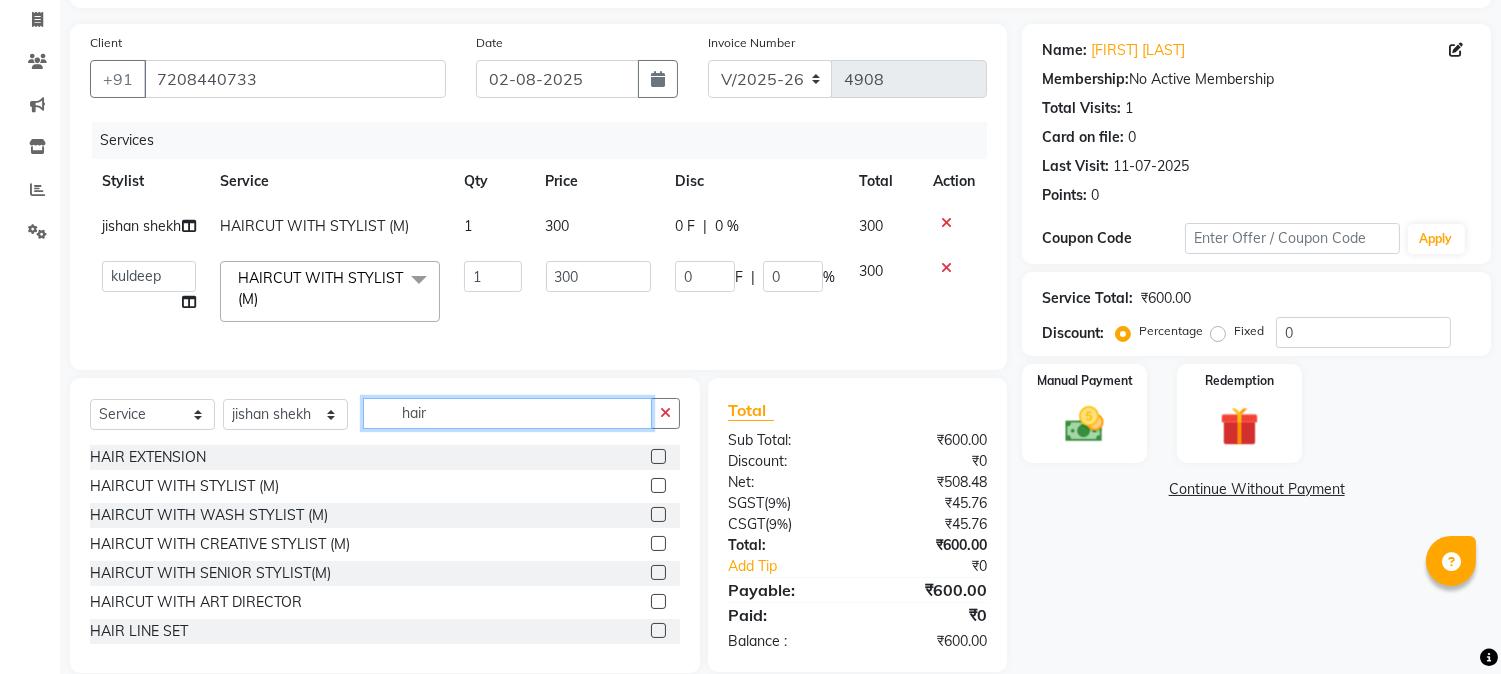click on "hair" 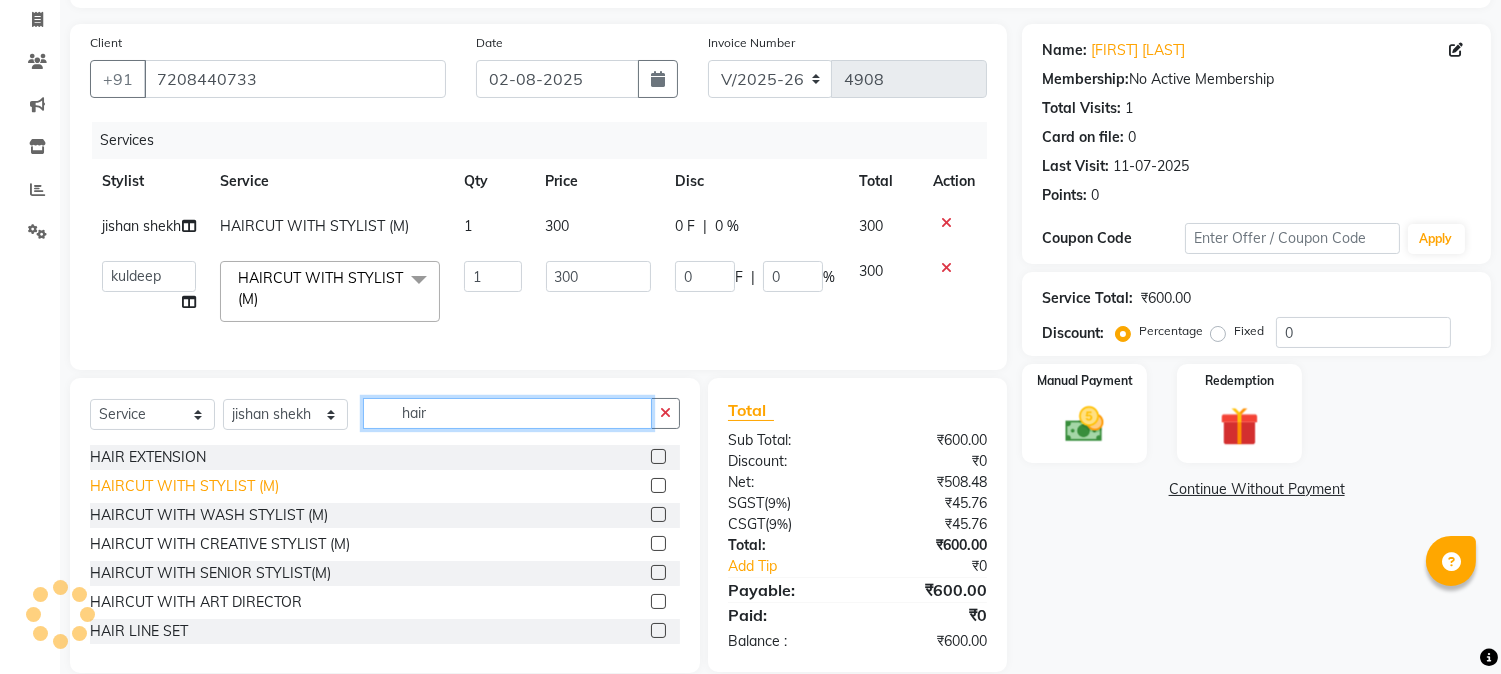 type on "hair" 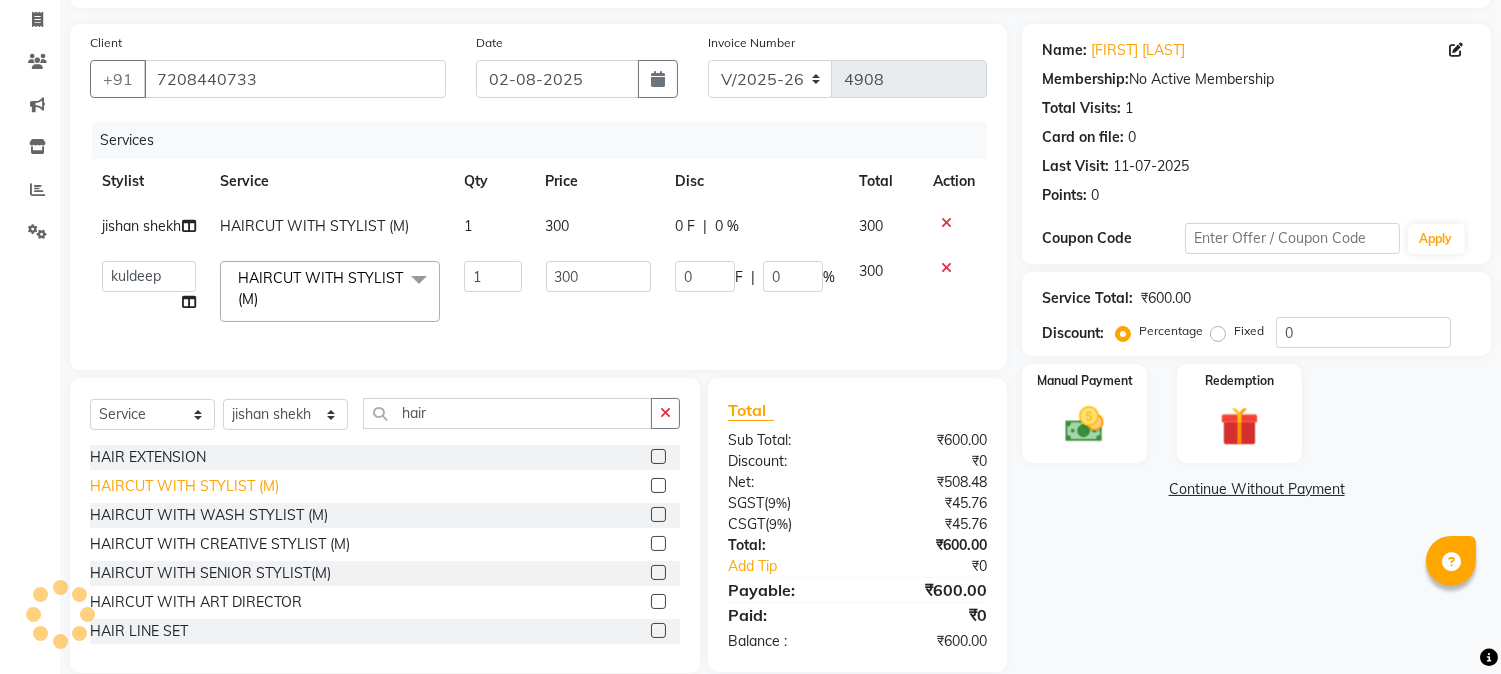 click on "HAIRCUT WITH STYLIST (M)" 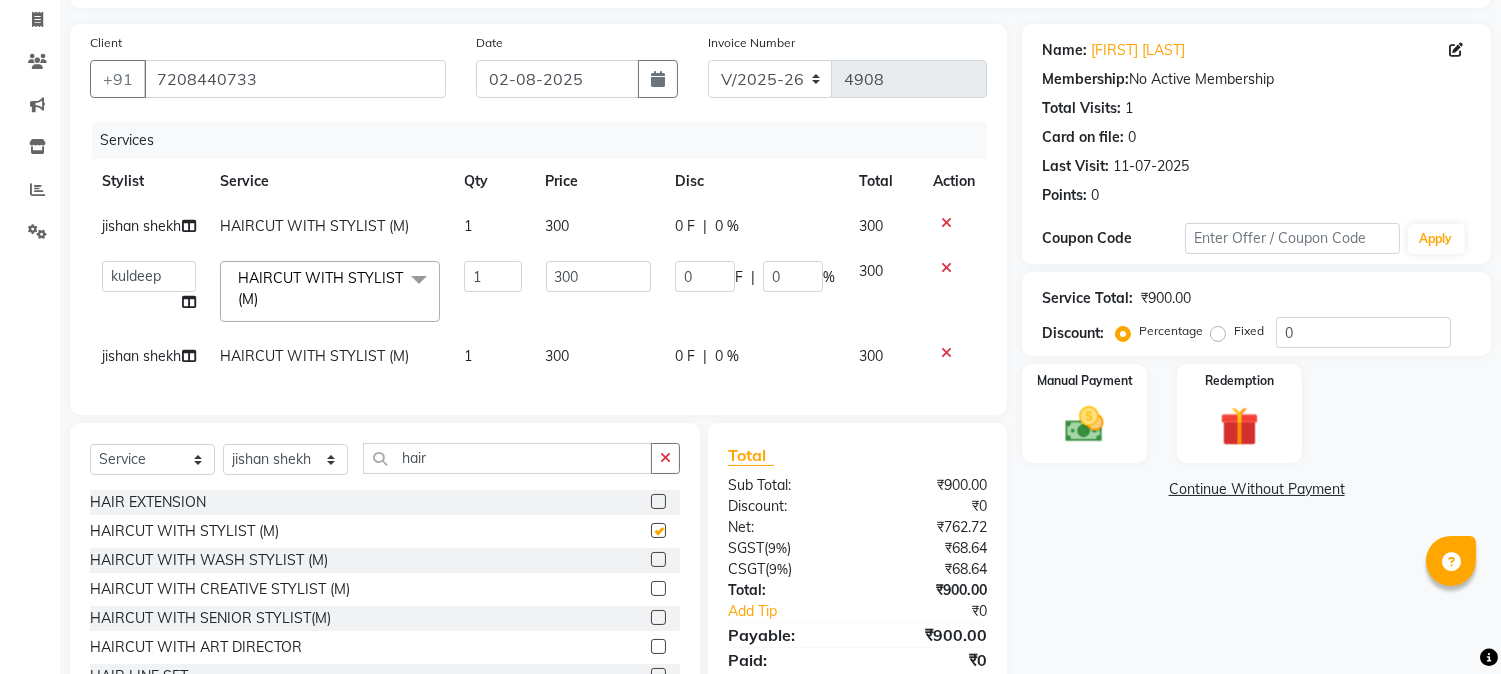 checkbox on "false" 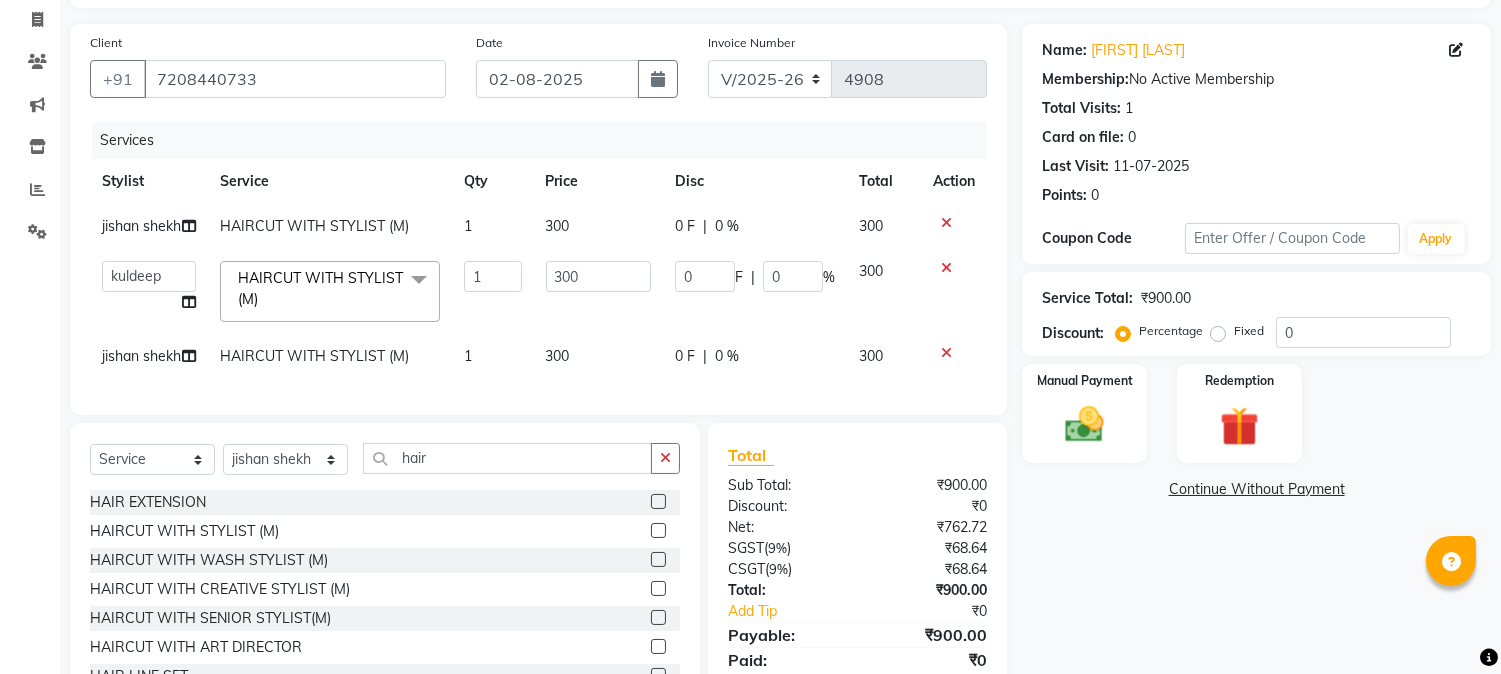 click on "jishan shekh" 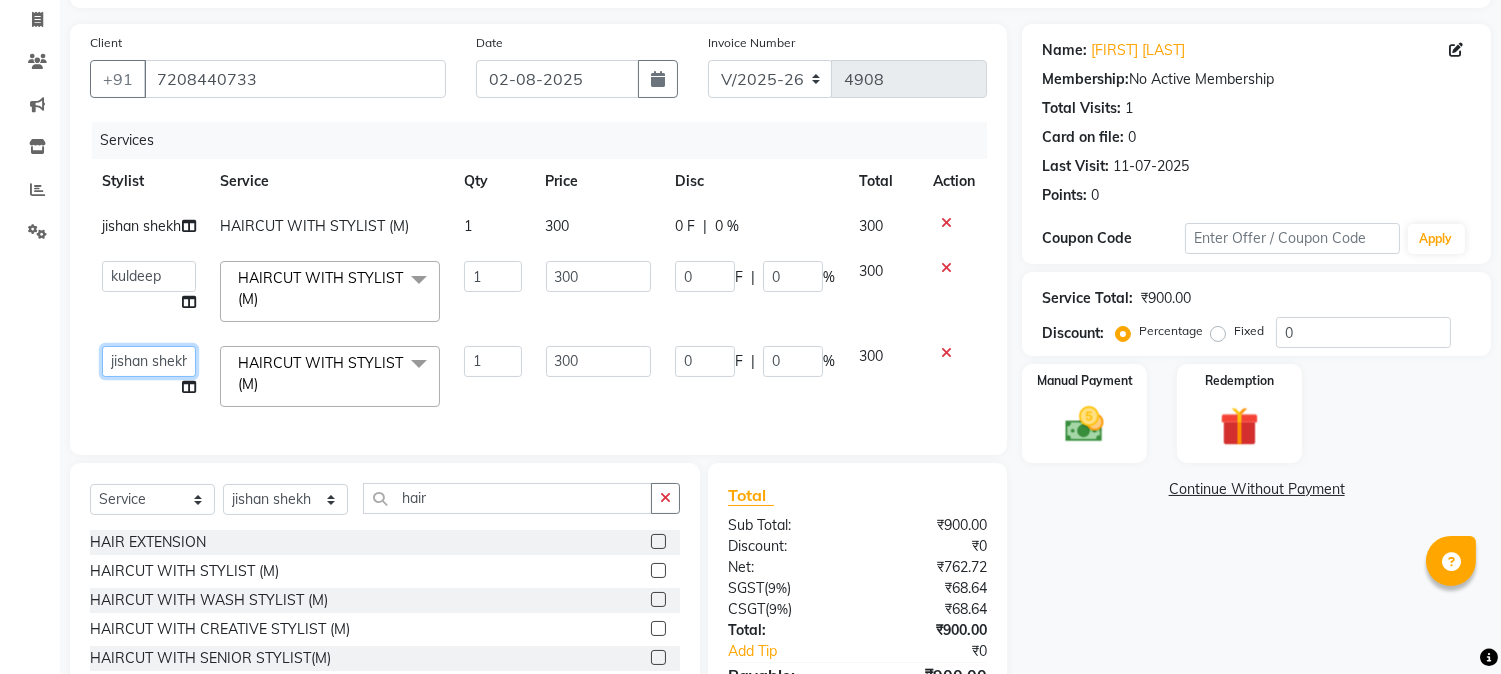 click on "[FIRST] [LAST]   [FIRST] [LAST]   [FIRST] [LAST]   [FIRST]   [FIRST] [LAST]   [FIRST] [LAST]   [FIRST] [LAST]   [FIRST] [LAST]   [FIRST] [LAST]   [FIRST]   [FIRST]   [FIRST]    [FIRST]   [FIRST] [LAST]   [FIRST] [LAST]   [FIRST] [LAST]   [FIRST] [LAST]" 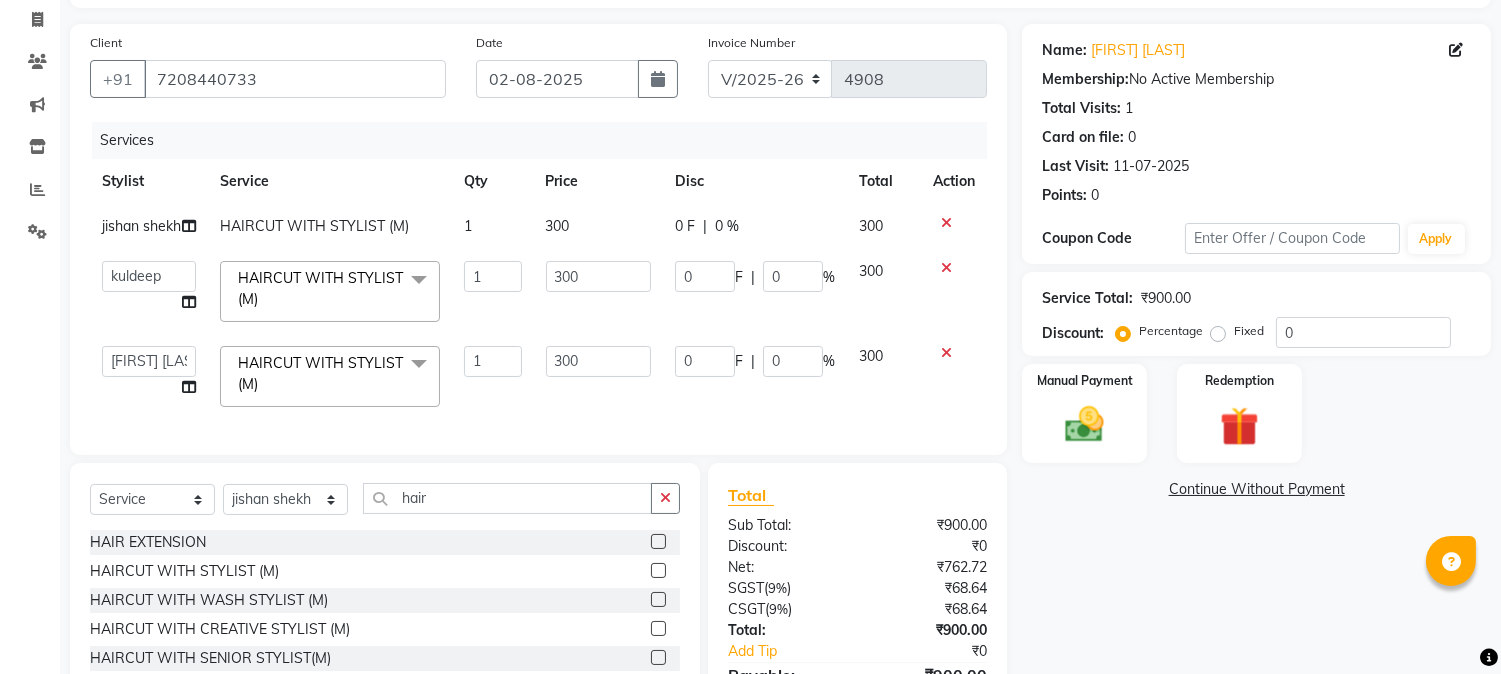 select on "11497" 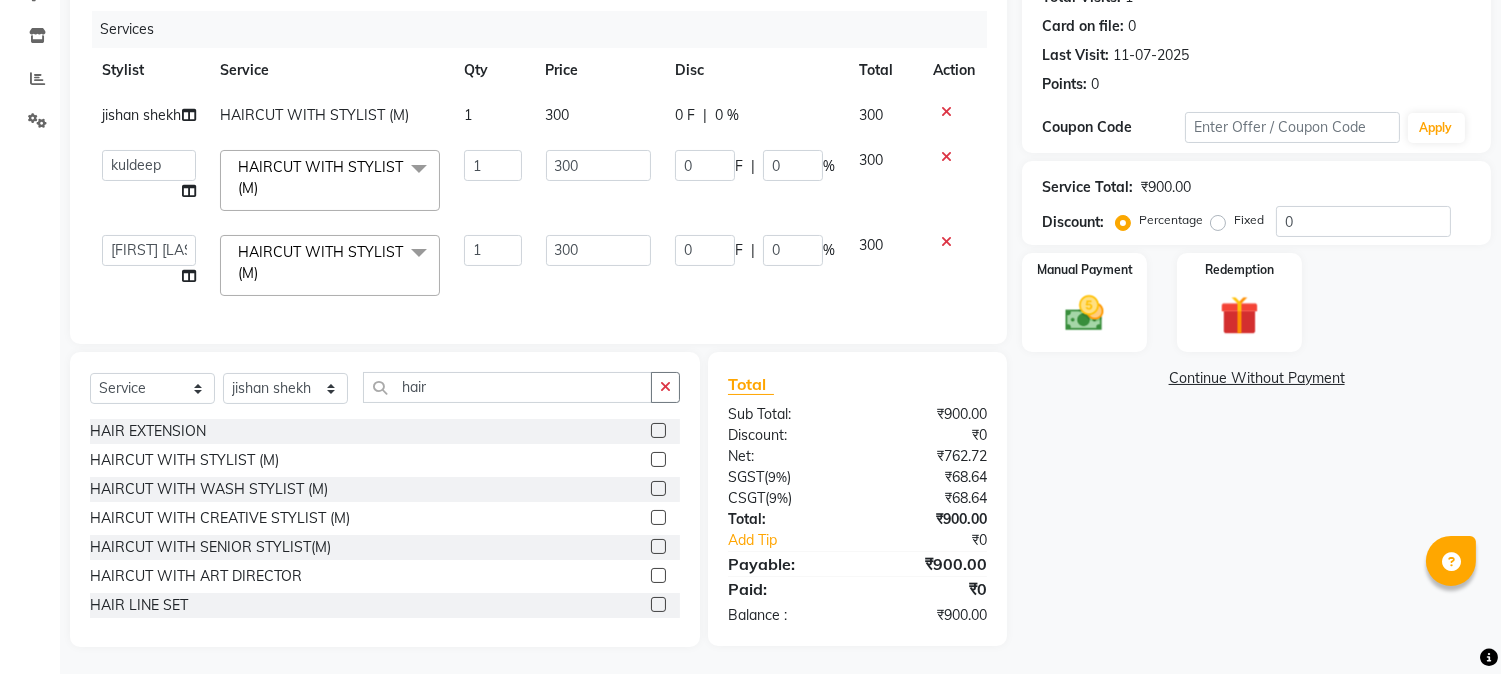 scroll, scrollTop: 277, scrollLeft: 0, axis: vertical 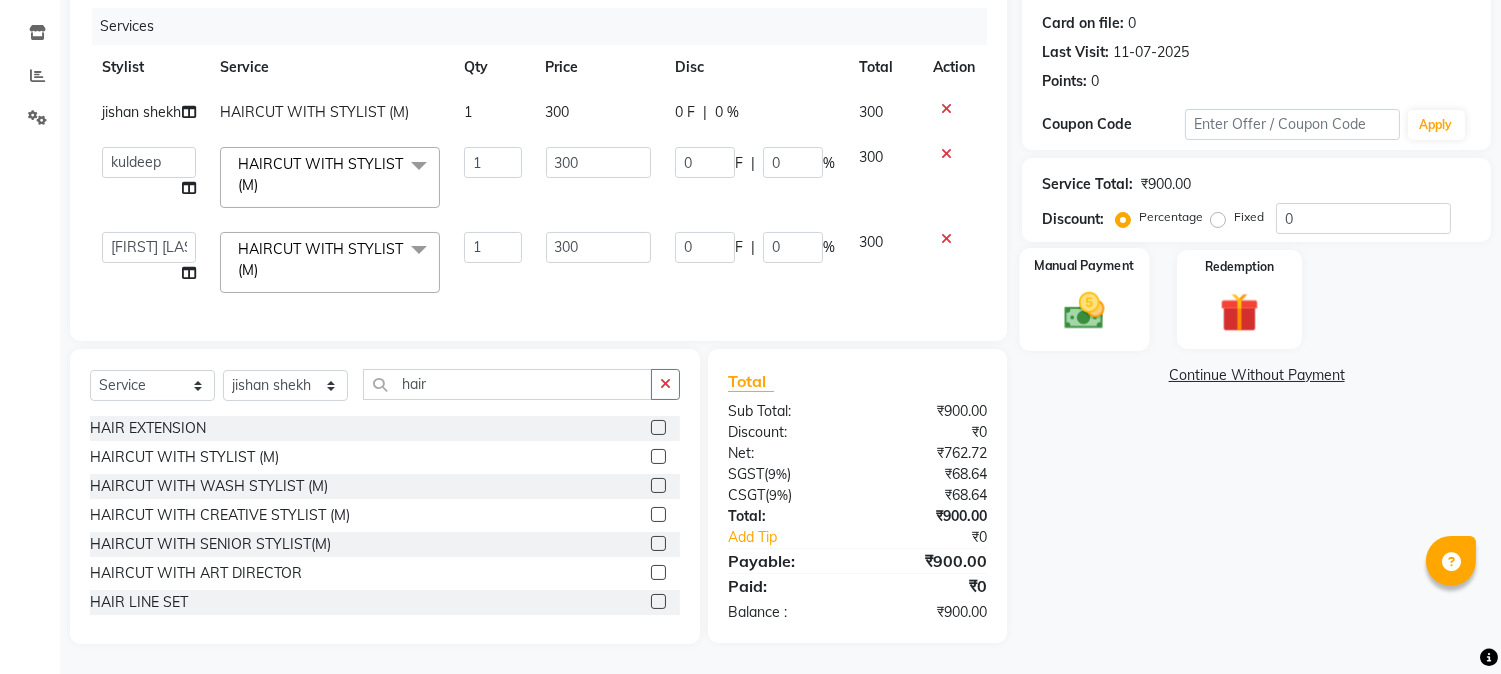 click 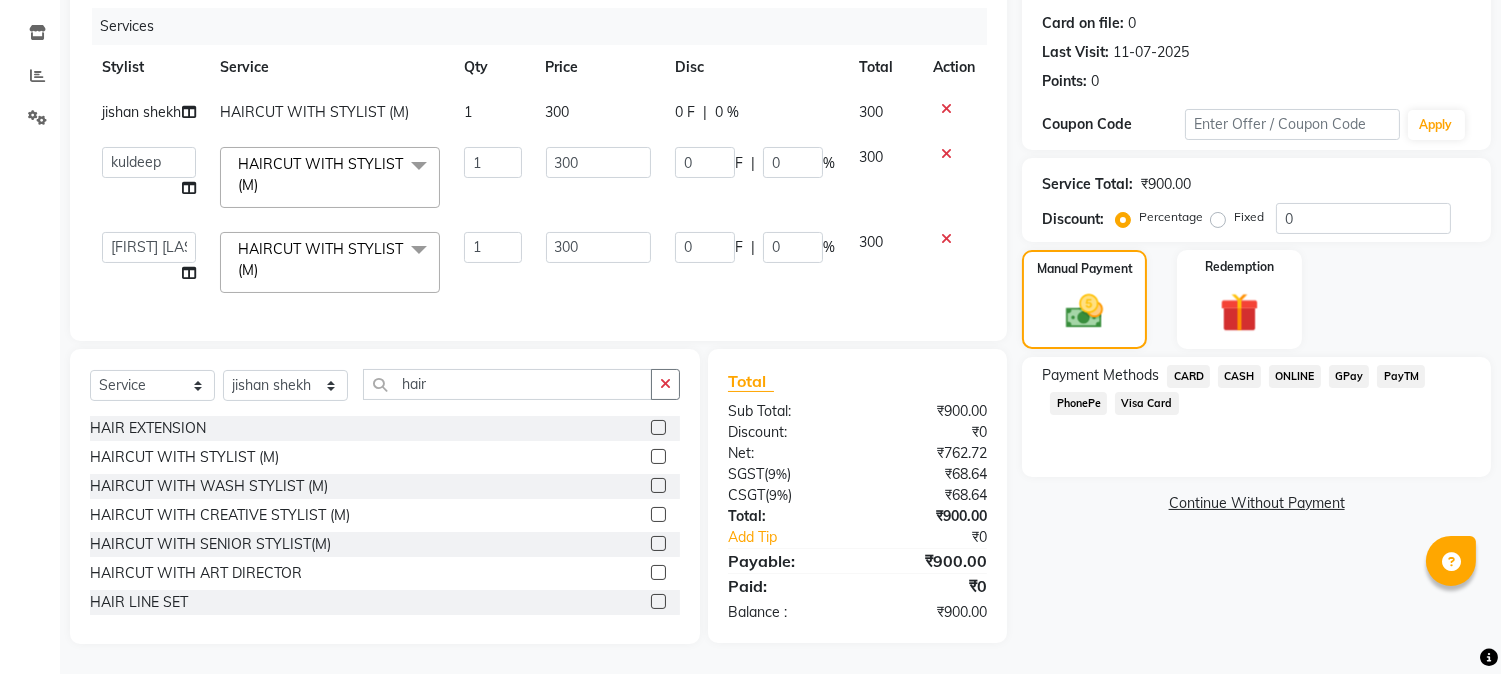 click on "CASH" 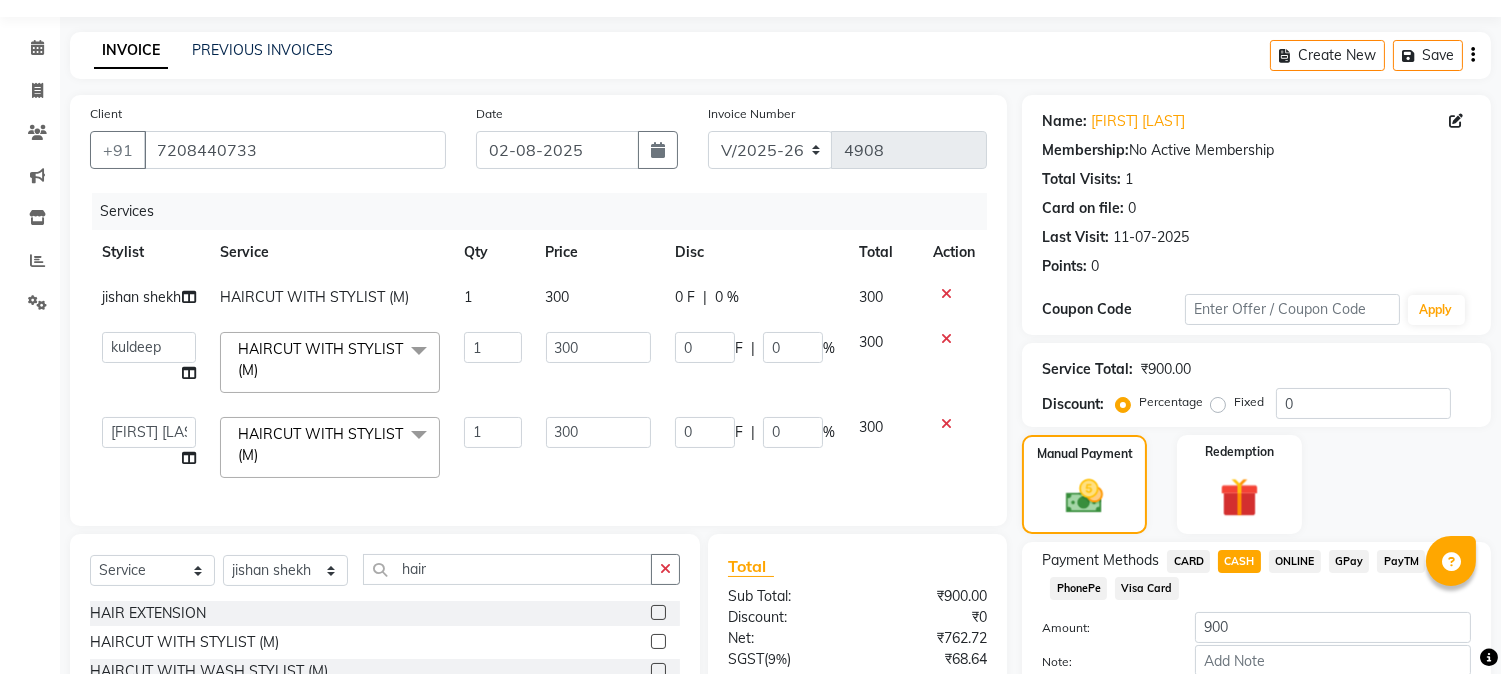 scroll, scrollTop: 277, scrollLeft: 0, axis: vertical 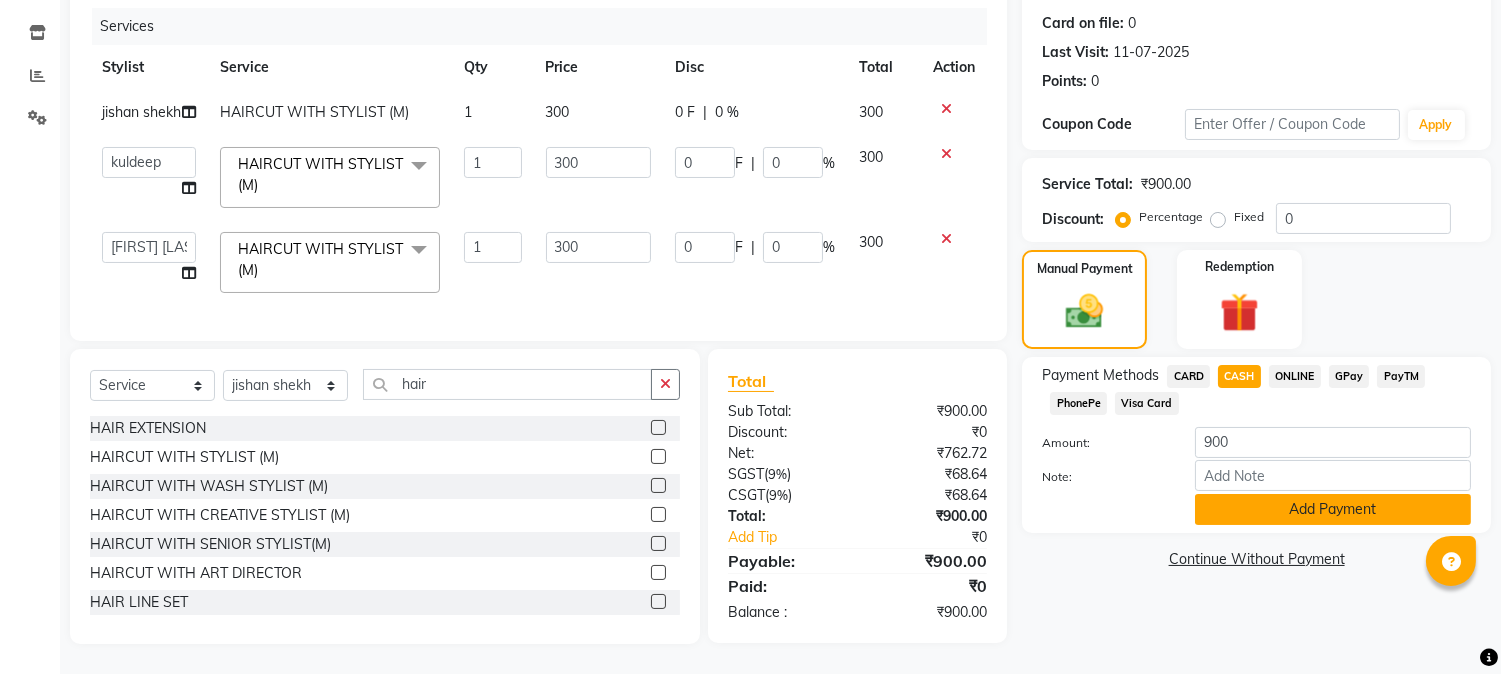 click on "Add Payment" 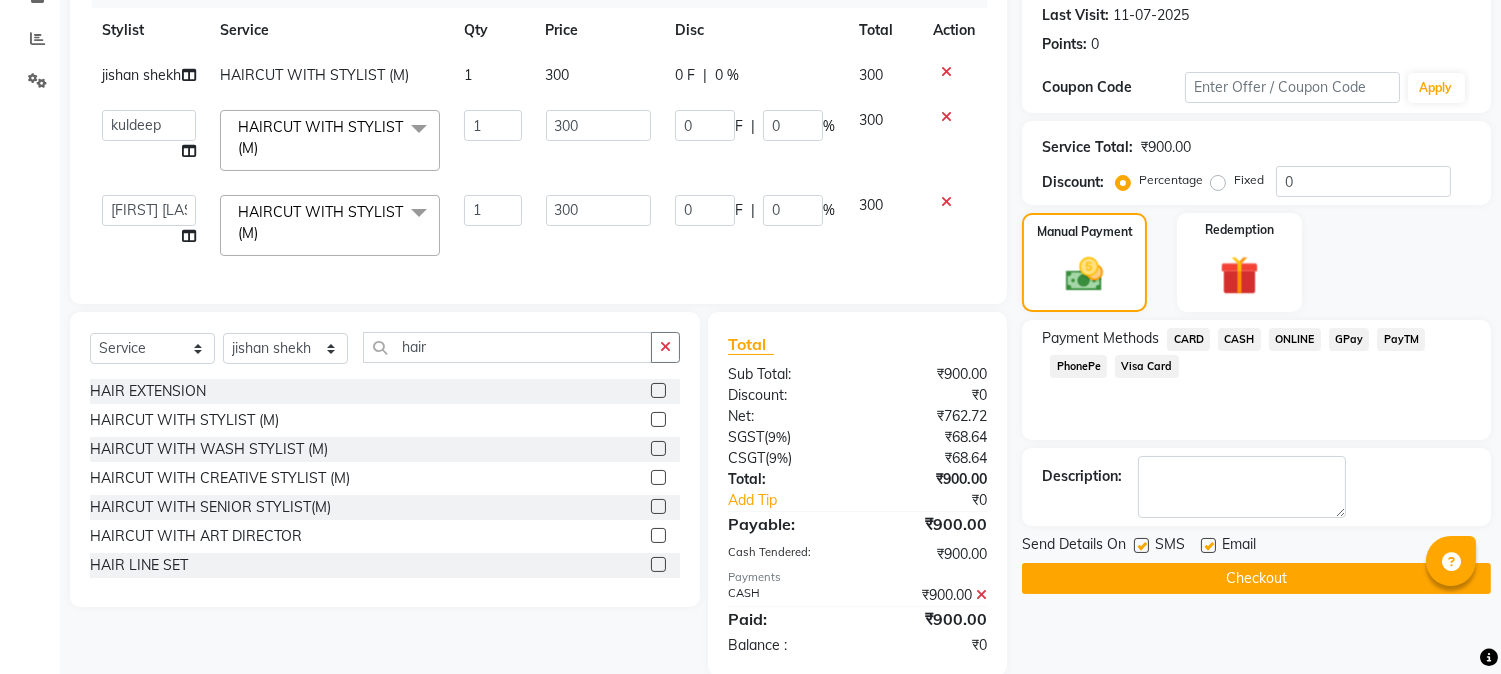 scroll, scrollTop: 346, scrollLeft: 0, axis: vertical 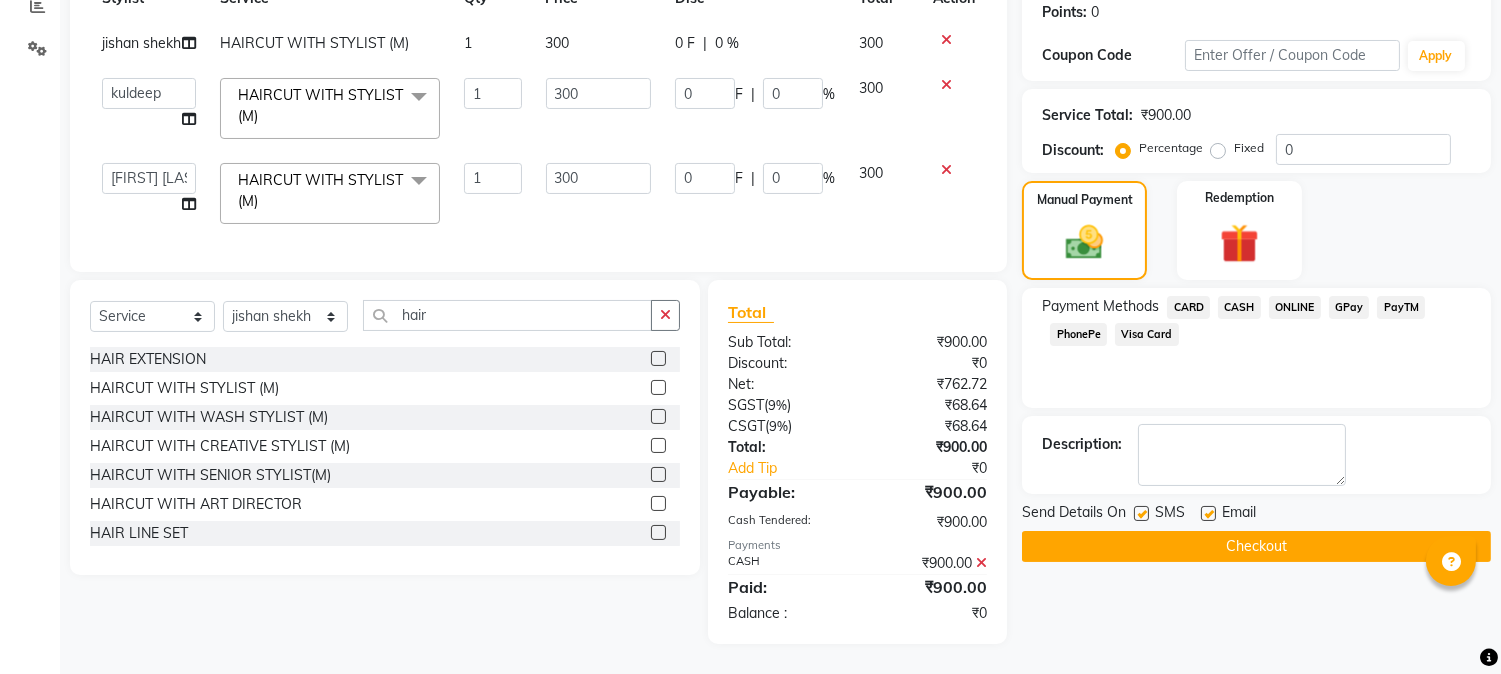 click on "Checkout" 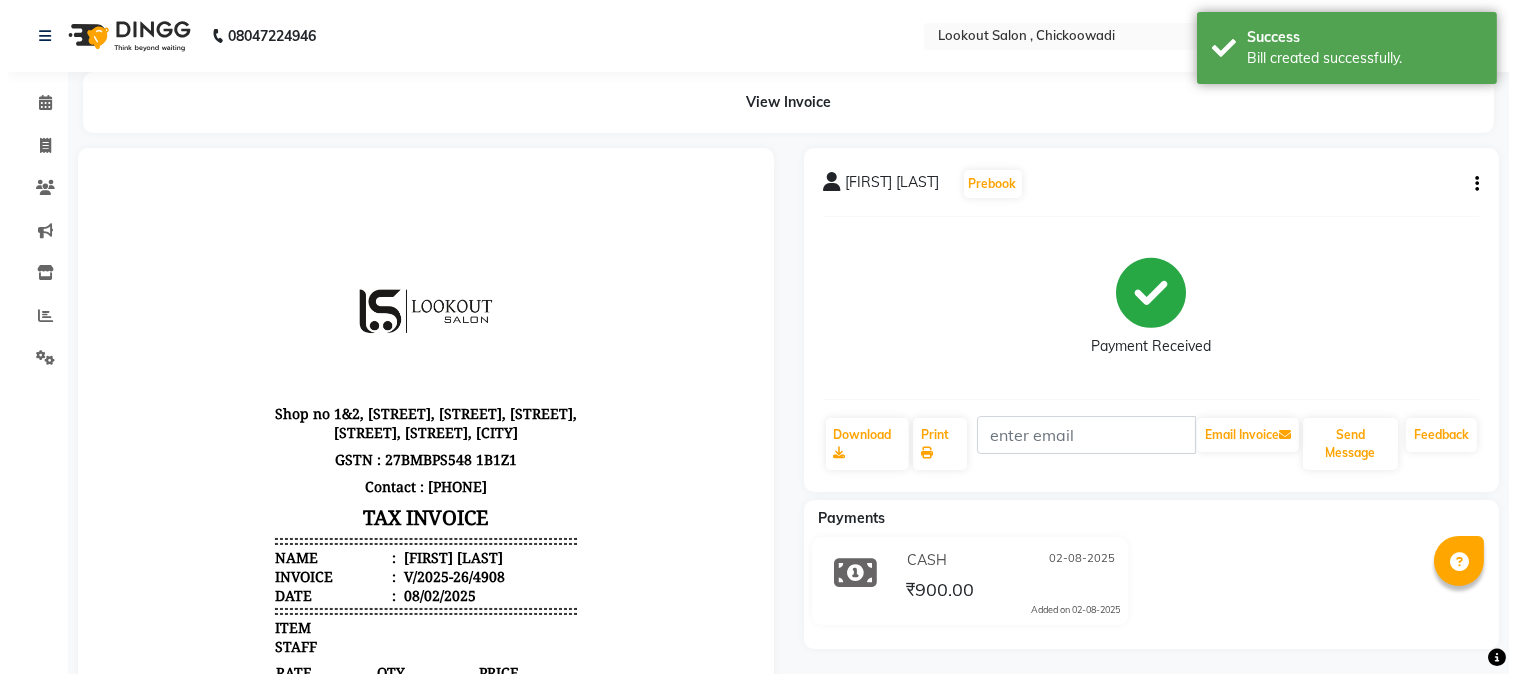 scroll, scrollTop: 0, scrollLeft: 0, axis: both 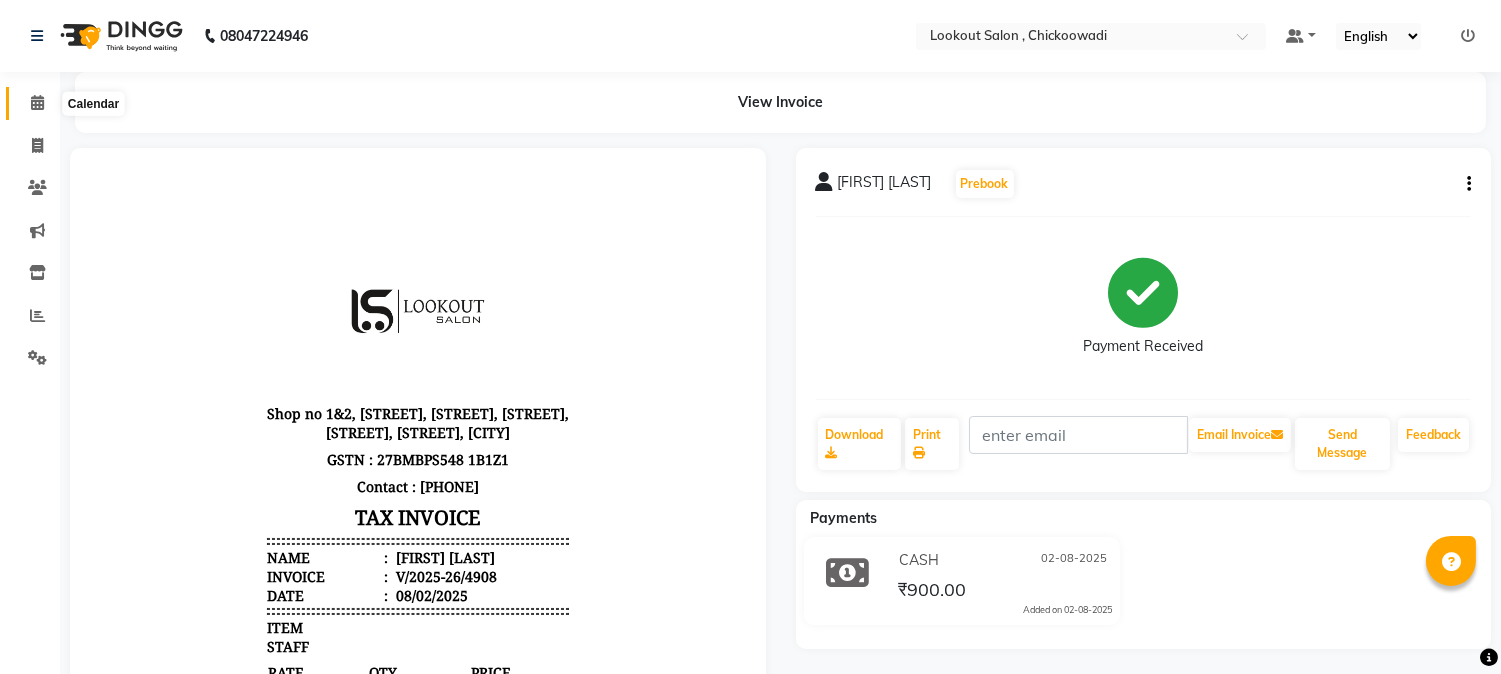 click 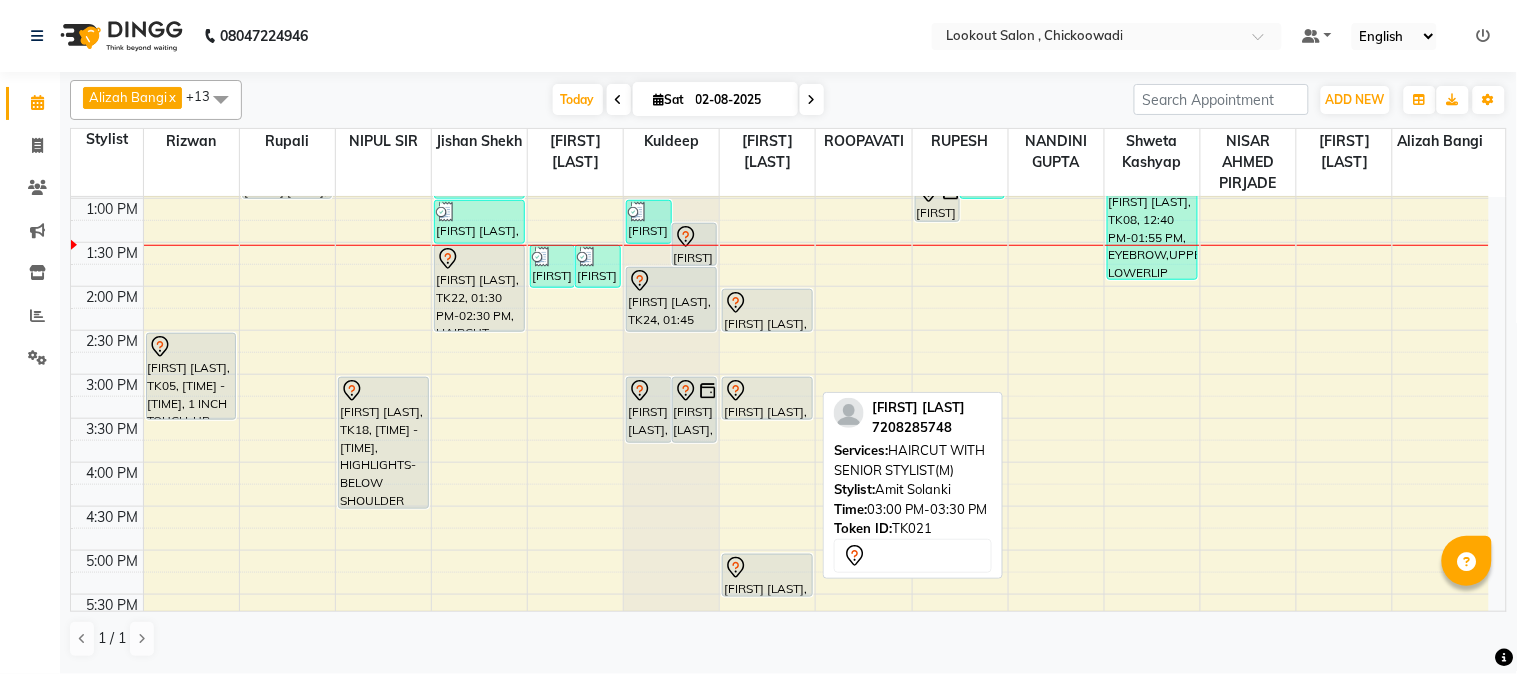 scroll, scrollTop: 444, scrollLeft: 0, axis: vertical 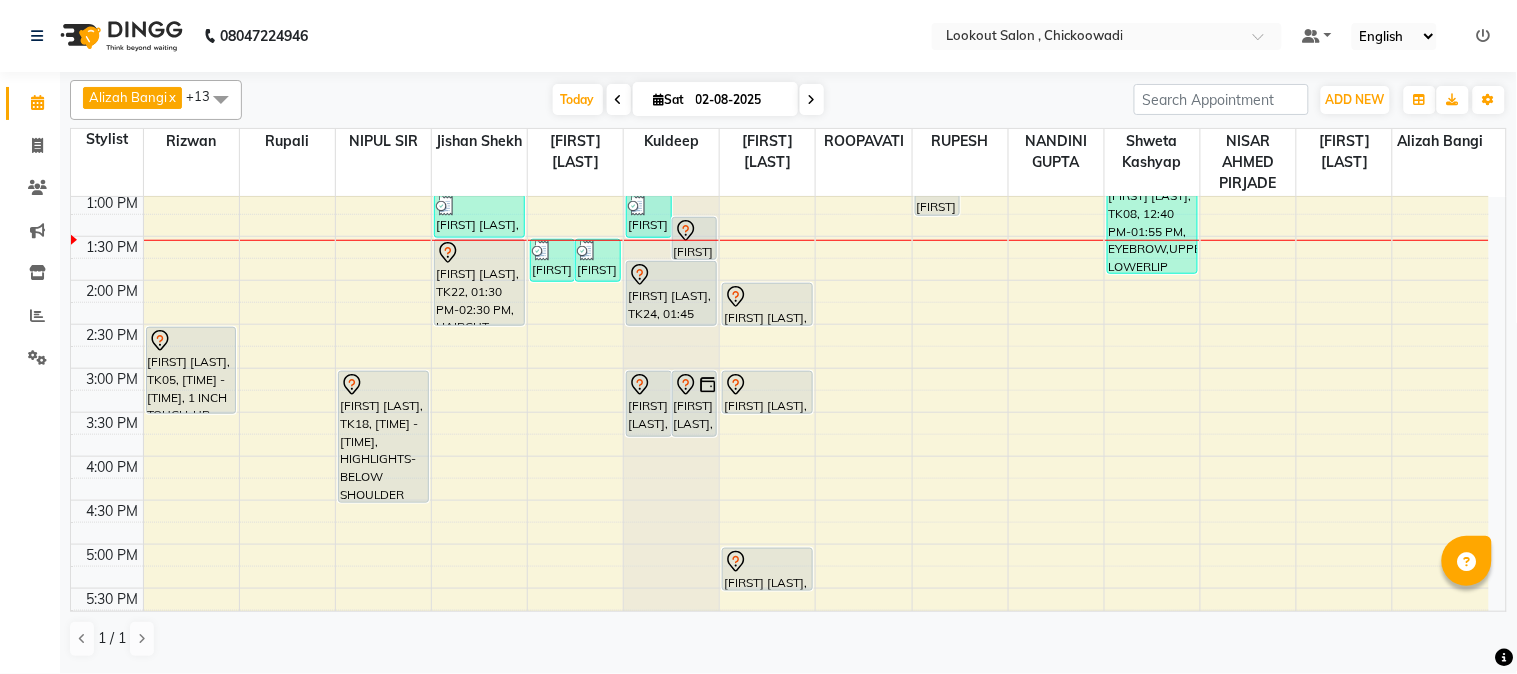 click on "[TIME] [TIME] [TIME] [TIME] [TIME] [TIME] [TIME] [TIME] [TIME] [TIME] [TIME] [TIME] [TIME] [TIME] [TIME] [TIME] [TIME] [TIME] [TIME] [TIME] [TIME] [TIME] [TIME] [TIME] [TIME] [TIME] [TIME] [TIME] [TIME] [TIME] [TIME] [TIME]             [FIRST] [LAST], TK05, [TIME] - [TIME], 1 INCH TOUCH-UP  (WITHOUT AMMONIA)             [FIRST] [LAST], TK01, [TIME] - [TIME], EYEBROW             [FIRST] [LAST], TK18, [TIME] - [TIME], HIGHLIGHTS-BELOW SHOULDER             [FIRST] [LAST], TK11, [TIME] - [TIME], HAIRCUT WITH ART DIRECTOR     [FIRST] [LAST], TK09, [TIME] - [TIME], HAIRCUT WITH STYLIST (M)     [FIRST] [LAST], TK25, [TIME] - [TIME], WASH & BLAST DRY (F)             [FIRST] [LAST], TK22, [TIME] - [TIME], HAIRCUT WITH WASH STYLIST (F)     [FIRST] [LAST], TK04, [TIME] - [TIME], HAIRCUT WITH STYLIST (M),BEARD CRAFTING             [FIRST] [LAST], TK02, [TIME] - [TIME], WASH & BLAST DRY (F)     [FIRST] [LAST], TK09, [TIME] - [TIME], HAIRCUT WITH STYLIST (M)" at bounding box center (780, 456) 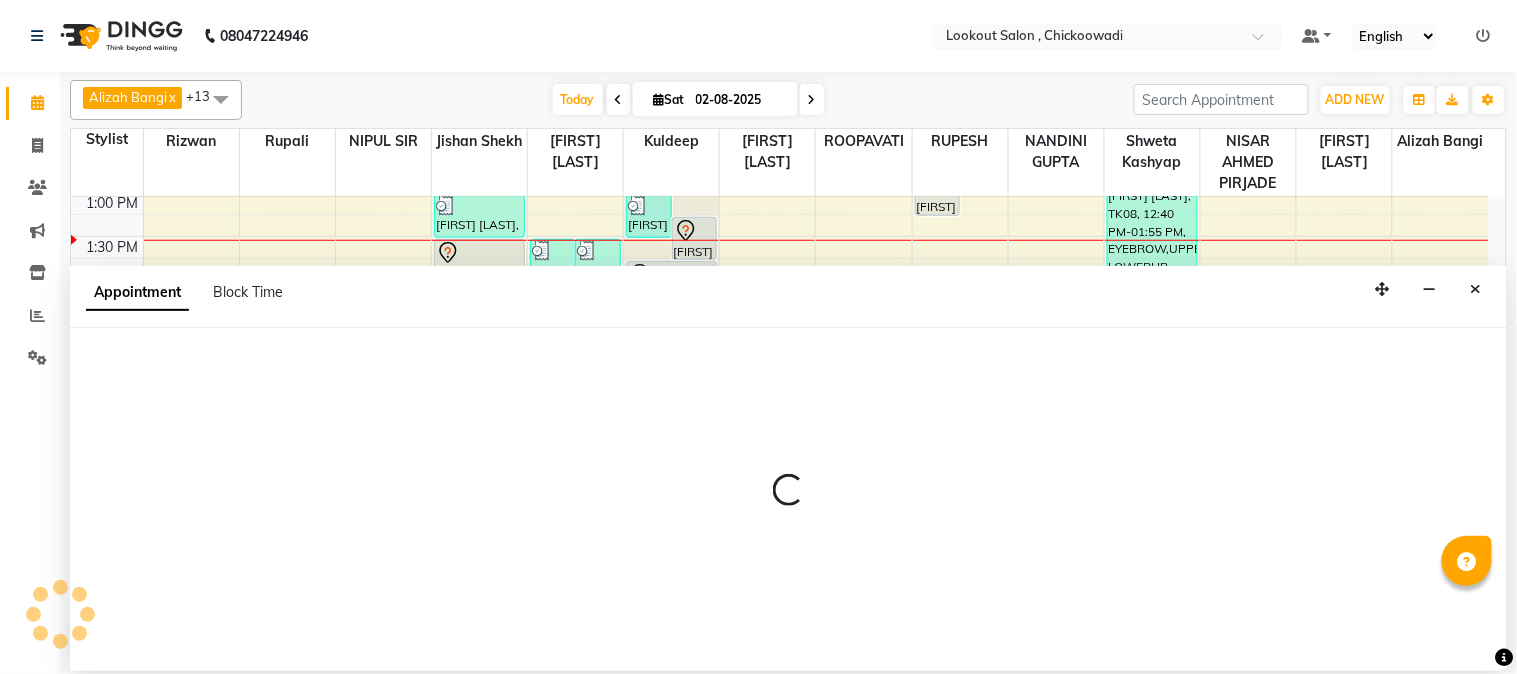 select on "20721" 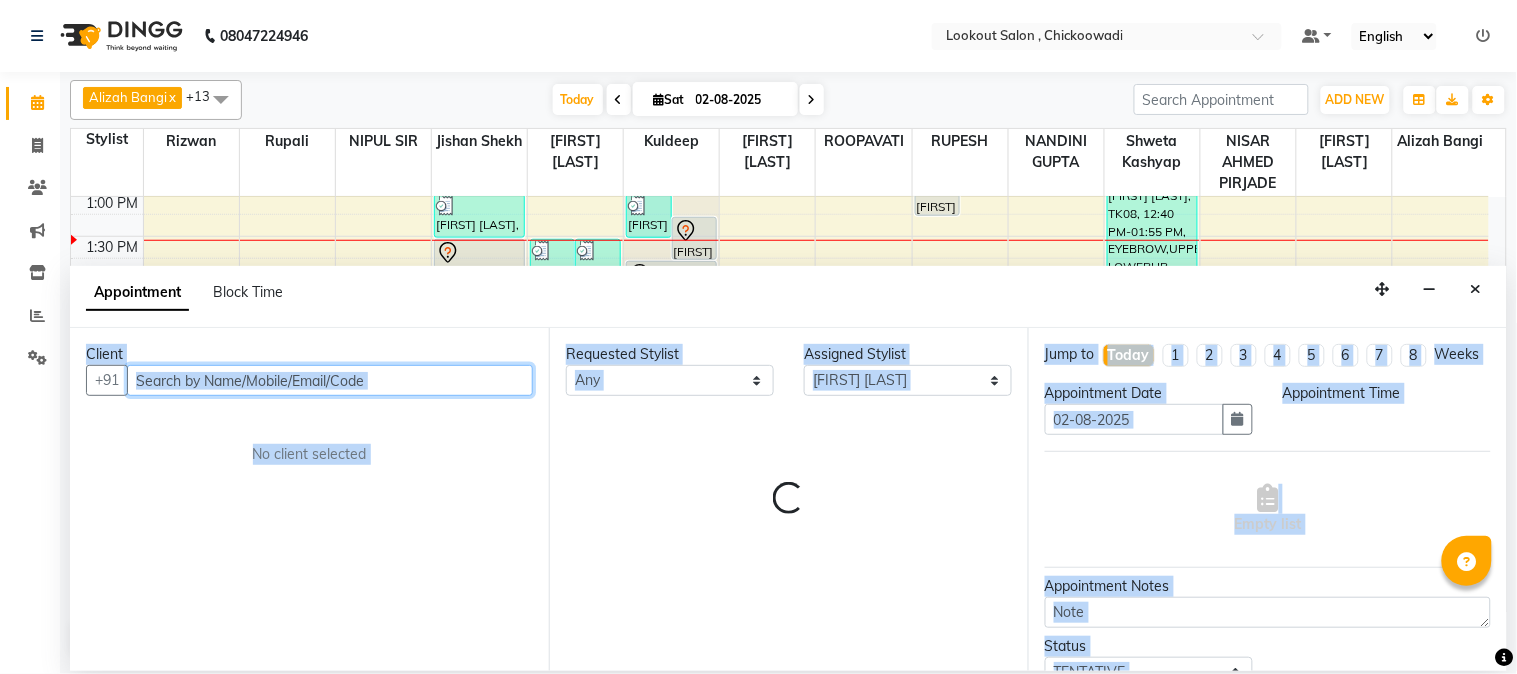 select on "960" 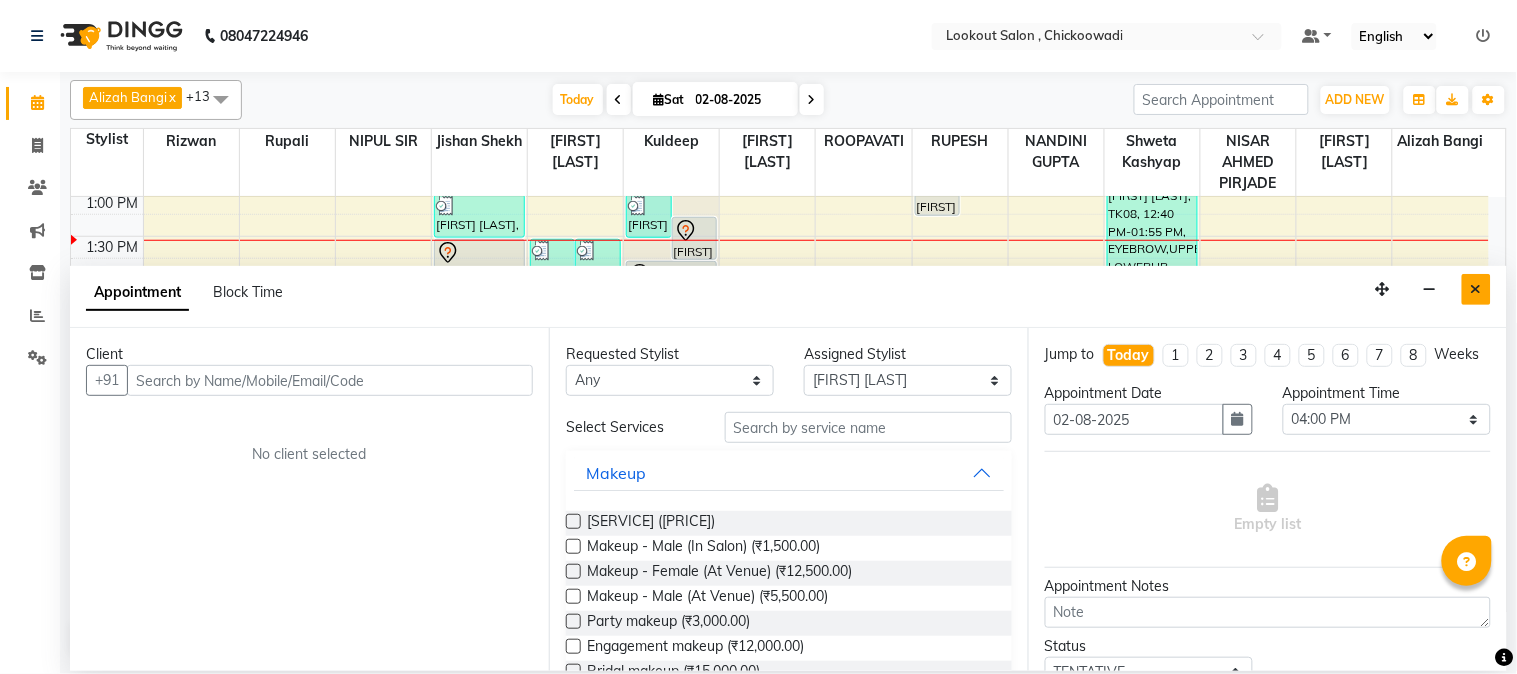 click at bounding box center [1476, 289] 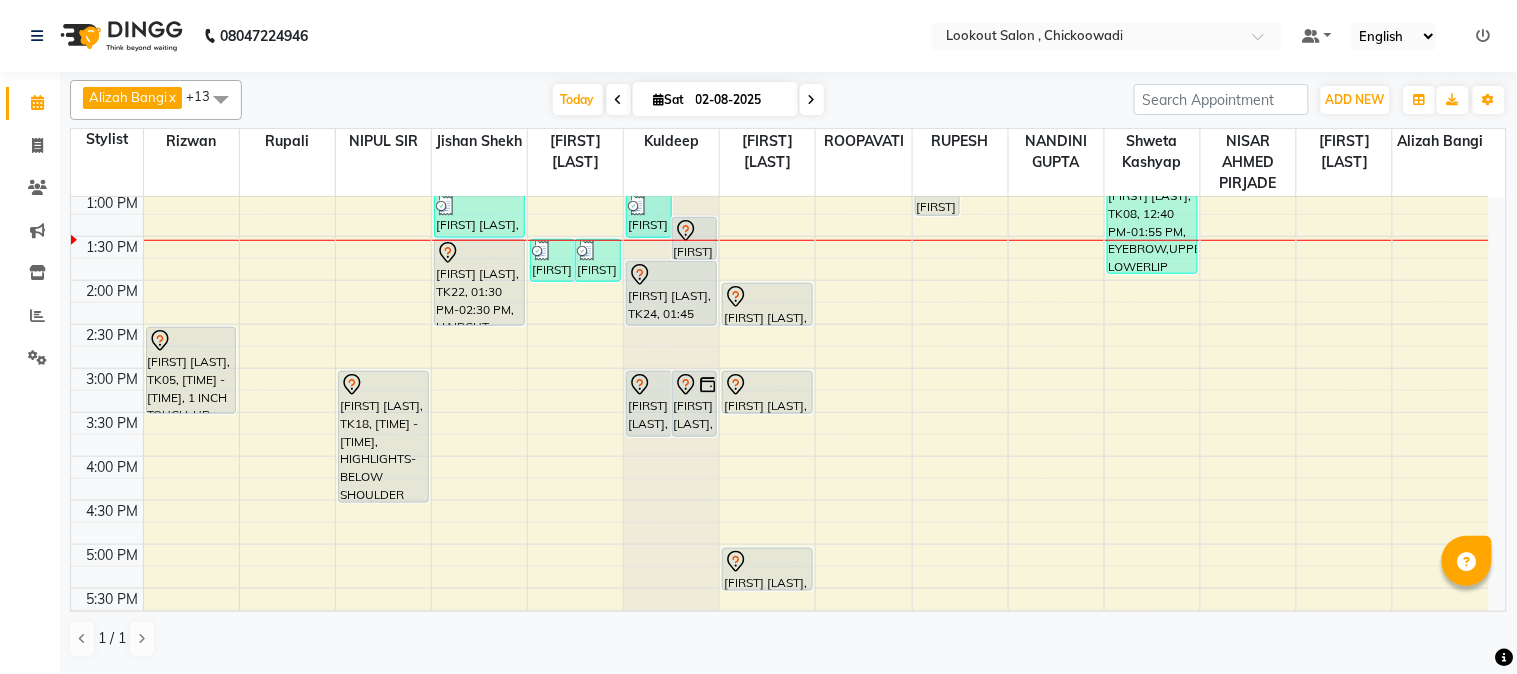 scroll, scrollTop: 555, scrollLeft: 0, axis: vertical 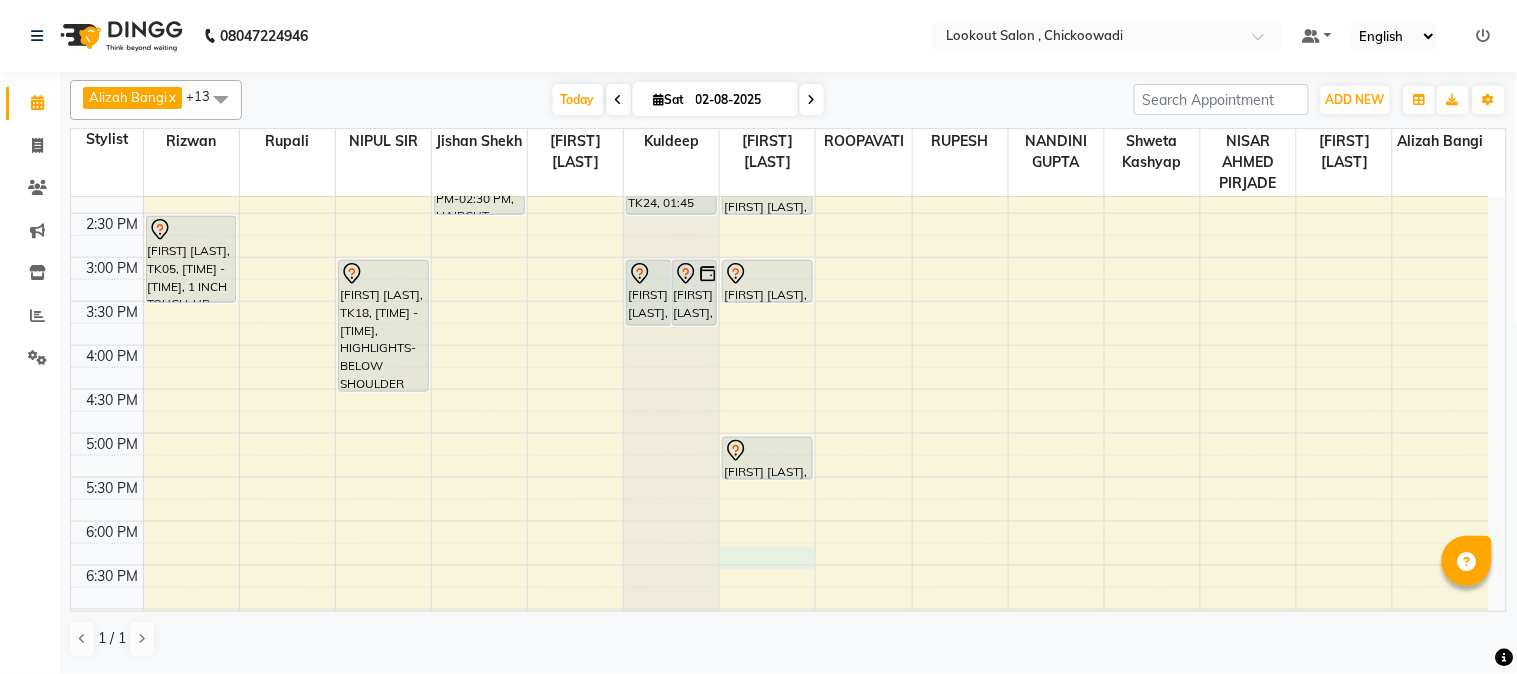 click on "[TIME] [TIME] [TIME] [TIME] [TIME] [TIME] [TIME] [TIME] [TIME] [TIME] [TIME] [TIME] [TIME] [TIME] [TIME] [TIME] [TIME] [TIME] [TIME] [TIME] [TIME] [TIME] [TIME] [TIME] [TIME] [TIME] [TIME] [TIME] [TIME] [TIME] [TIME] [TIME]             [FIRST] [LAST], TK05, [TIME] - [TIME], 1 INCH TOUCH-UP  (WITHOUT AMMONIA)             [FIRST] [LAST], TK01, [TIME] - [TIME], EYEBROW             [FIRST] [LAST], TK18, [TIME] - [TIME], HIGHLIGHTS-BELOW SHOULDER             [FIRST] [LAST], TK11, [TIME] - [TIME], HAIRCUT WITH ART DIRECTOR     [FIRST] [LAST], TK09, [TIME] - [TIME], HAIRCUT WITH STYLIST (M)     [FIRST] [LAST], TK25, [TIME] - [TIME], WASH & BLAST DRY (F)             [FIRST] [LAST], TK22, [TIME] - [TIME], HAIRCUT WITH WASH STYLIST (F)     [FIRST] [LAST], TK04, [TIME] - [TIME], HAIRCUT WITH STYLIST (M),BEARD CRAFTING             [FIRST] [LAST], TK02, [TIME] - [TIME], WASH & BLAST DRY (F)     [FIRST] [LAST], TK09, [TIME] - [TIME], HAIRCUT WITH STYLIST (M)" at bounding box center (780, 345) 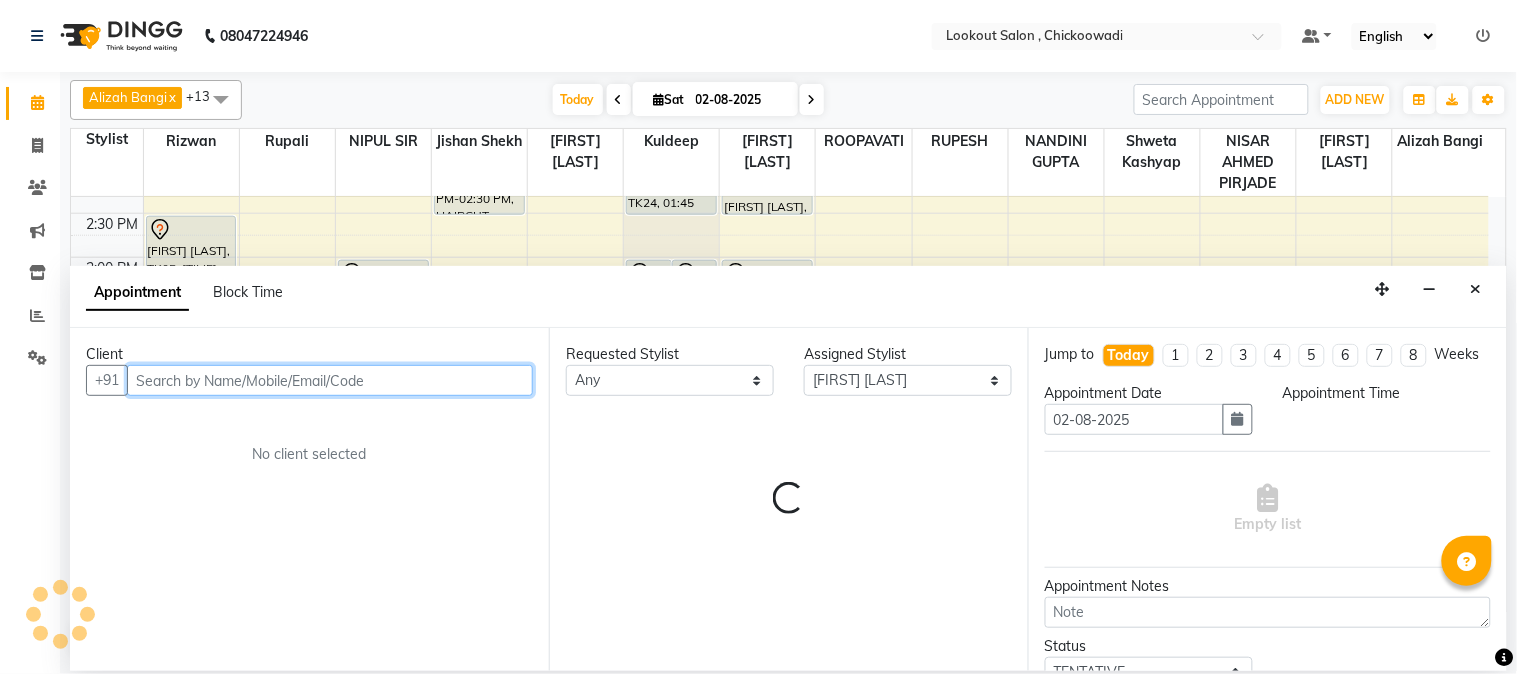 select on "1095" 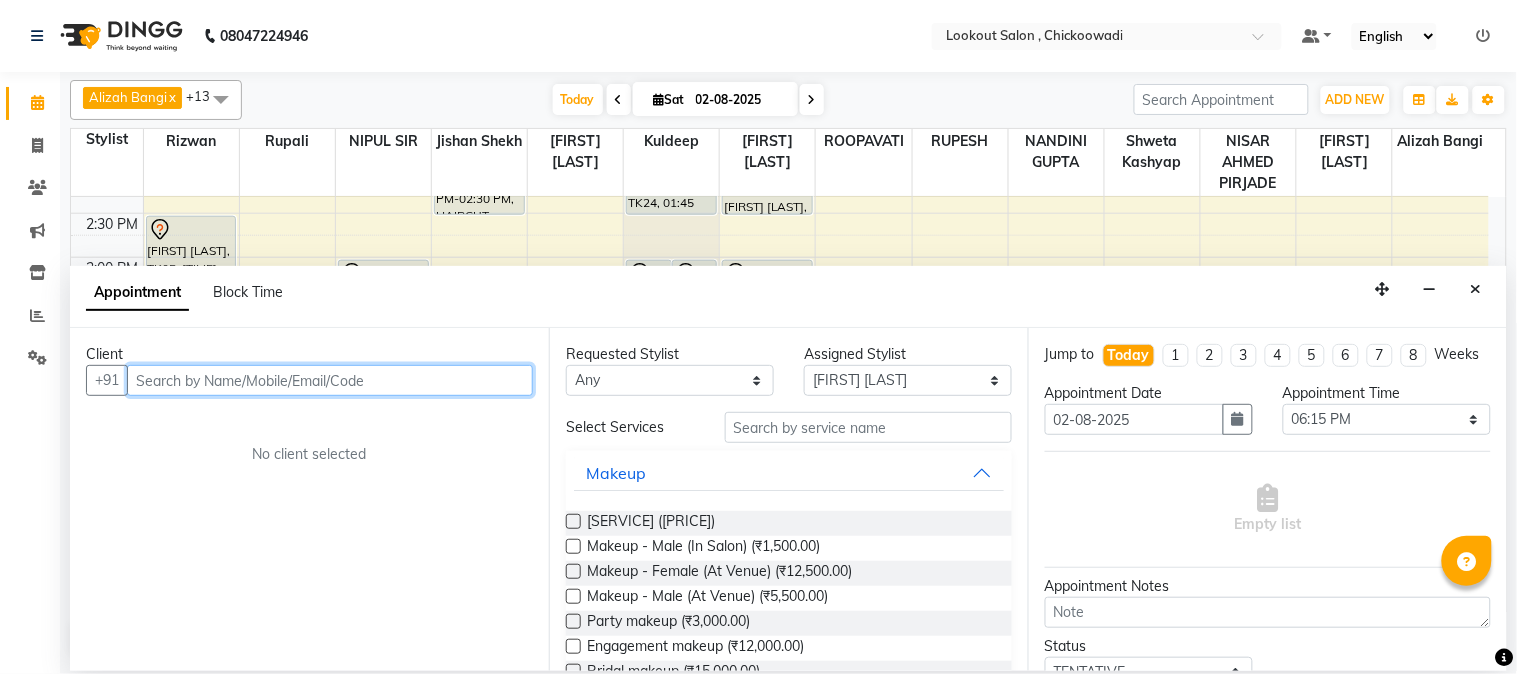 click at bounding box center [330, 380] 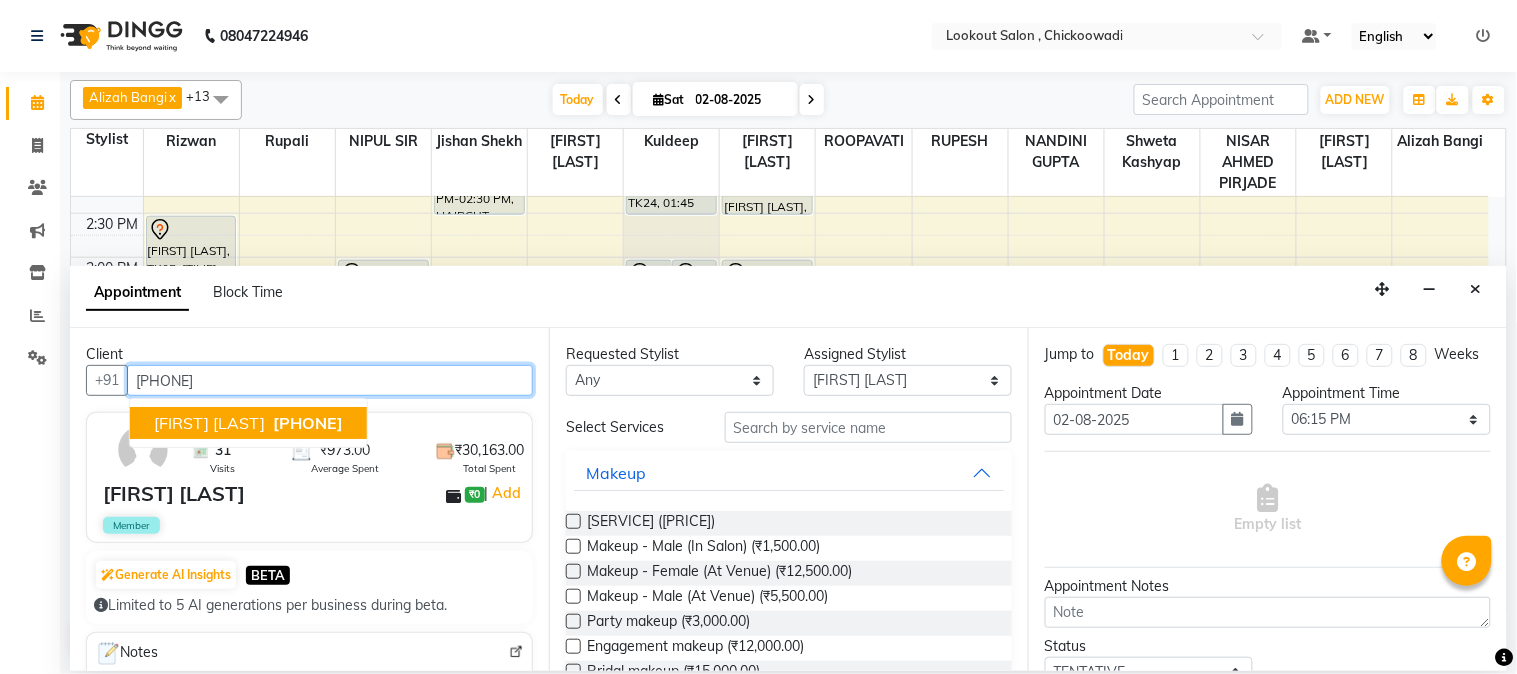 click on "[FIRST] [LAST]" at bounding box center (209, 423) 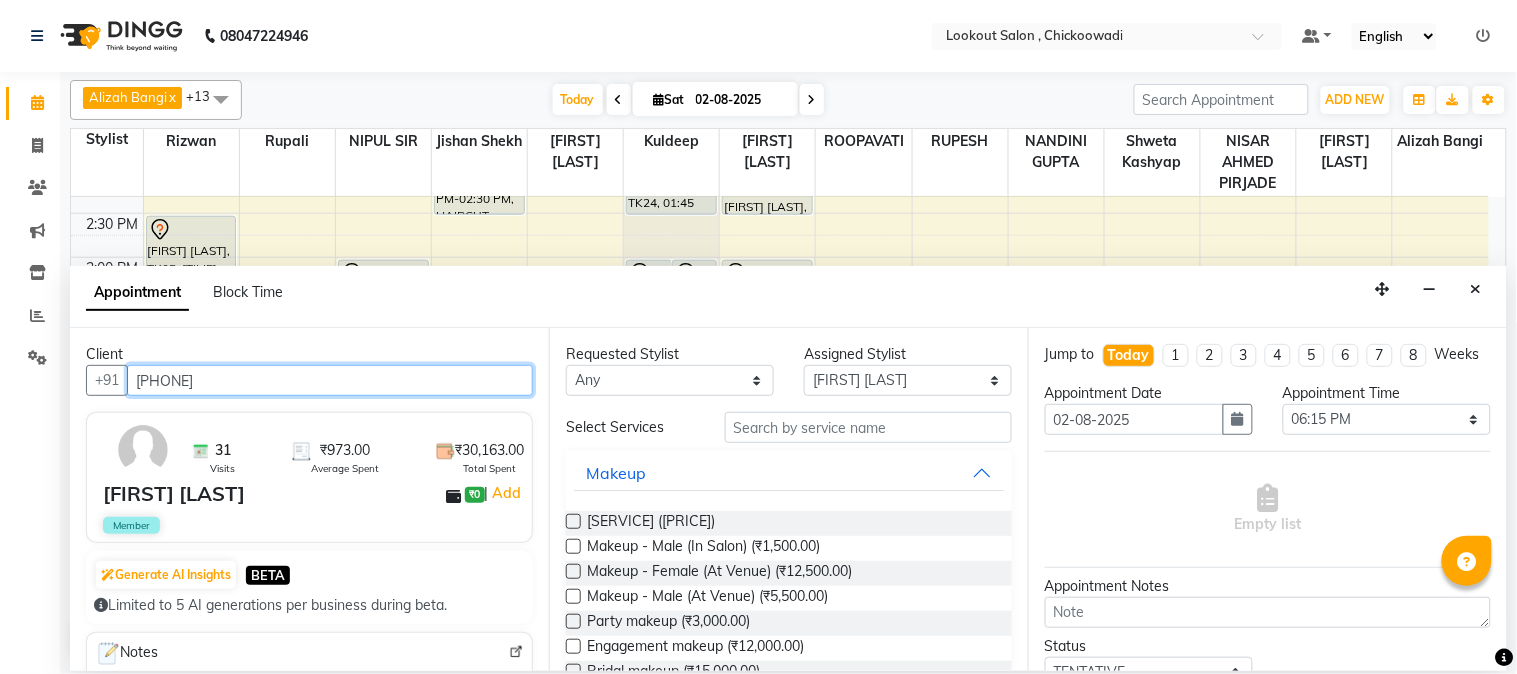 type on "[PHONE]" 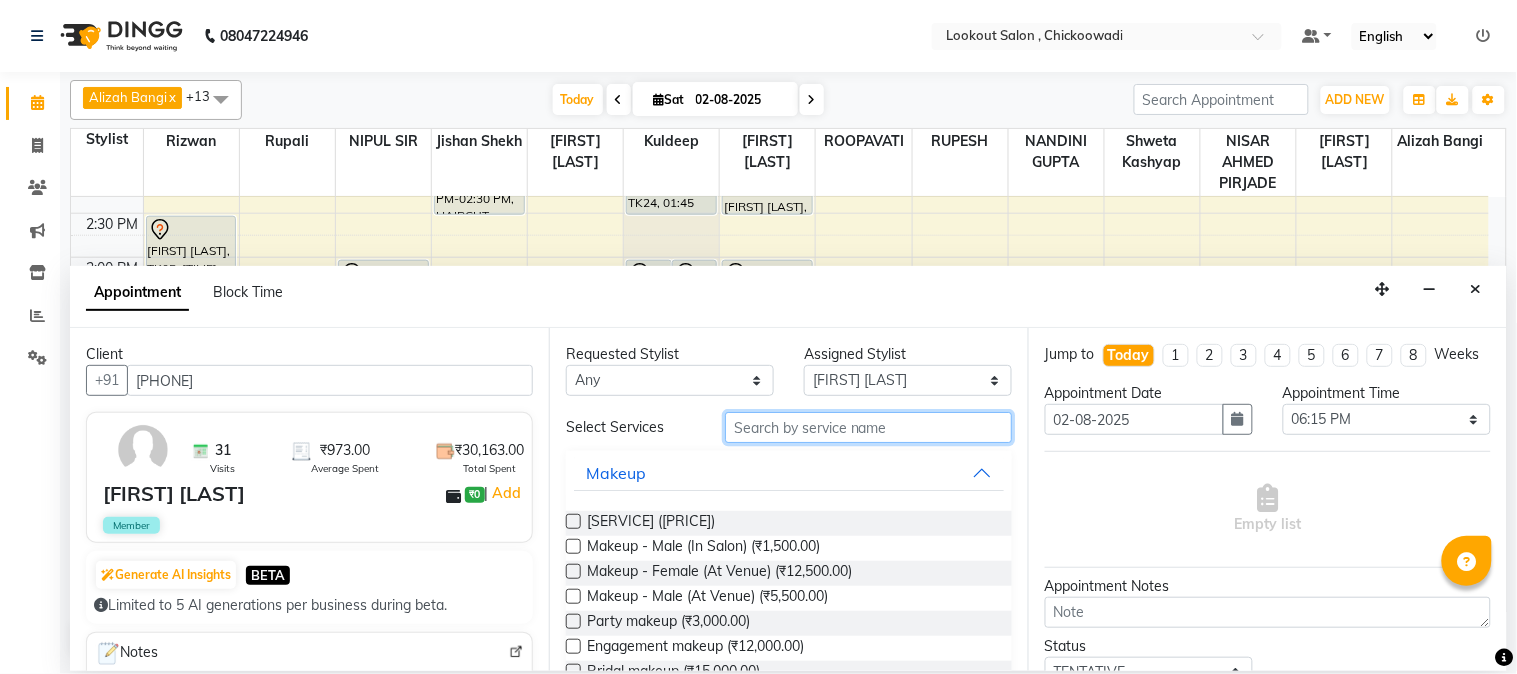click at bounding box center [868, 427] 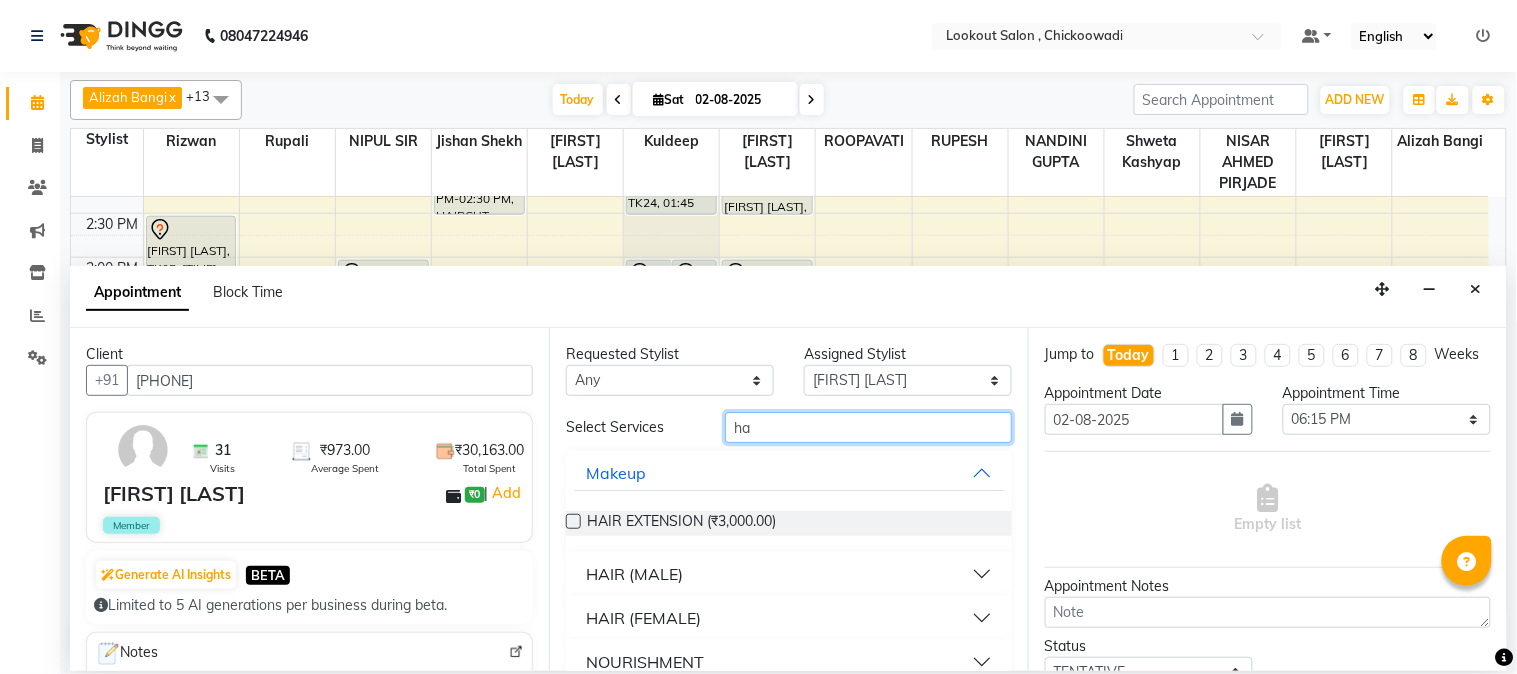 type on "h" 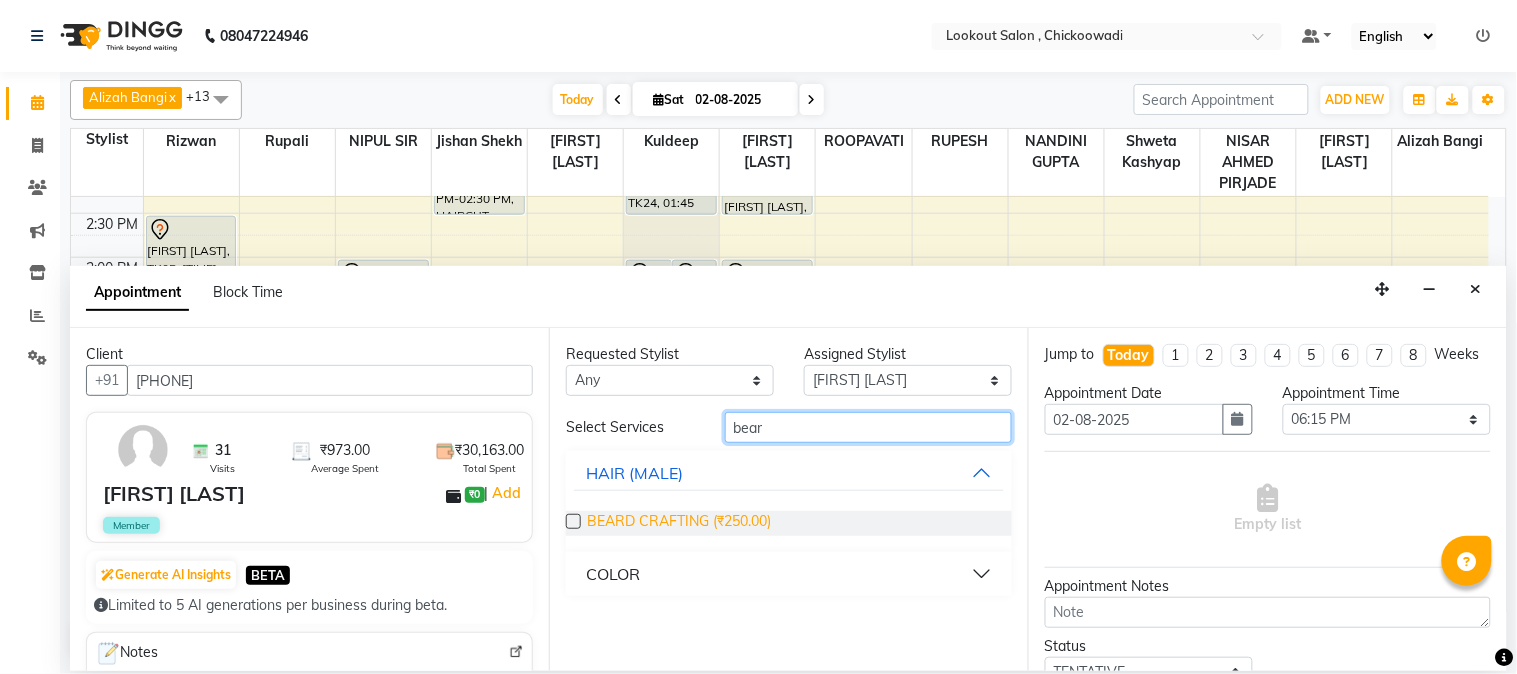 type on "bear" 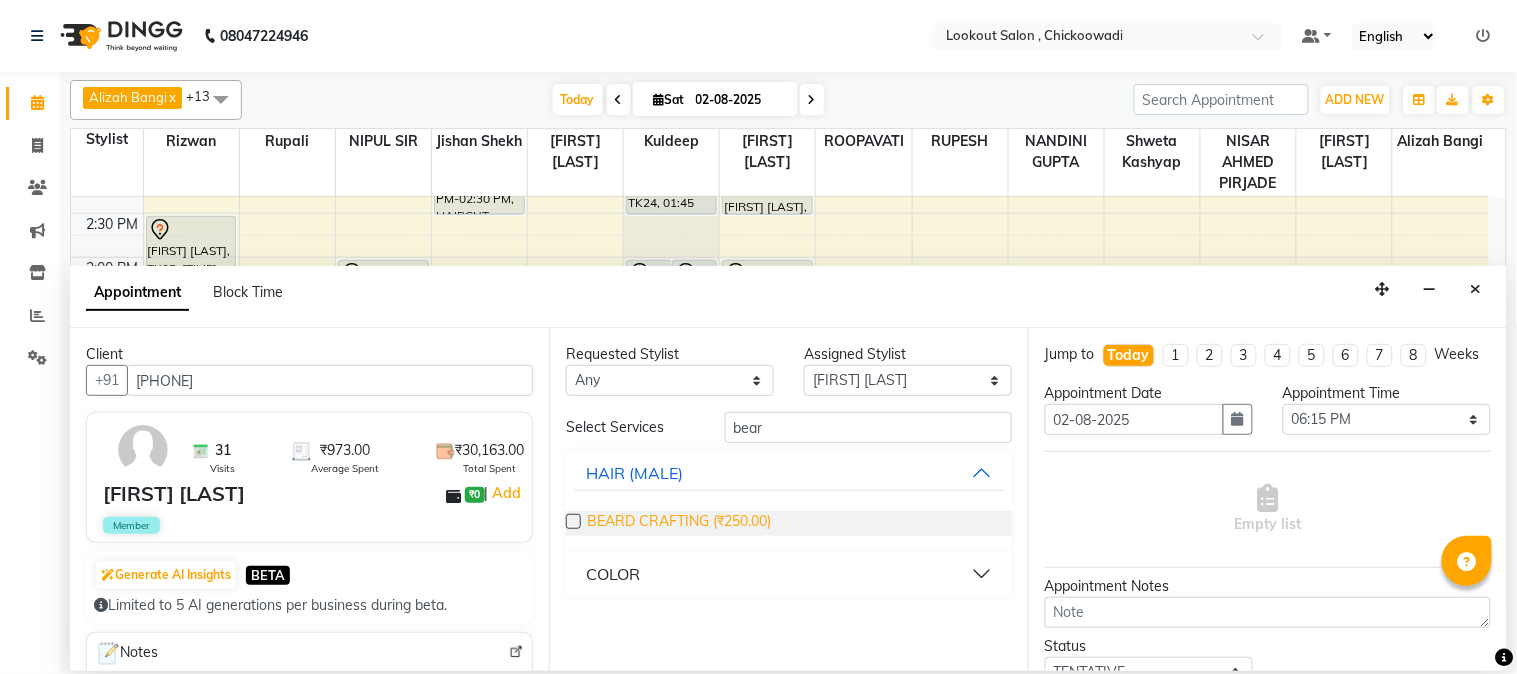 click on "BEARD CRAFTING (₹250.00)" at bounding box center [679, 523] 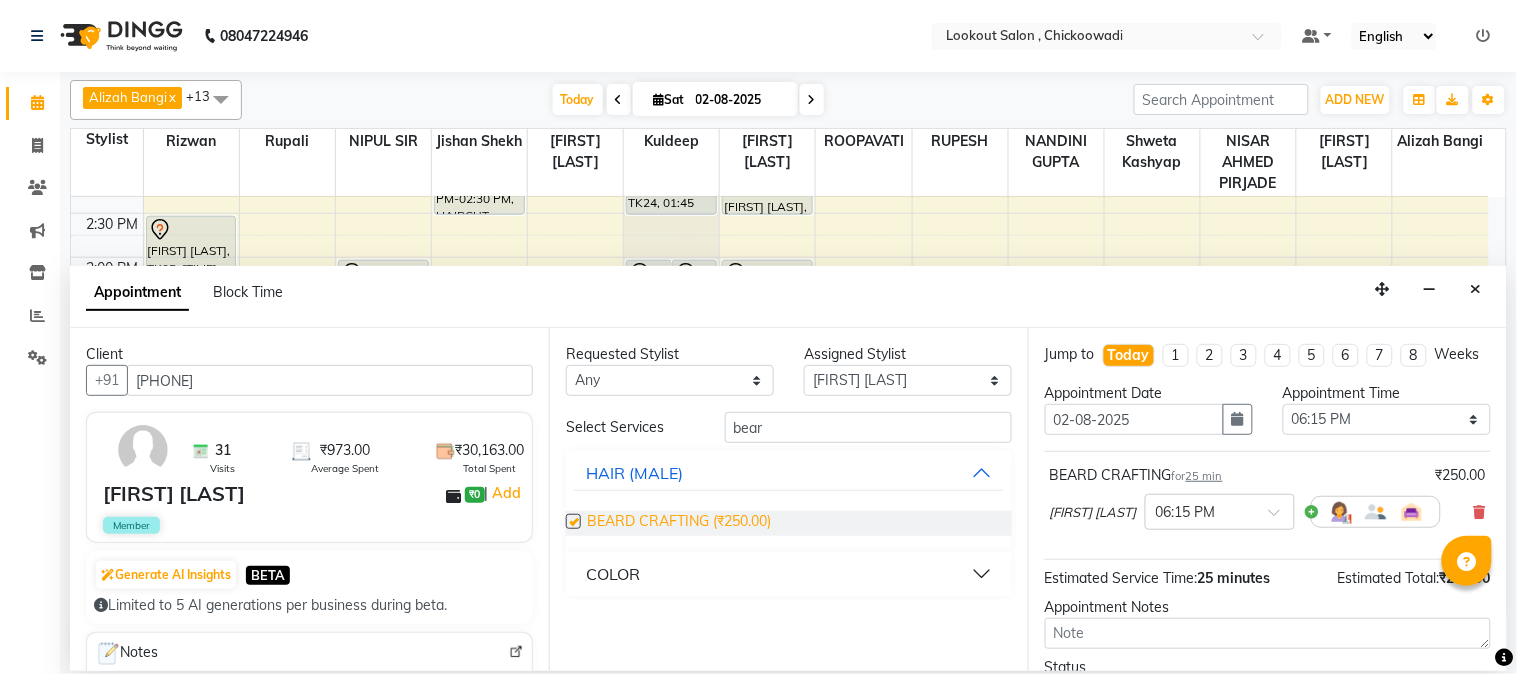 checkbox on "false" 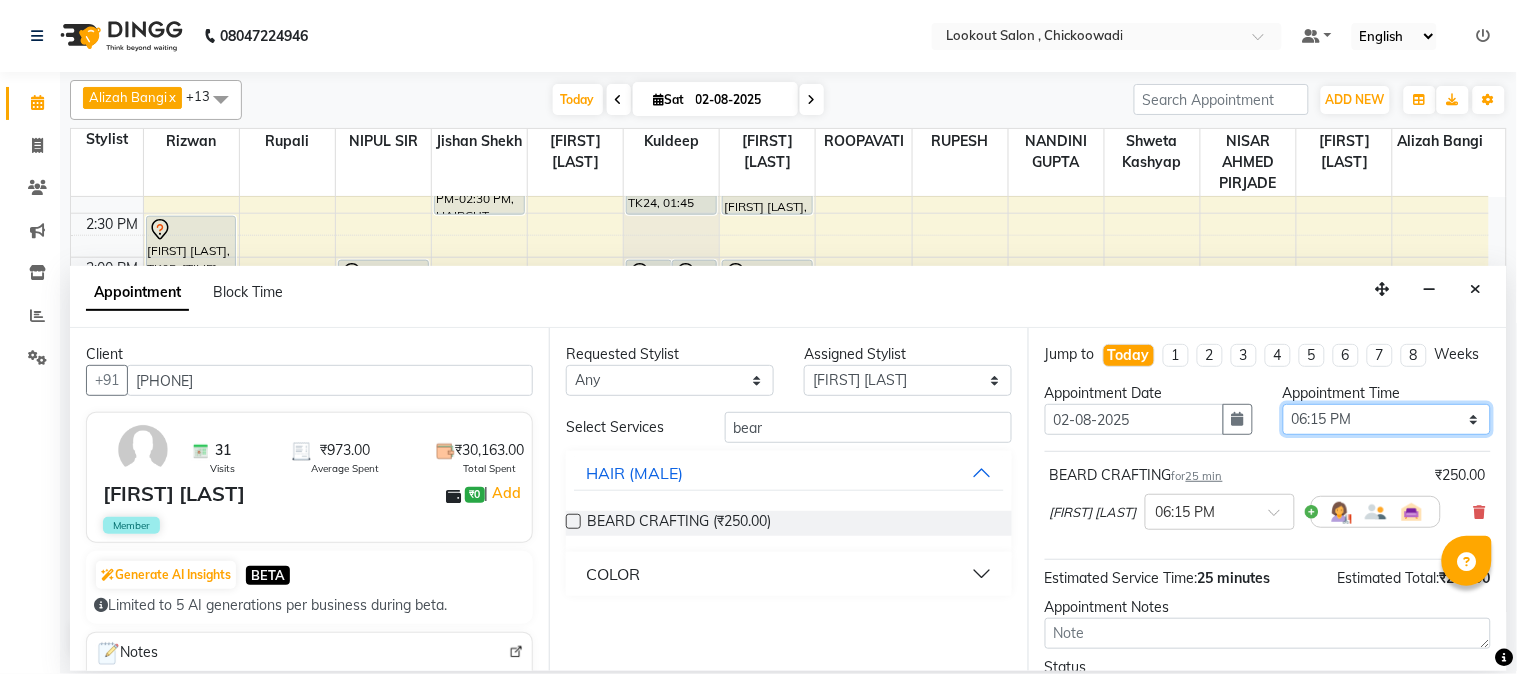 click on "Select 09:00 AM 09:15 AM 09:30 AM 09:45 AM 10:00 AM 10:15 AM 10:30 AM 10:45 AM 11:00 AM 11:15 AM 11:30 AM 11:45 AM 12:00 PM 12:15 PM 12:30 PM 12:45 PM 01:00 PM 01:15 PM 01:30 PM 01:45 PM 02:00 PM 02:15 PM 02:30 PM 02:45 PM 03:00 PM 03:15 PM 03:30 PM 03:45 PM 04:00 PM 04:15 PM 04:30 PM 04:45 PM 05:00 PM 05:15 PM 05:30 PM 05:45 PM 06:00 PM 06:15 PM 06:30 PM 06:45 PM 07:00 PM 07:15 PM 07:30 PM 07:45 PM 08:00 PM 08:15 PM 08:30 PM 08:45 PM 09:00 PM 09:15 PM 09:30 PM 09:45 PM 10:00 PM 10:15 PM 10:30 PM 10:45 PM 11:00 PM" at bounding box center [1387, 419] 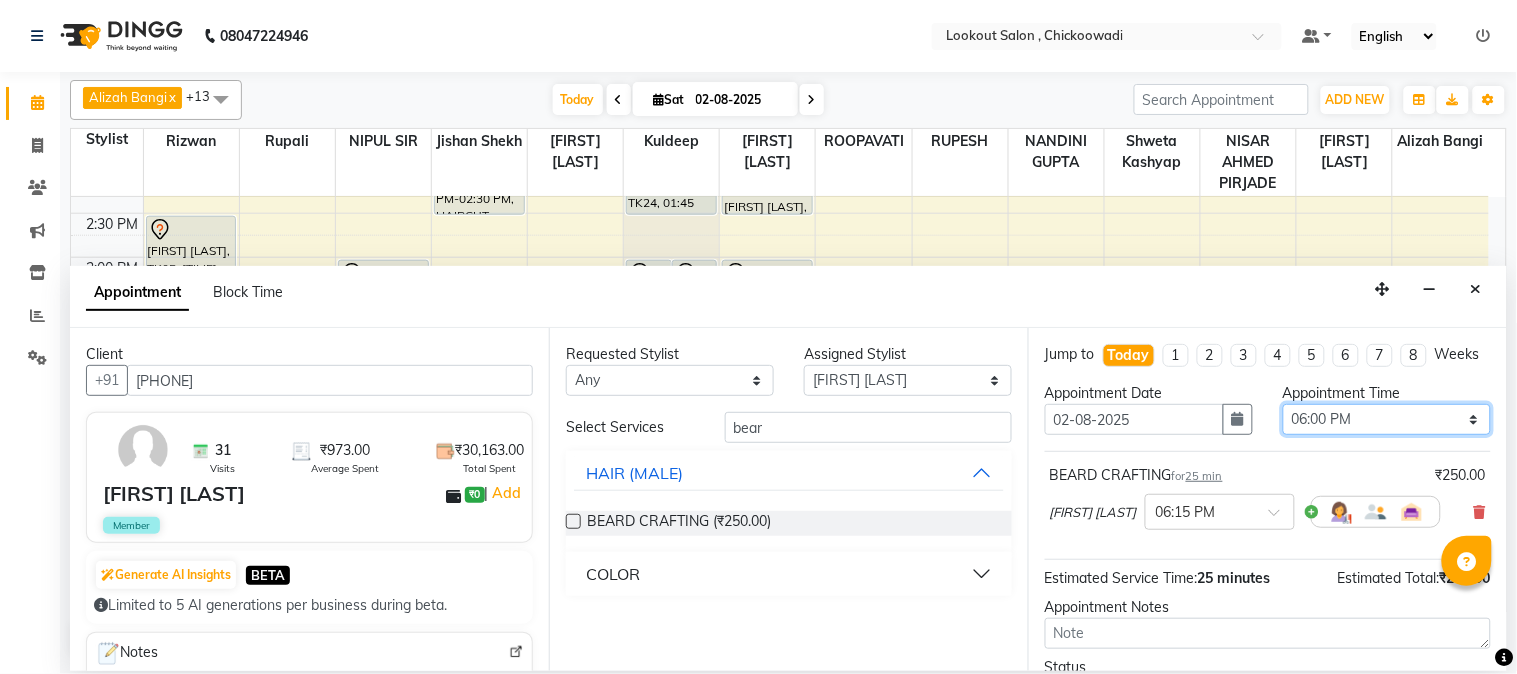 click on "Select 09:00 AM 09:15 AM 09:30 AM 09:45 AM 10:00 AM 10:15 AM 10:30 AM 10:45 AM 11:00 AM 11:15 AM 11:30 AM 11:45 AM 12:00 PM 12:15 PM 12:30 PM 12:45 PM 01:00 PM 01:15 PM 01:30 PM 01:45 PM 02:00 PM 02:15 PM 02:30 PM 02:45 PM 03:00 PM 03:15 PM 03:30 PM 03:45 PM 04:00 PM 04:15 PM 04:30 PM 04:45 PM 05:00 PM 05:15 PM 05:30 PM 05:45 PM 06:00 PM 06:15 PM 06:30 PM 06:45 PM 07:00 PM 07:15 PM 07:30 PM 07:45 PM 08:00 PM 08:15 PM 08:30 PM 08:45 PM 09:00 PM 09:15 PM 09:30 PM 09:45 PM 10:00 PM 10:15 PM 10:30 PM 10:45 PM 11:00 PM" at bounding box center (1387, 419) 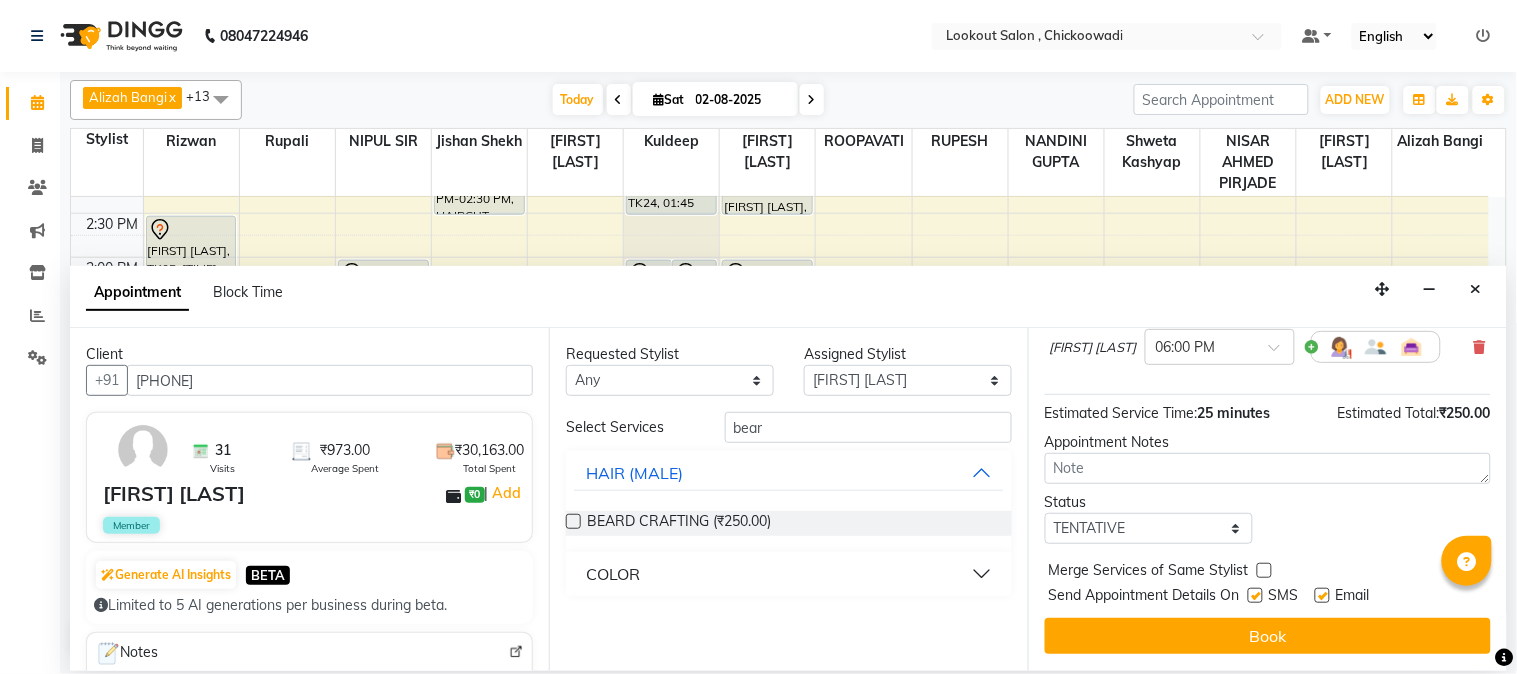scroll, scrollTop: 183, scrollLeft: 0, axis: vertical 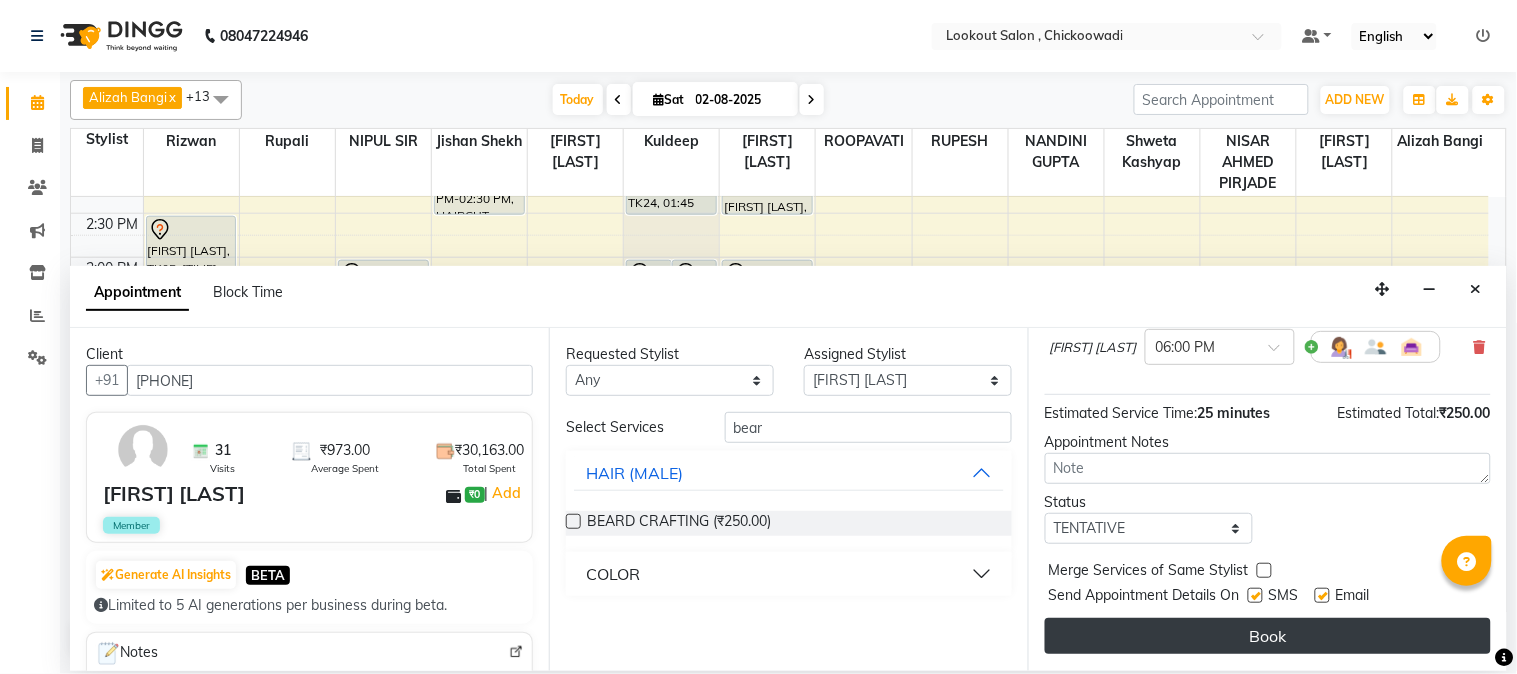 click on "Book" at bounding box center (1268, 636) 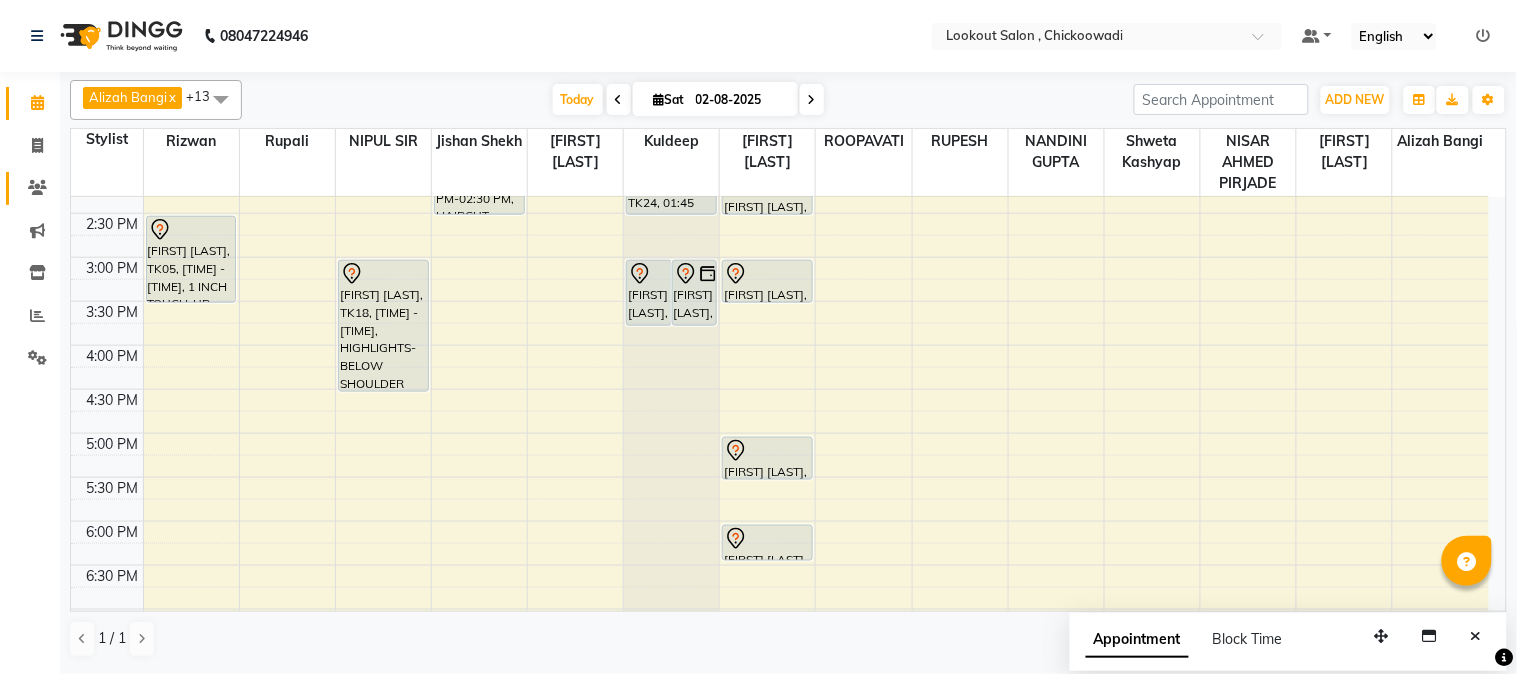 click on "Clients" 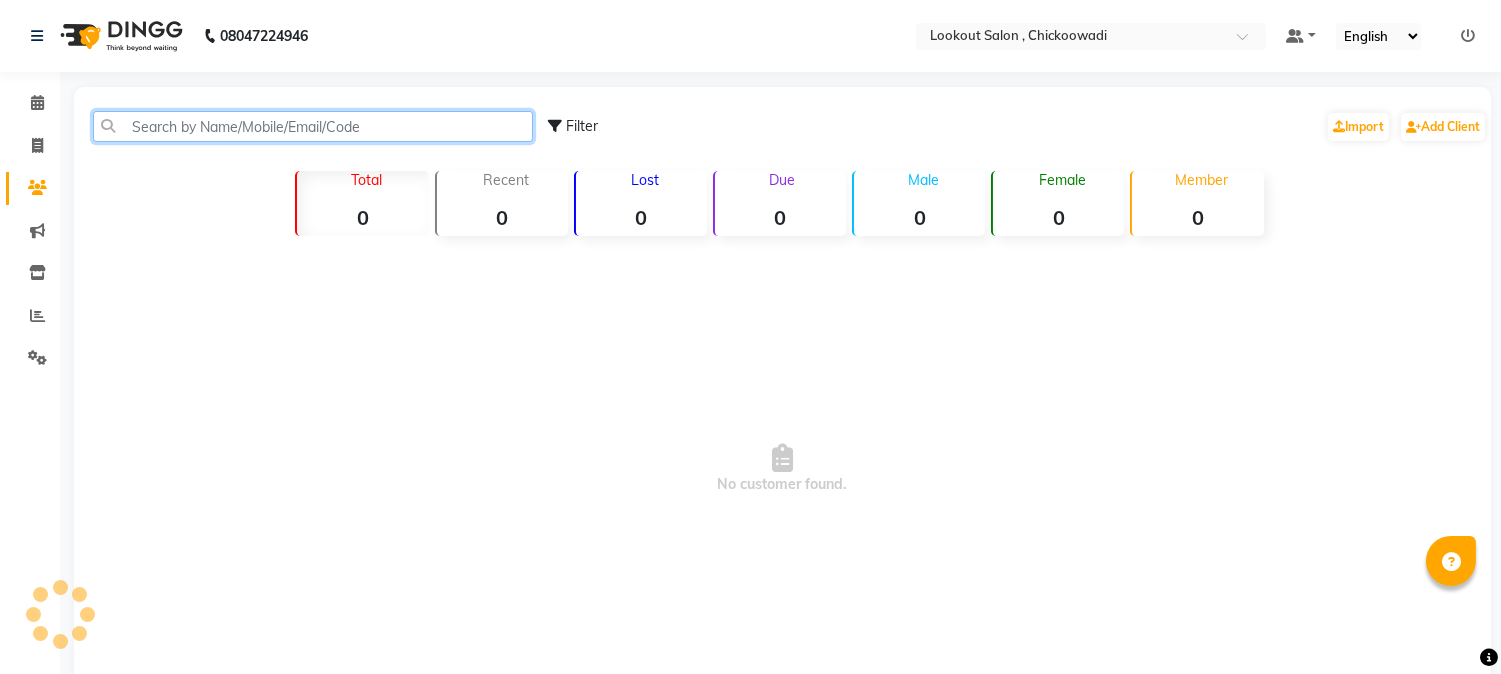 click 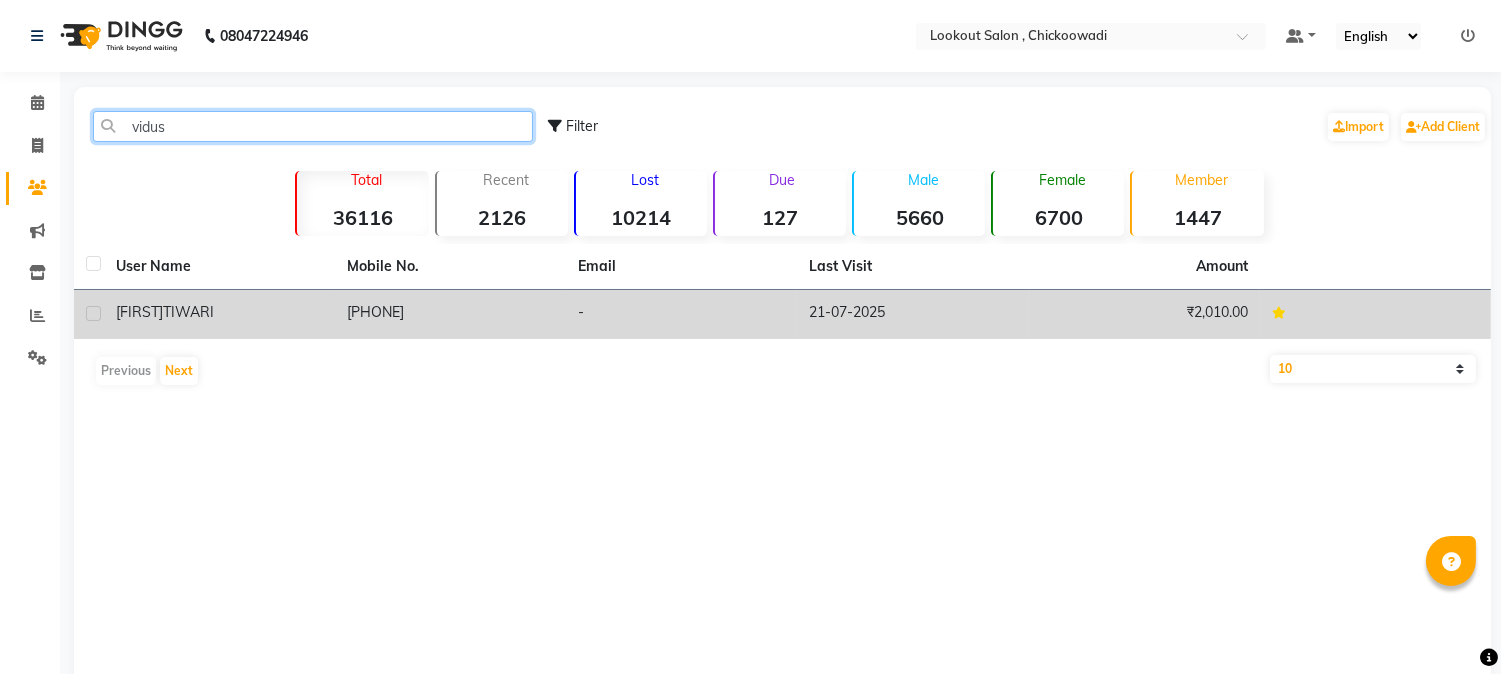 type on "vidus" 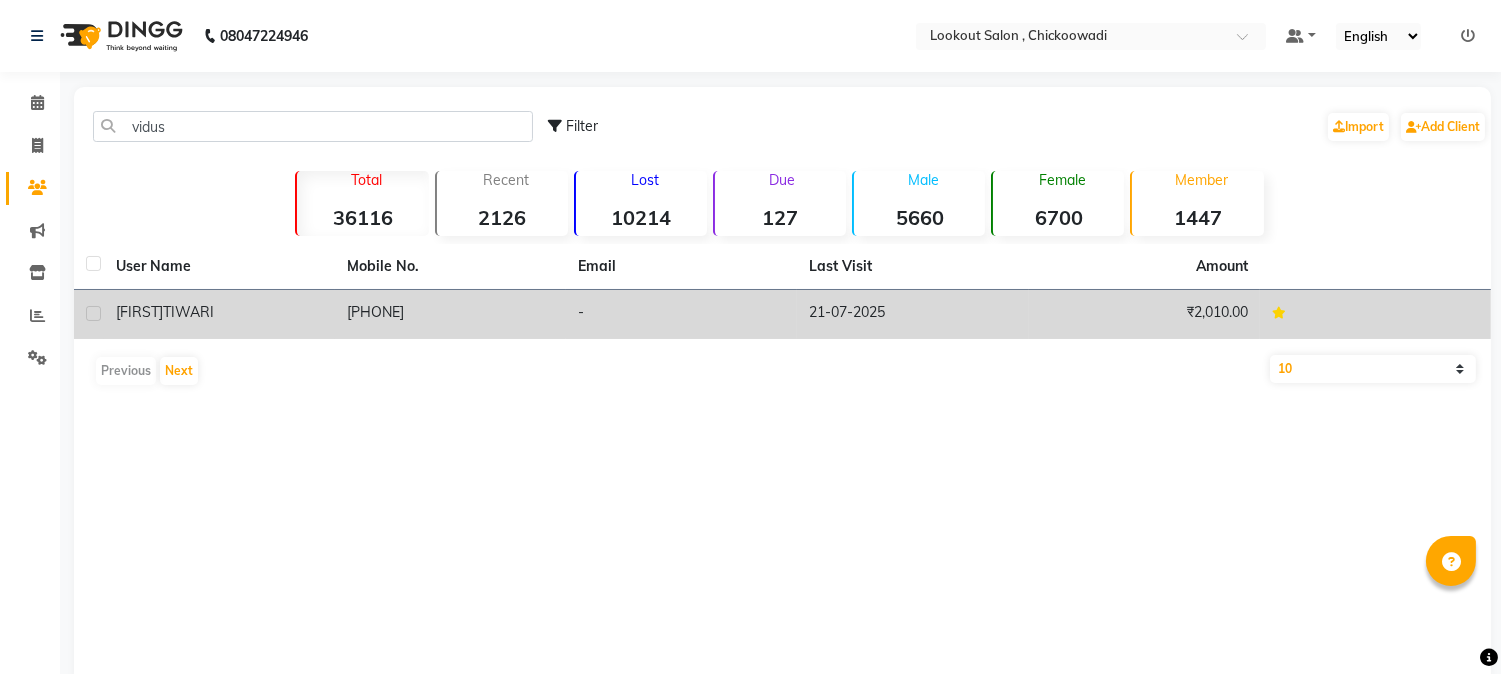 click on "[FIRST] [LAST]" 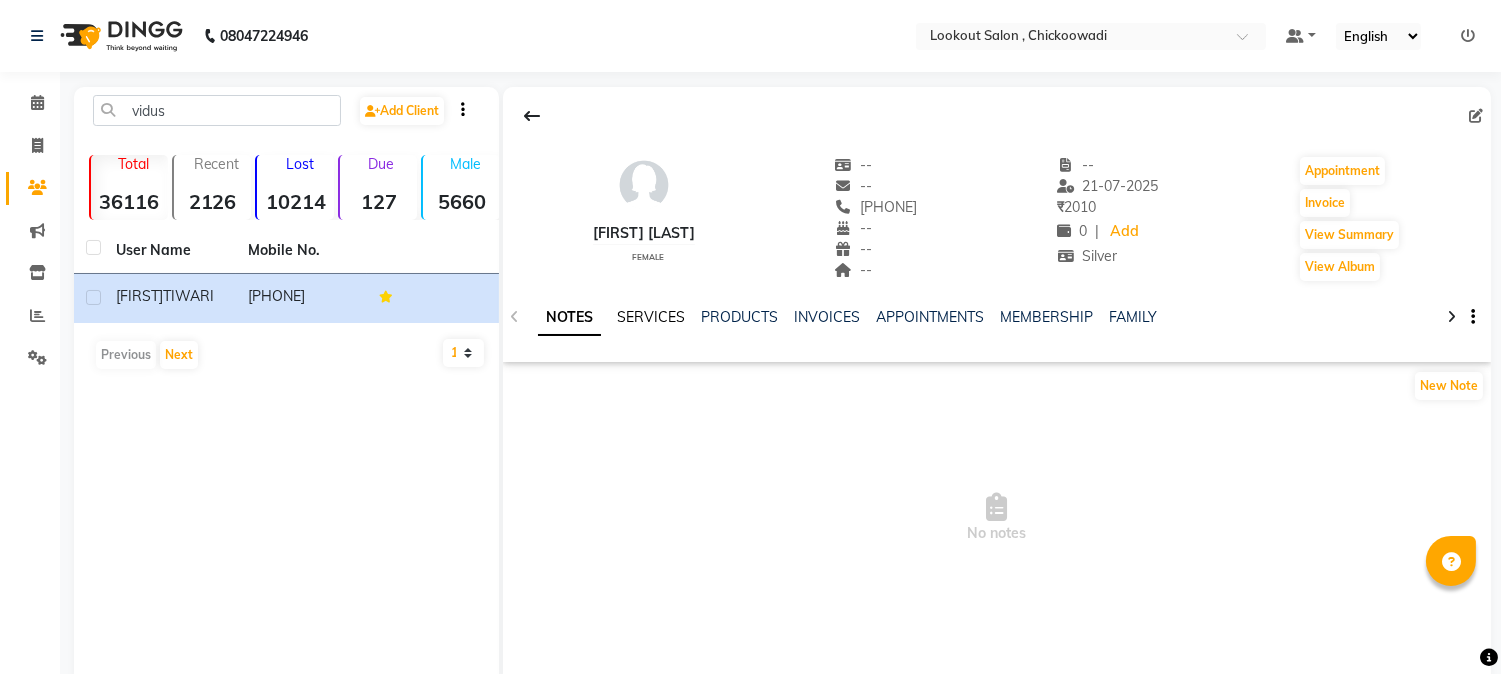 click on "SERVICES" 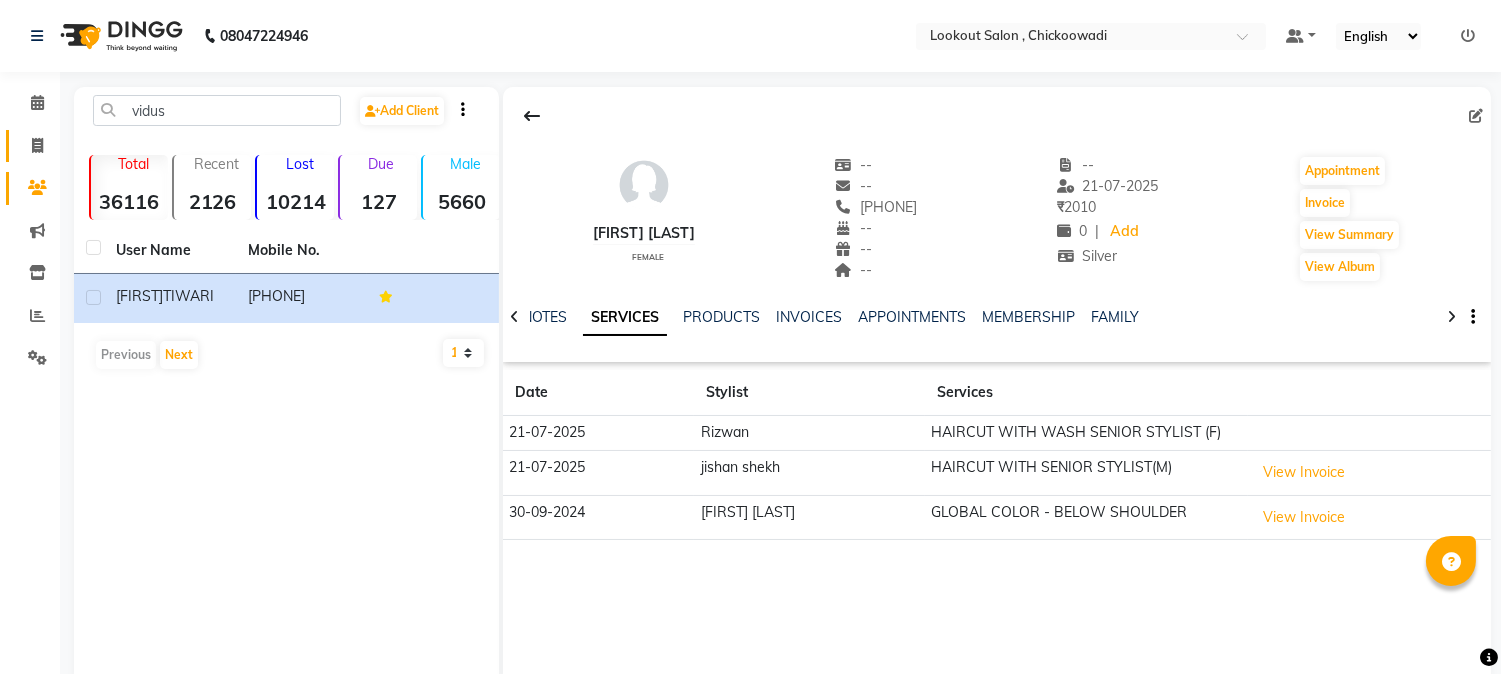 click on "Invoice" 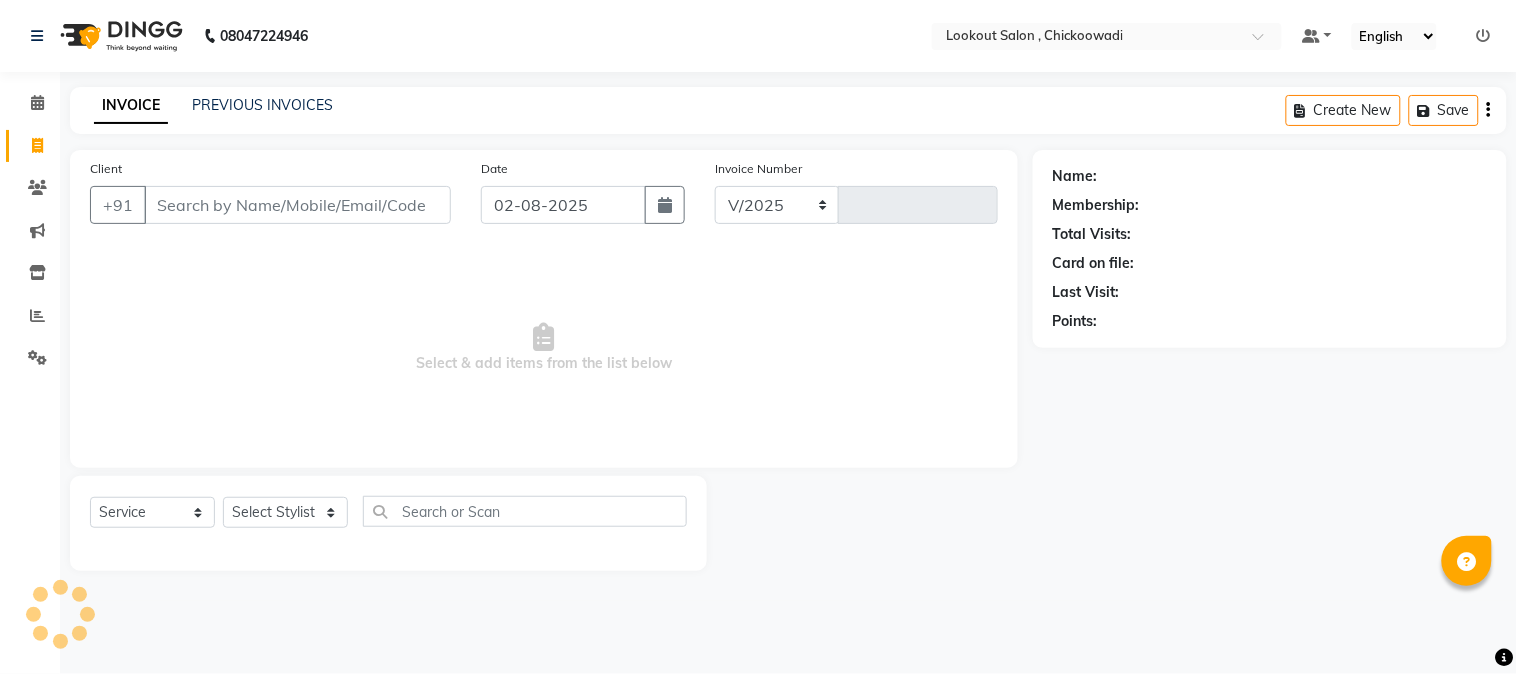 select on "151" 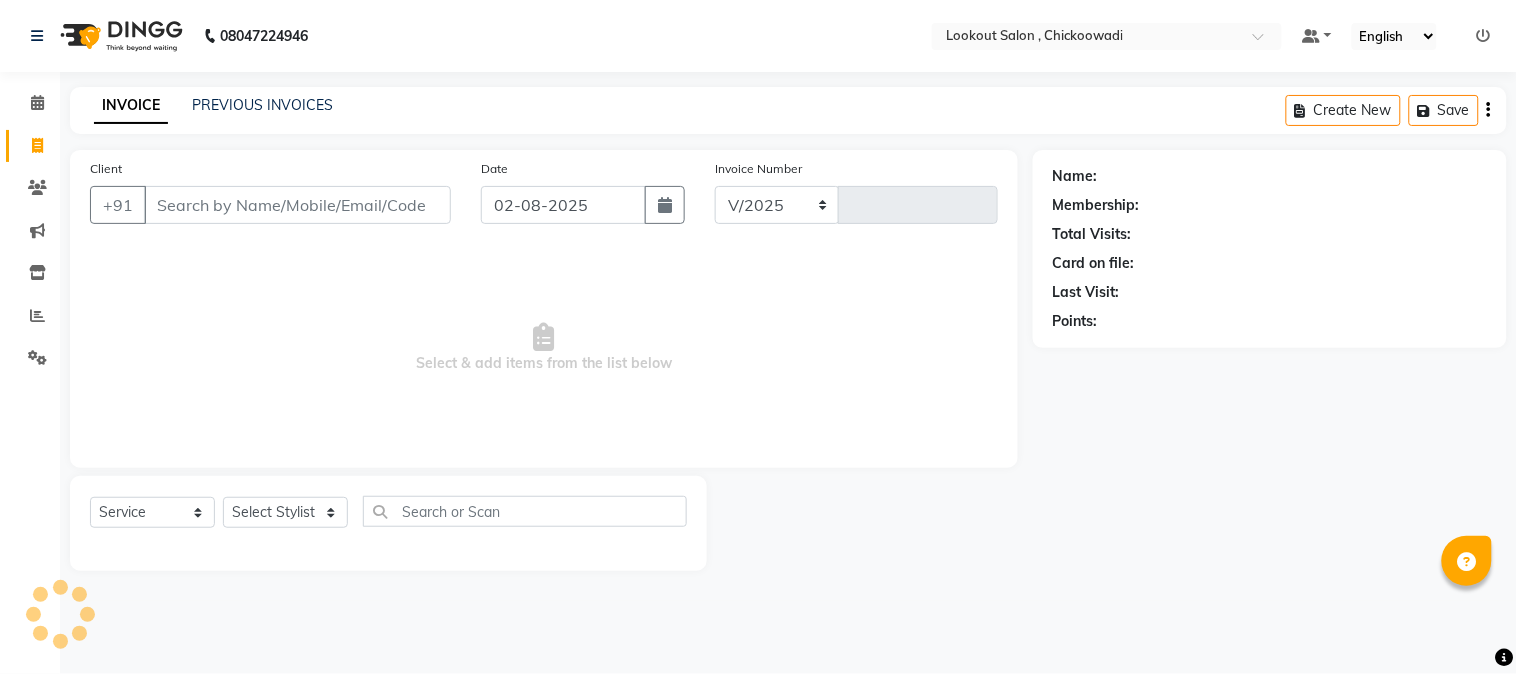 type on "4909" 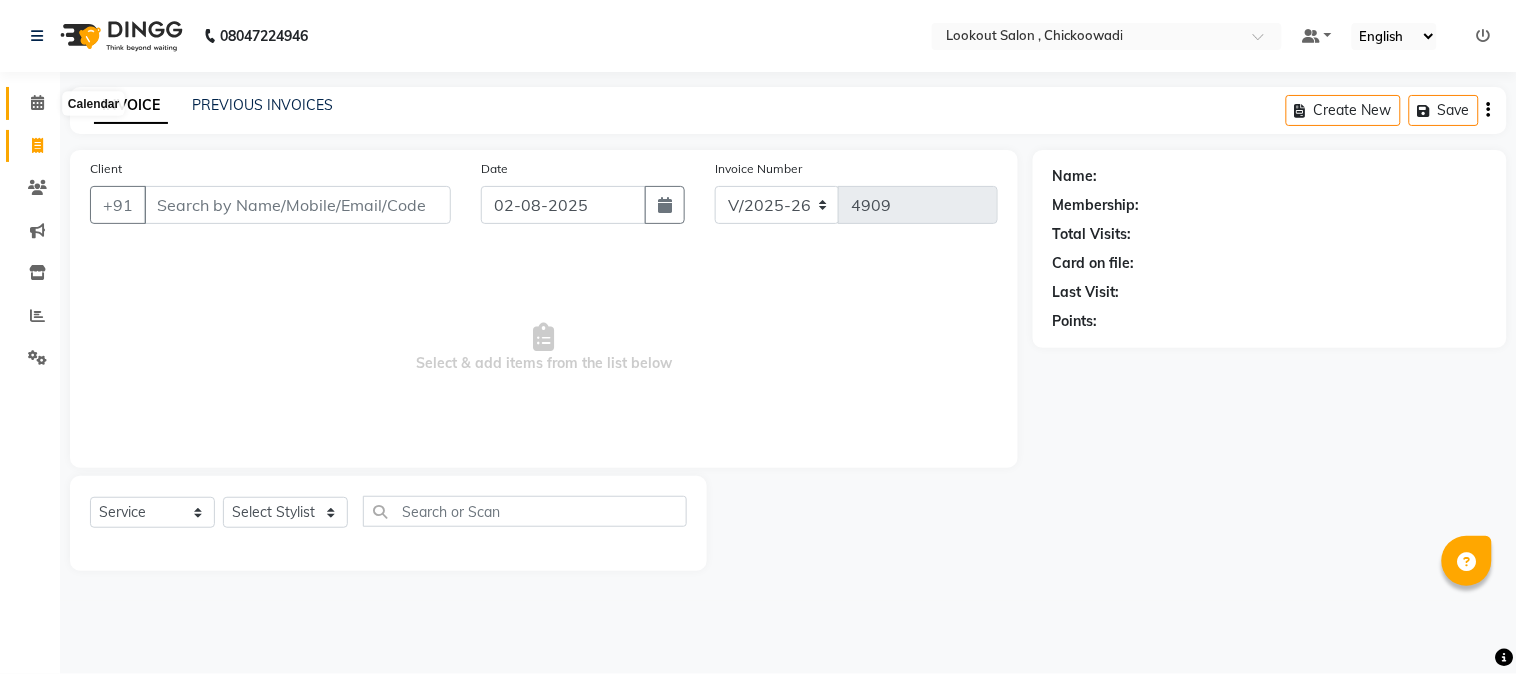 click 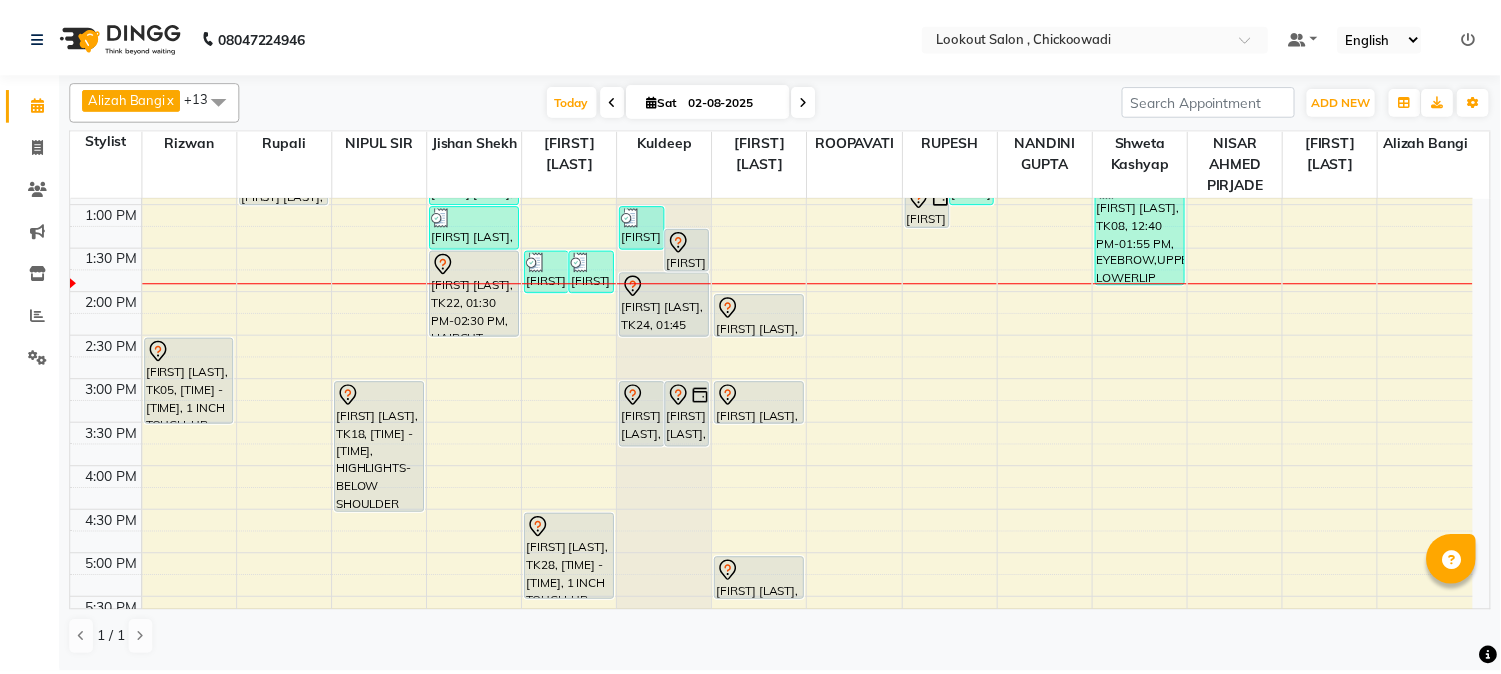 scroll, scrollTop: 333, scrollLeft: 0, axis: vertical 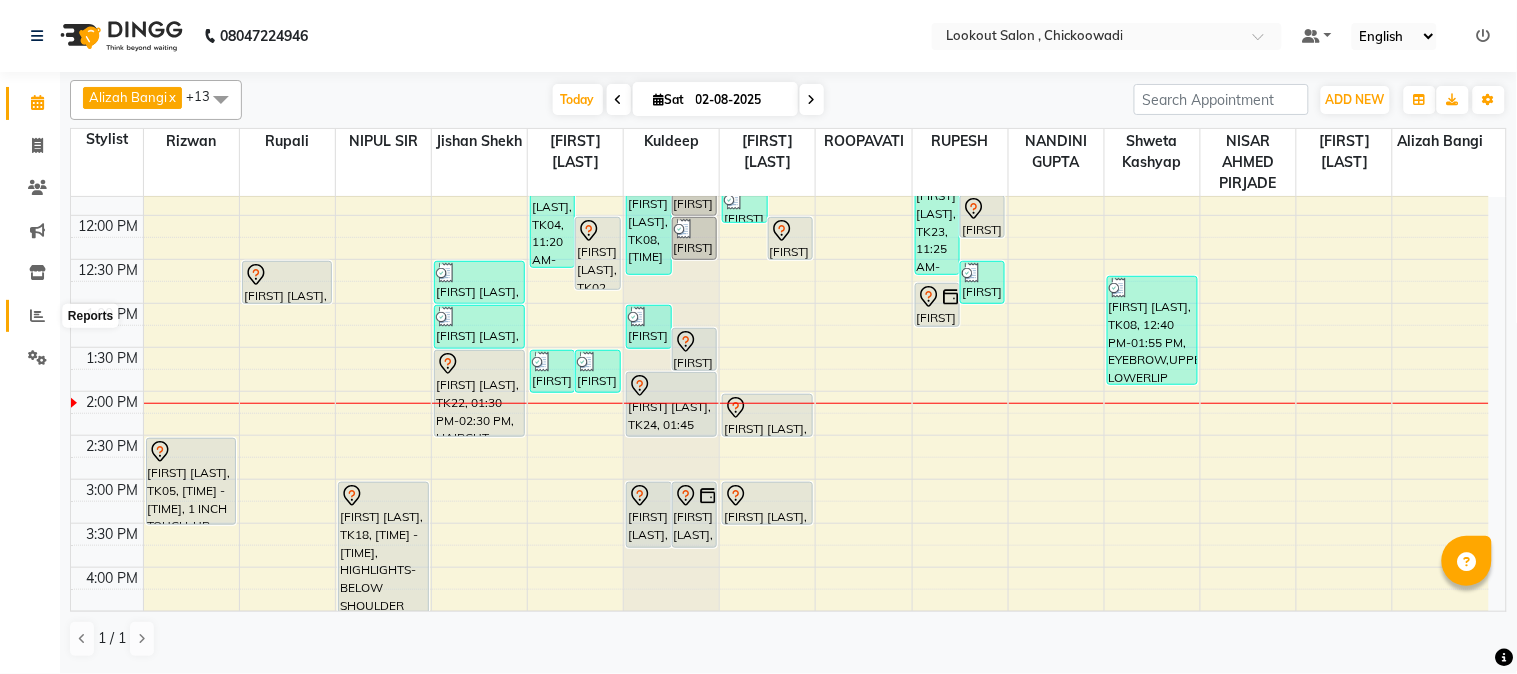 click 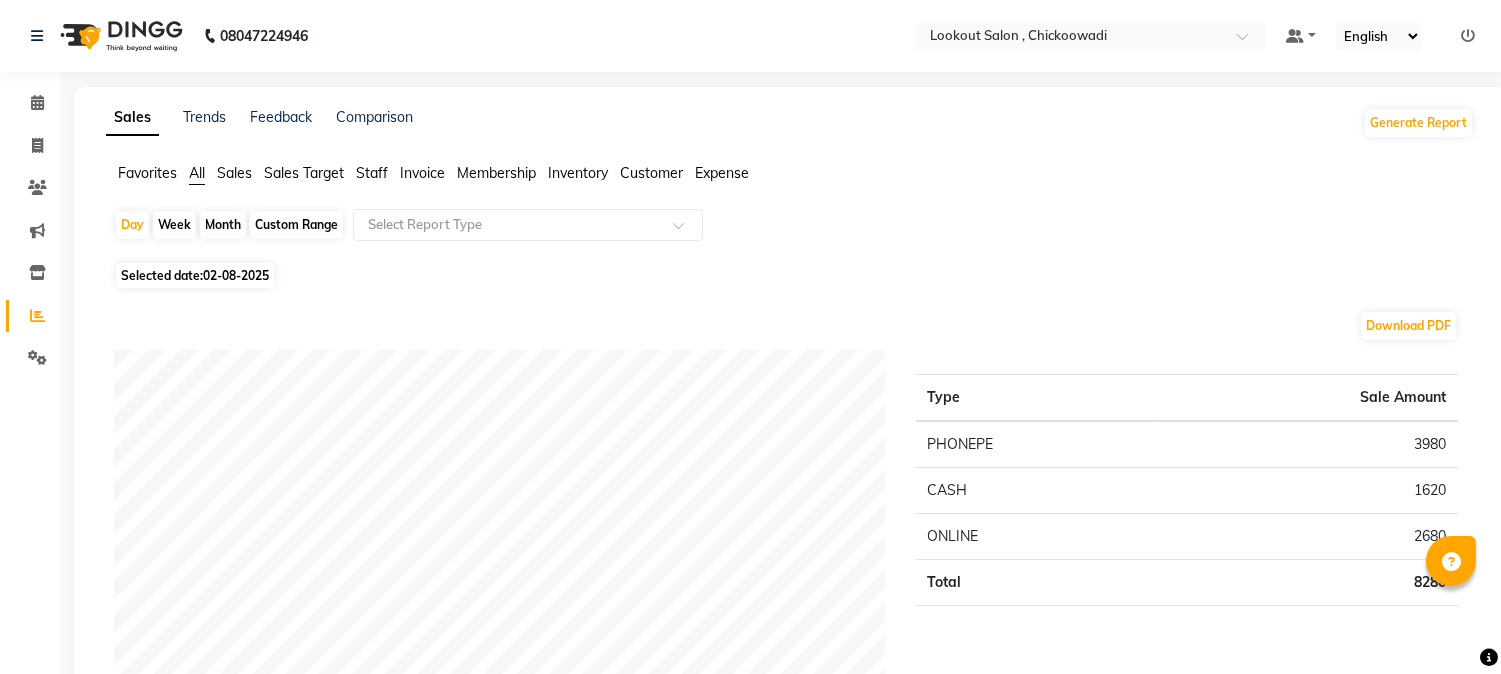 click on "Staff" 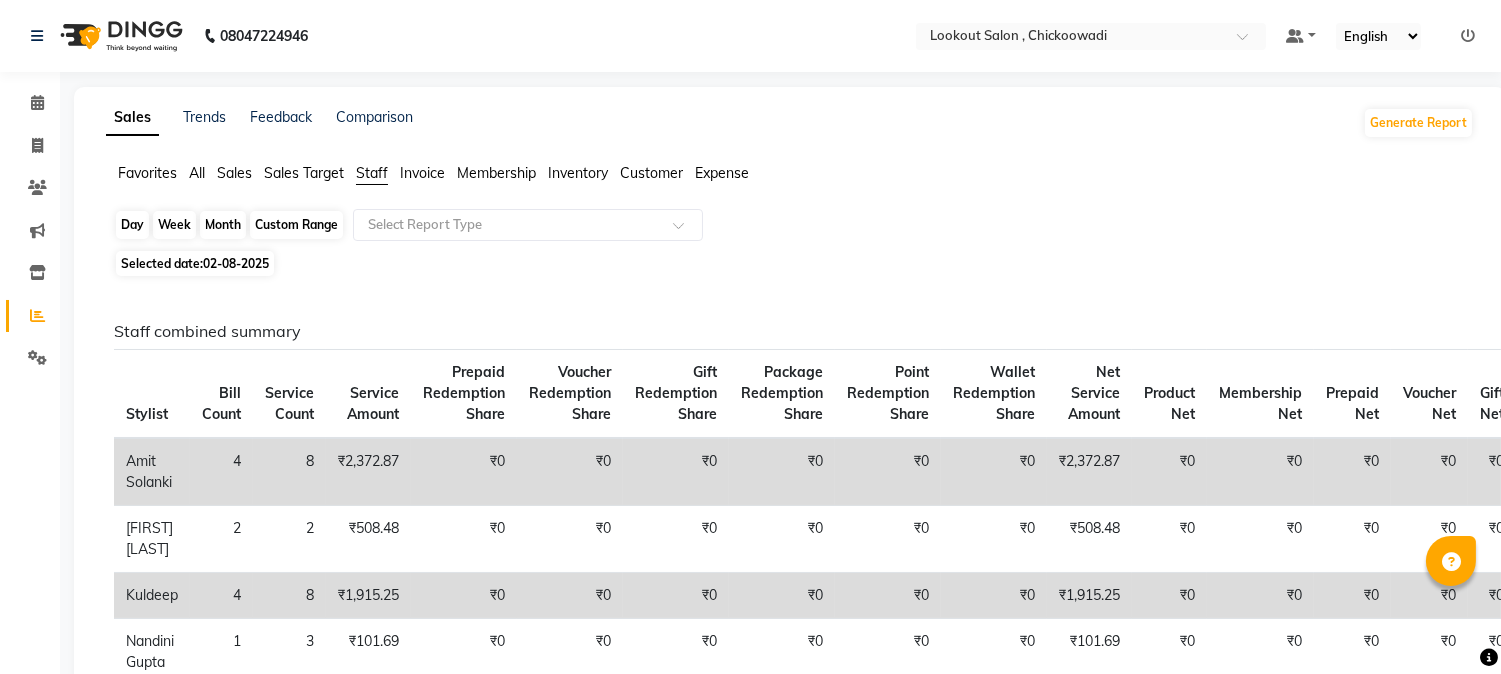 click on "Day" 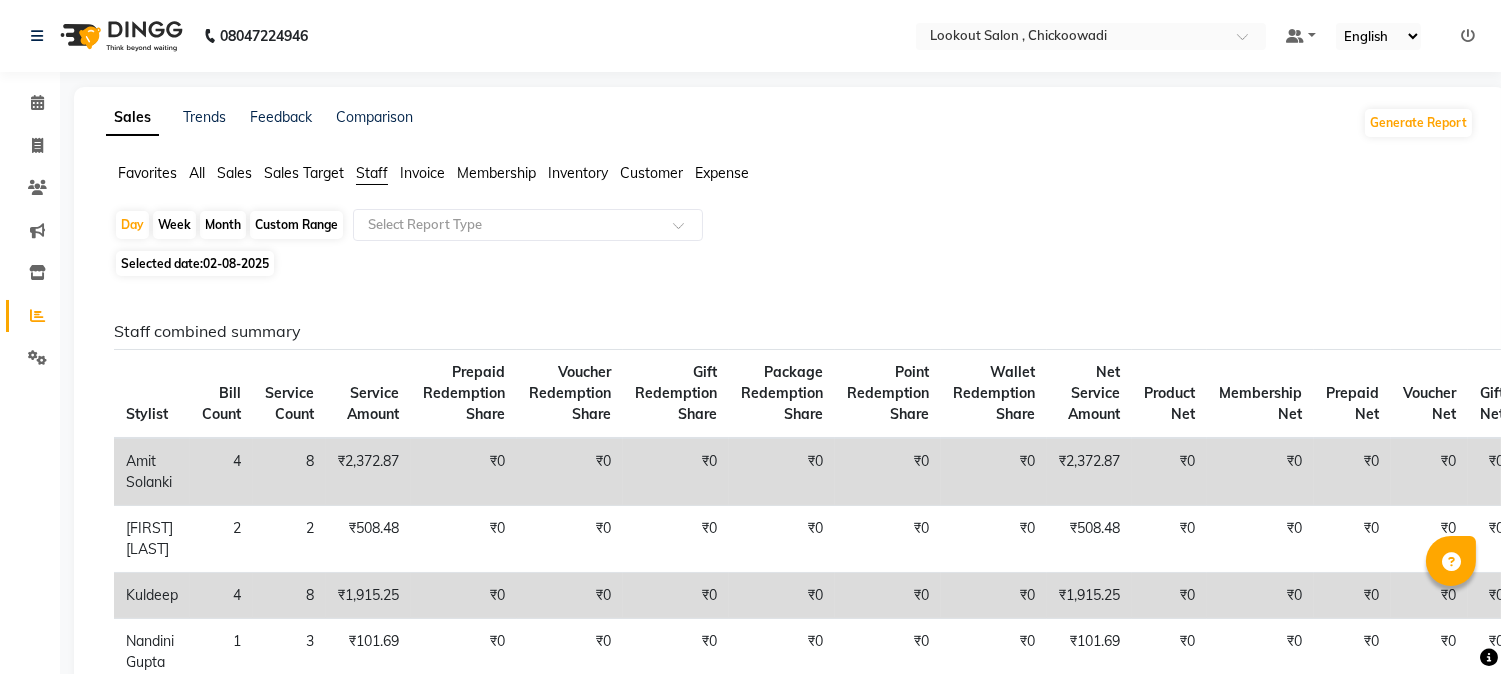 select on "8" 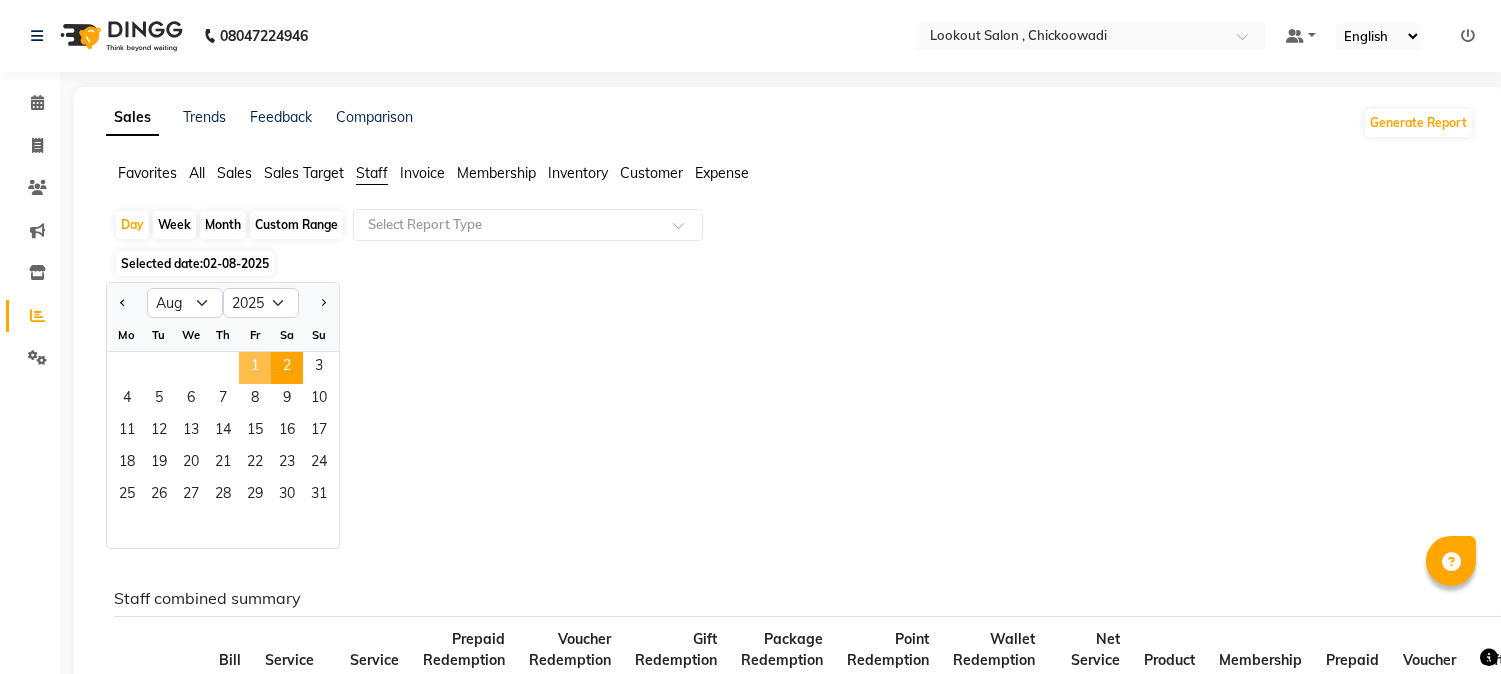 click on "1" 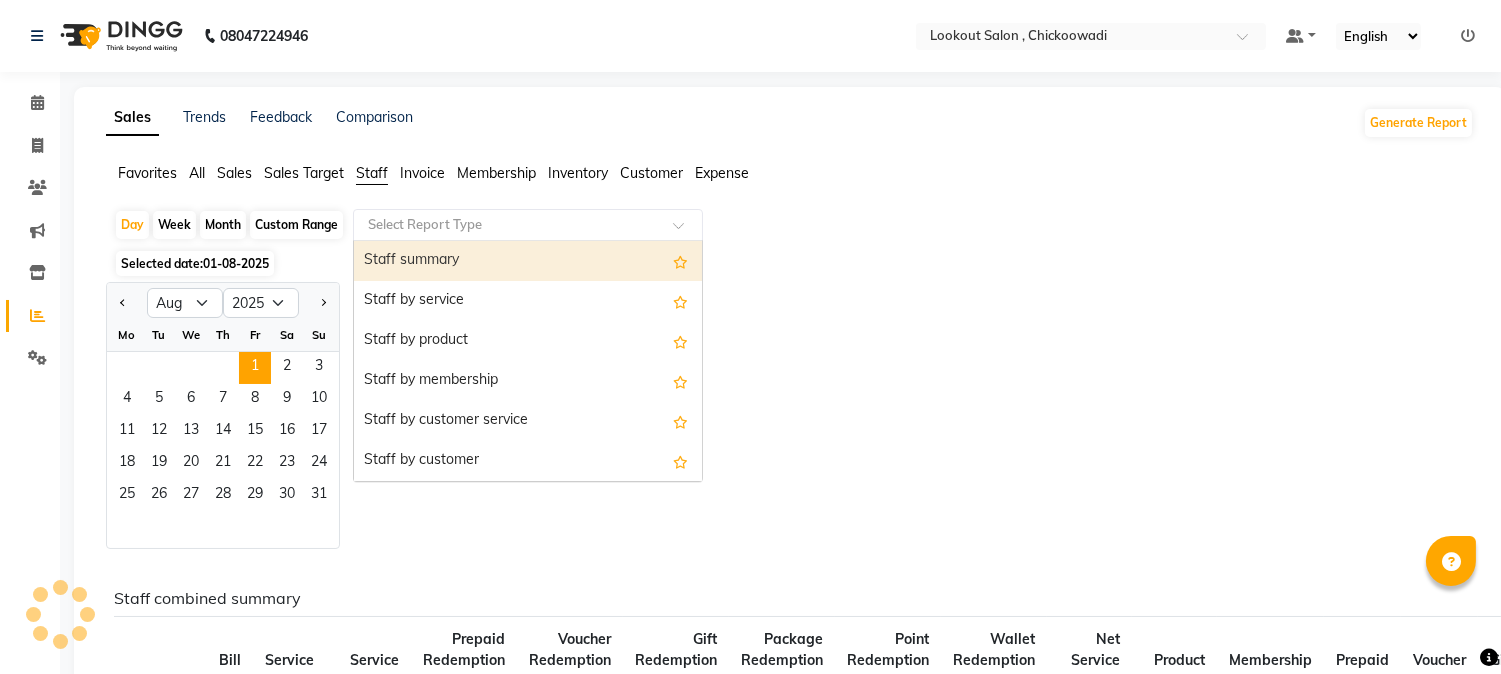 click 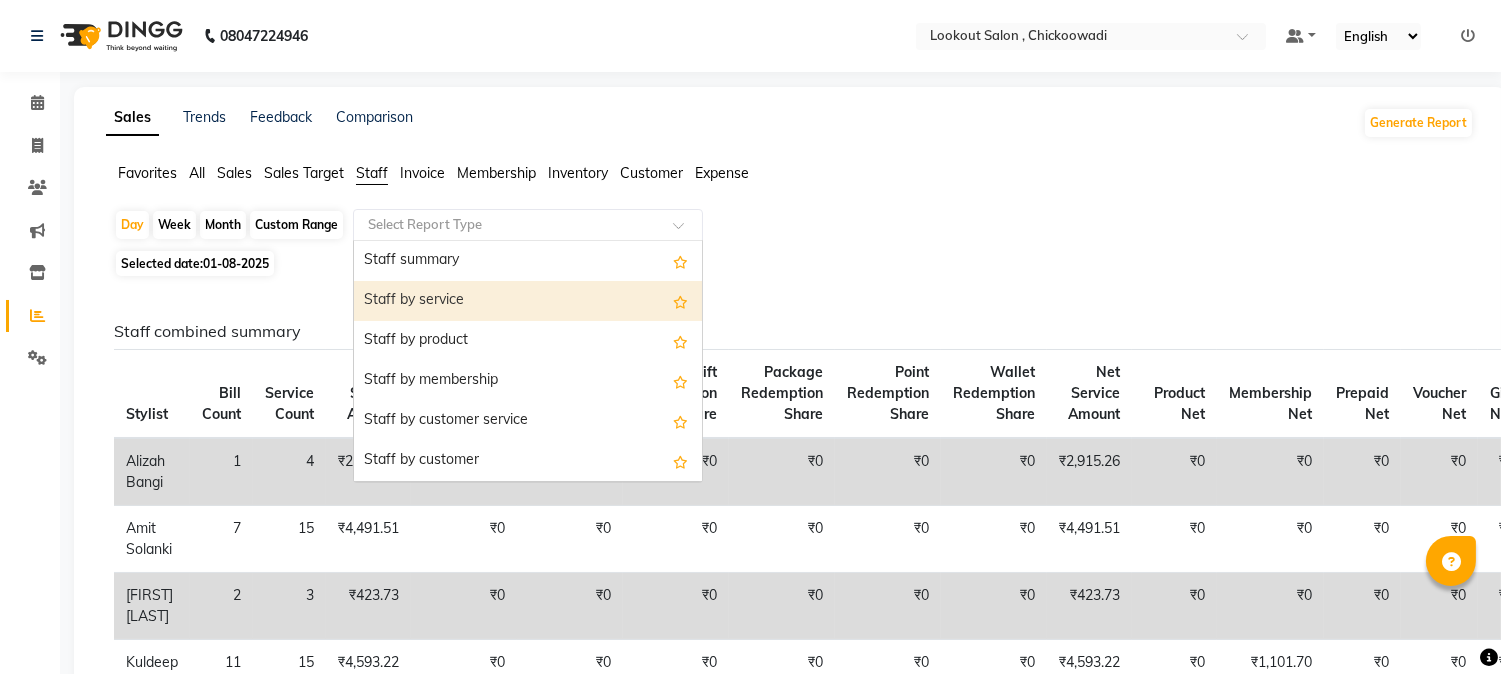 click on "Staff by service" at bounding box center (528, 301) 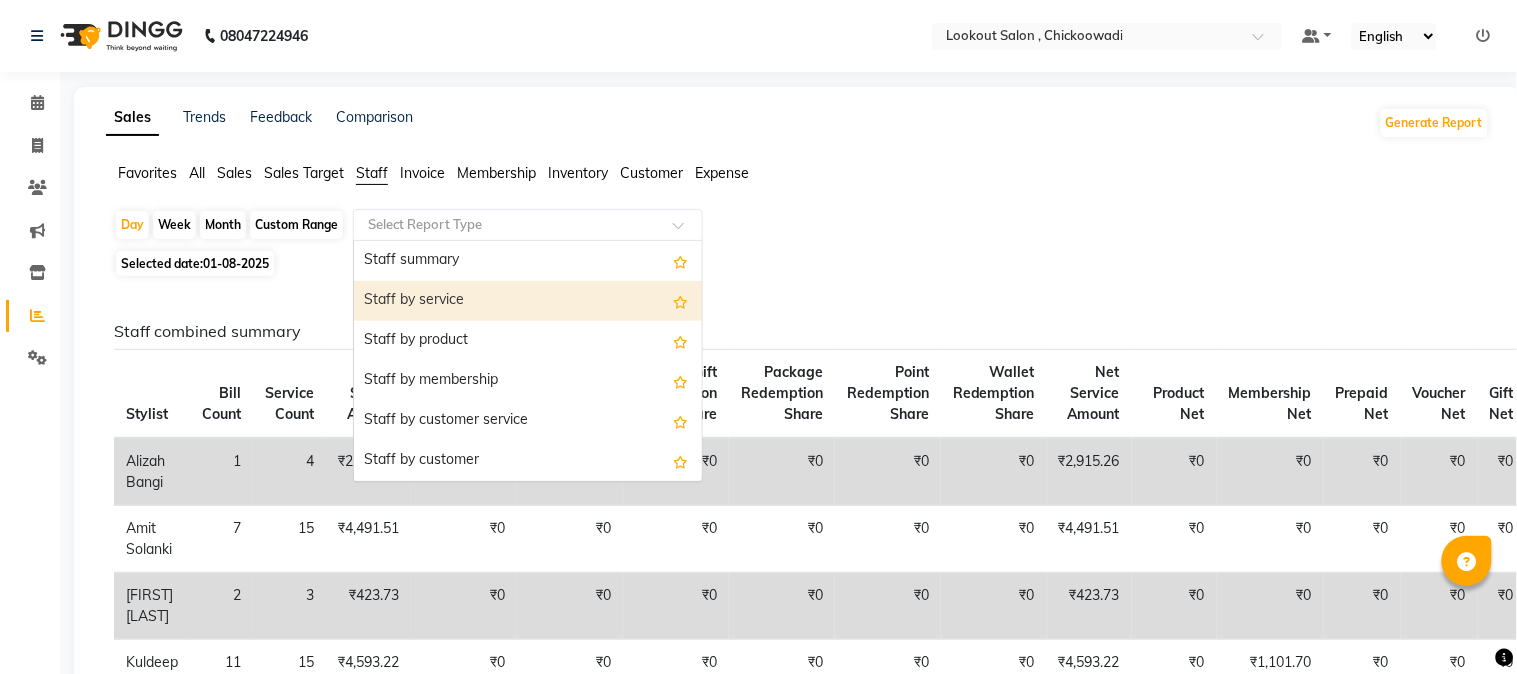 select on "full_report" 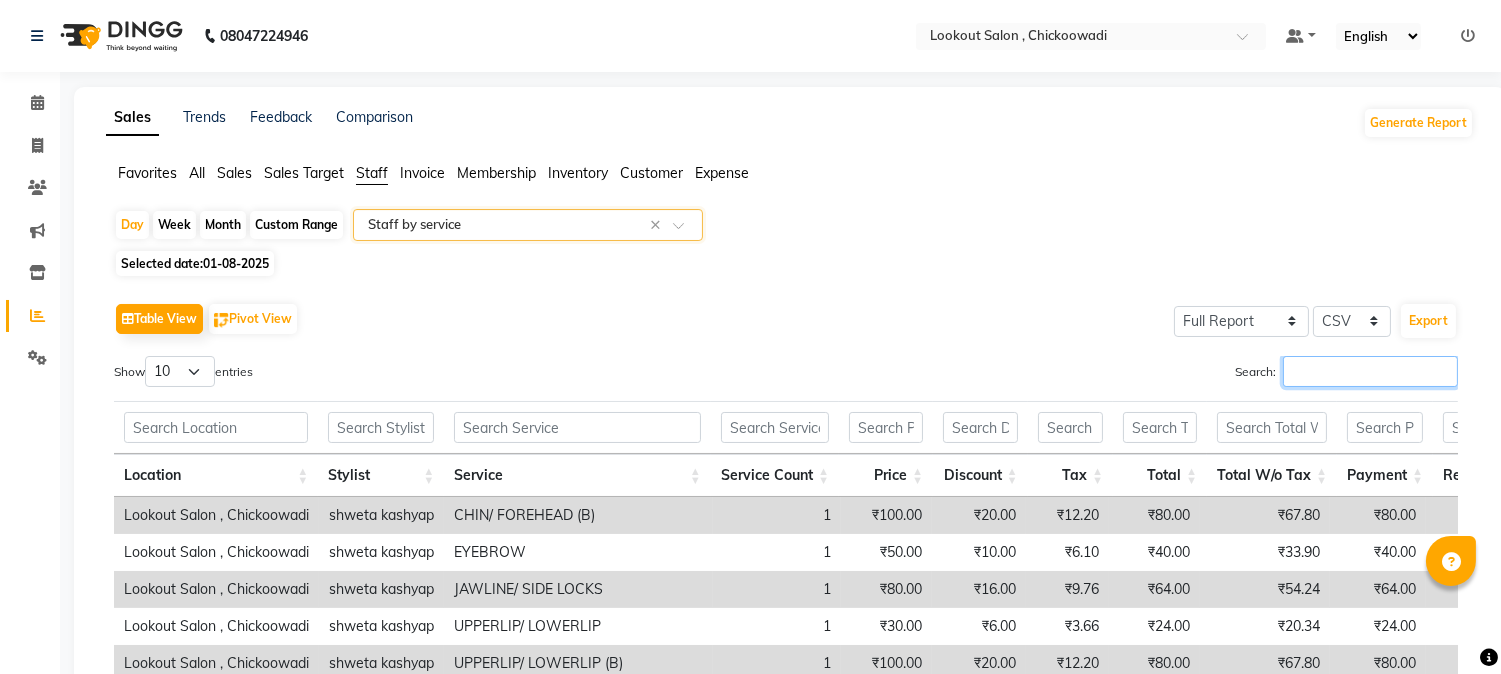 click on "Search:" at bounding box center (1370, 371) 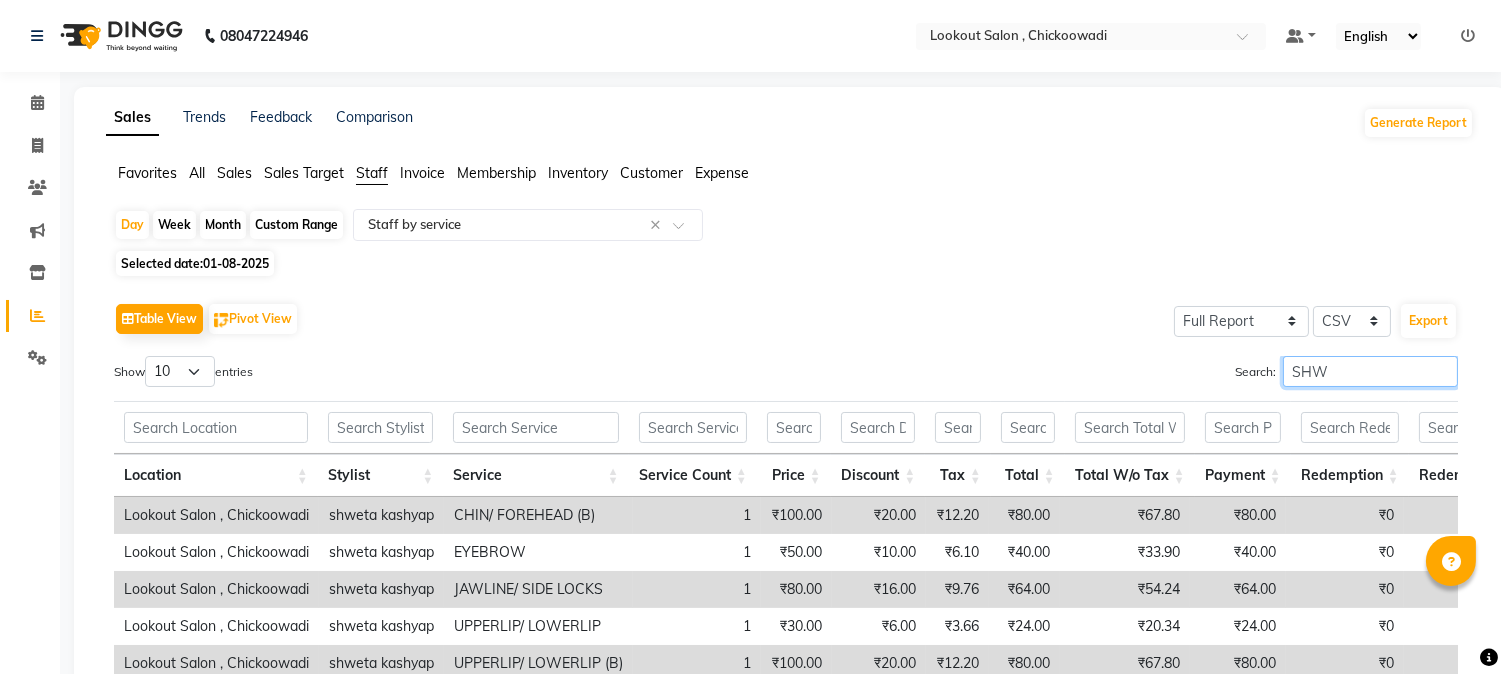 type on "SHWE" 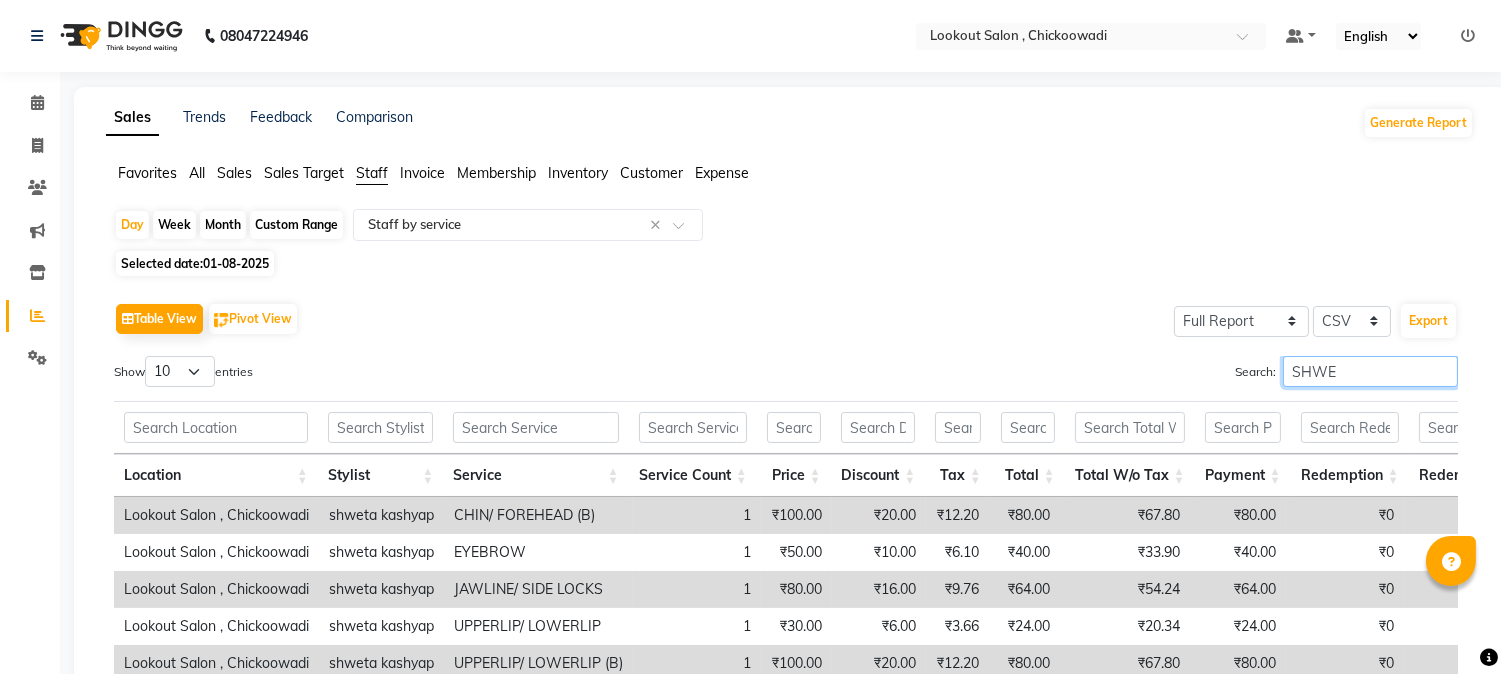 scroll, scrollTop: 230, scrollLeft: 0, axis: vertical 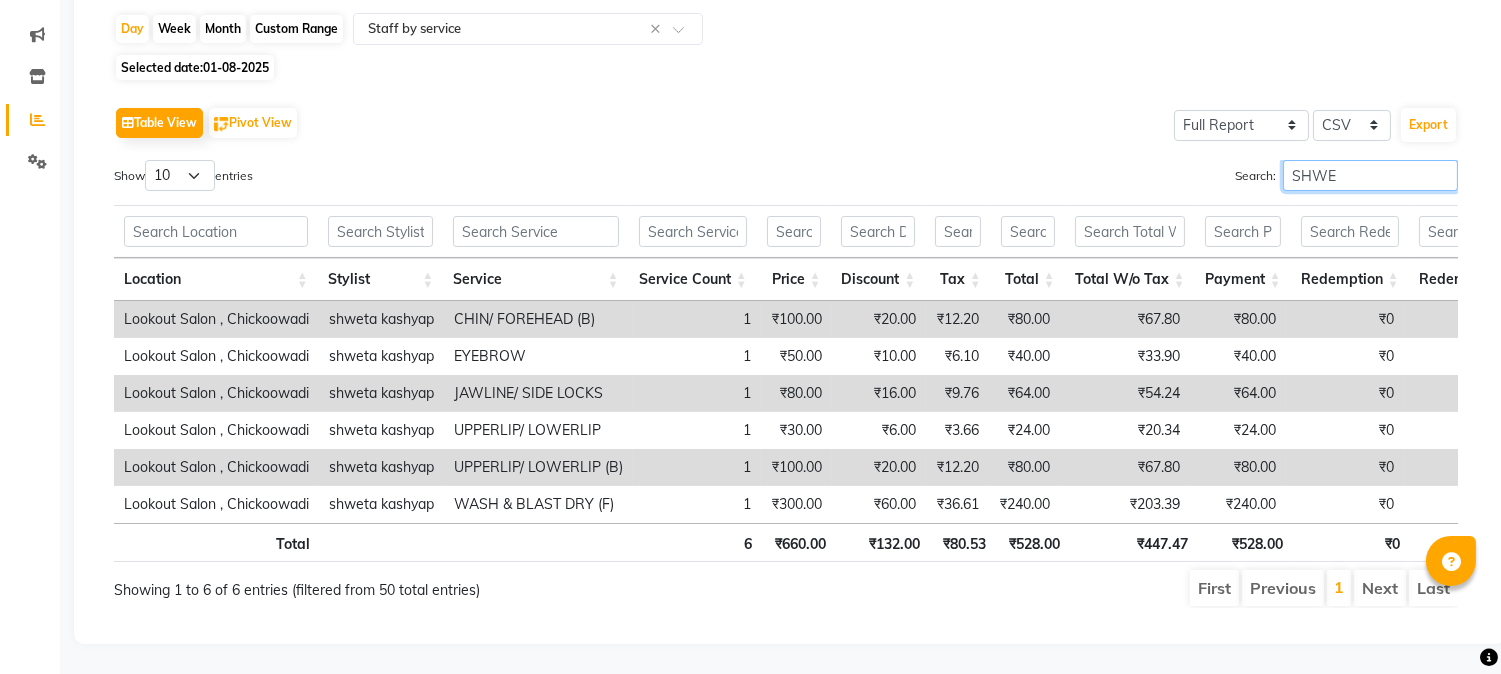 click on "SHWE" at bounding box center [1370, 175] 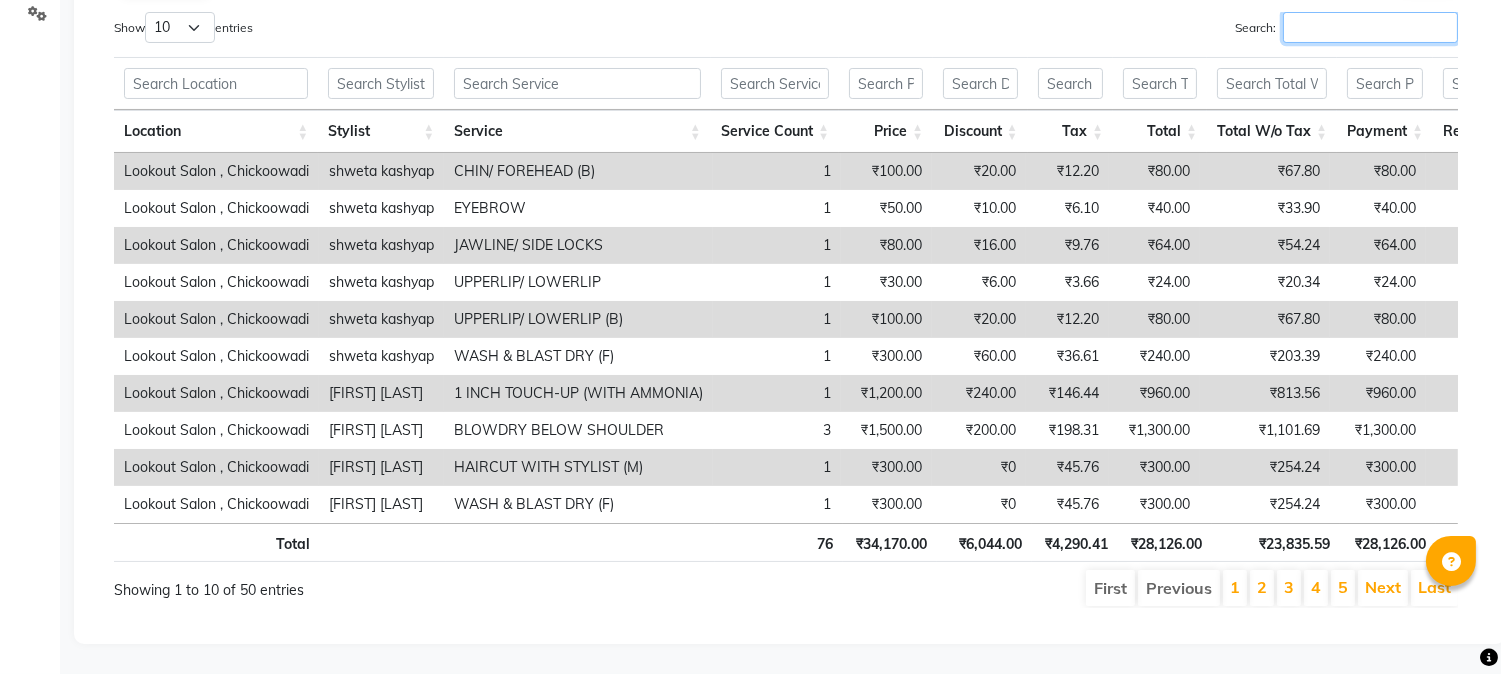 scroll, scrollTop: 44, scrollLeft: 0, axis: vertical 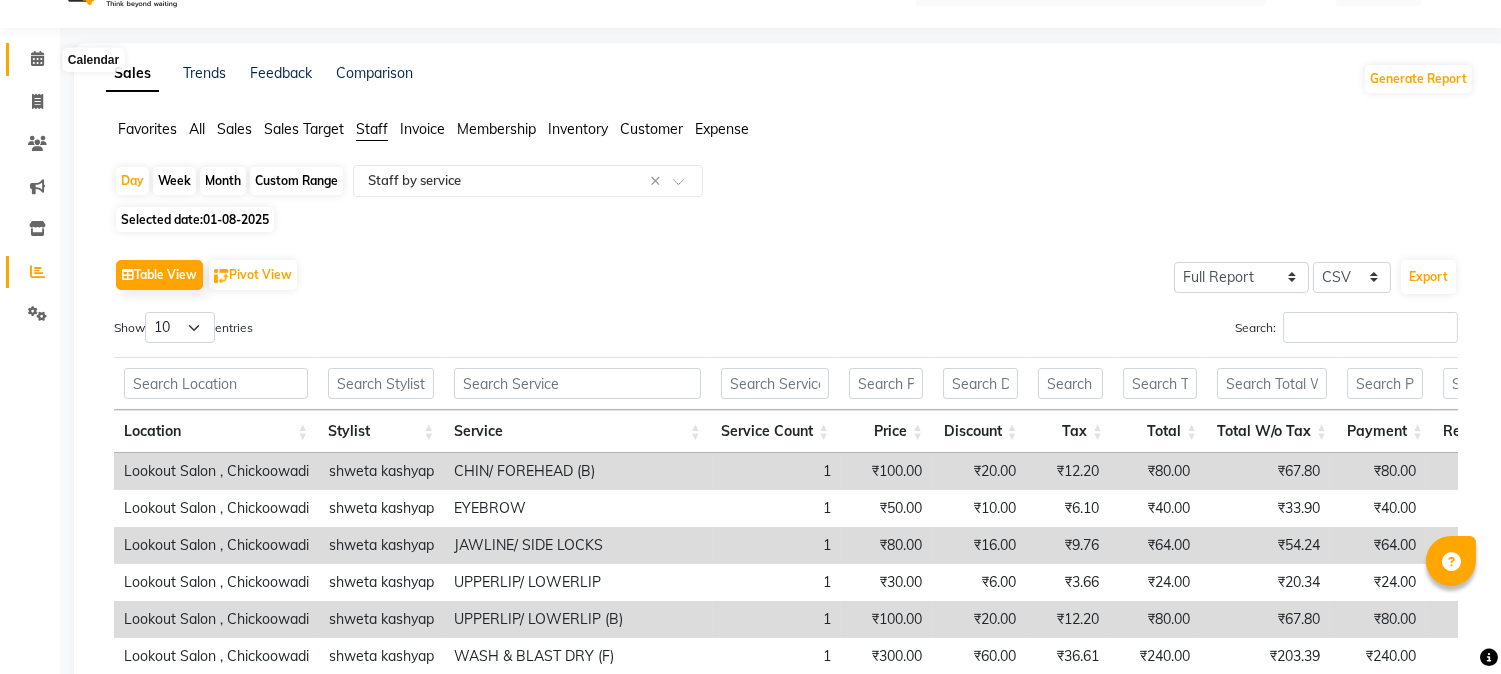 click 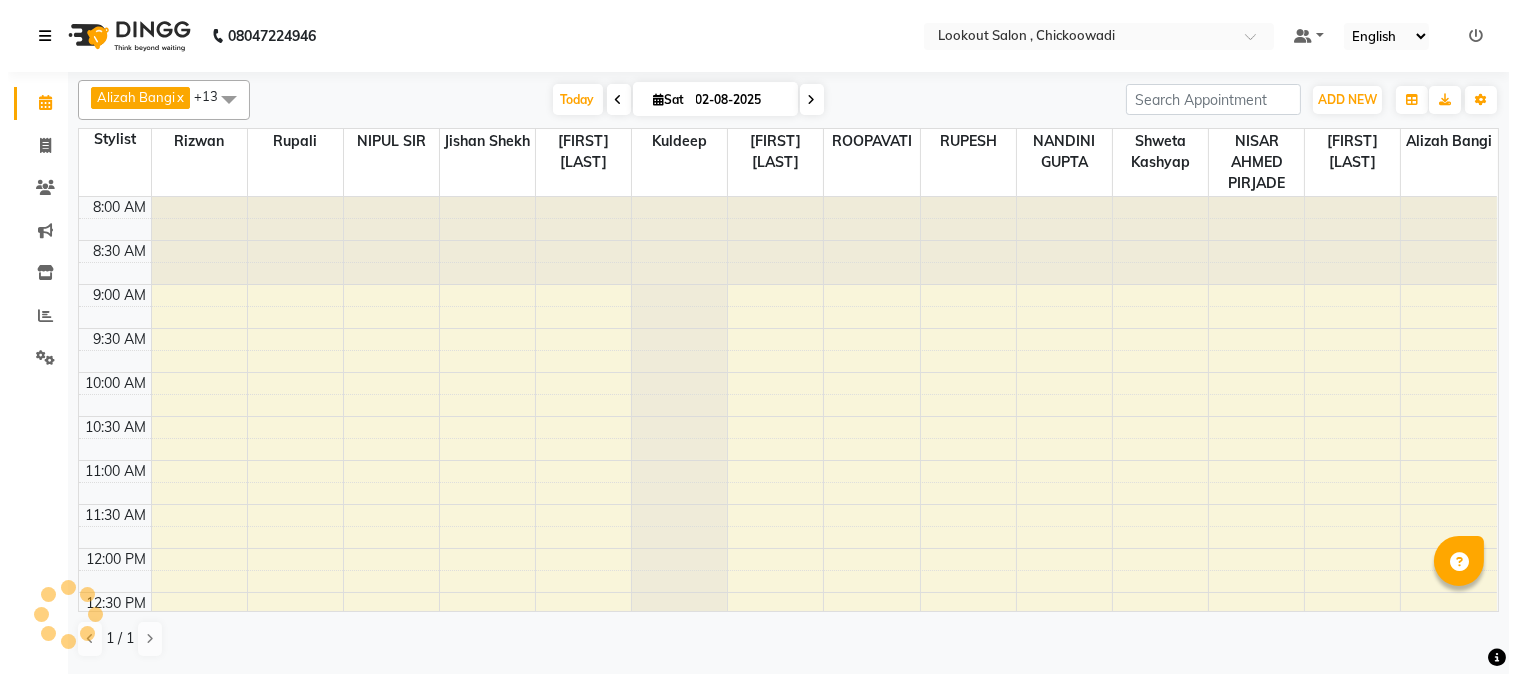scroll, scrollTop: 0, scrollLeft: 0, axis: both 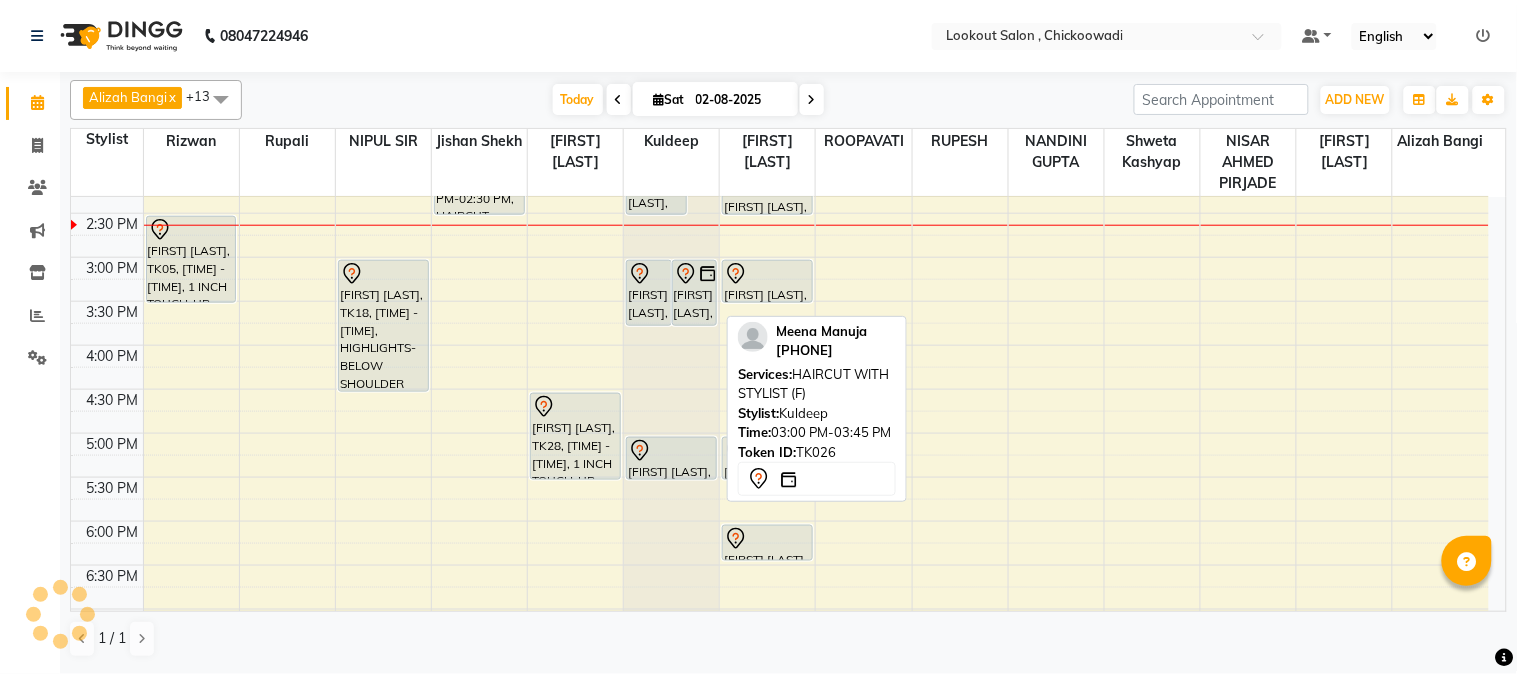click at bounding box center [708, 274] 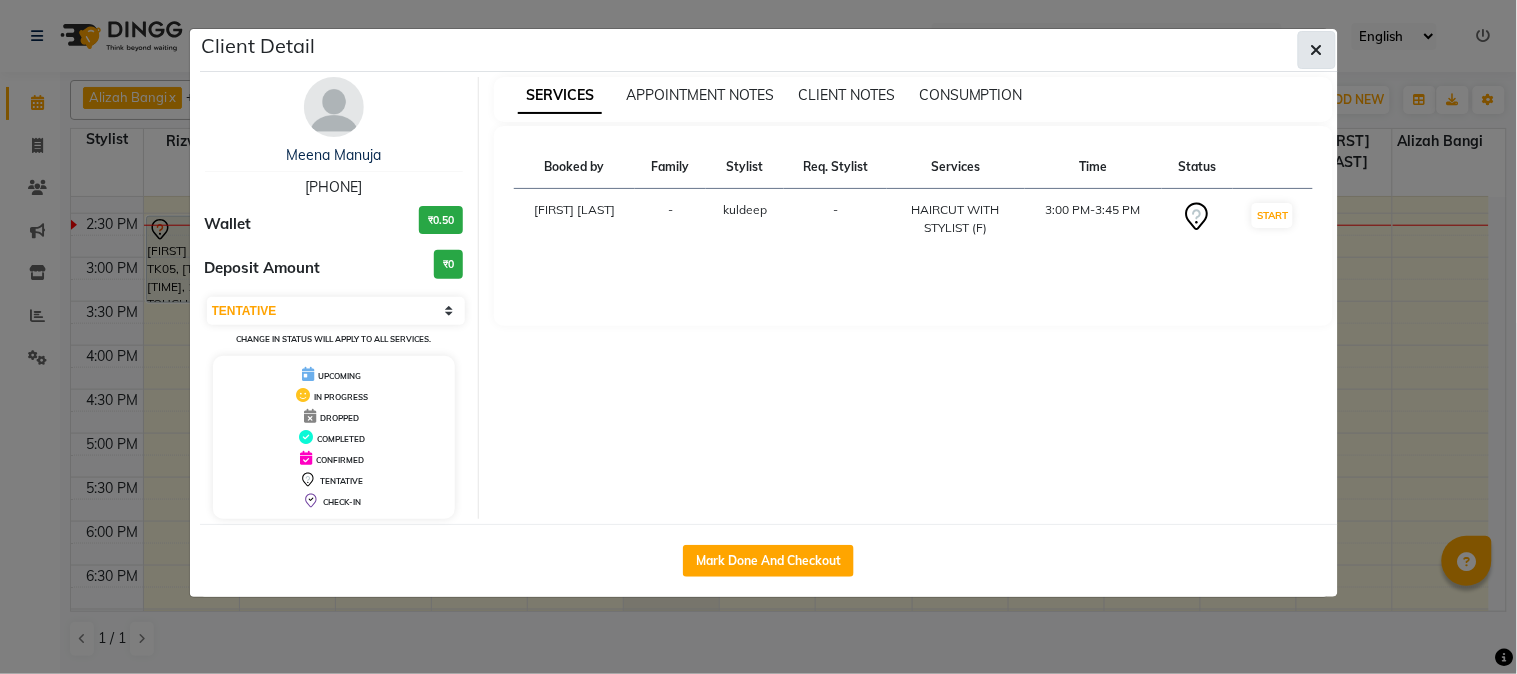 click 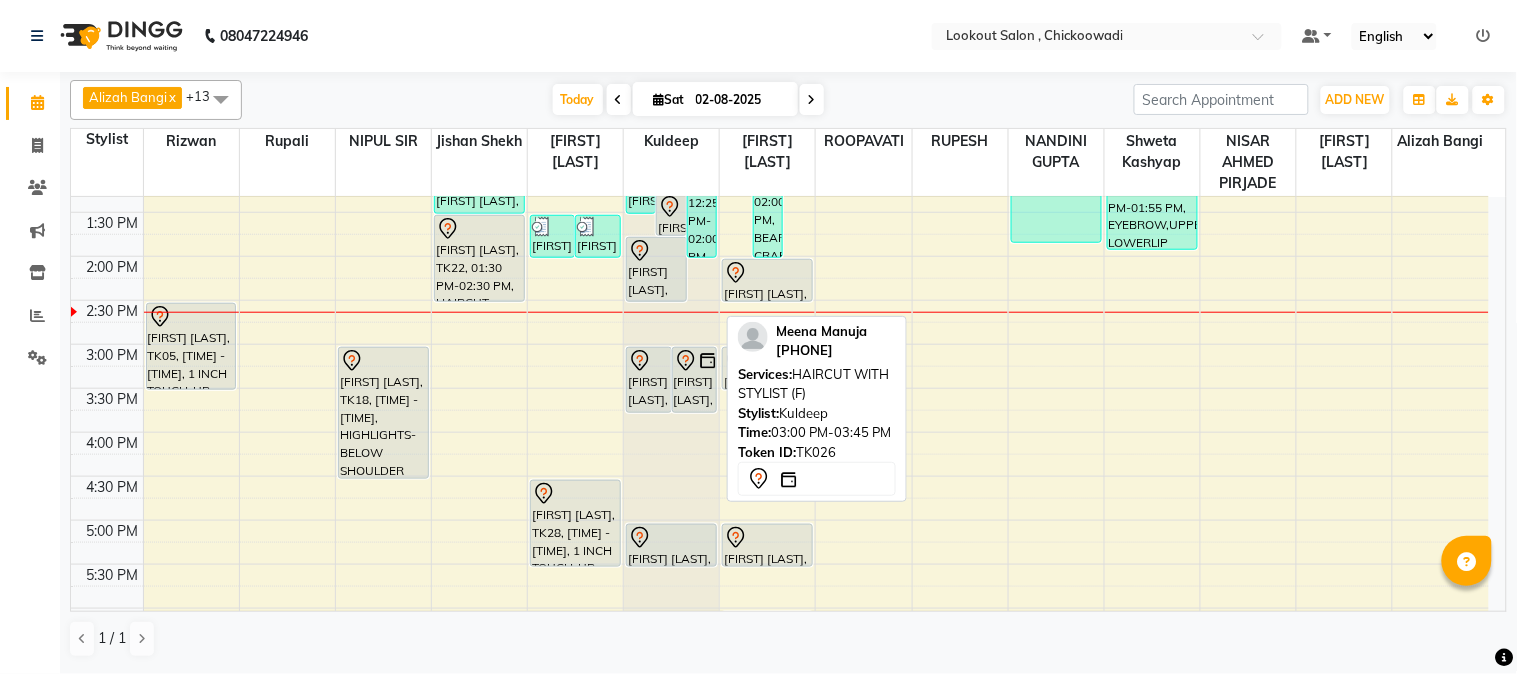 scroll, scrollTop: 333, scrollLeft: 0, axis: vertical 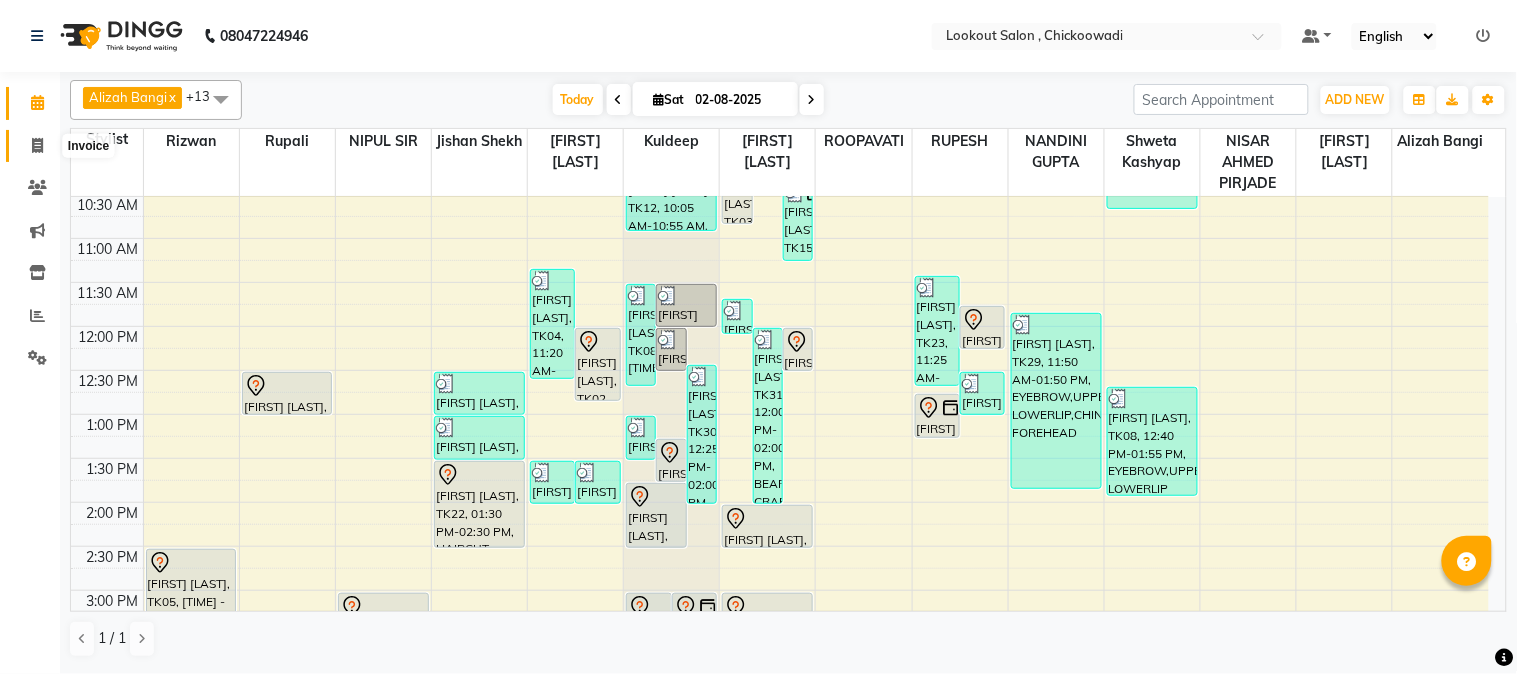 click 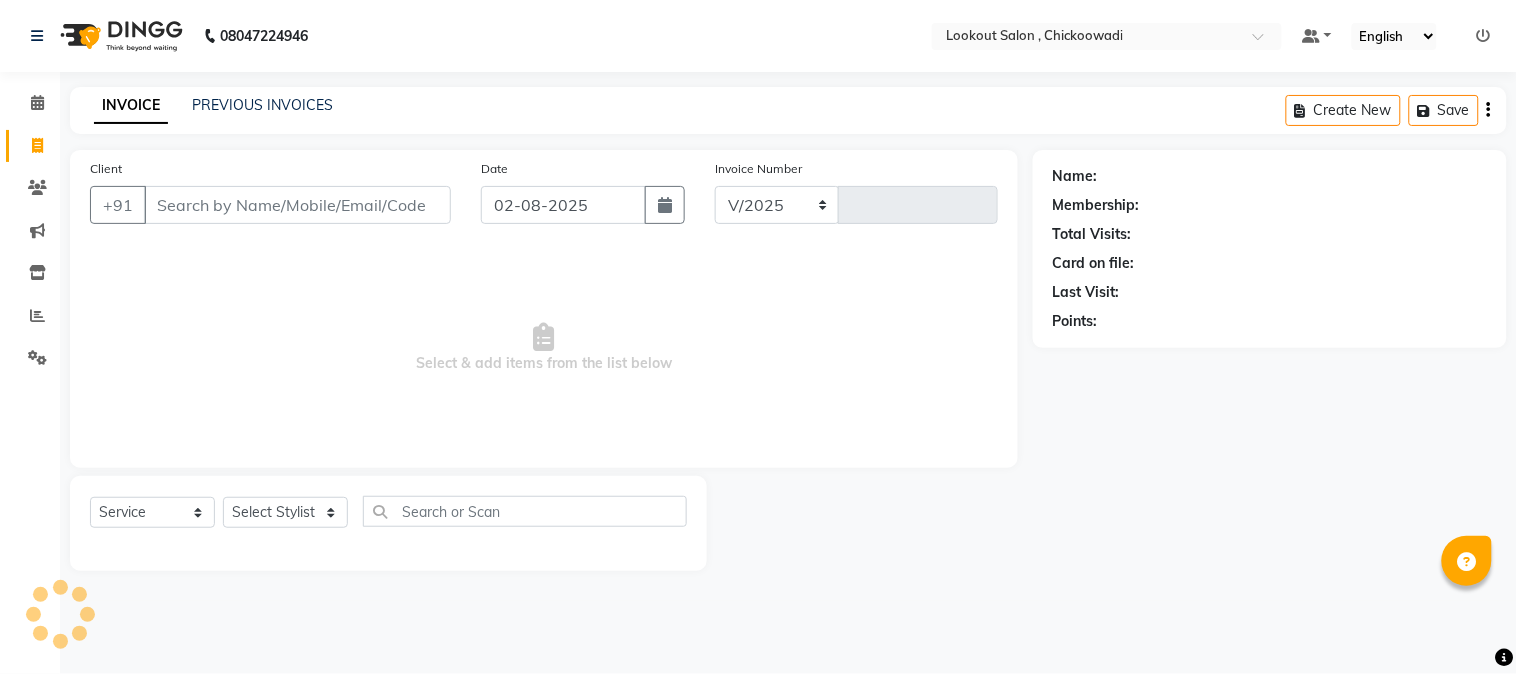 select on "151" 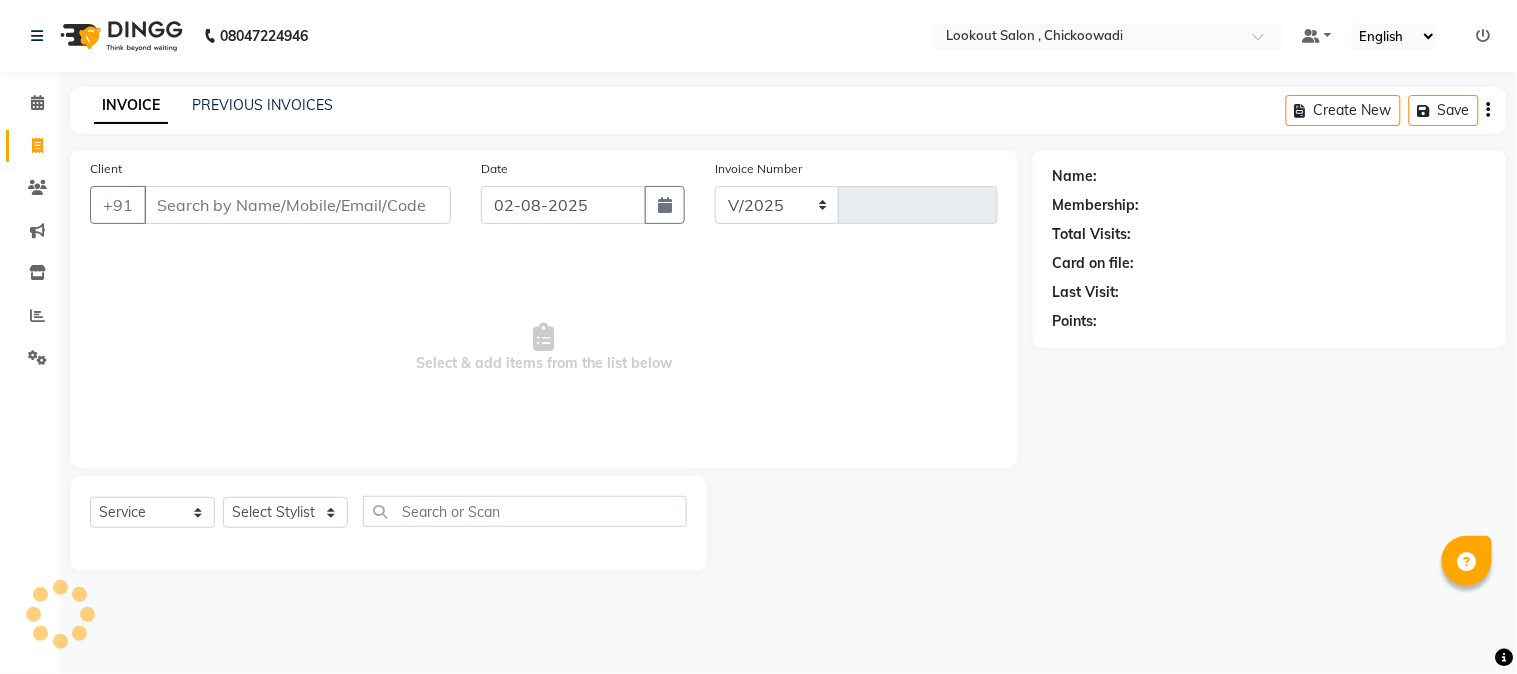 type on "4914" 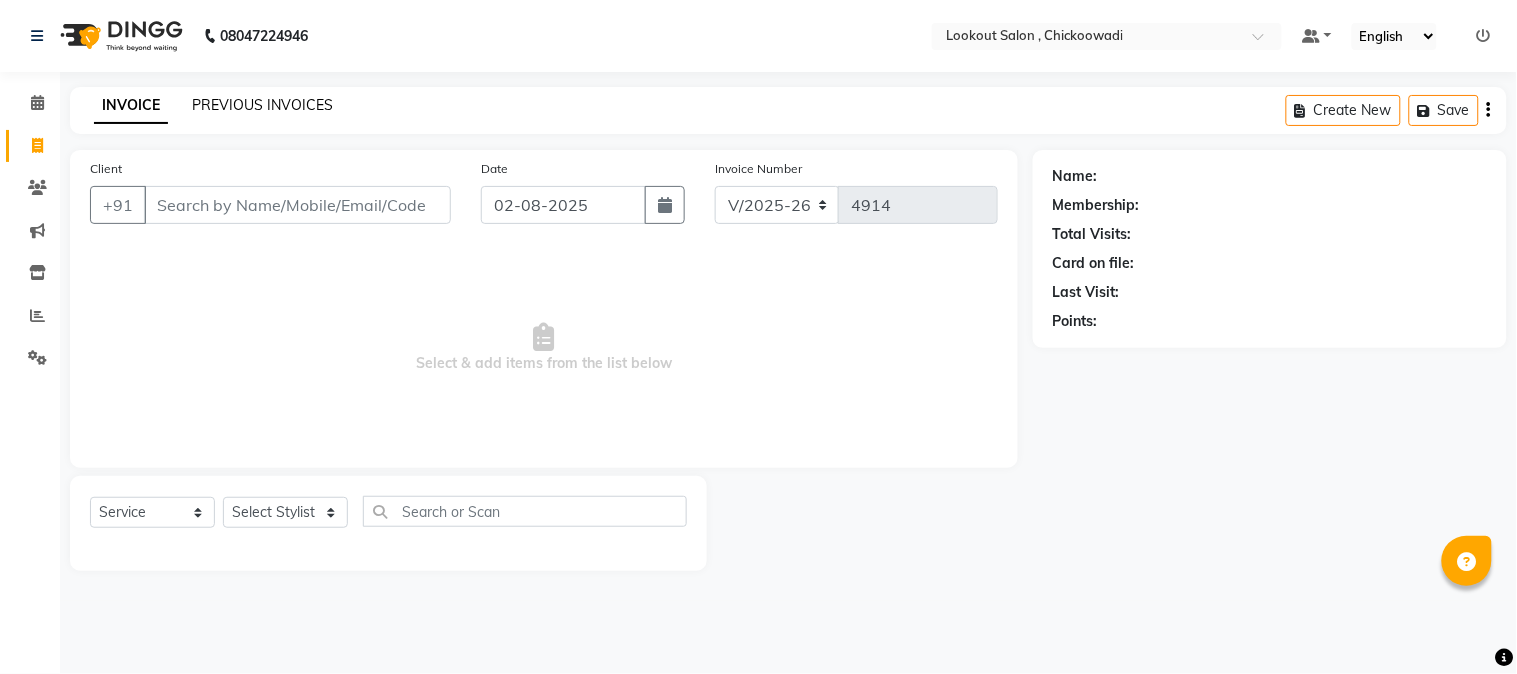 click on "PREVIOUS INVOICES" 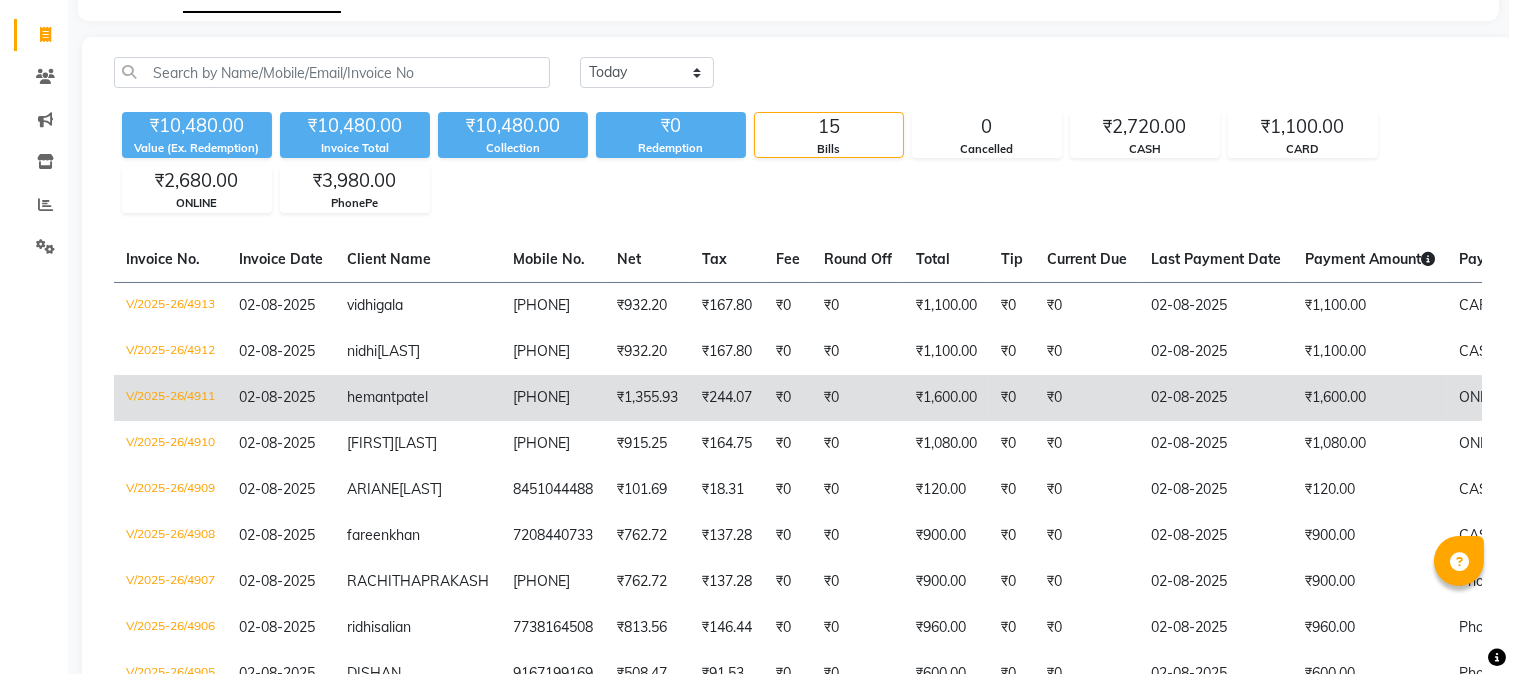 scroll, scrollTop: 0, scrollLeft: 0, axis: both 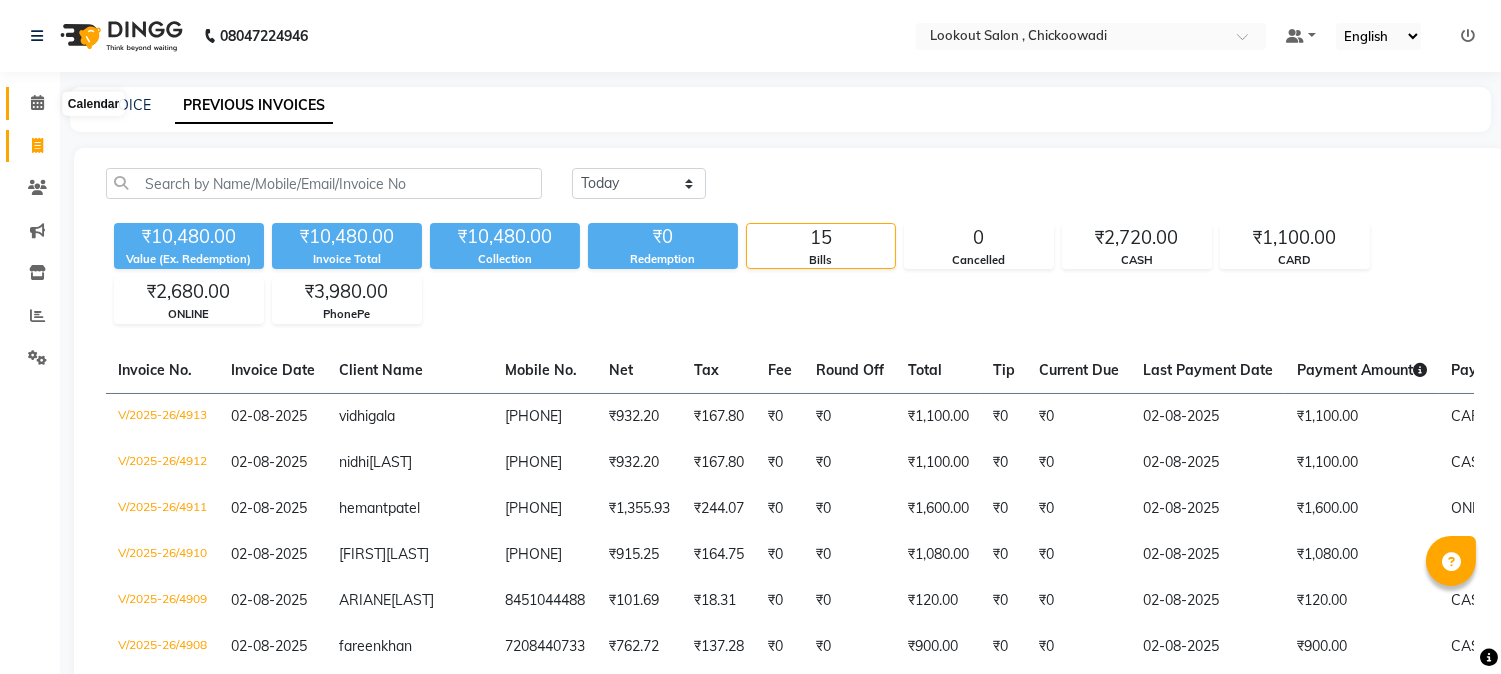 click 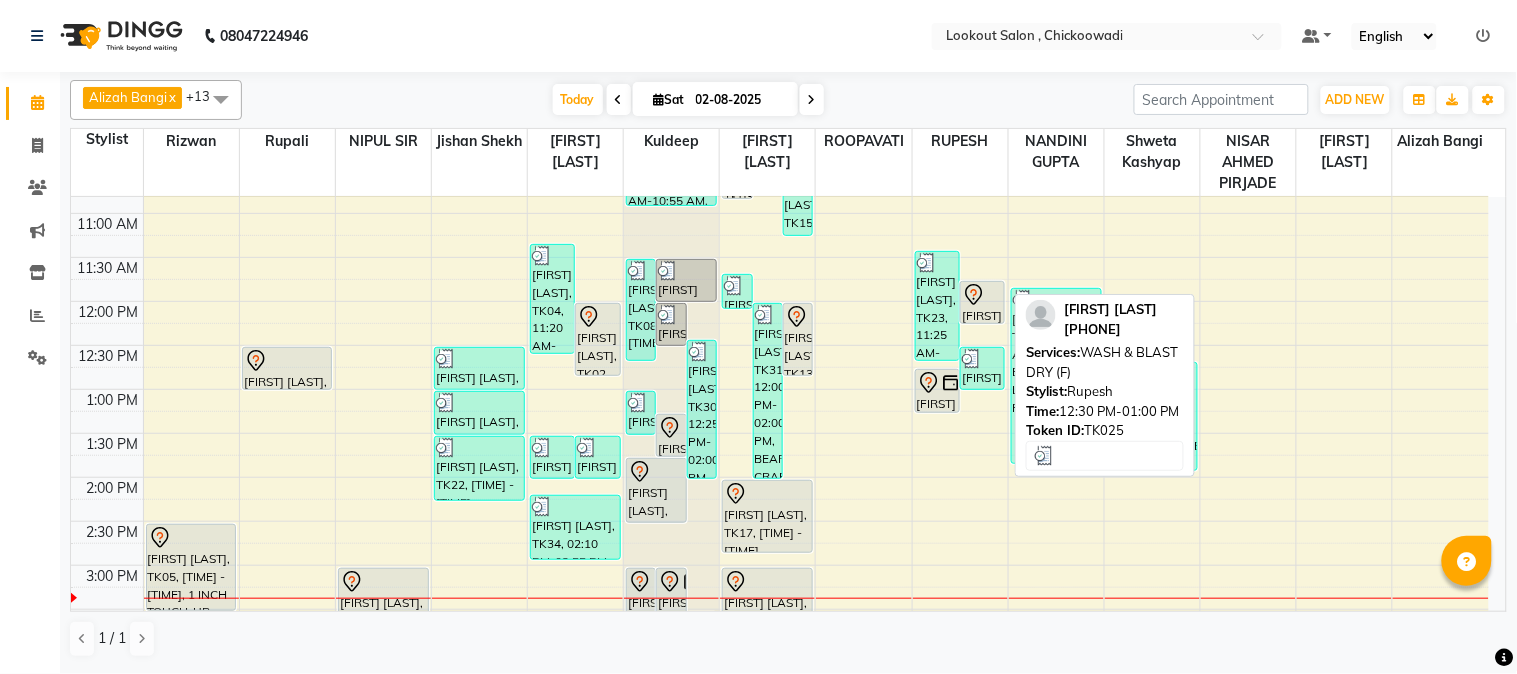 scroll, scrollTop: 222, scrollLeft: 0, axis: vertical 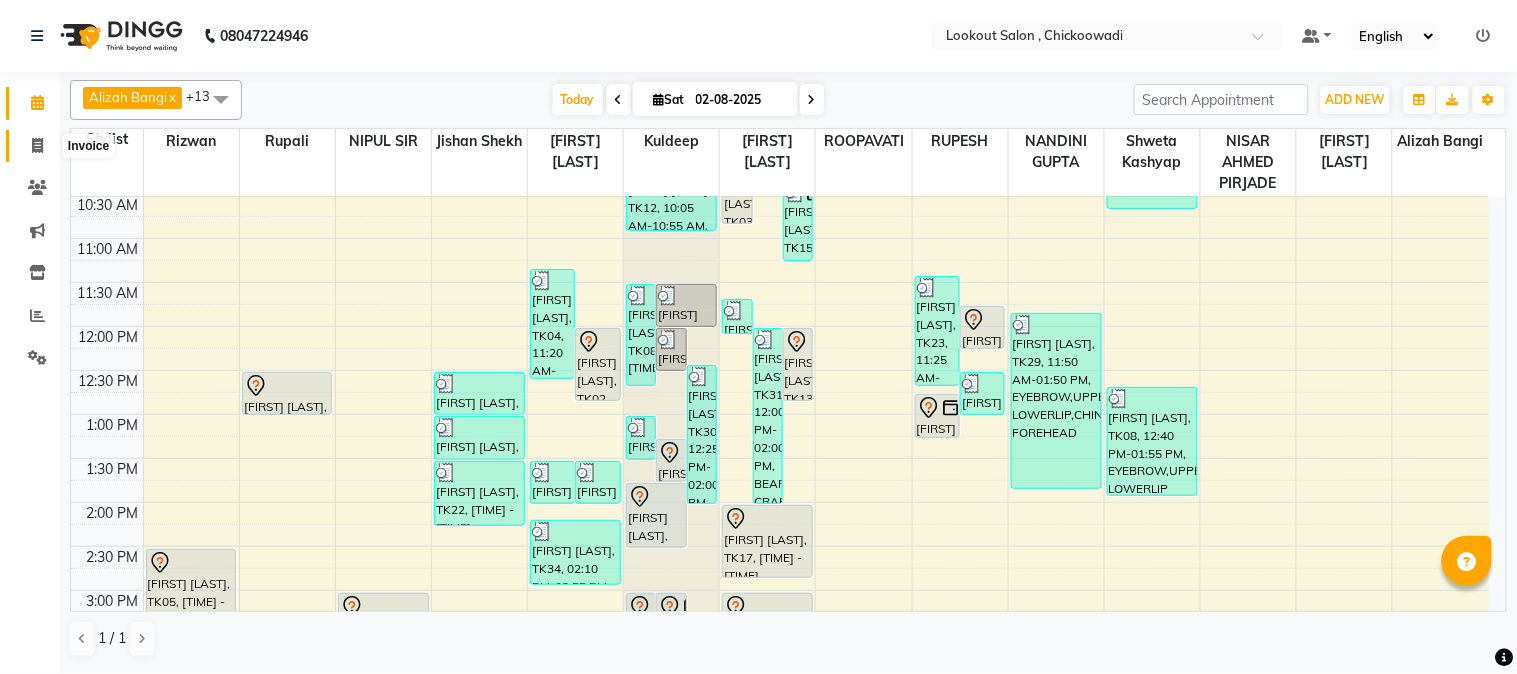 click 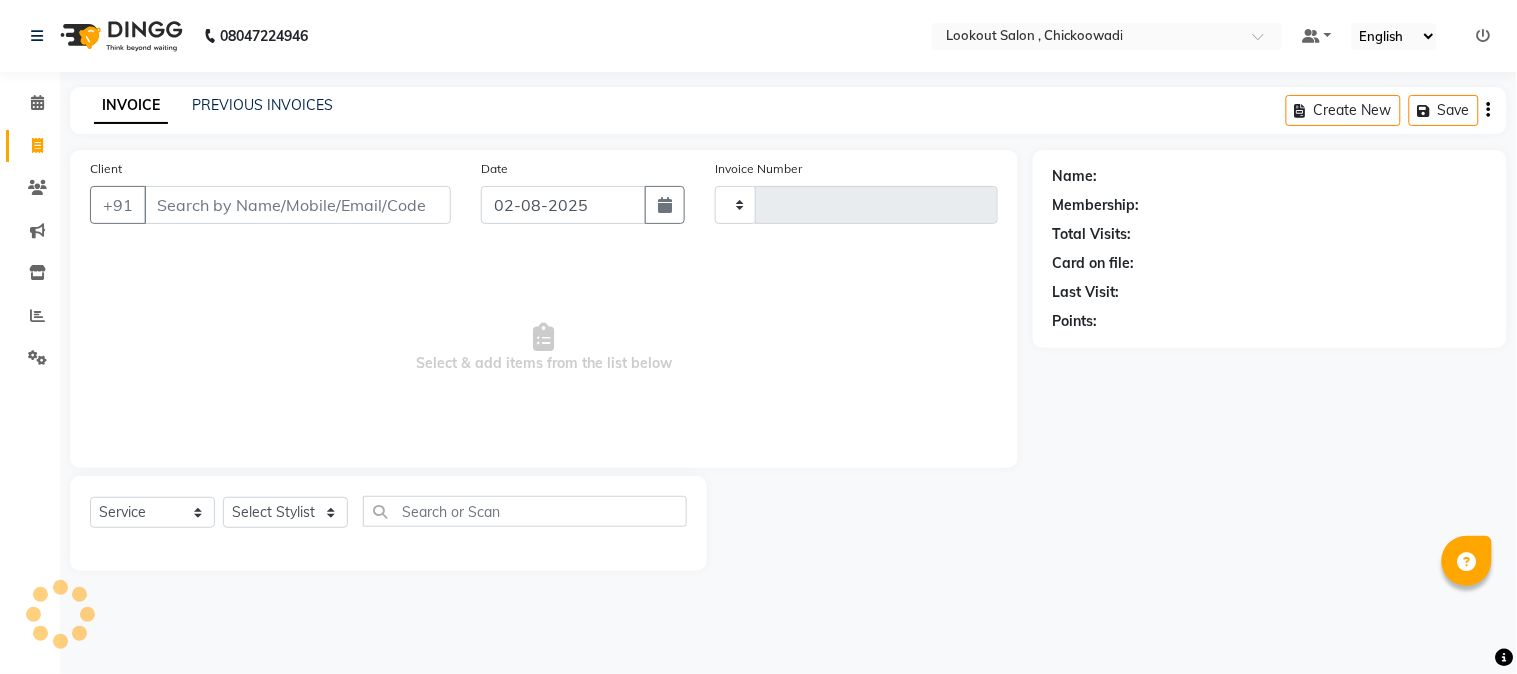 type on "4914" 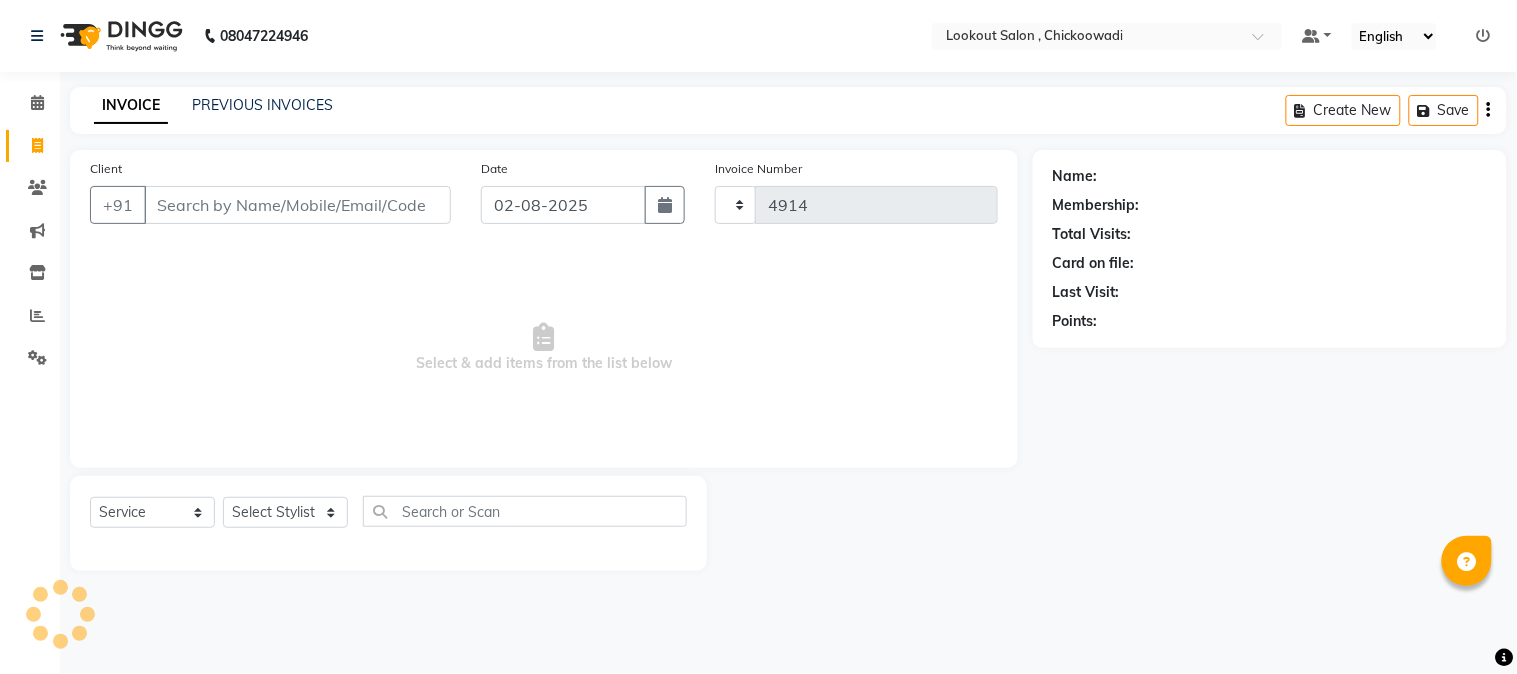 select on "151" 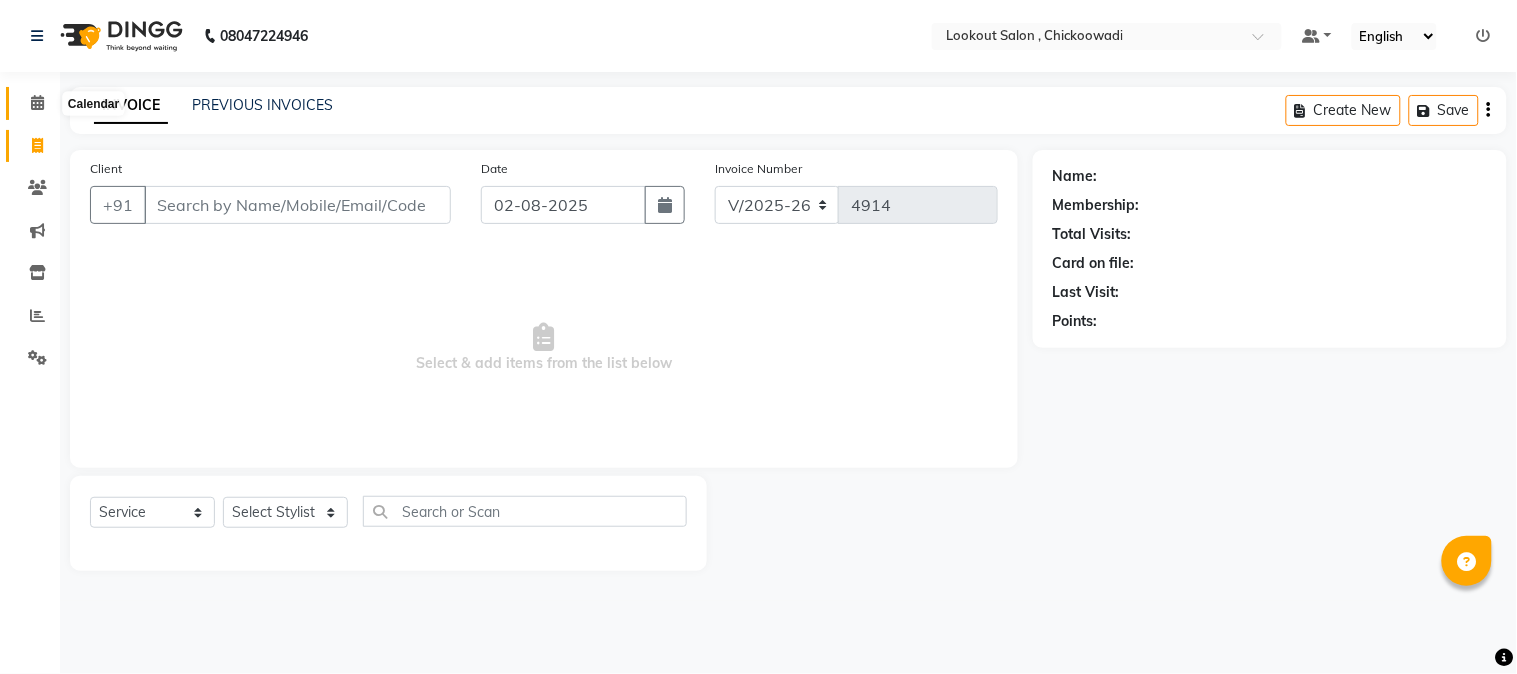 click 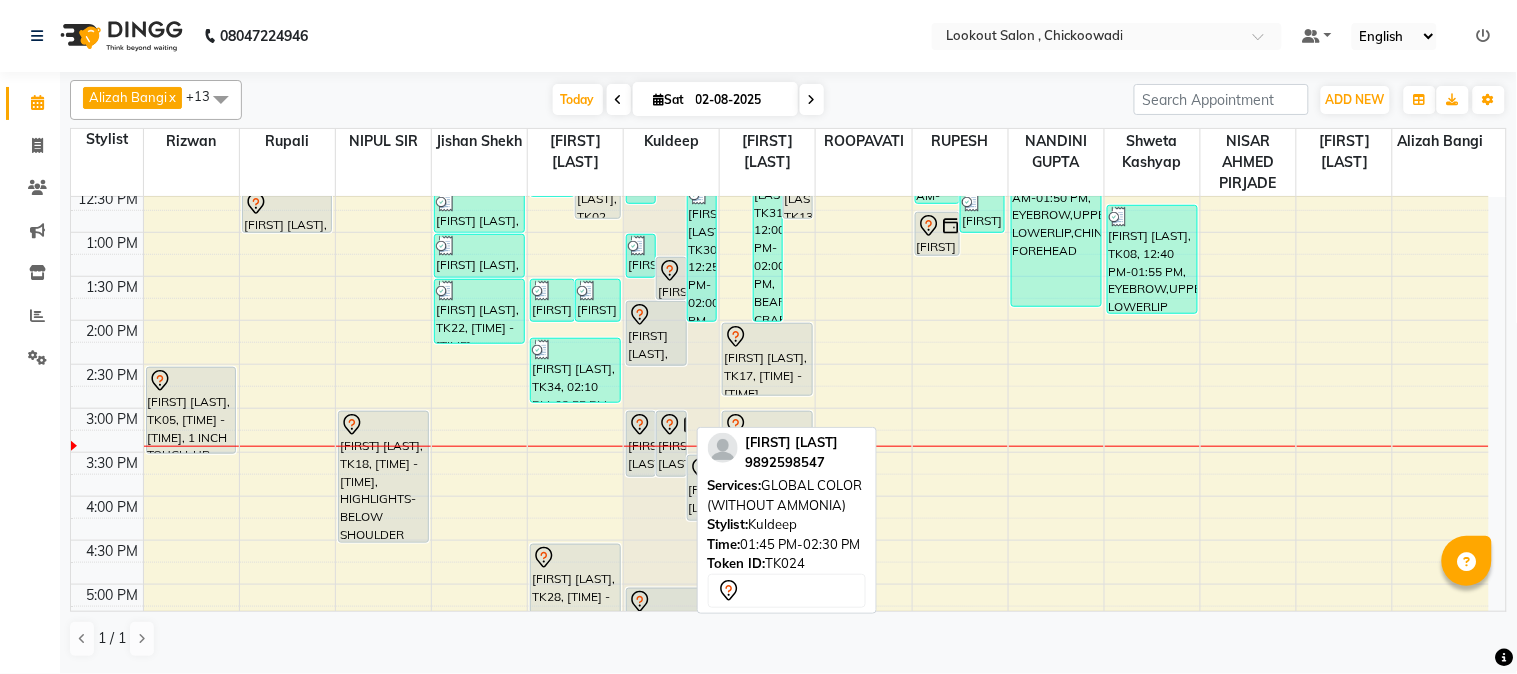 scroll, scrollTop: 444, scrollLeft: 0, axis: vertical 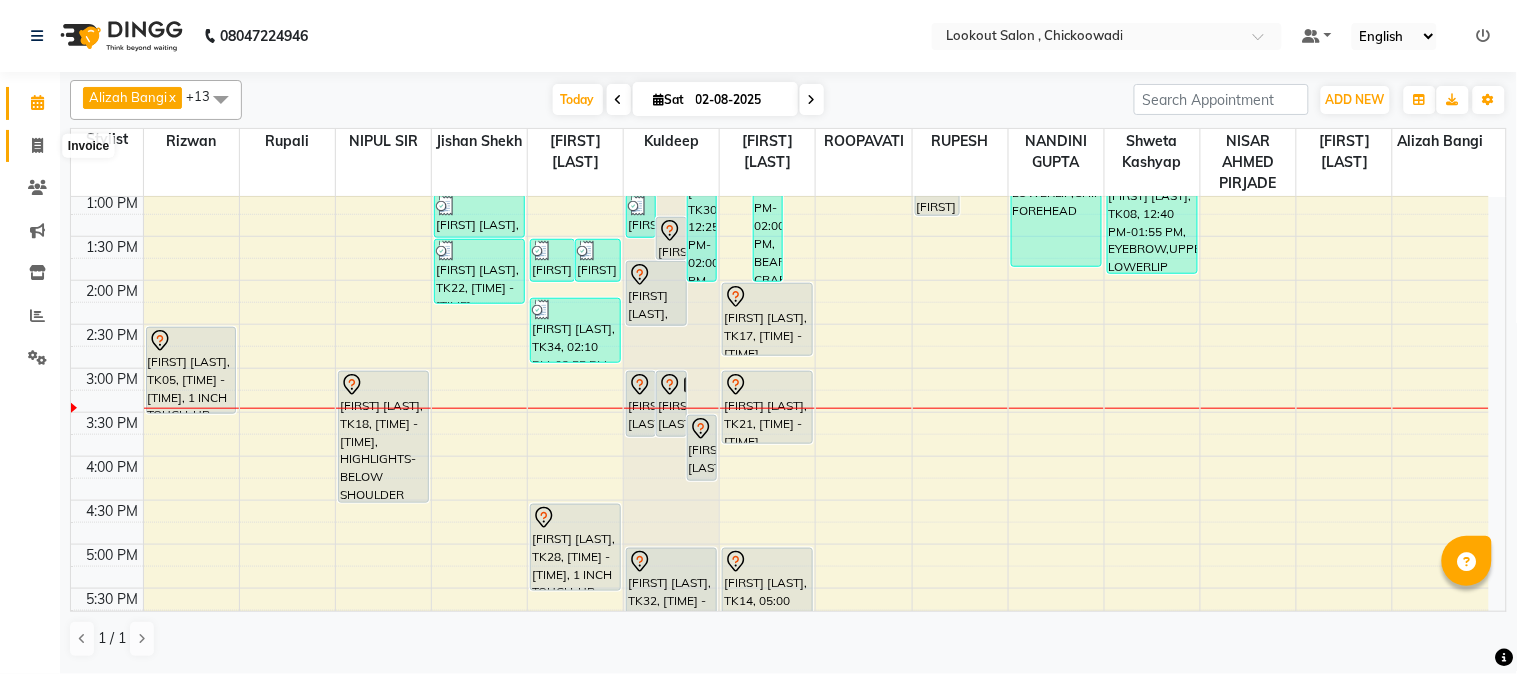 click 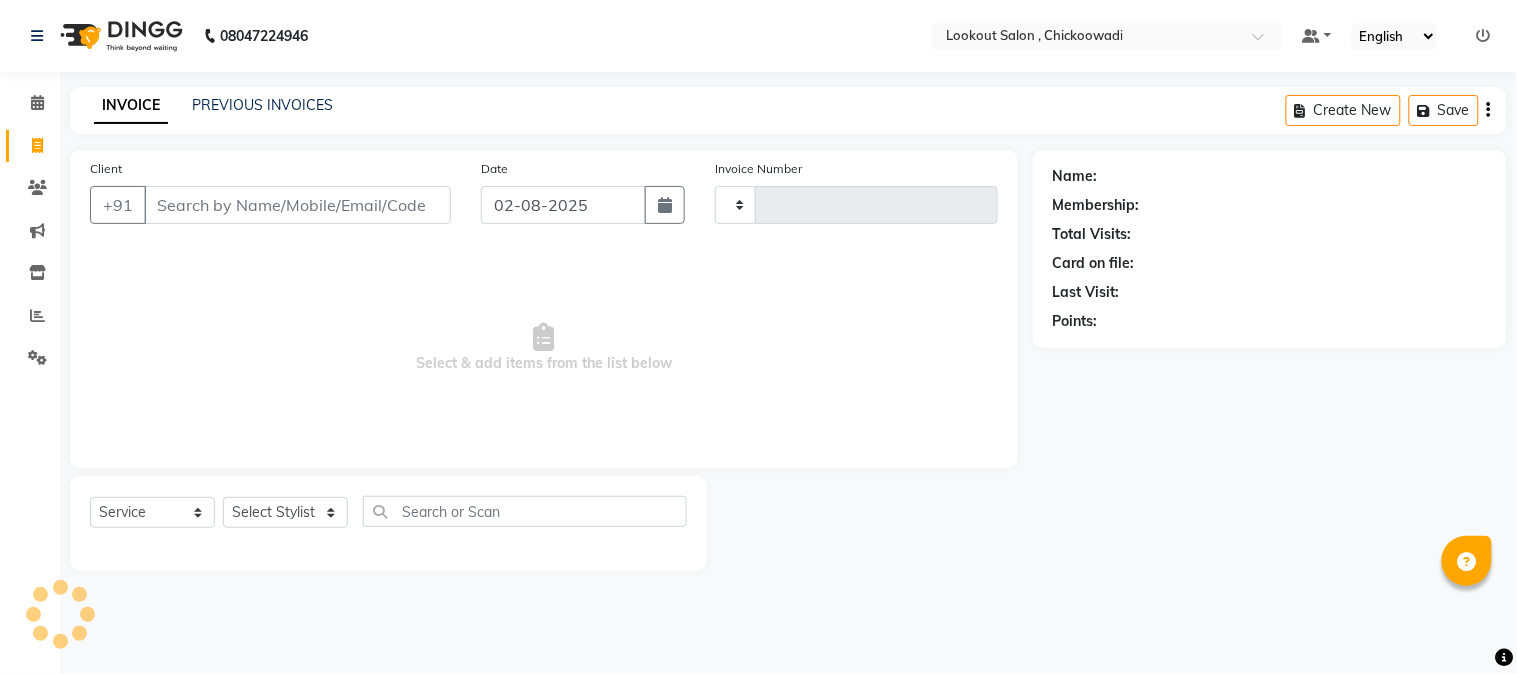 type on "4914" 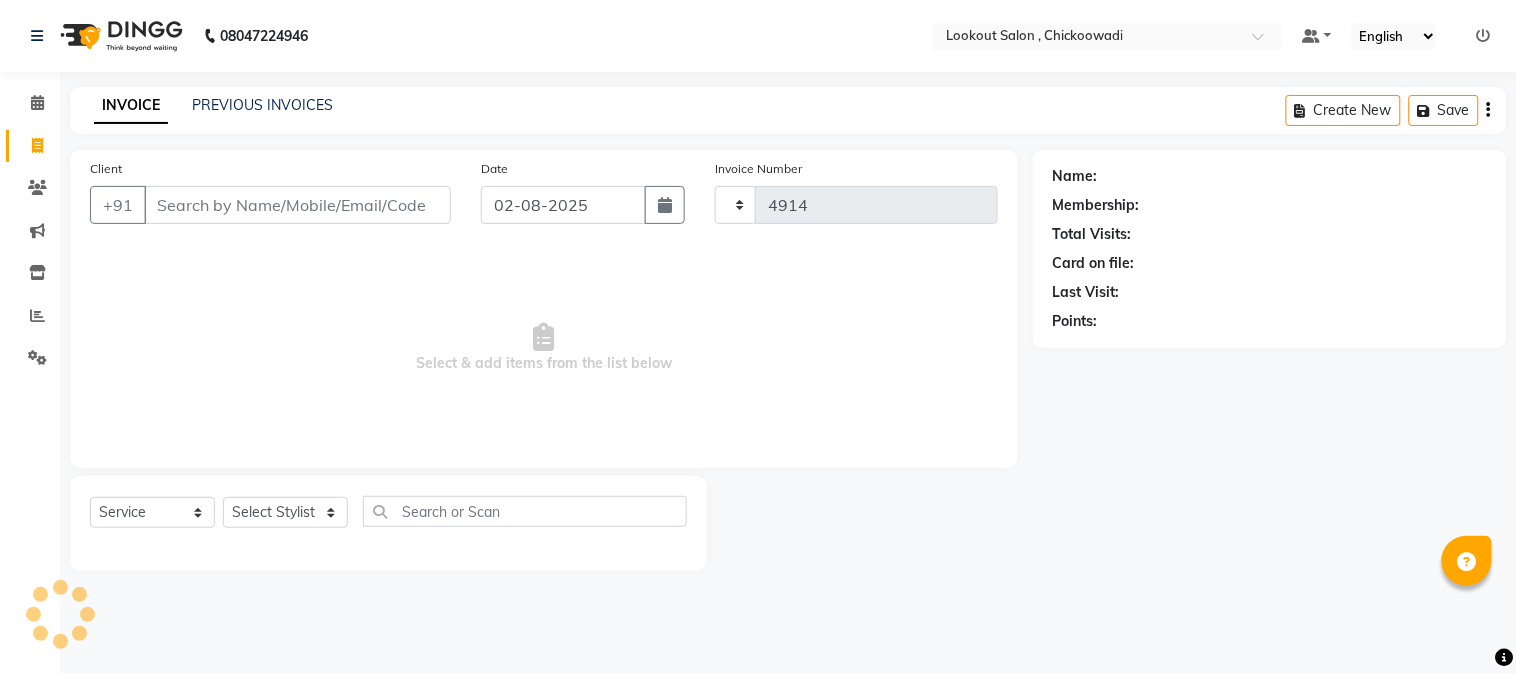 select on "151" 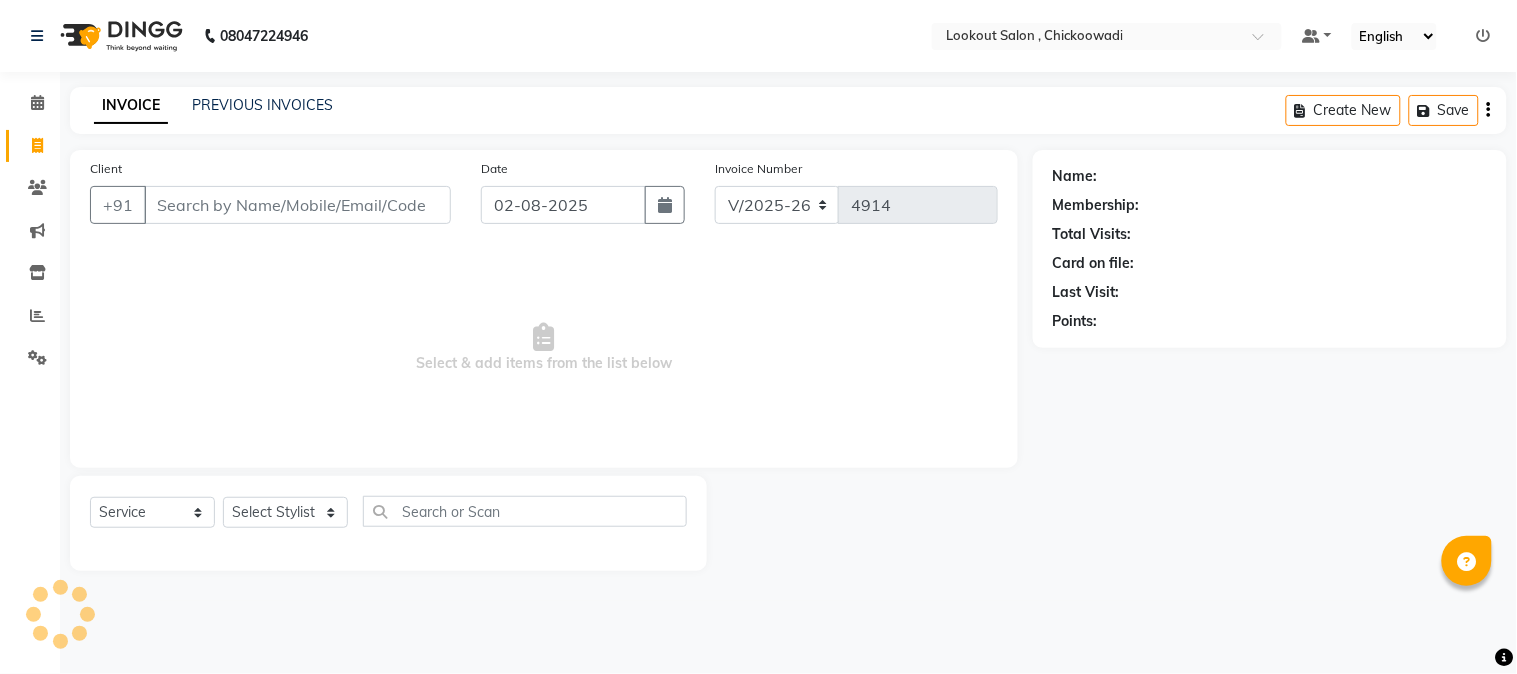 click on "Client" at bounding box center [297, 205] 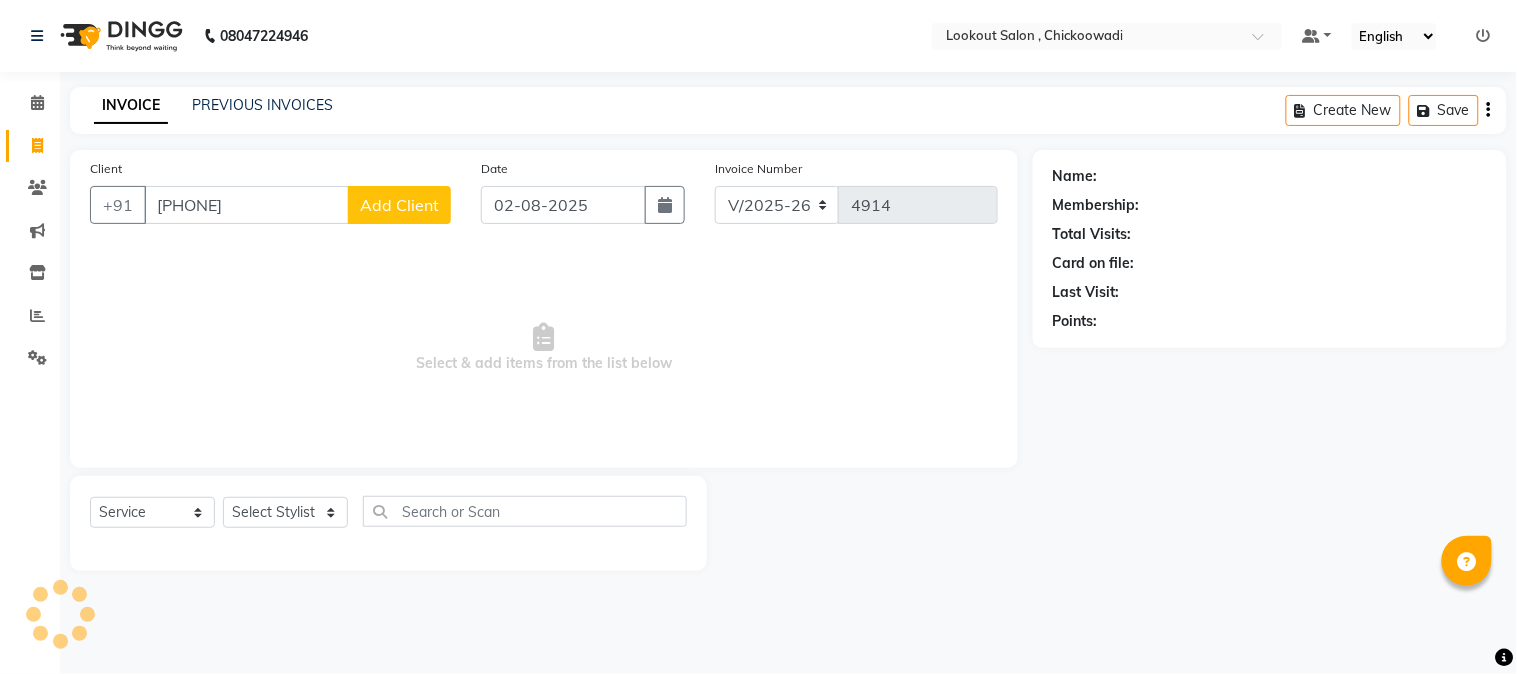 type on "[PHONE]" 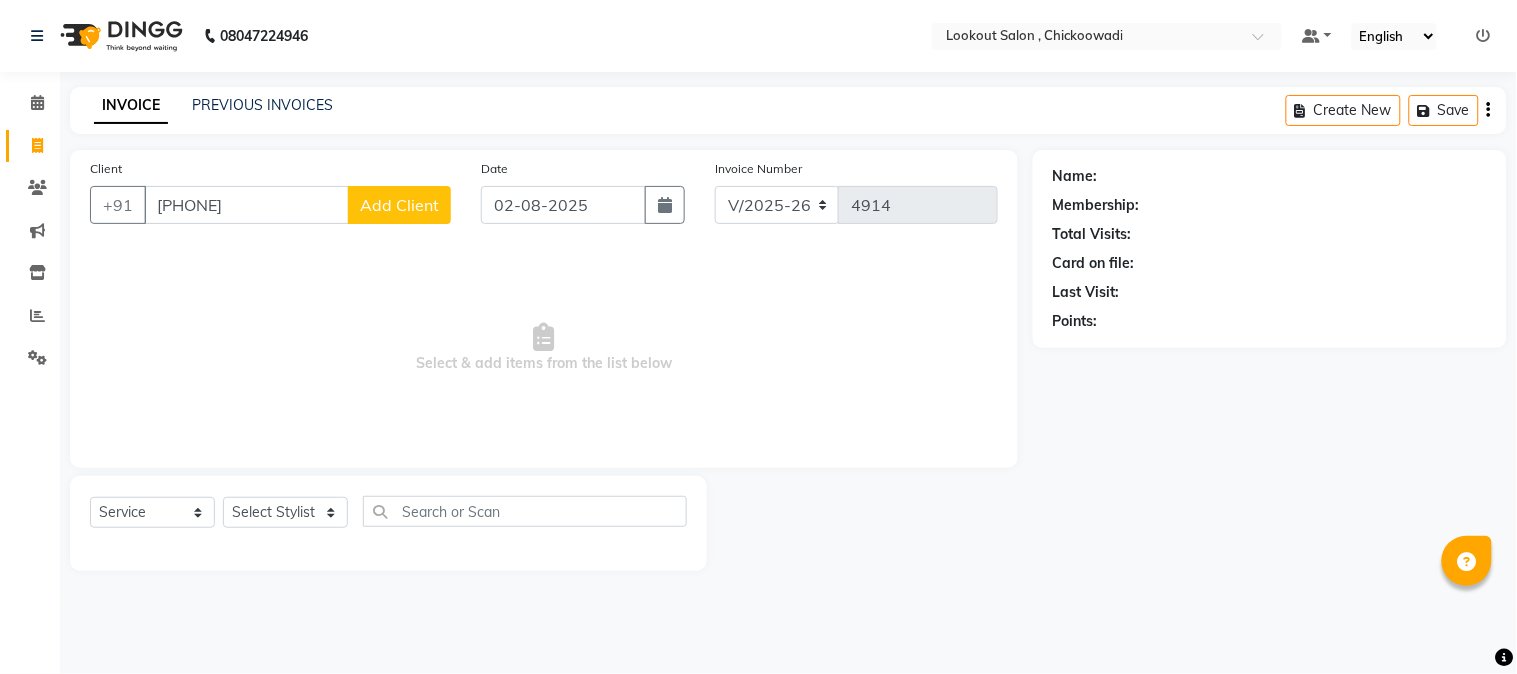 click on "Add Client" 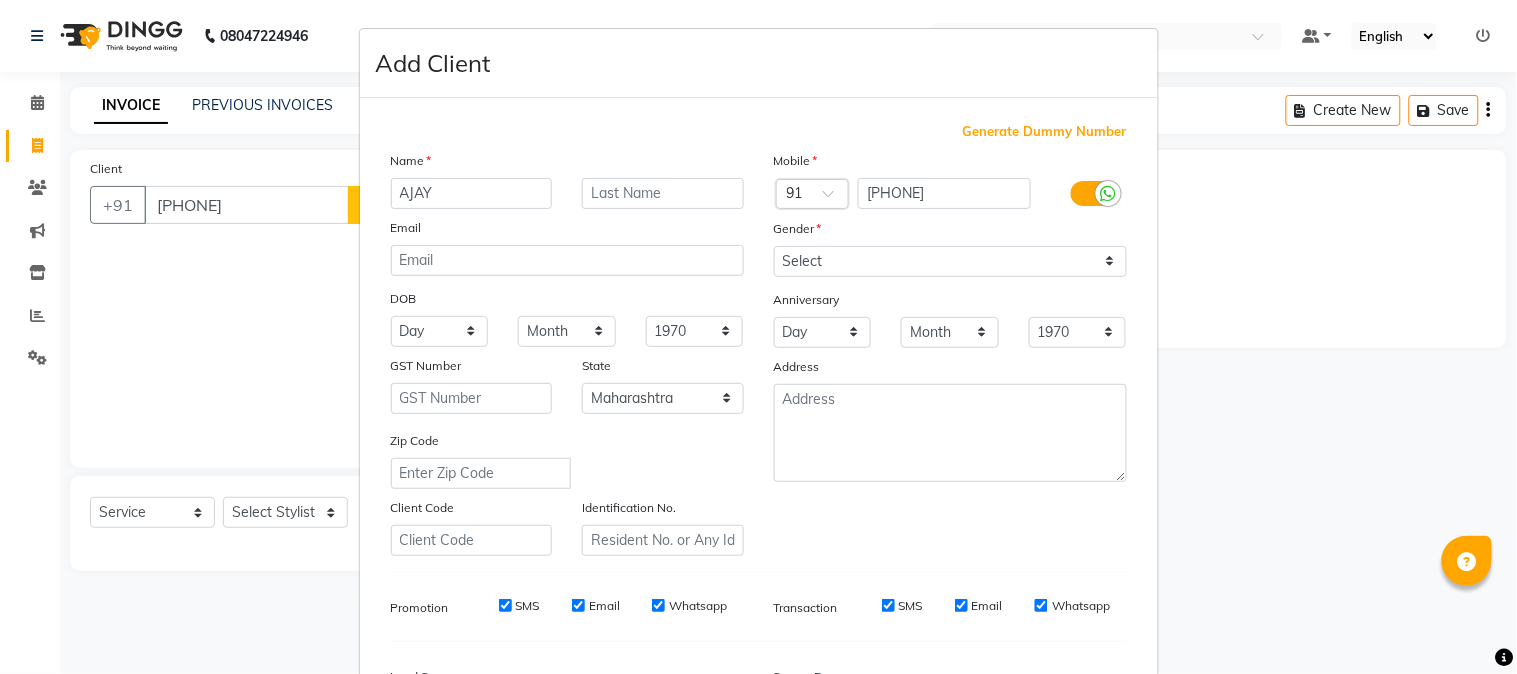 type on "AJAY" 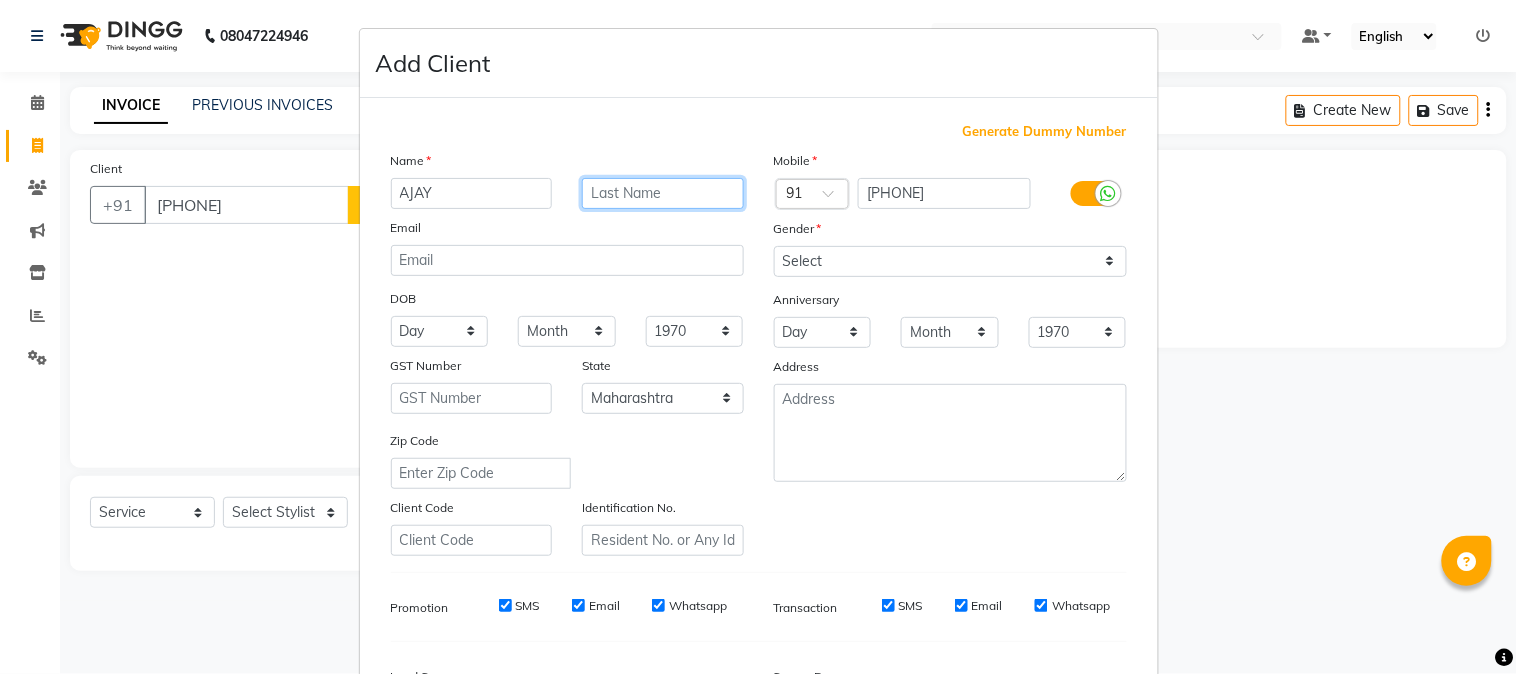 click at bounding box center (663, 193) 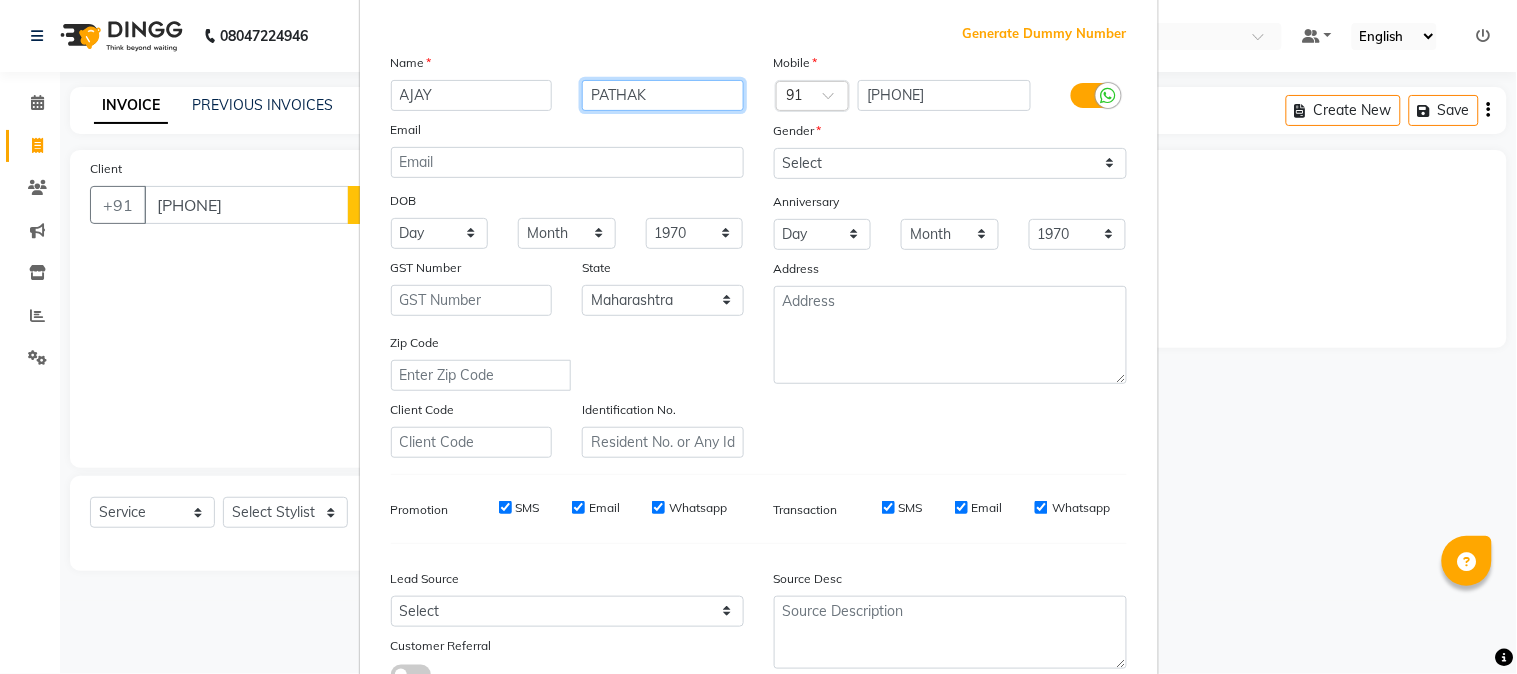 scroll, scrollTop: 111, scrollLeft: 0, axis: vertical 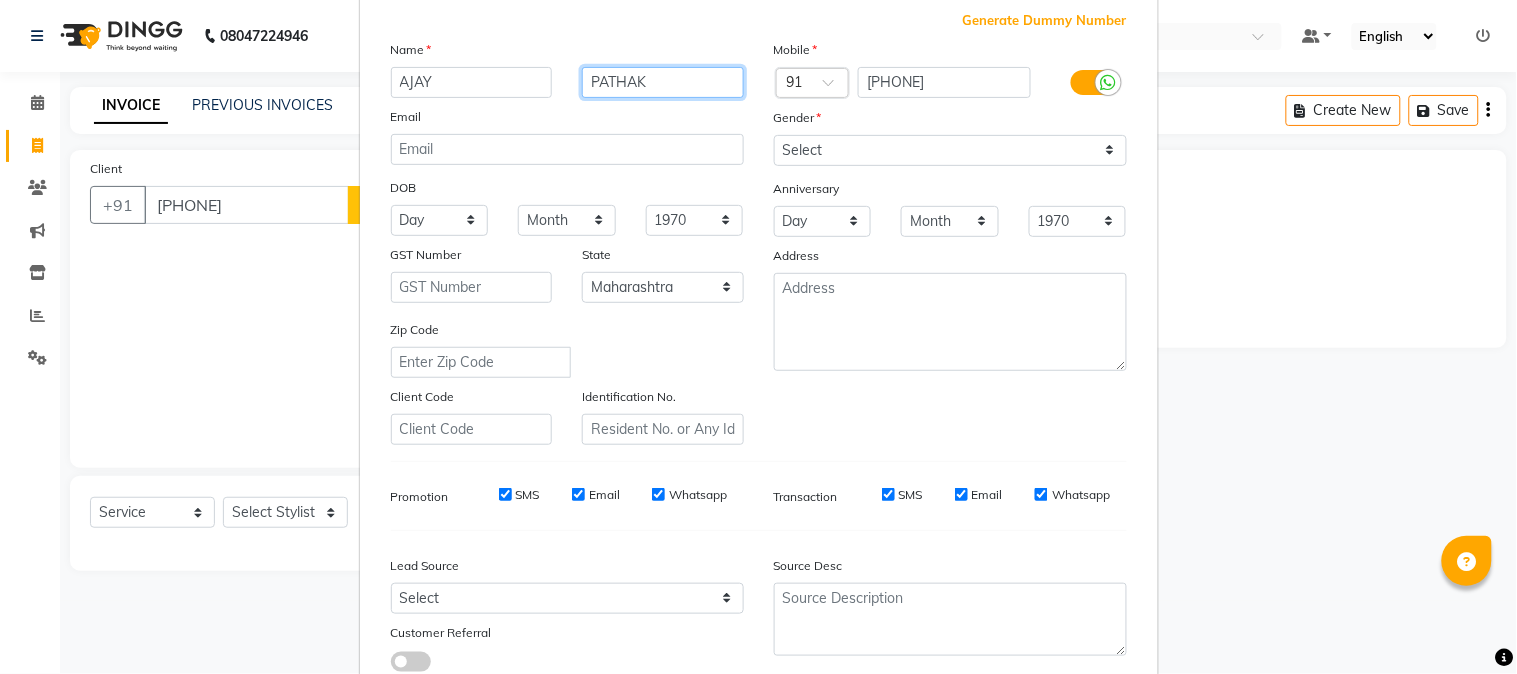 type on "PATHAK" 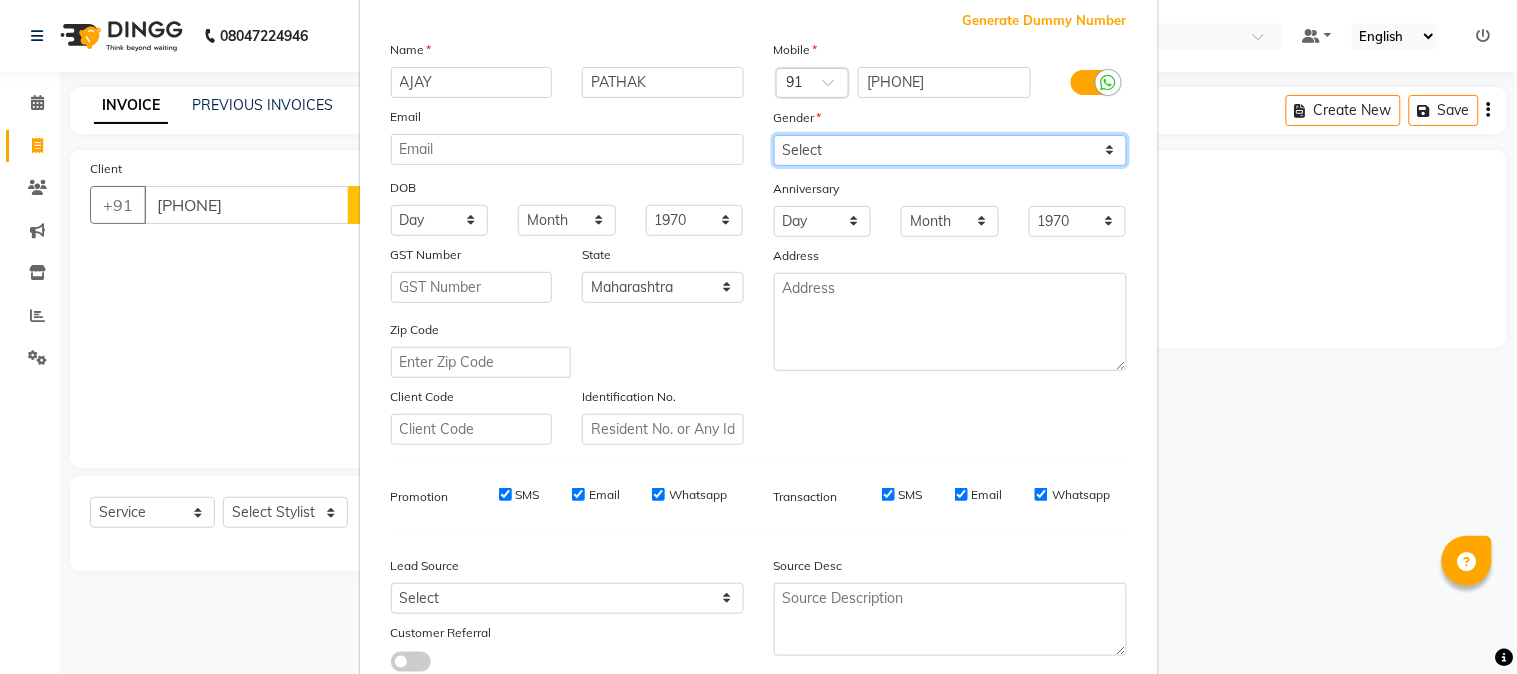 click on "Select Male Female Other Prefer Not To Say" at bounding box center (950, 150) 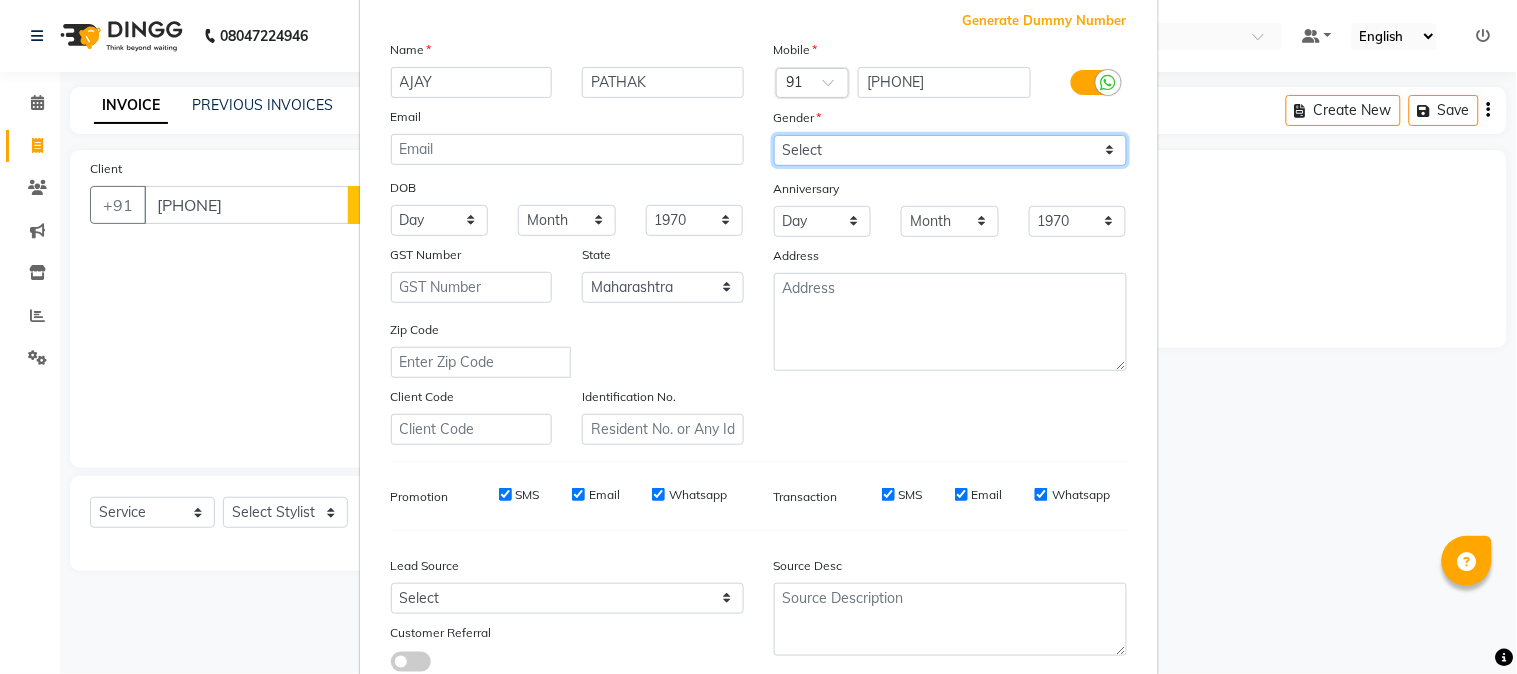 select on "male" 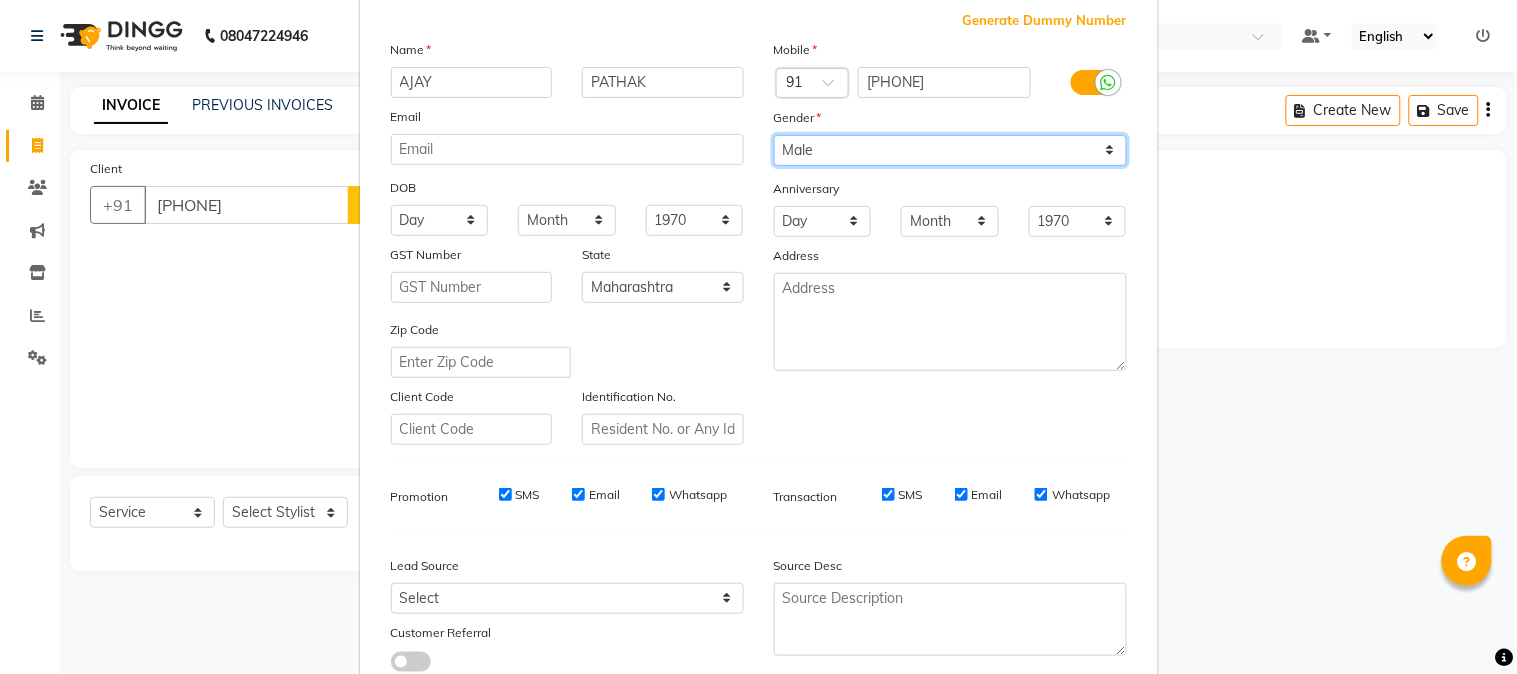 click on "Select Male Female Other Prefer Not To Say" at bounding box center [950, 150] 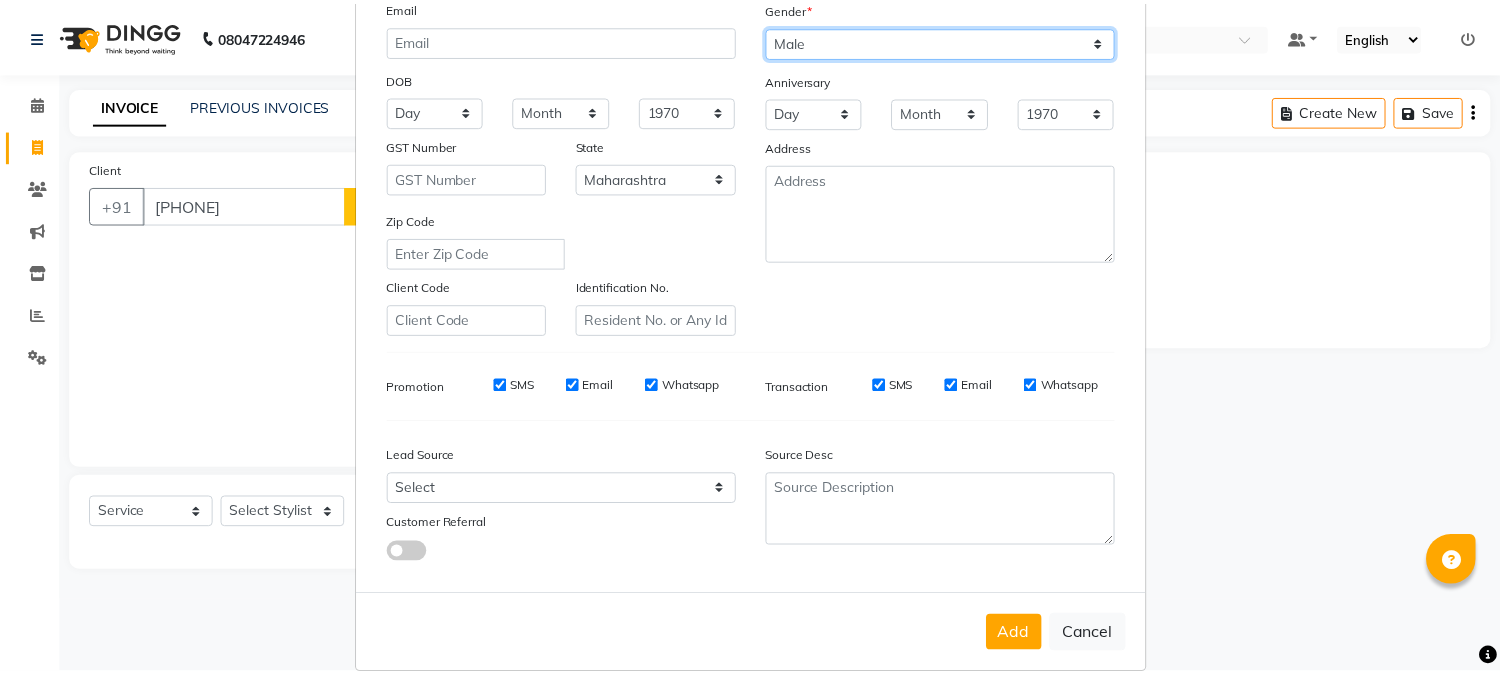 scroll, scrollTop: 250, scrollLeft: 0, axis: vertical 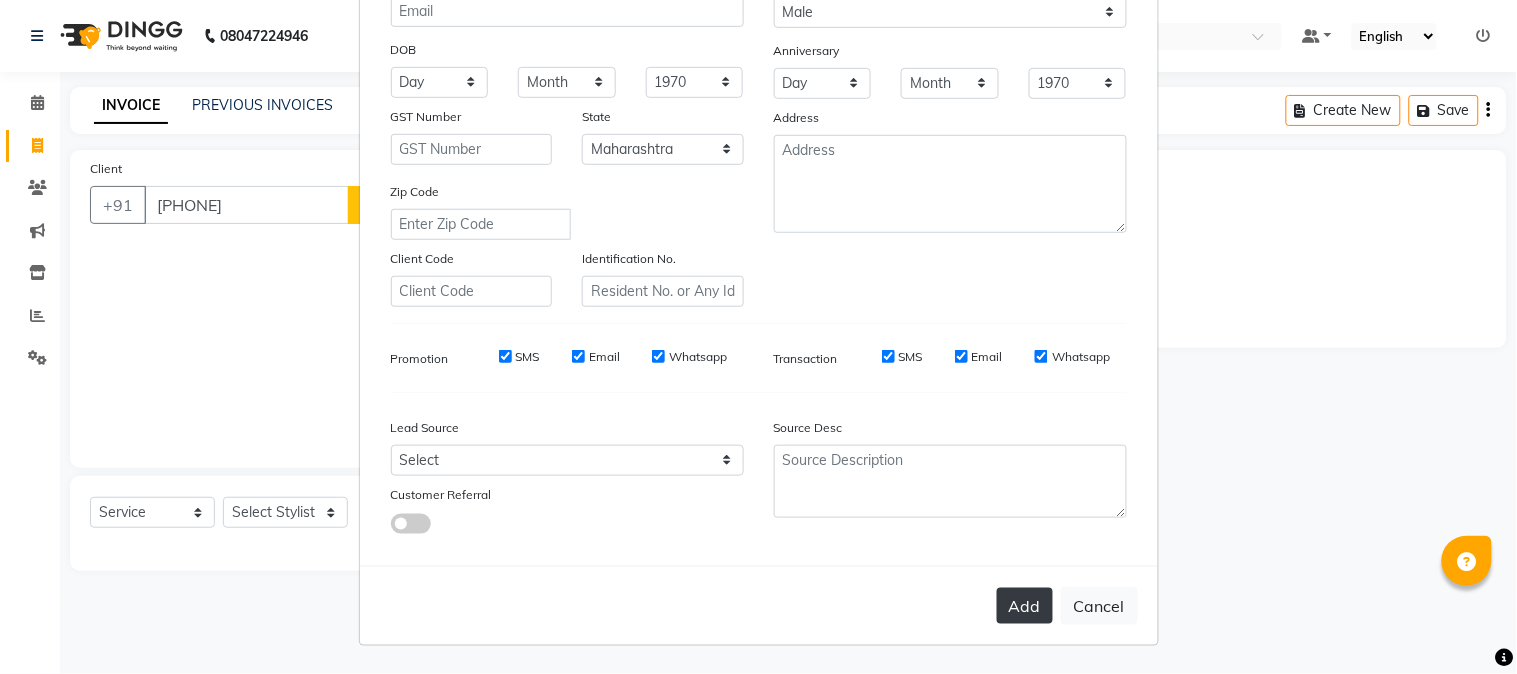 click on "Add" at bounding box center (1025, 606) 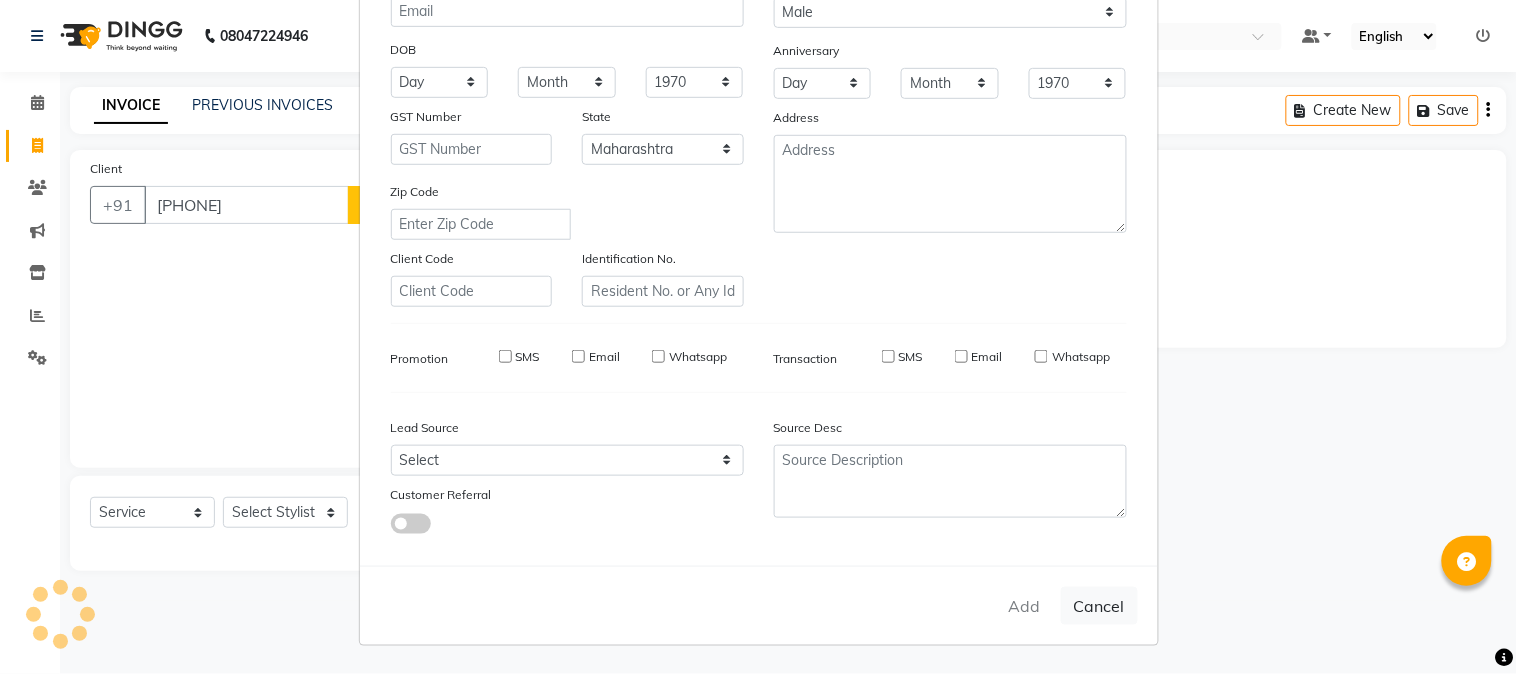 type 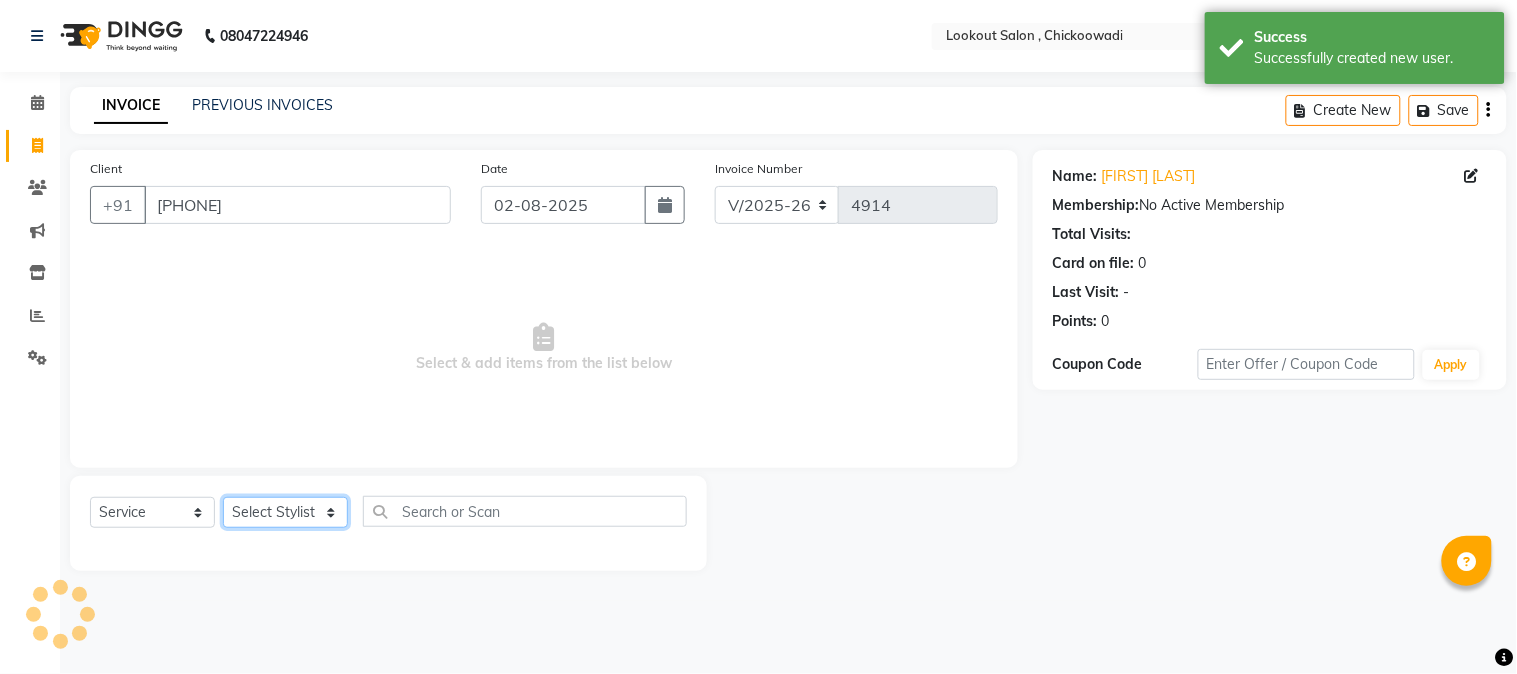 click on "Select Stylist [FIRST] [LAST] [FIRST] [LAST] [FIRST] [LAST] [FIRST] [FIRST] [LAST] [FIRST] [LAST] [FIRST] [LAST] [FIRST] [LAST] [FIRST] [FIRST] [FIRST] [FIRST] [FIRST] [FIRST] [FIRST] [FIRST] [FIRST] [FIRST]" 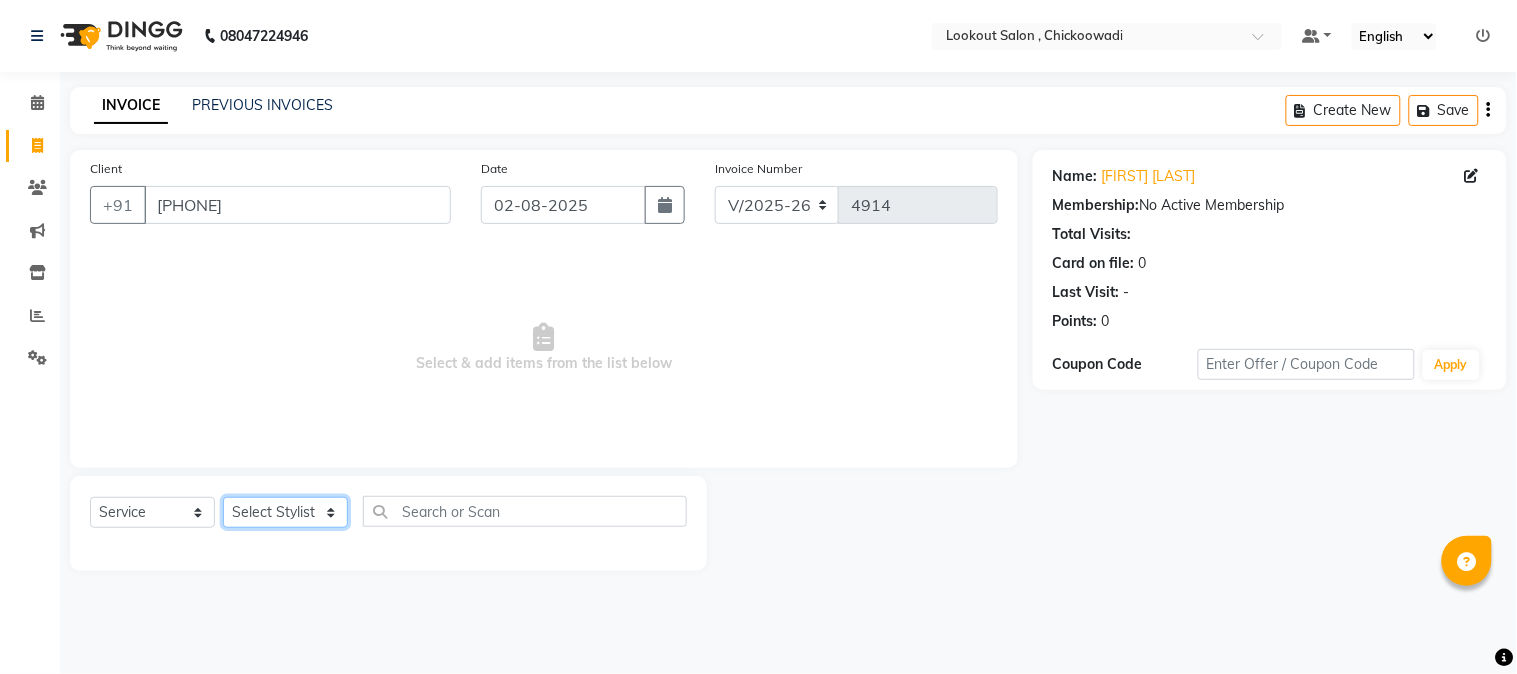 select on "24828" 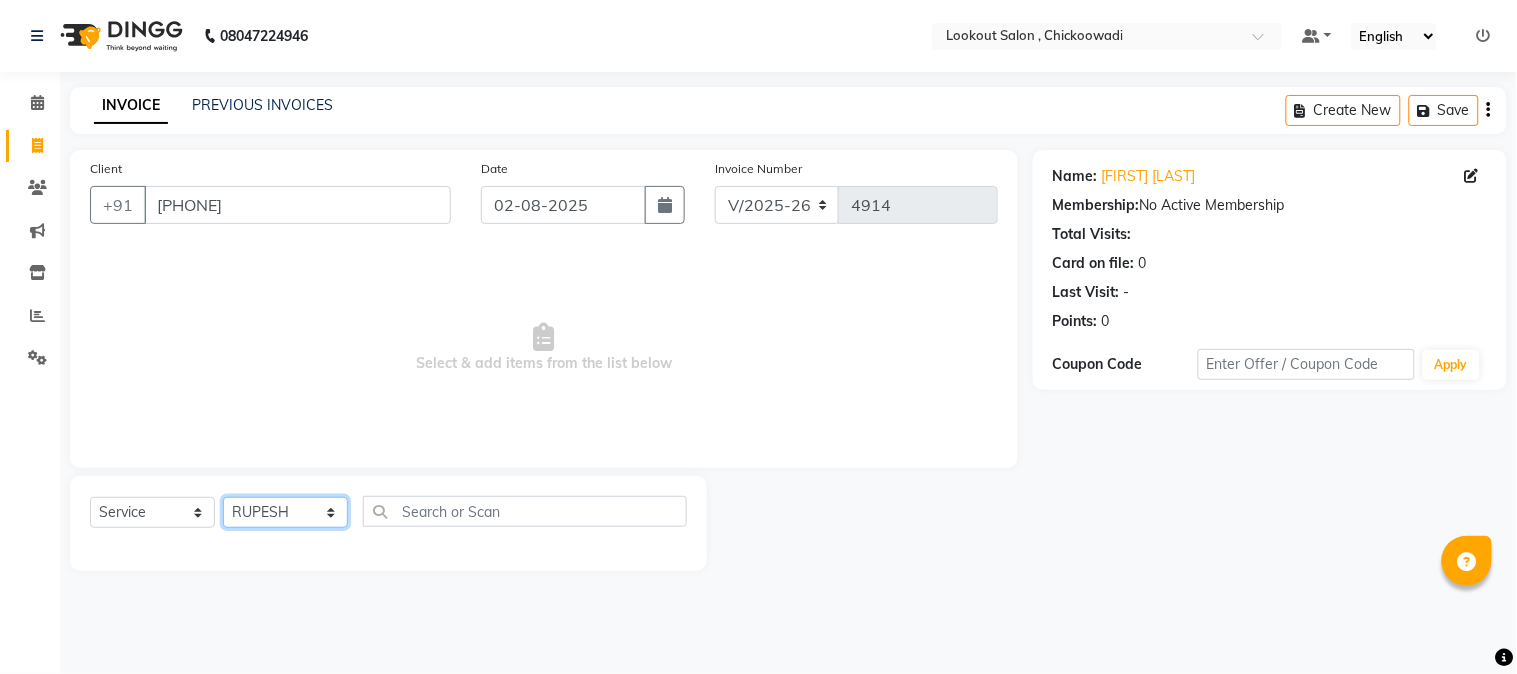 click on "Select Stylist [FIRST] [LAST] [FIRST] [LAST] [FIRST] [LAST] [FIRST] [FIRST] [LAST] [FIRST] [LAST] [FIRST] [LAST] [FIRST] [LAST] [FIRST] [FIRST] [FIRST] [FIRST] [FIRST] [FIRST] [FIRST] [FIRST] [FIRST] [FIRST]" 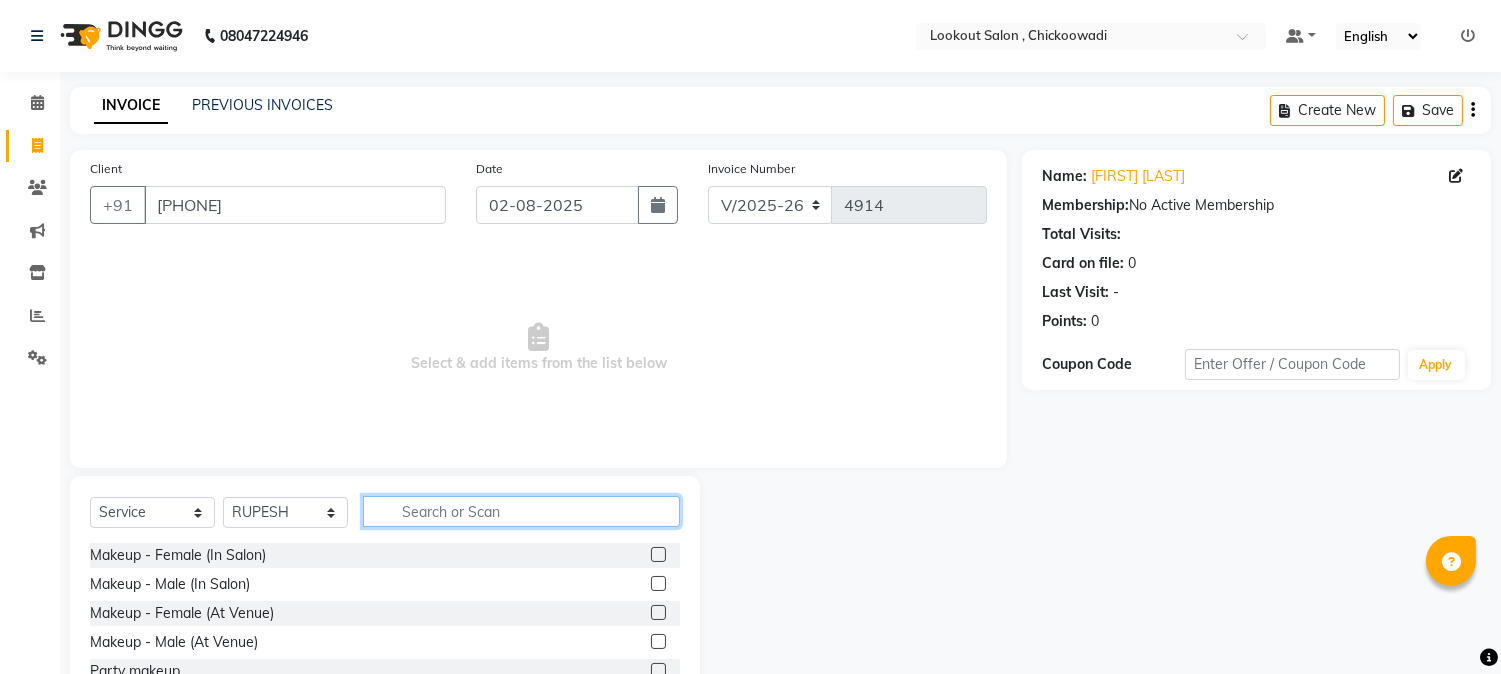 click 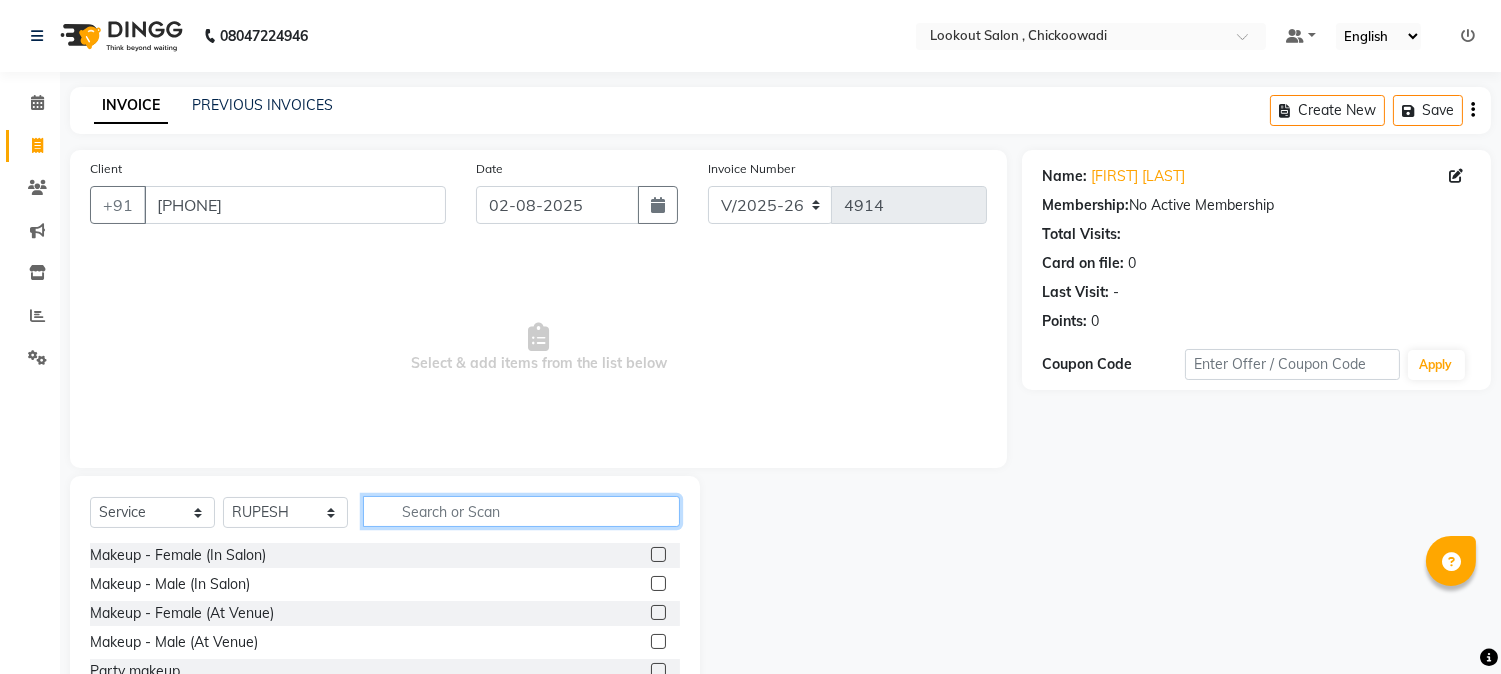 click 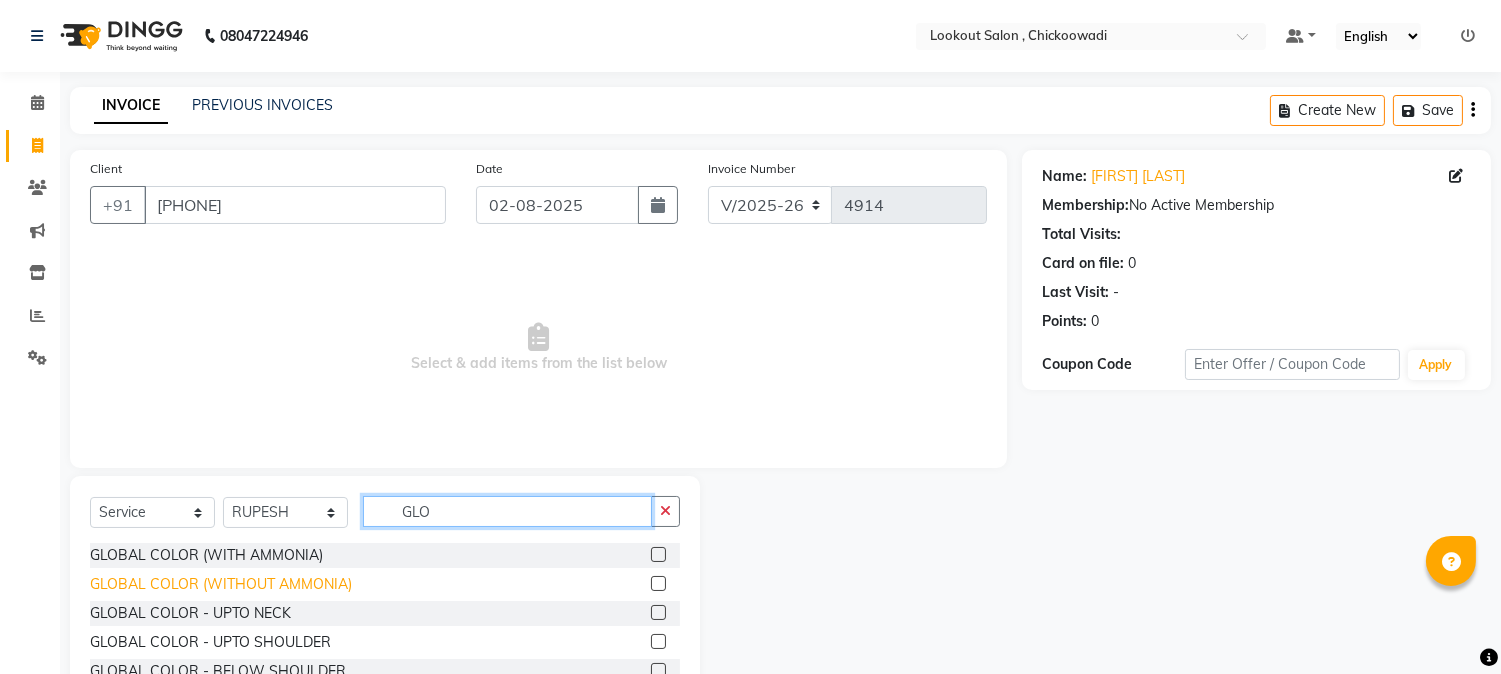 type on "GLO" 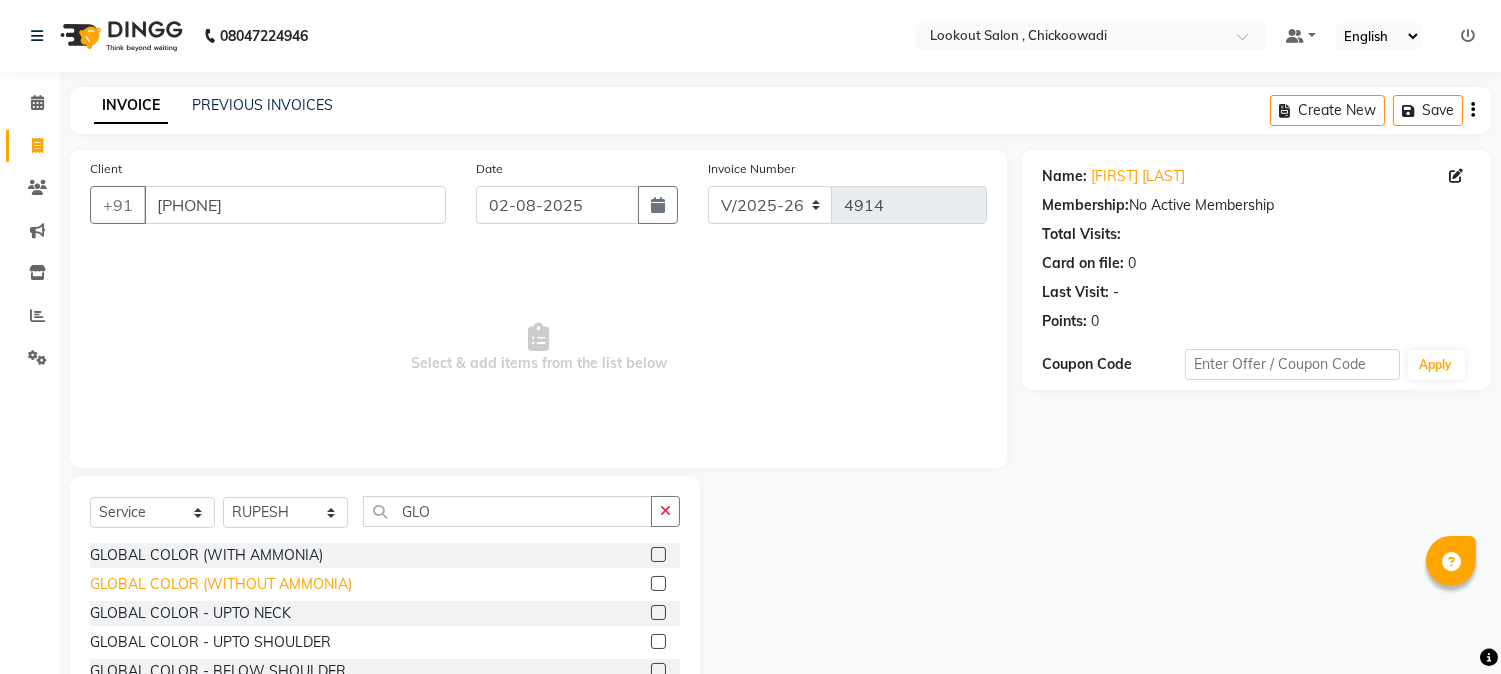 click on "GLOBAL COLOR (WITHOUT AMMONIA)" 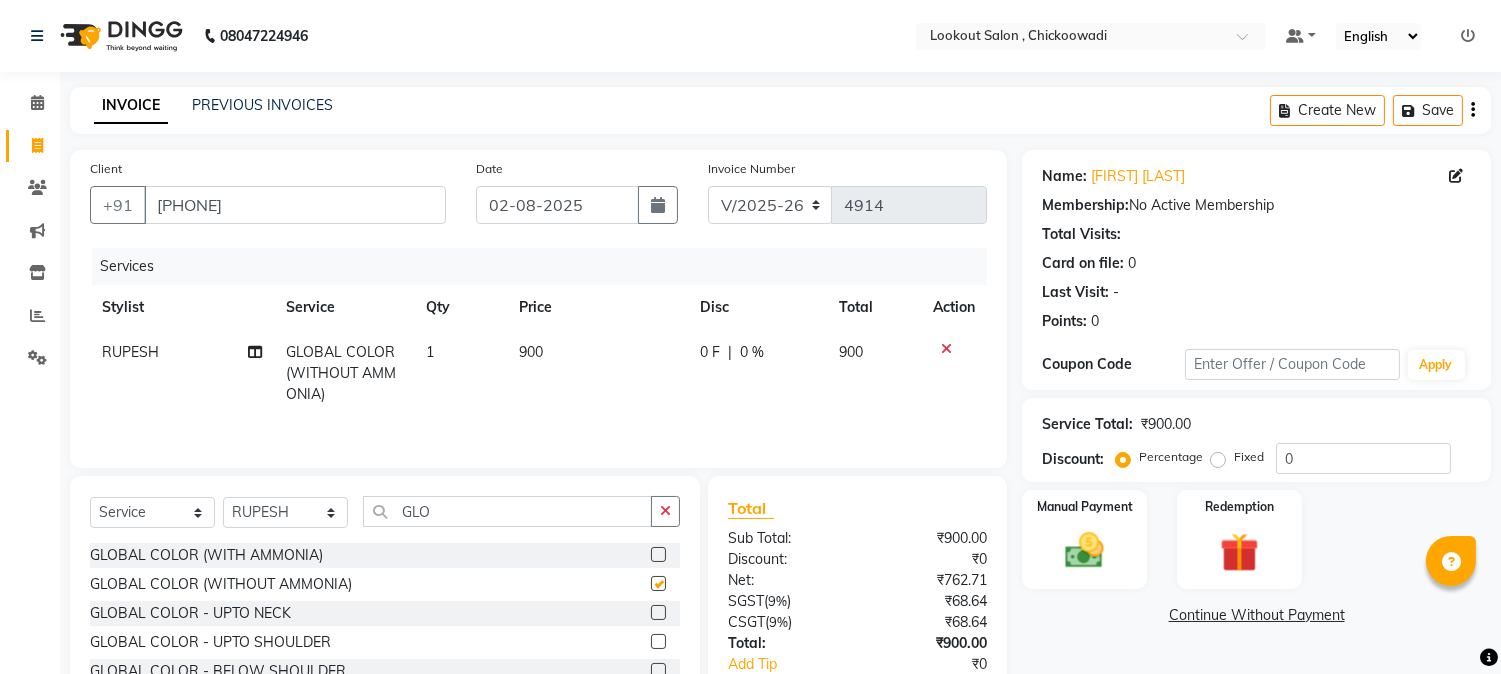 checkbox on "false" 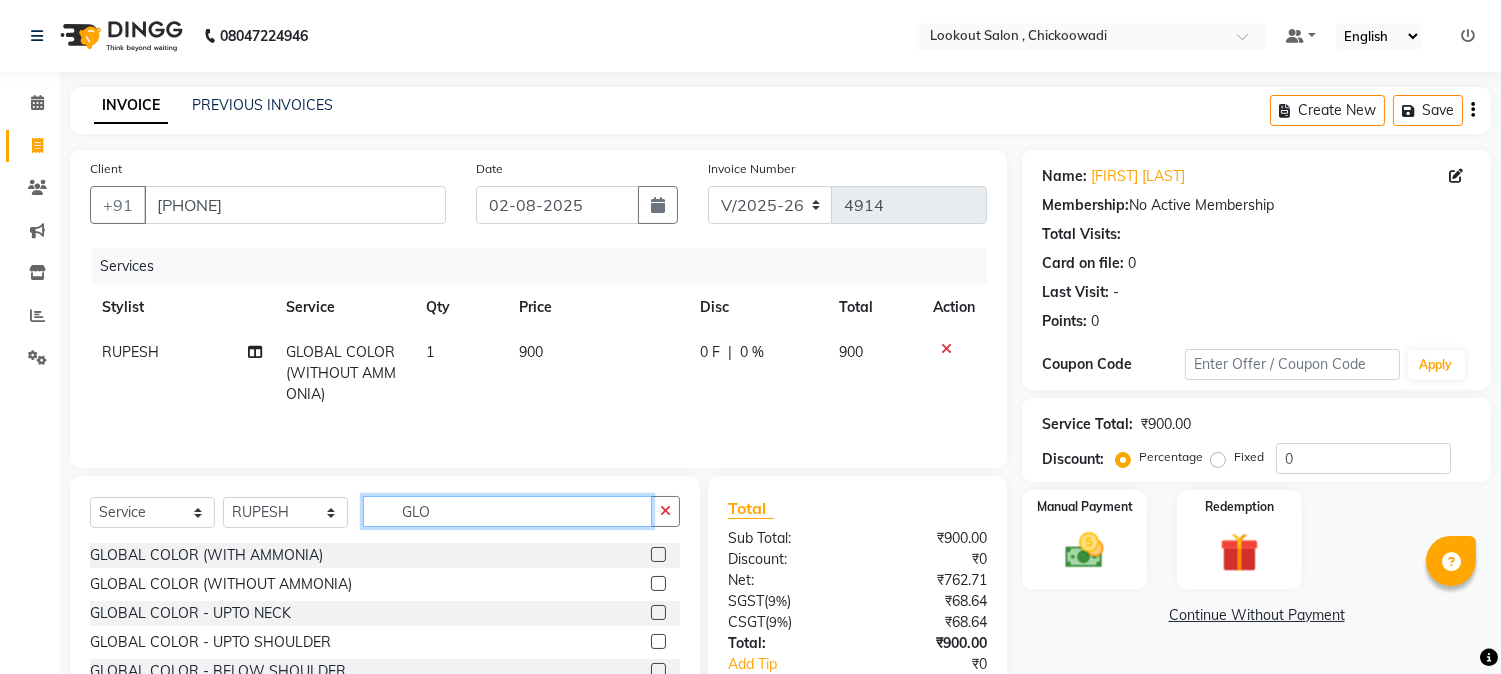 click on "GLO" 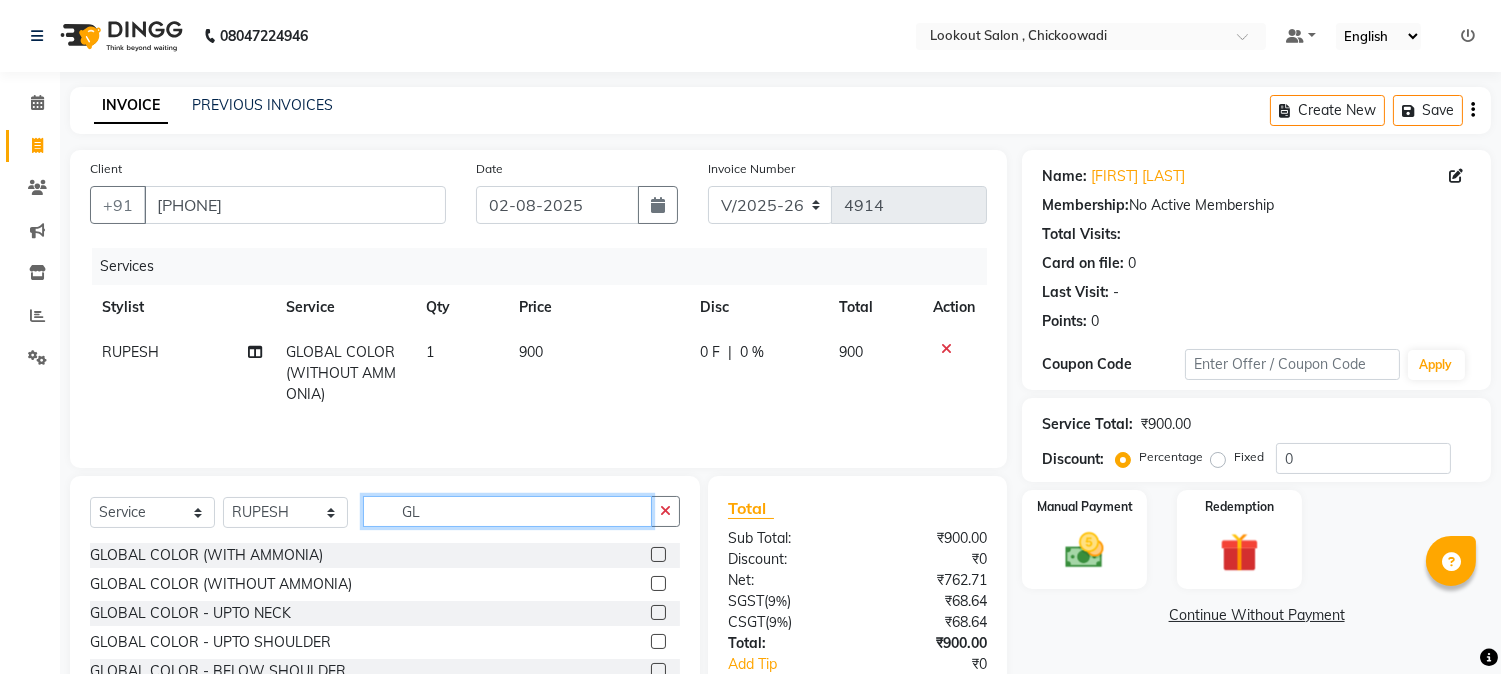 type on "G" 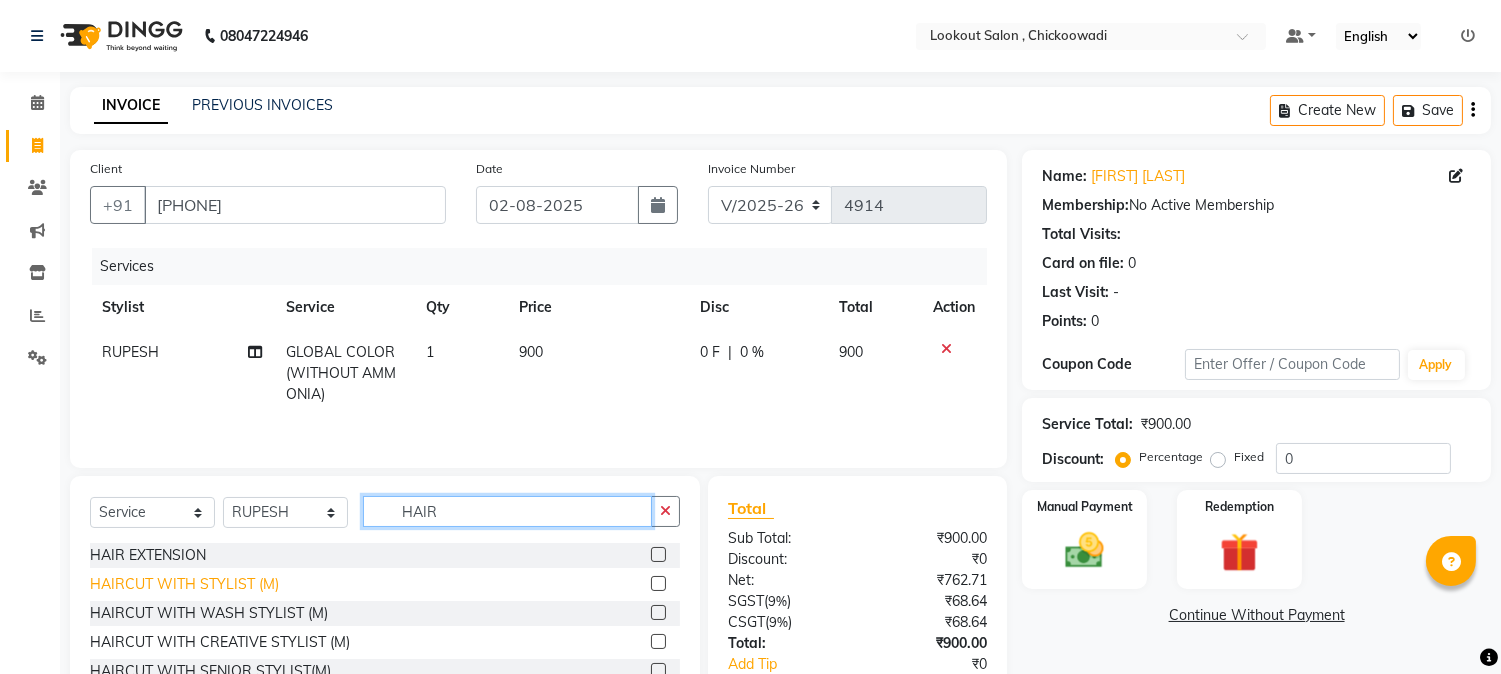 type on "HAIR" 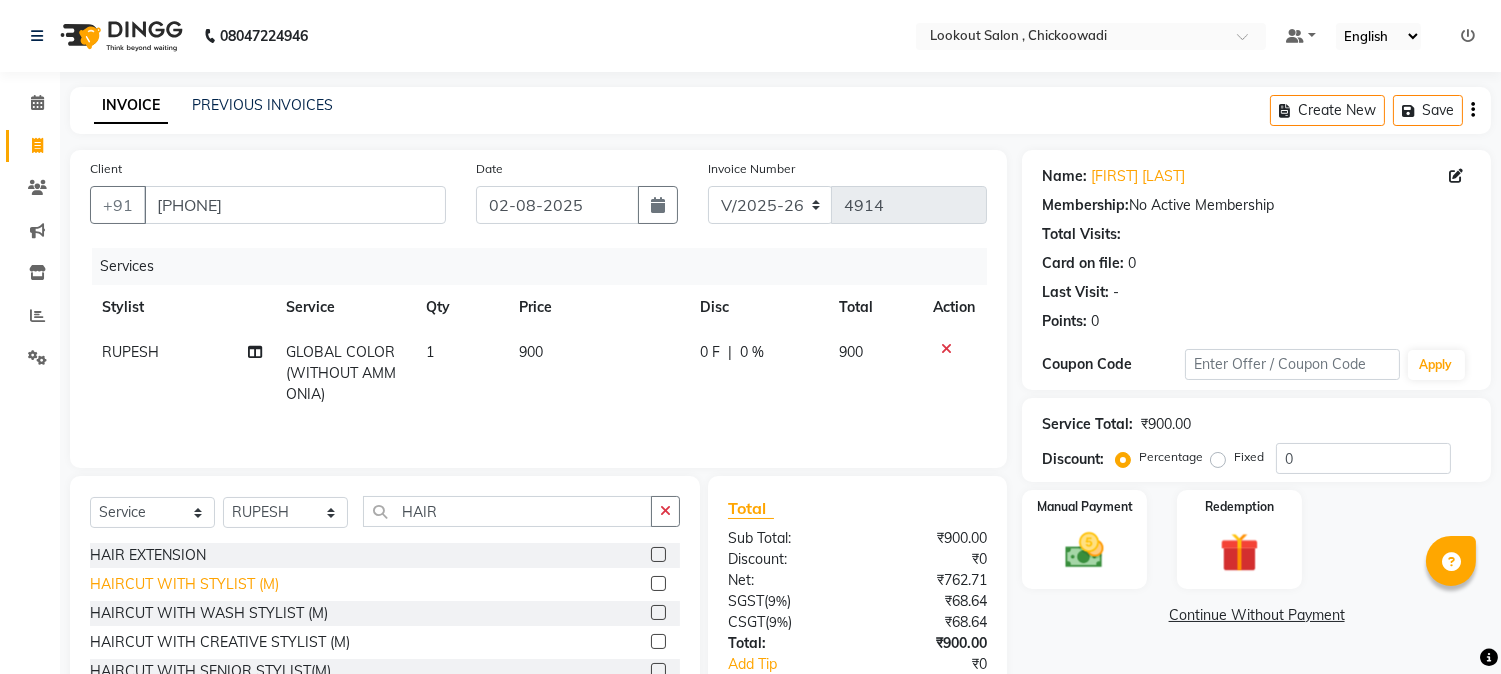 click on "HAIRCUT WITH STYLIST (M)" 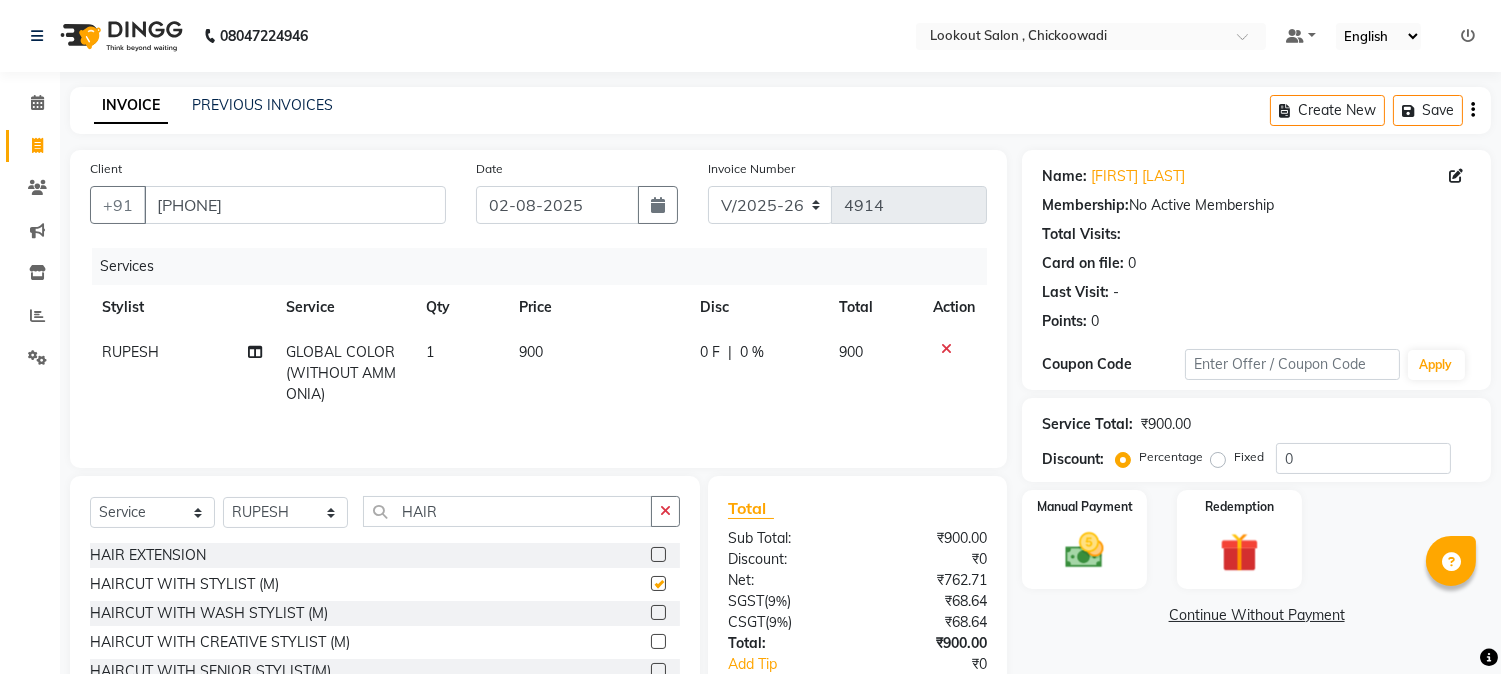 checkbox on "false" 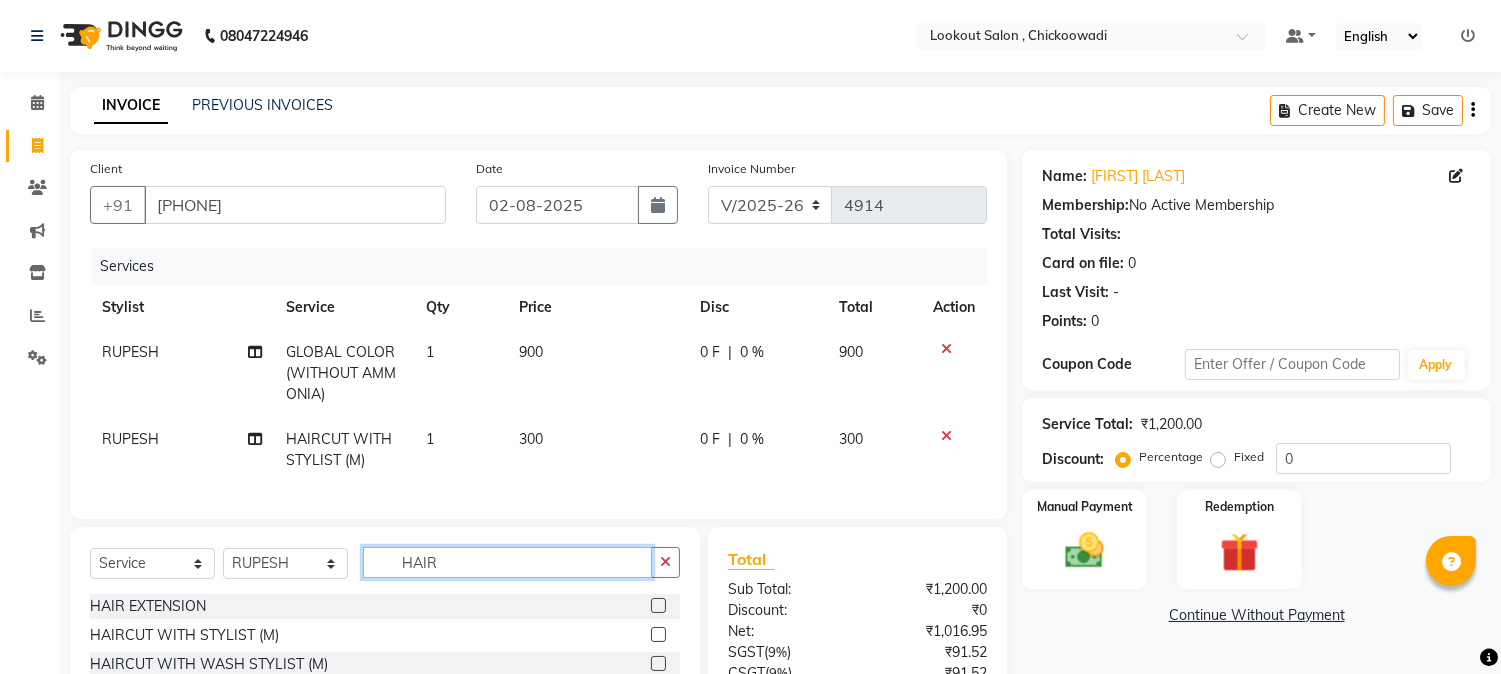 click on "HAIR" 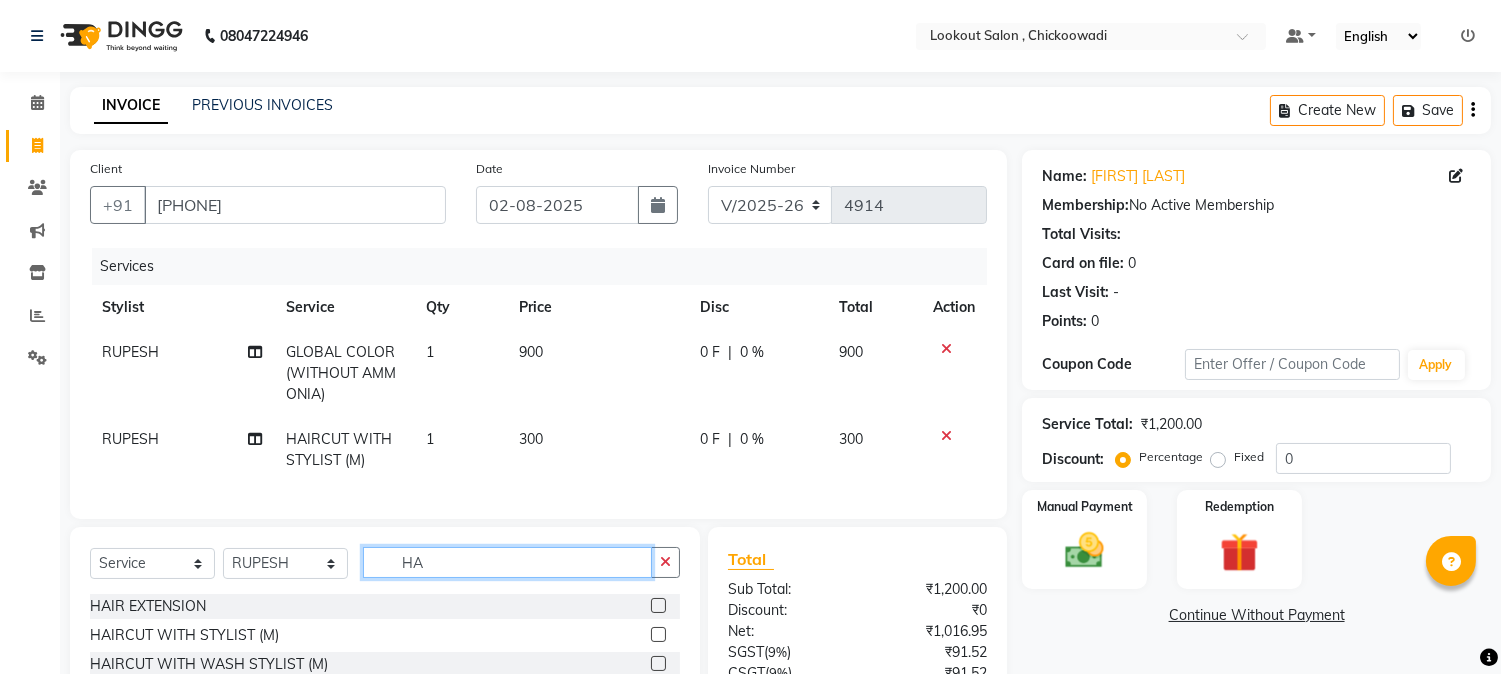 type on "H" 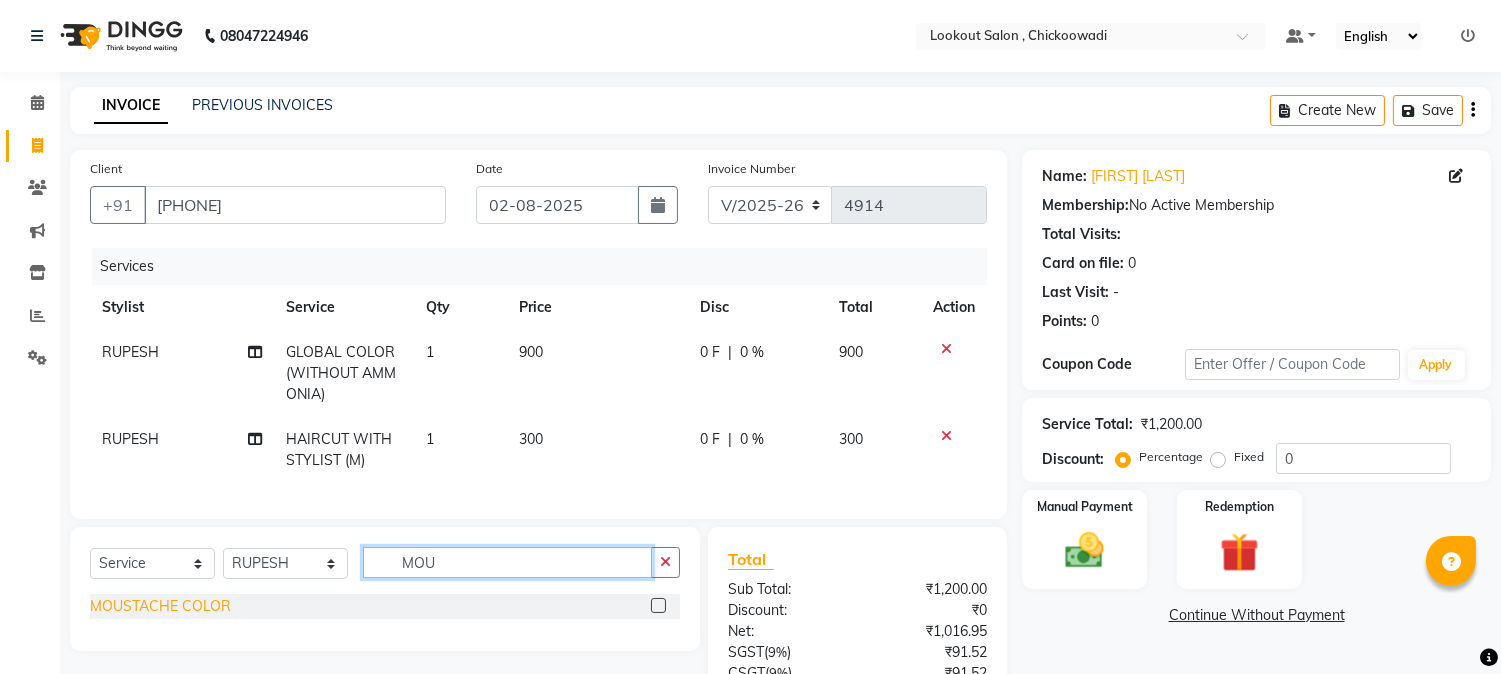 type on "MOU" 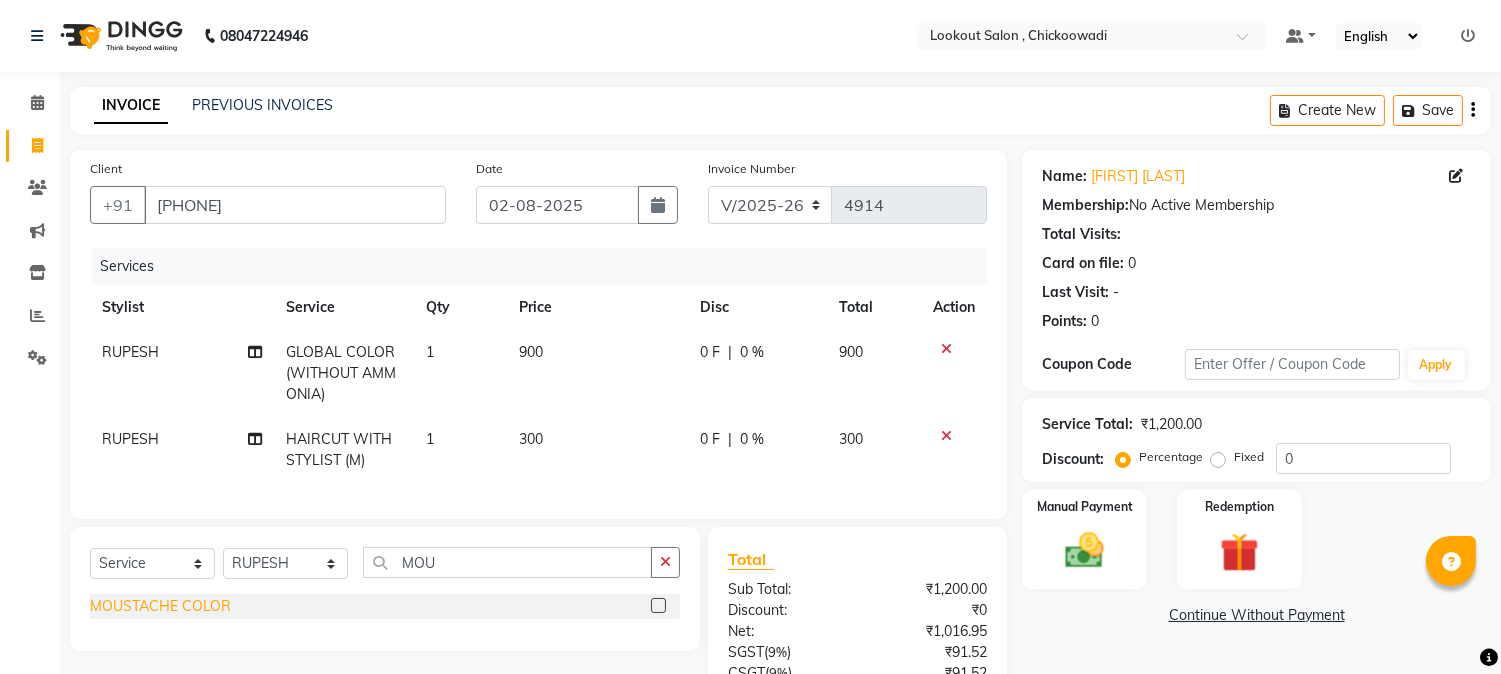 click on "MOUSTACHE COLOR" 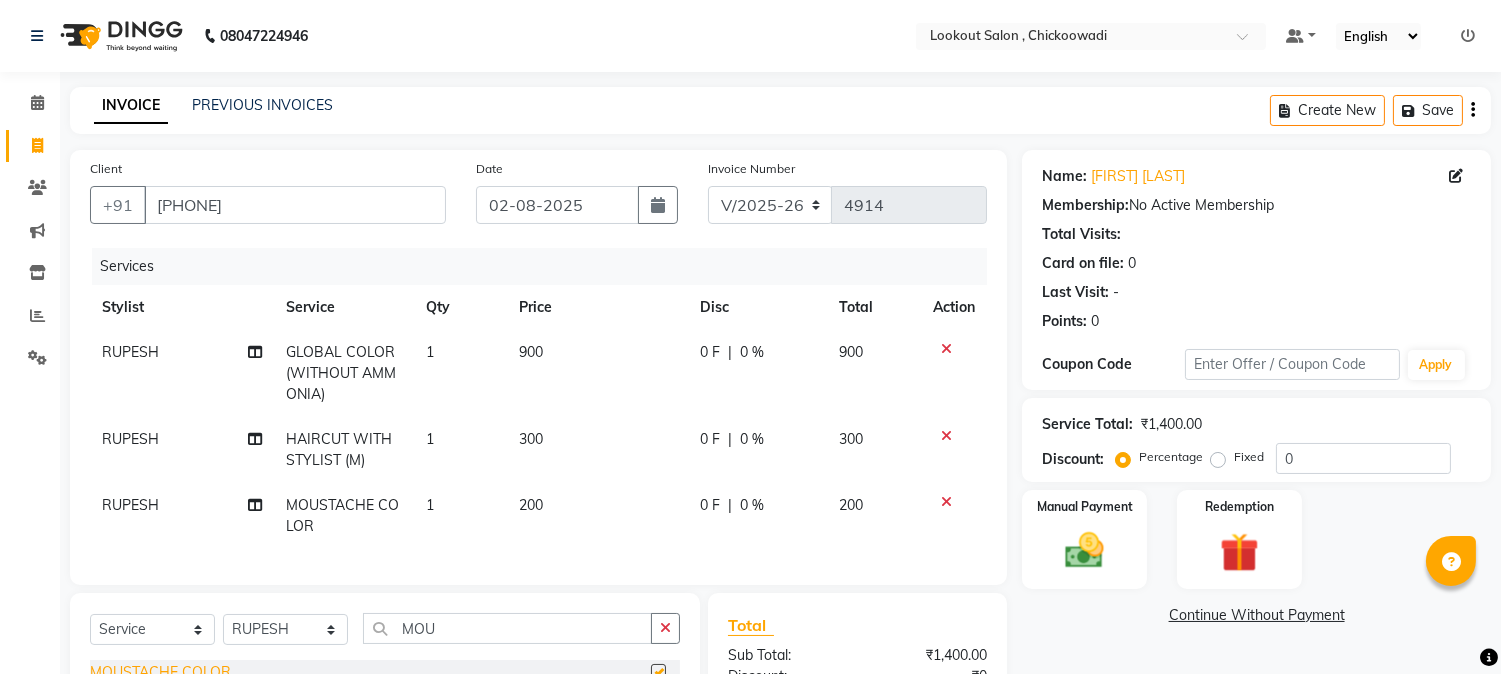 checkbox on "false" 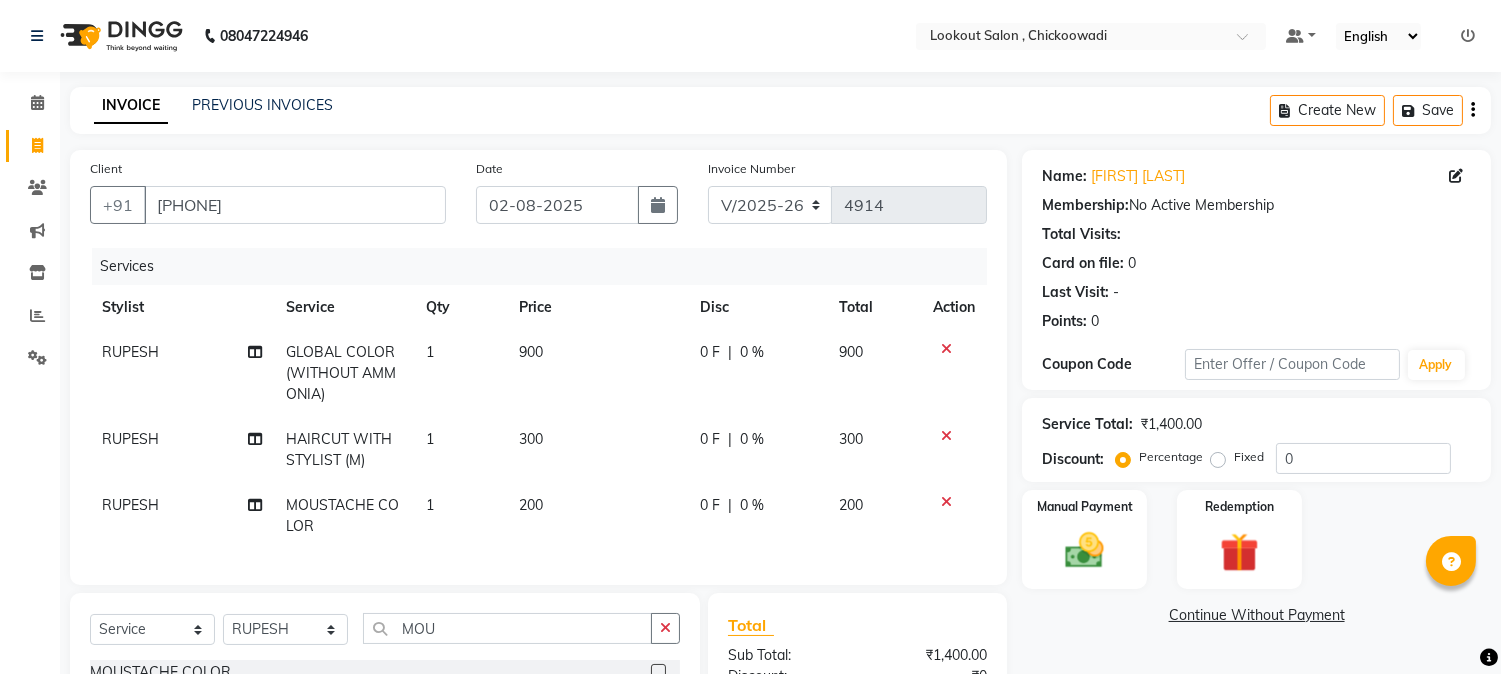scroll, scrollTop: 222, scrollLeft: 0, axis: vertical 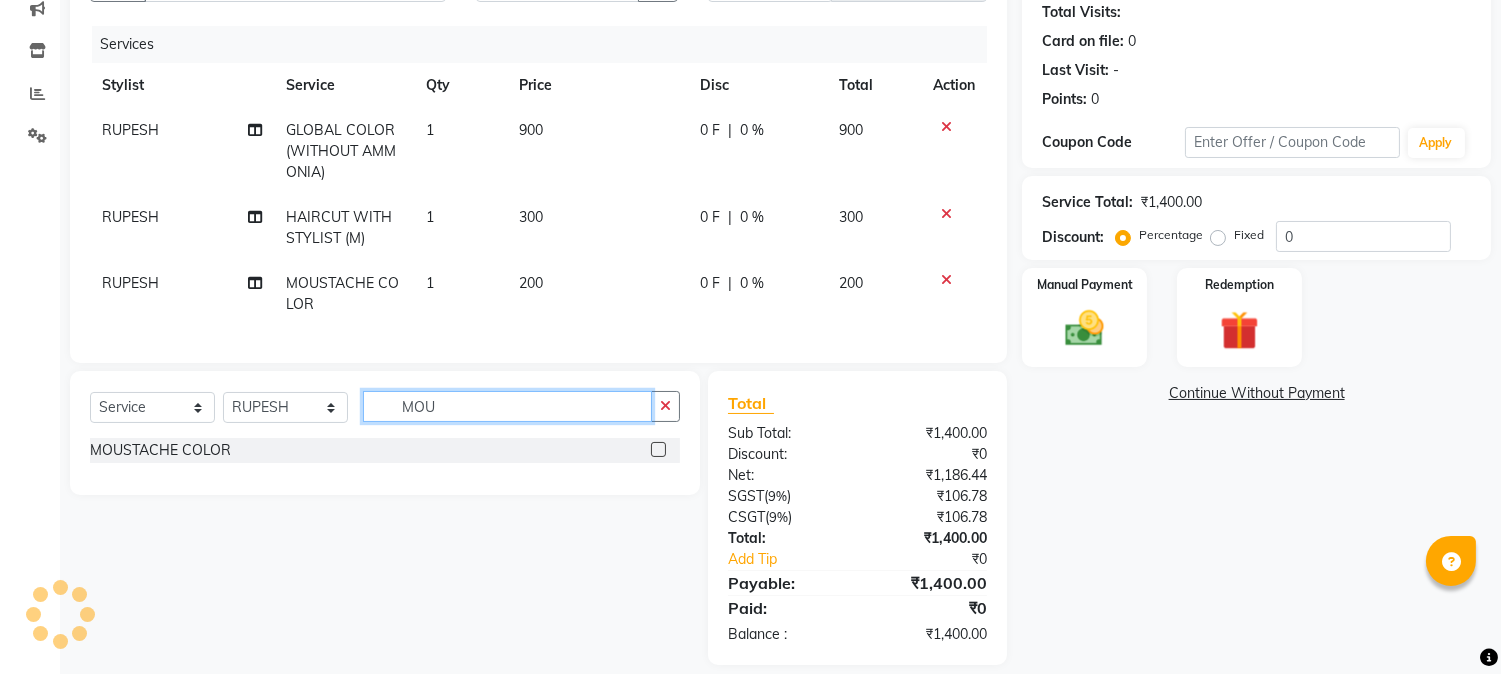 click on "MOU" 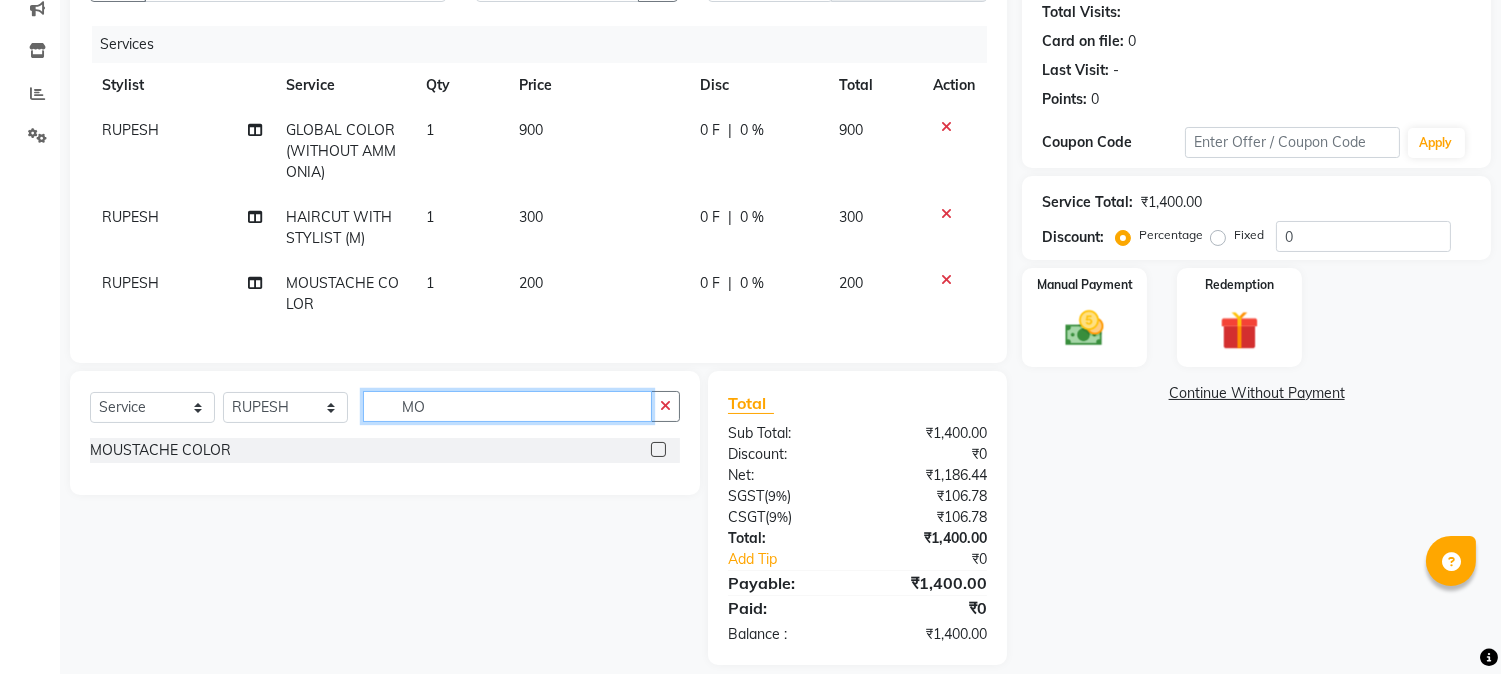 type on "M" 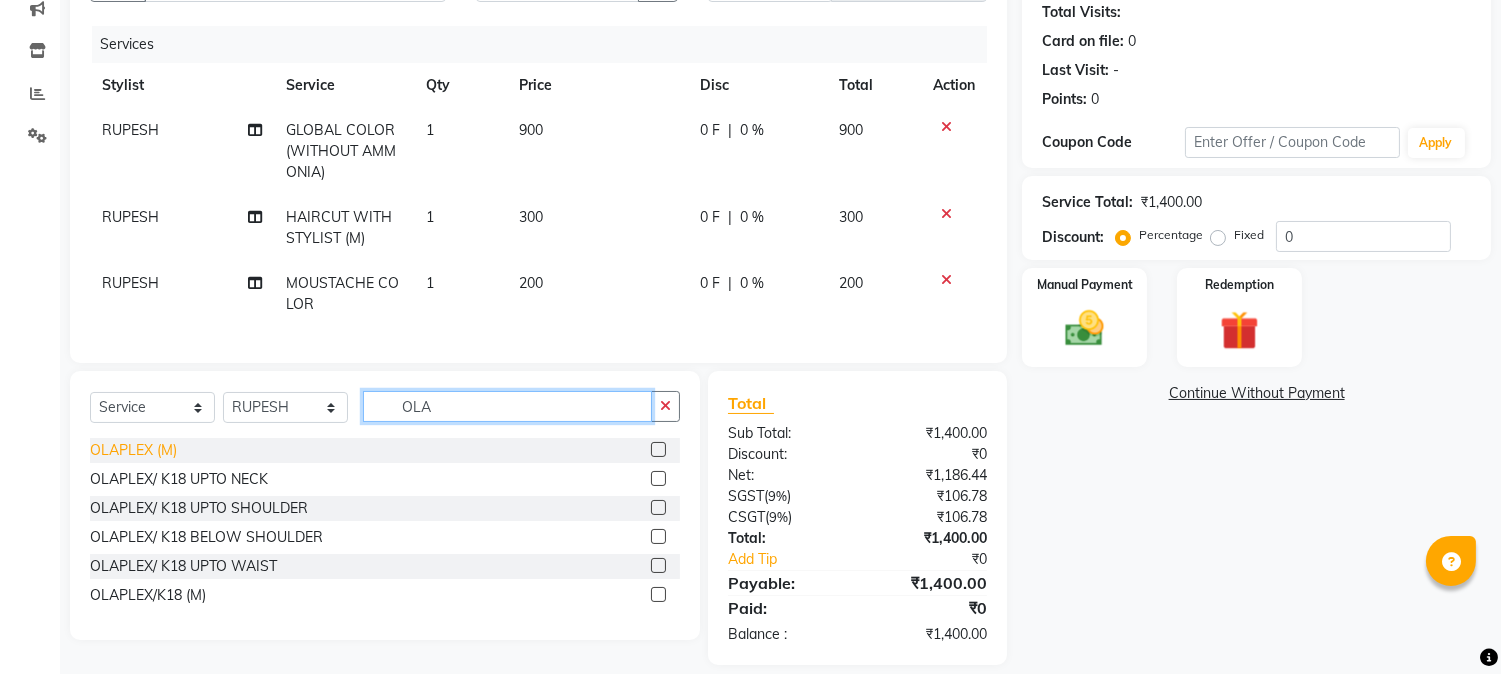 type on "OLA" 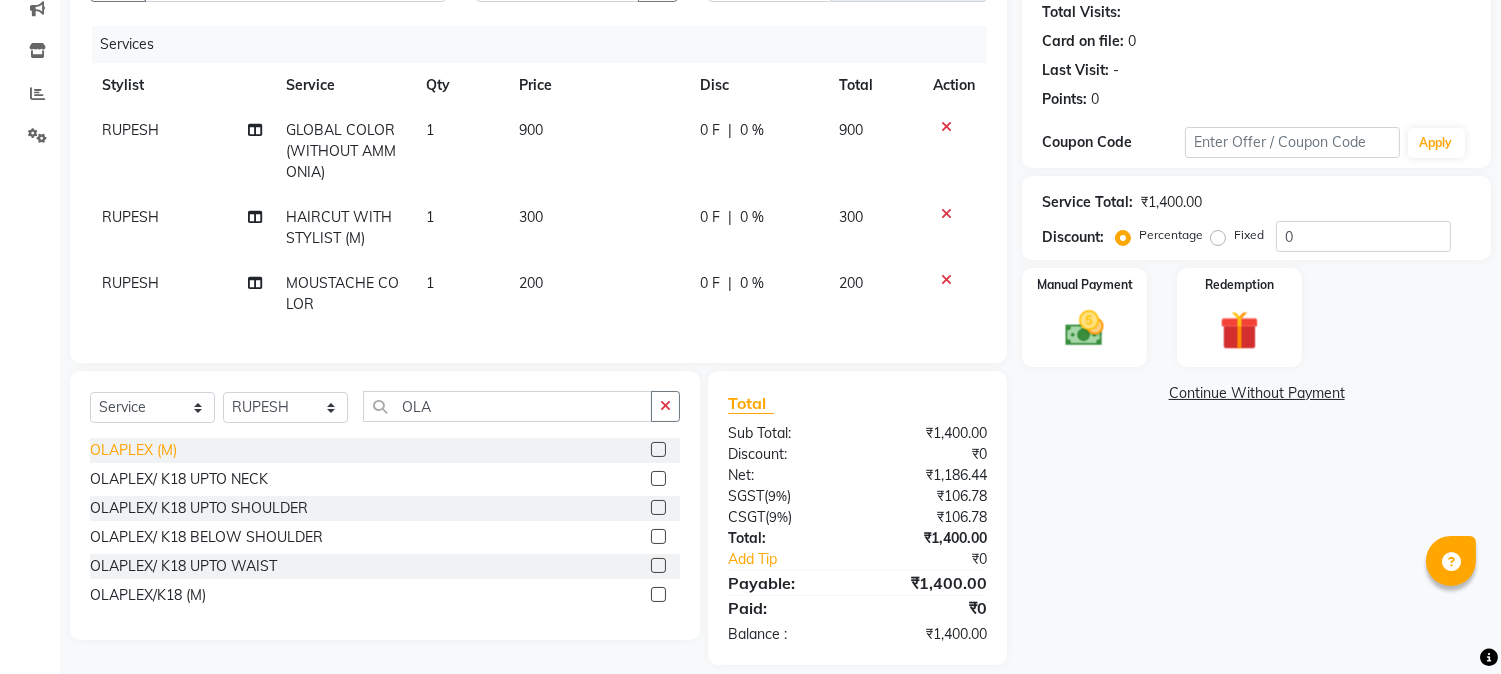 click on "OLAPLEX (M)" 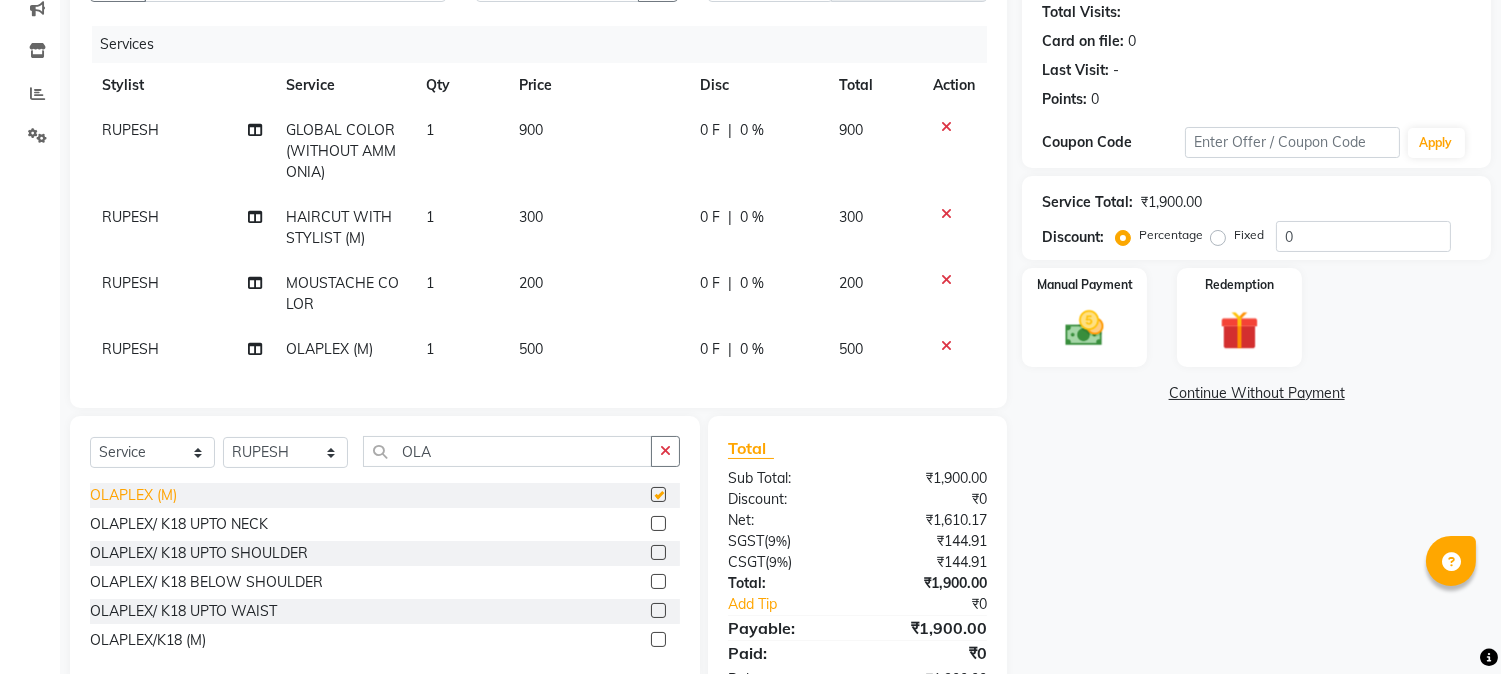 checkbox on "false" 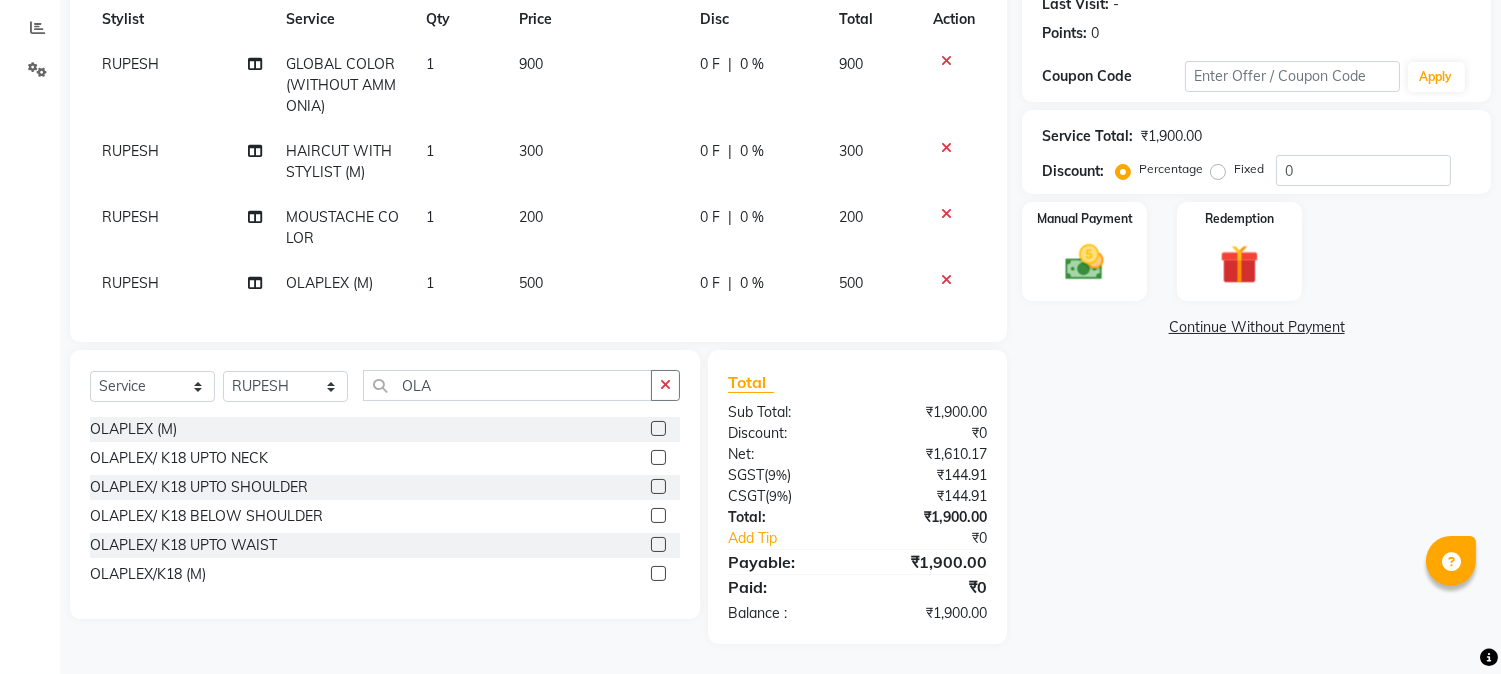 scroll, scrollTop: 0, scrollLeft: 0, axis: both 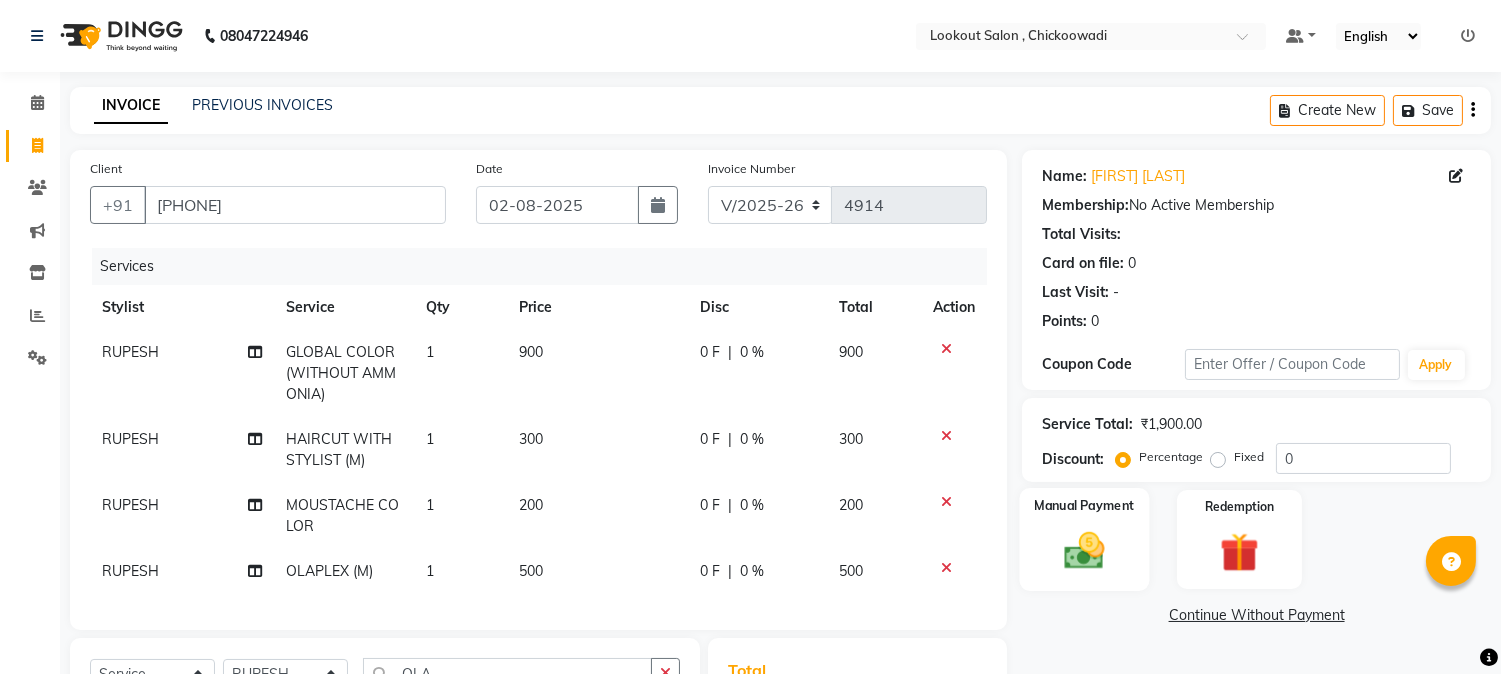 click 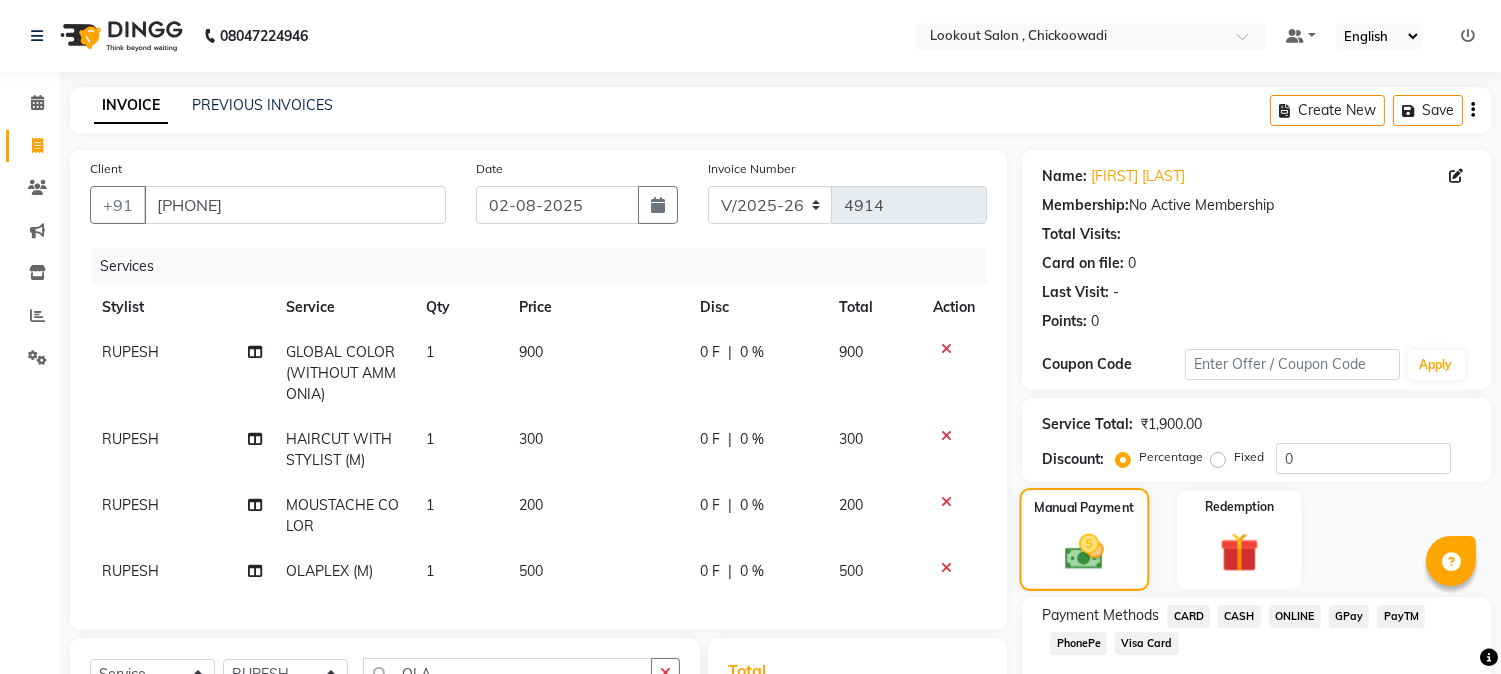scroll, scrollTop: 304, scrollLeft: 0, axis: vertical 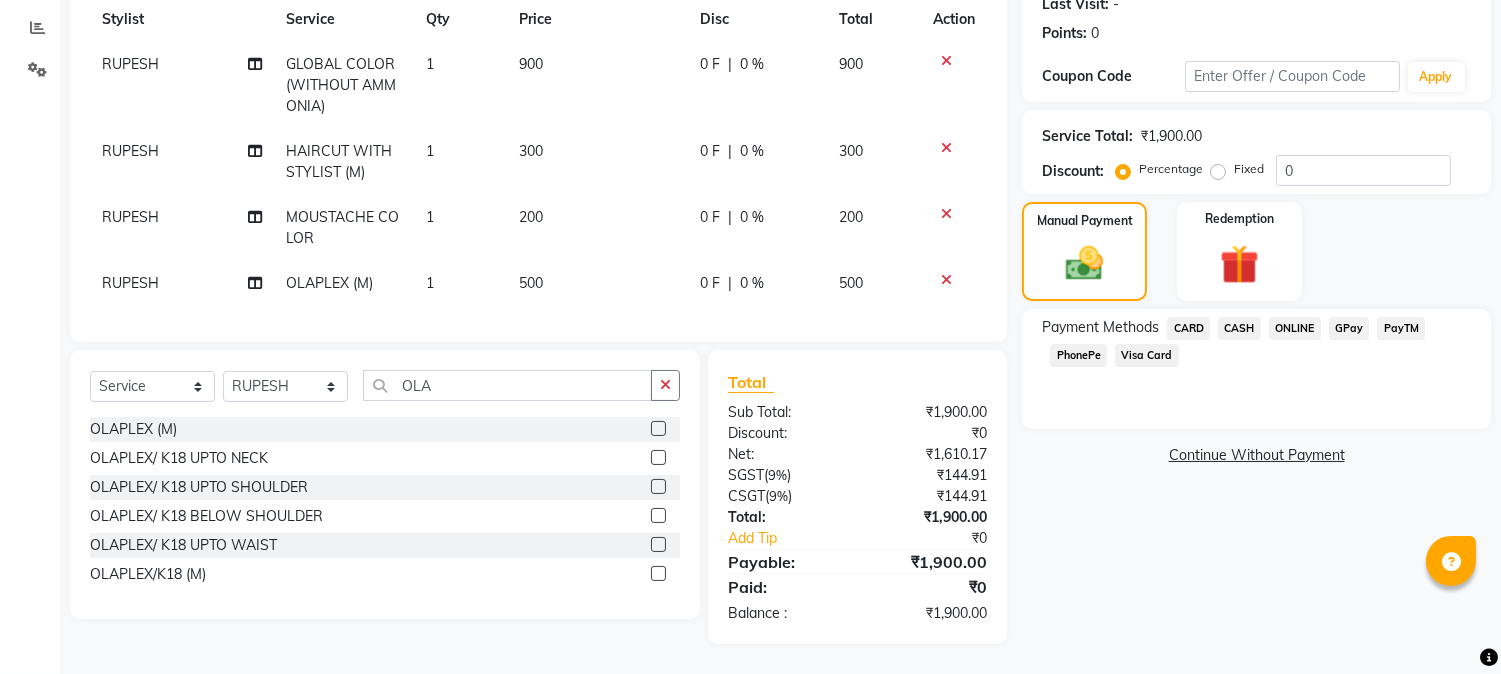 click on "CARD" 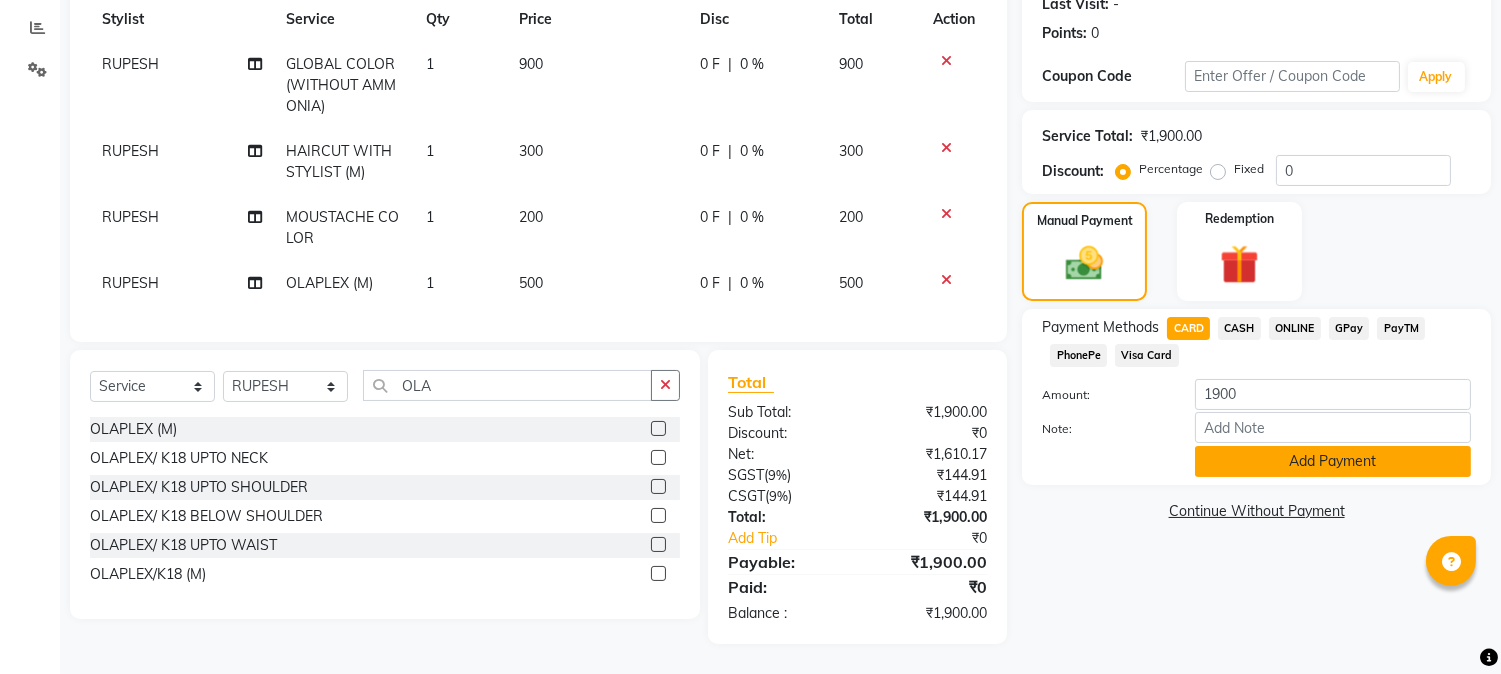 click on "Add Payment" 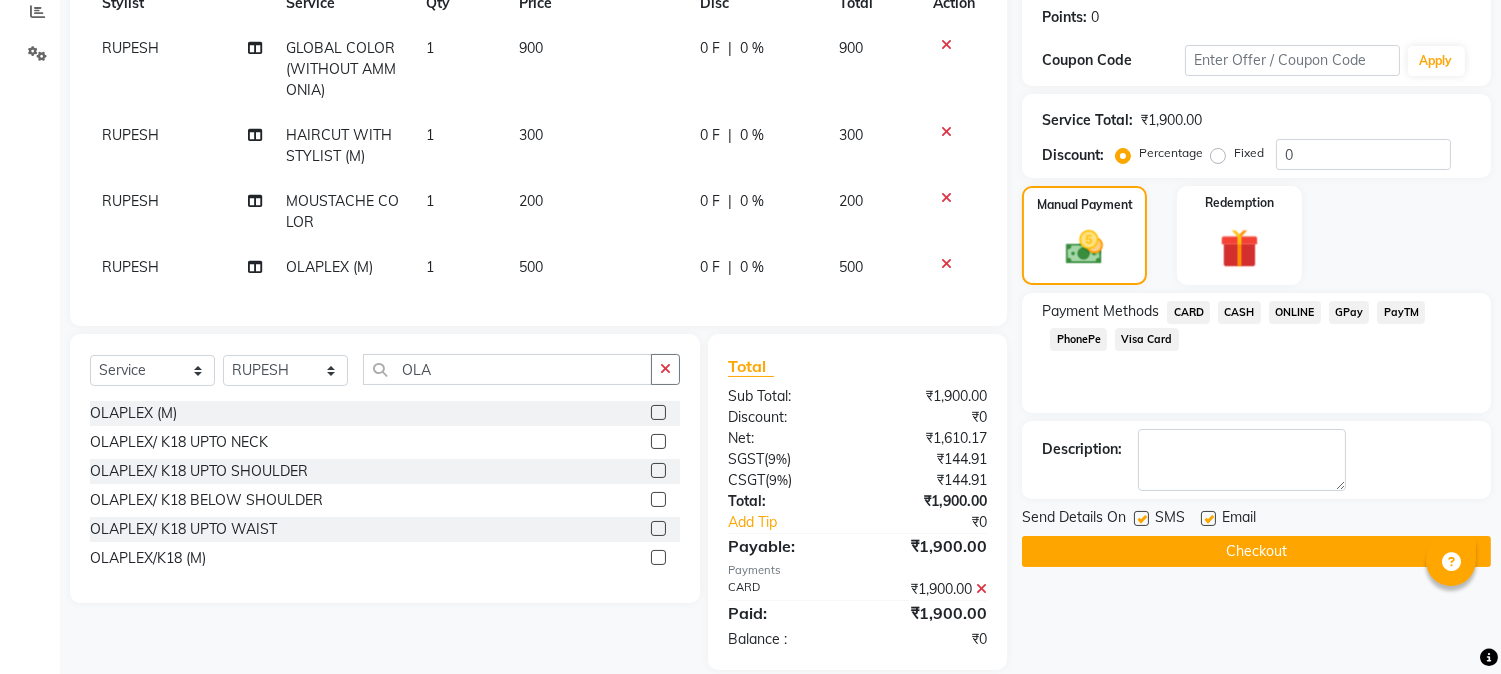 click on "Checkout" 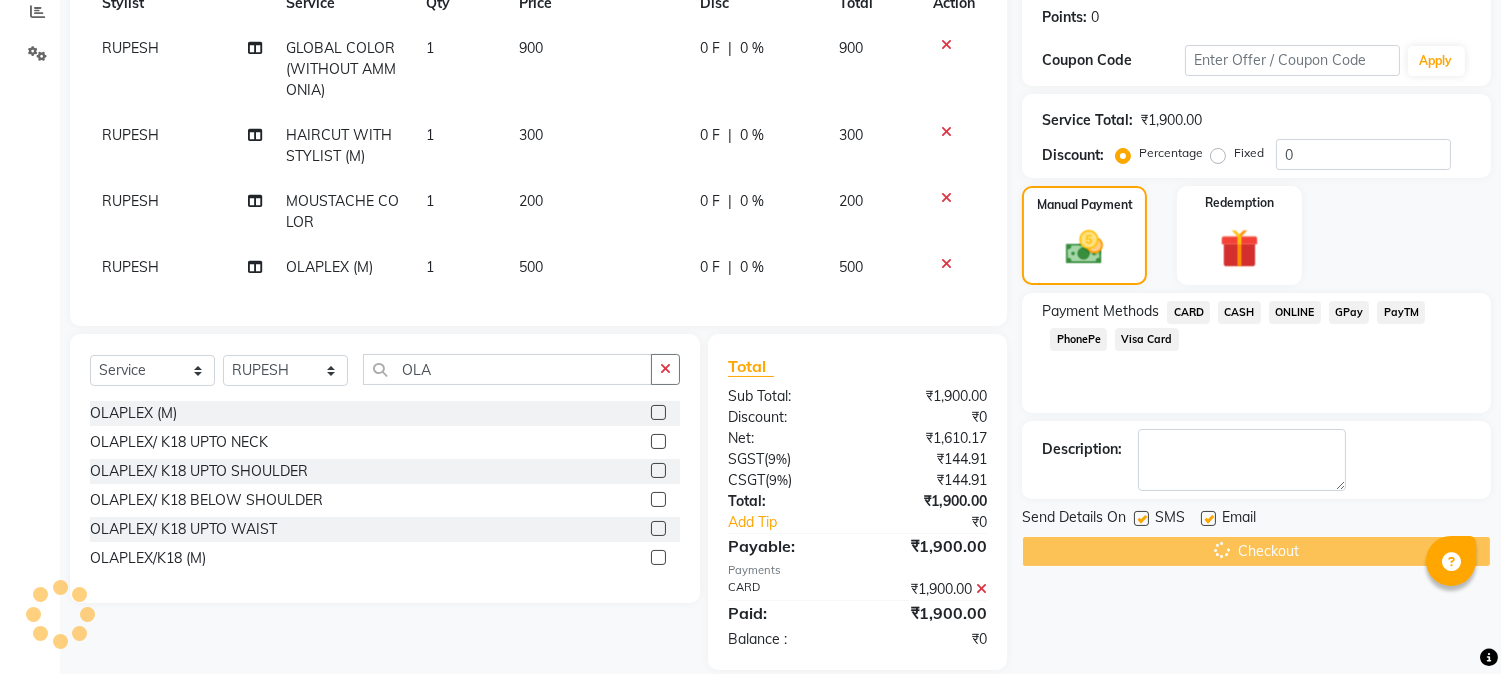 scroll, scrollTop: 346, scrollLeft: 0, axis: vertical 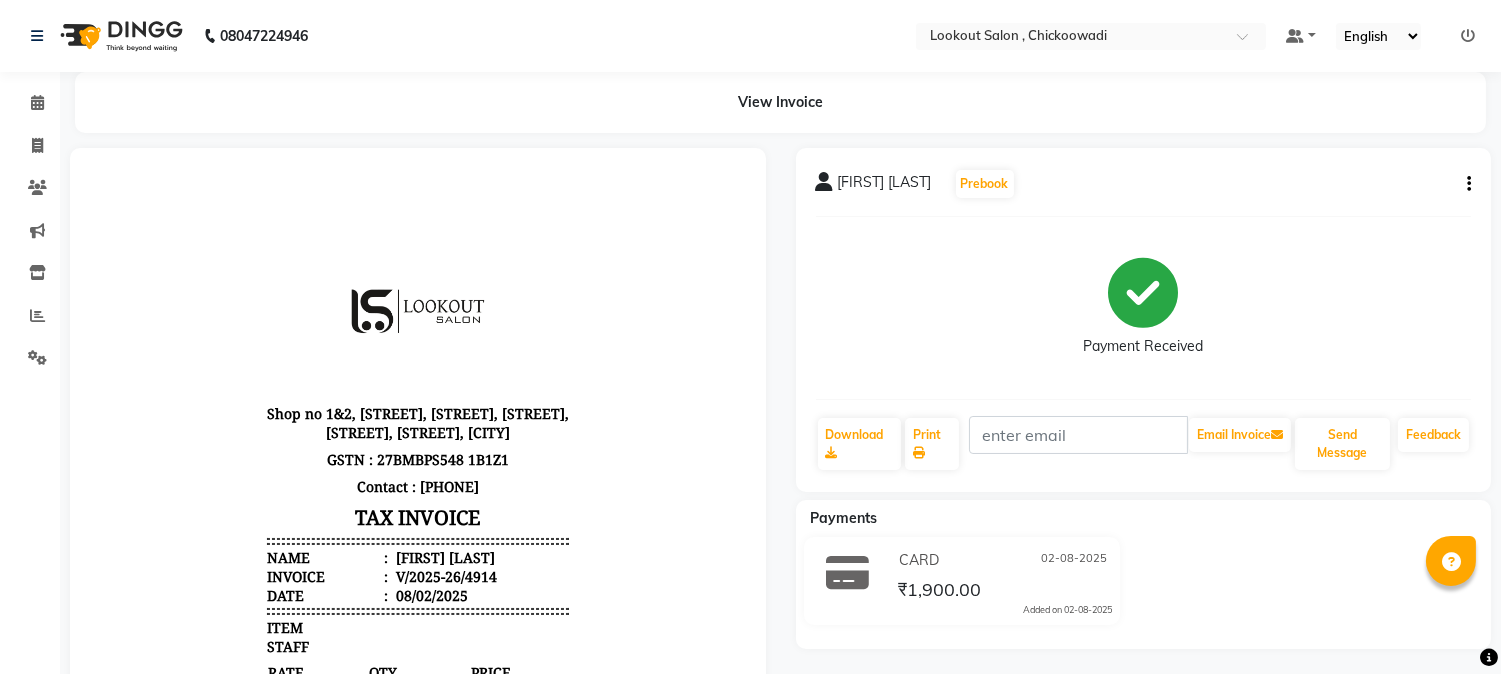 click at bounding box center [1468, 36] 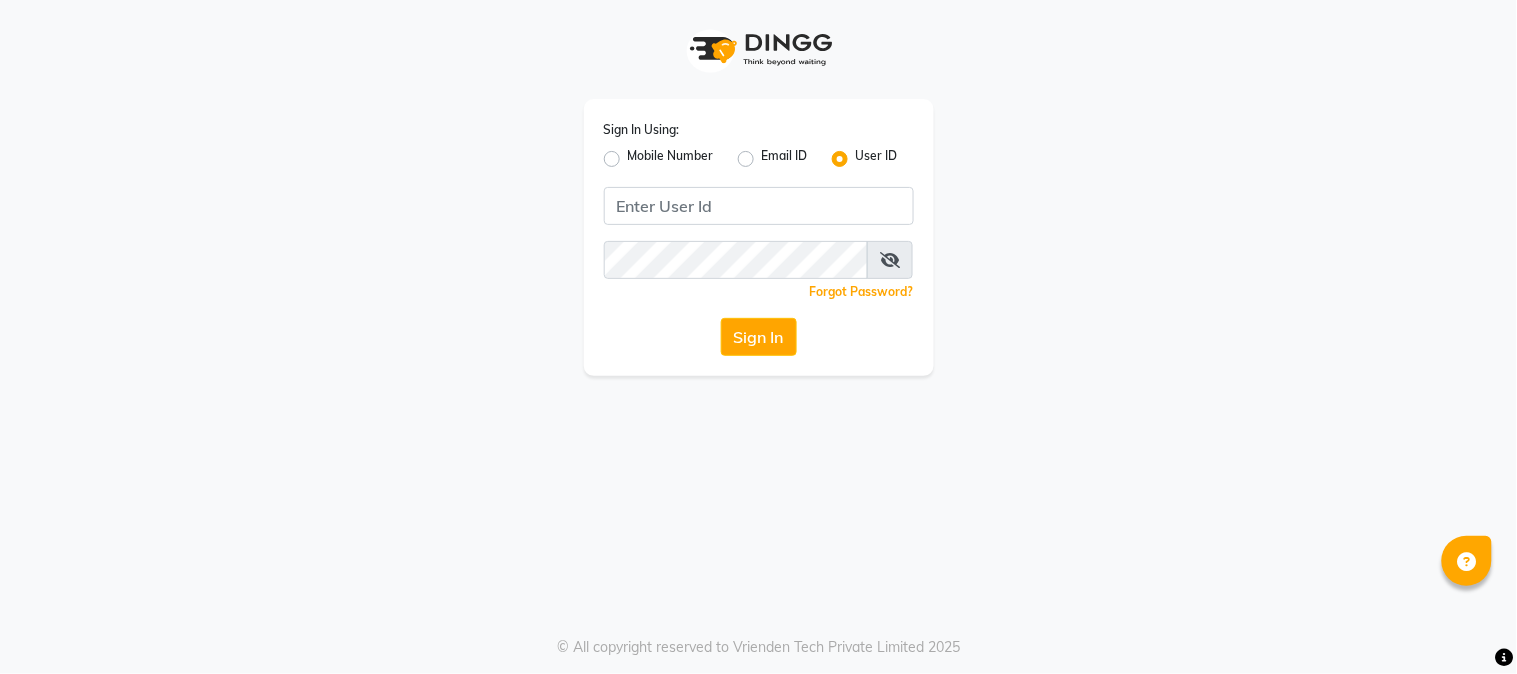 click on "Sign In Using: Mobile Number Email ID User ID  Remember me Forgot Password?  Sign In" 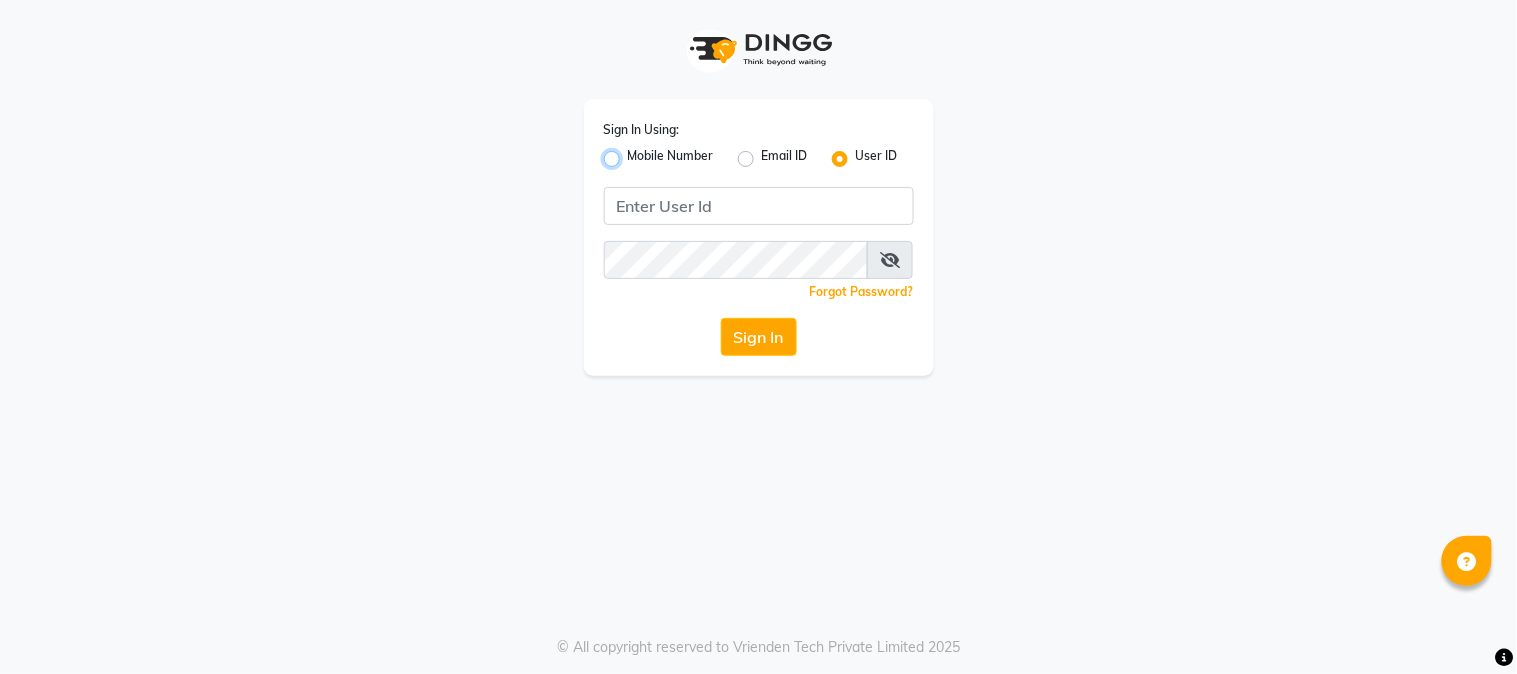 click on "Mobile Number" at bounding box center (634, 153) 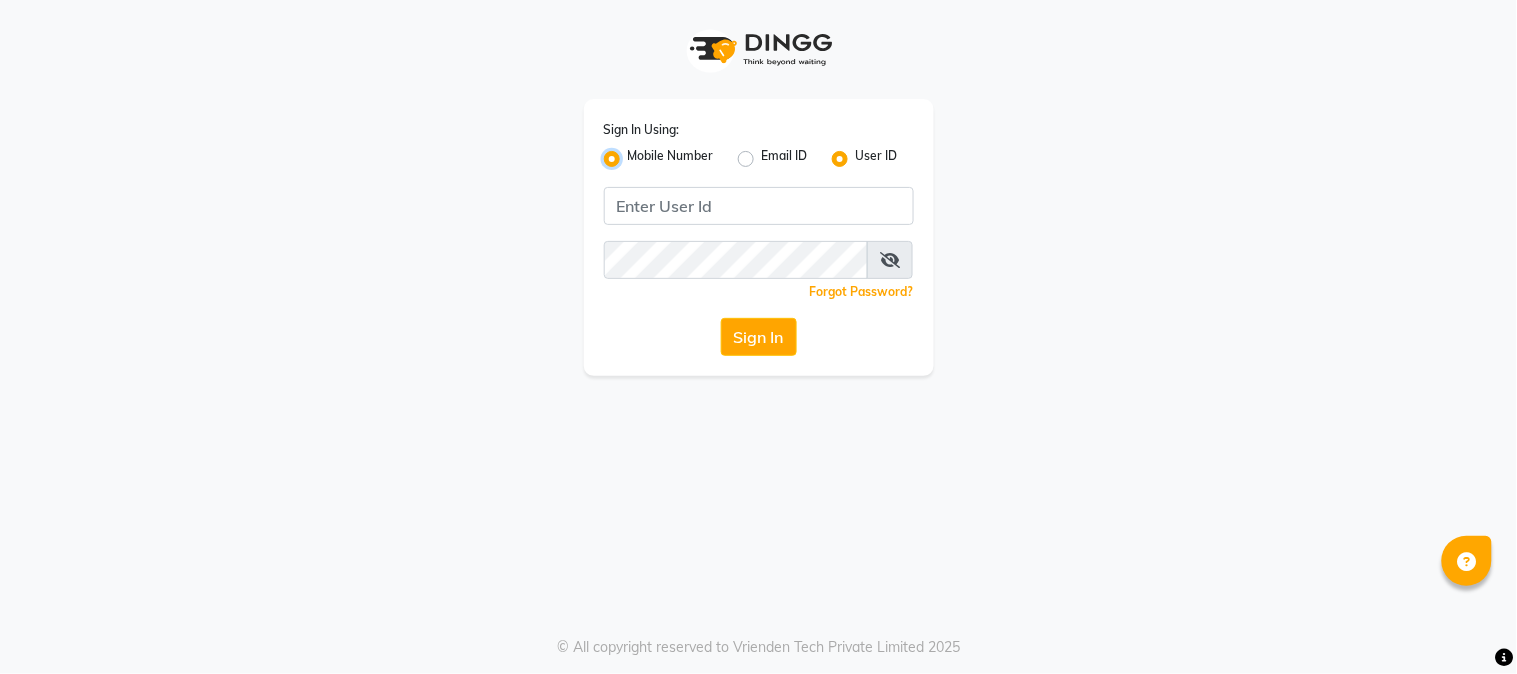 radio on "false" 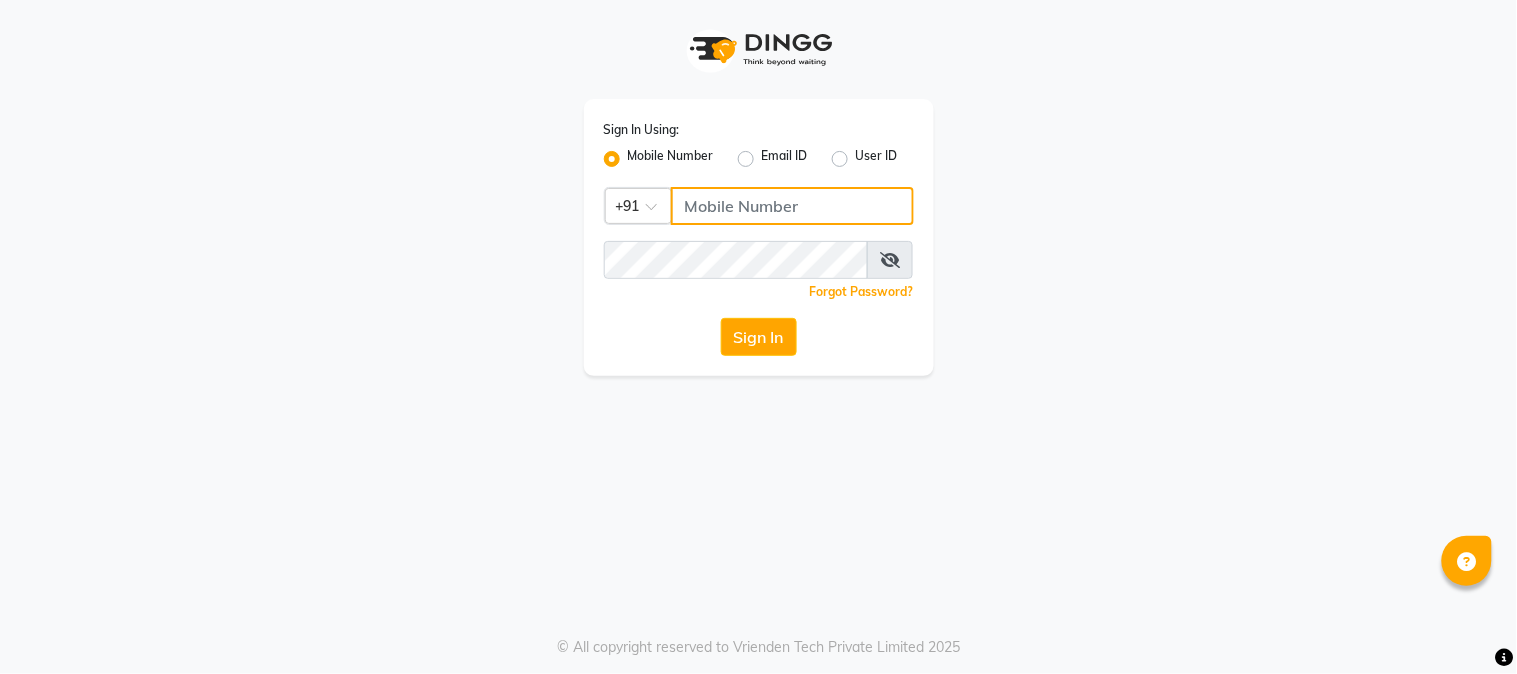 click 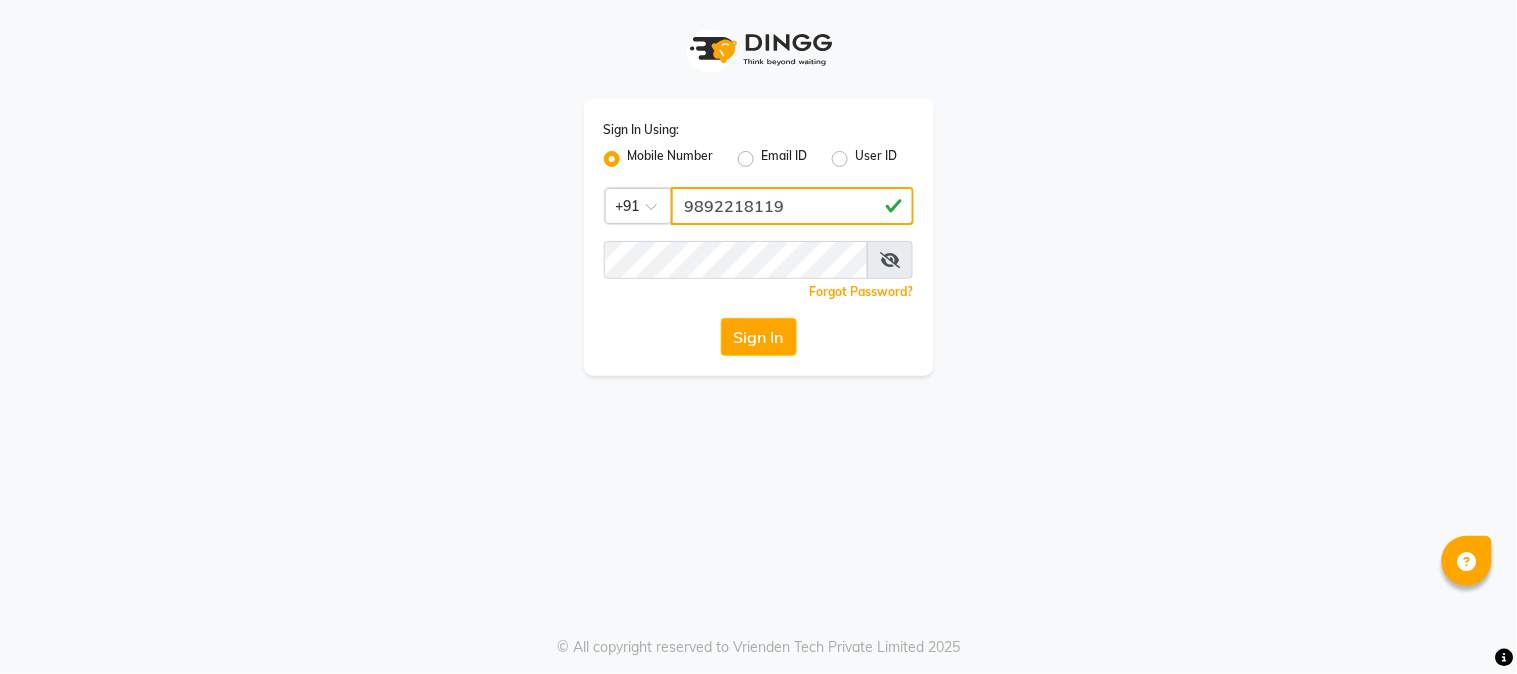 type on "9892218119" 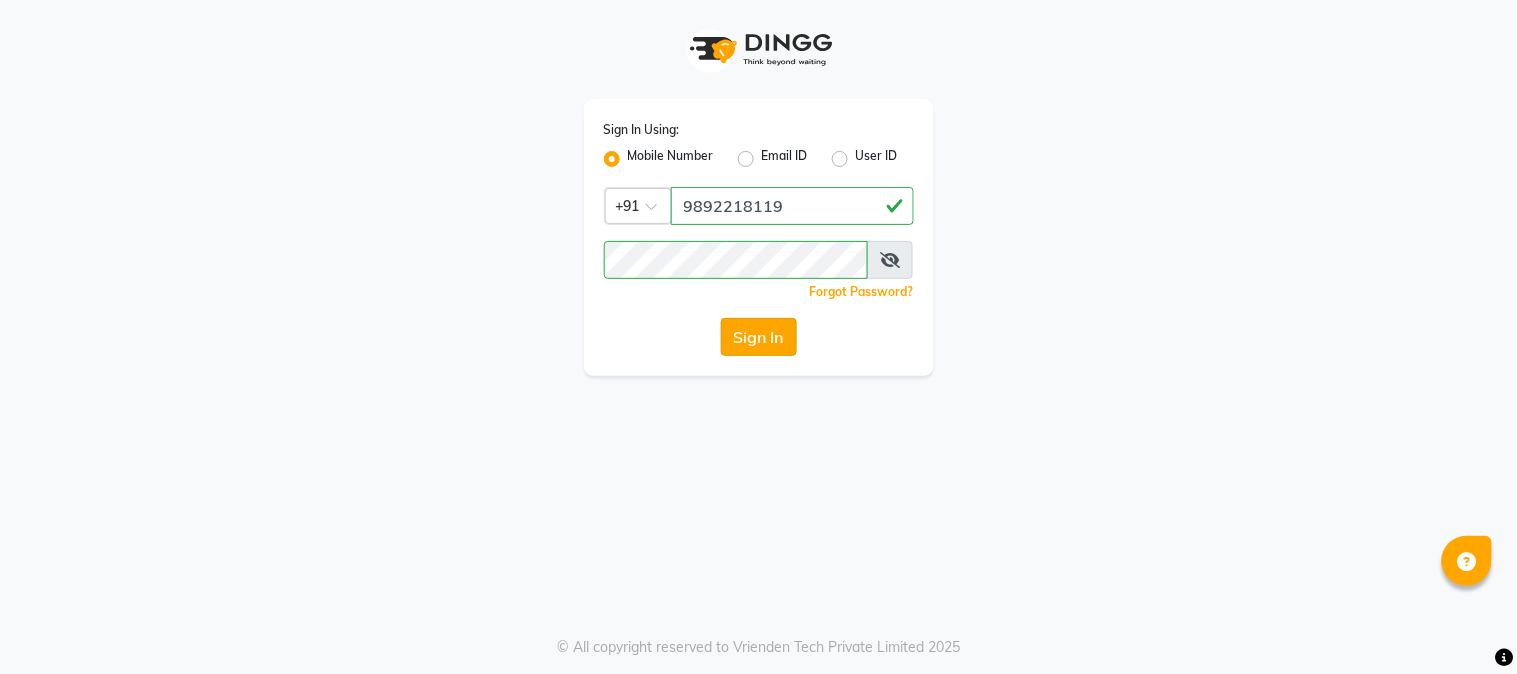 click on "Sign In" 